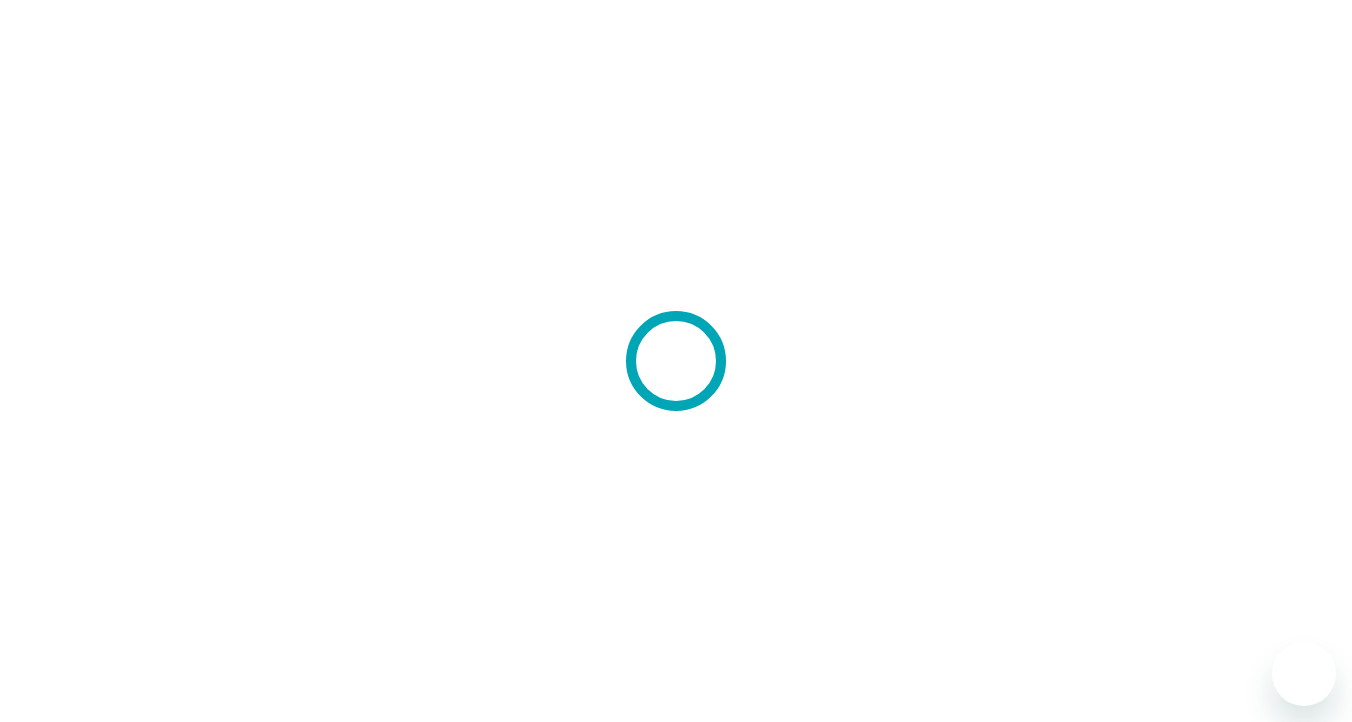 scroll, scrollTop: 0, scrollLeft: 0, axis: both 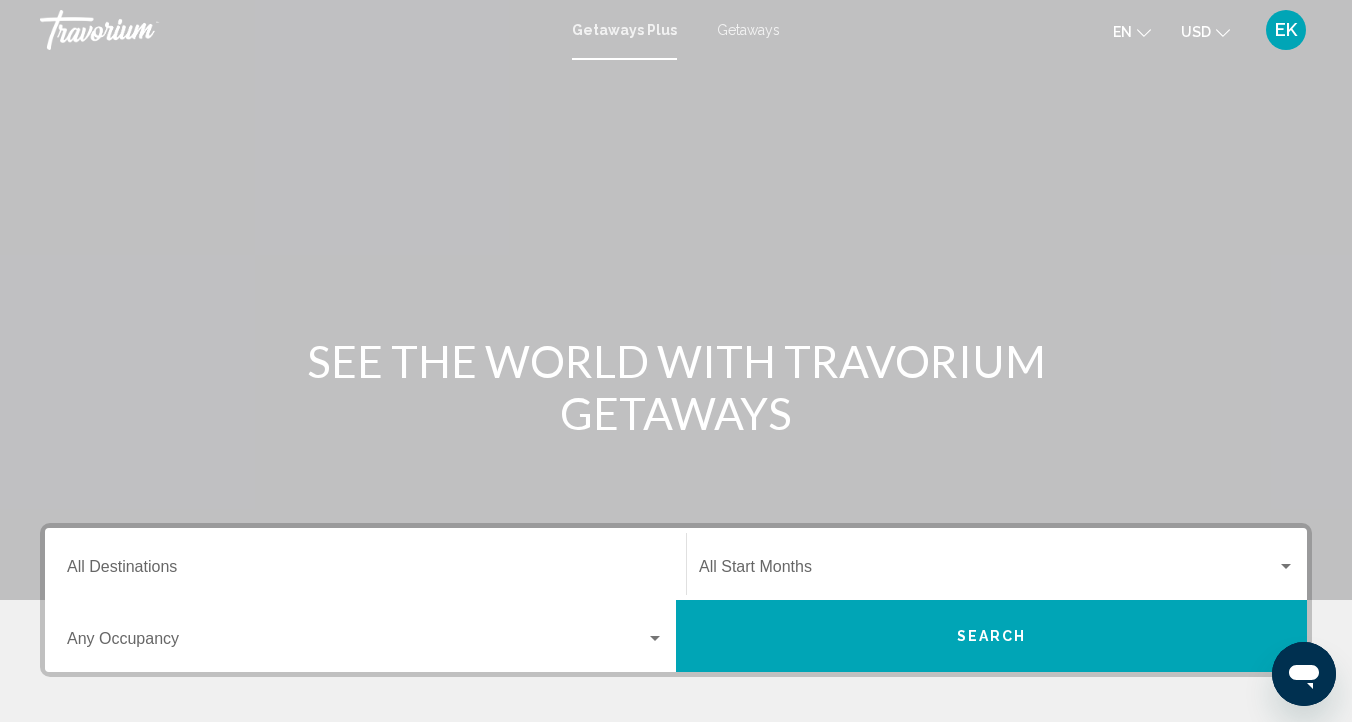 click on "Getaways" at bounding box center [748, 30] 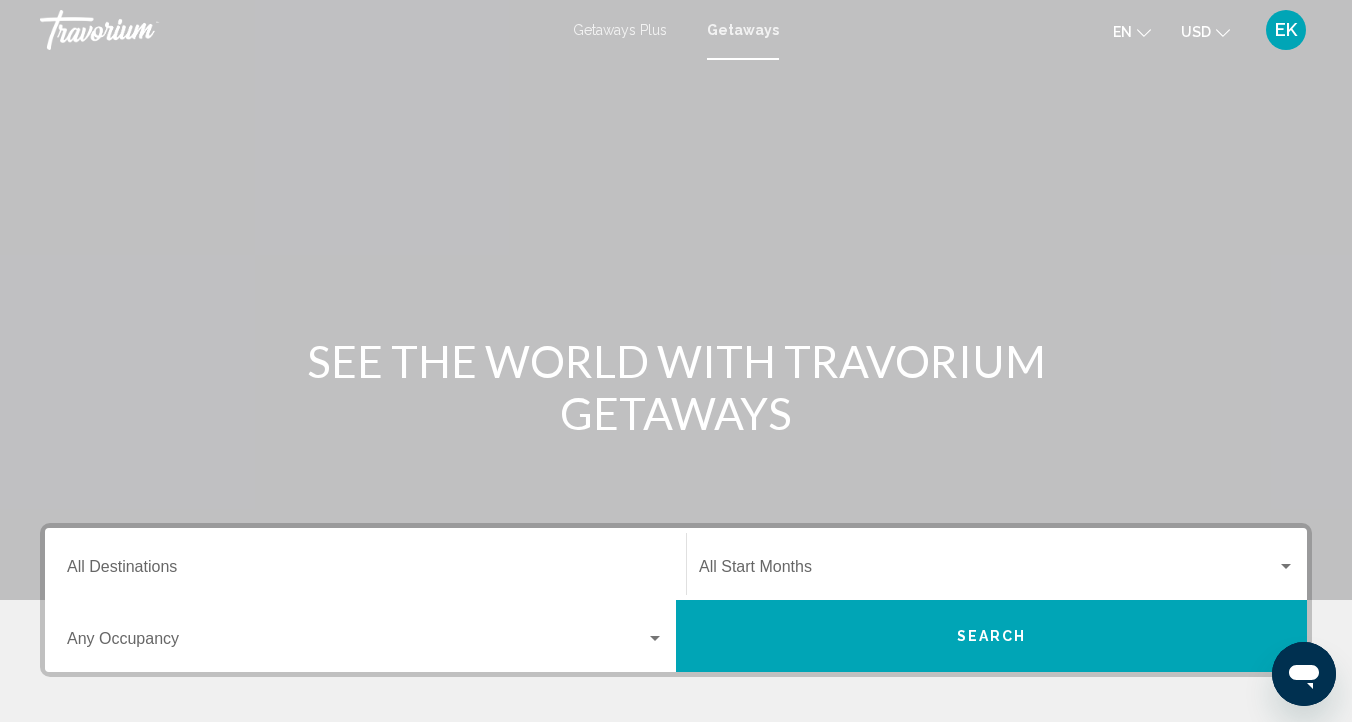 click on "Destination All Destinations" at bounding box center (365, 571) 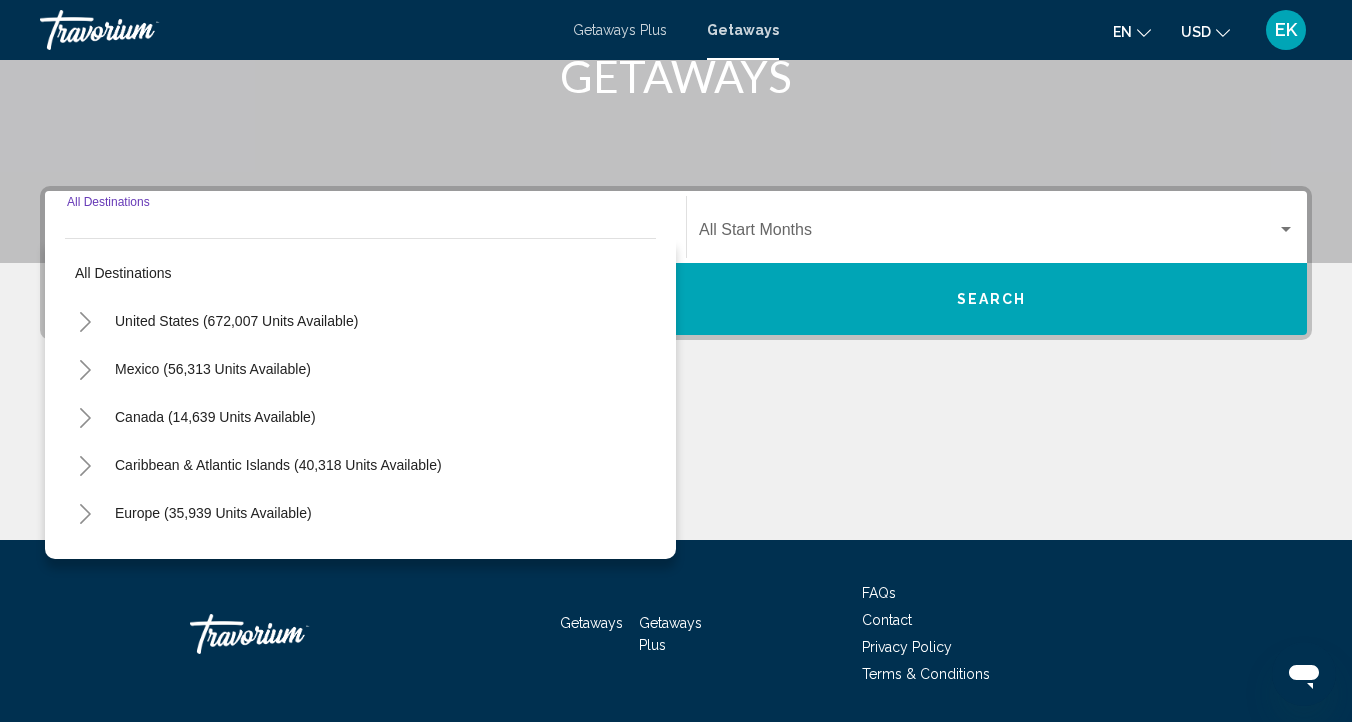 scroll, scrollTop: 400, scrollLeft: 0, axis: vertical 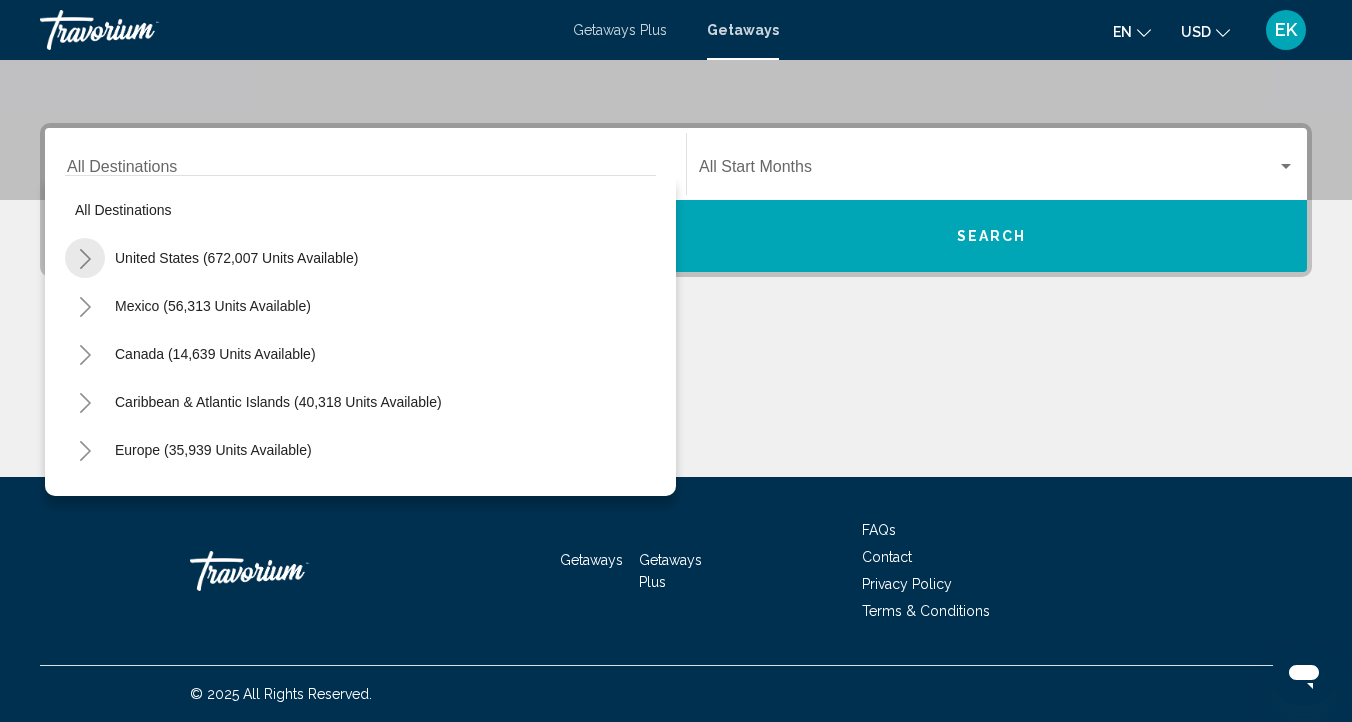 click 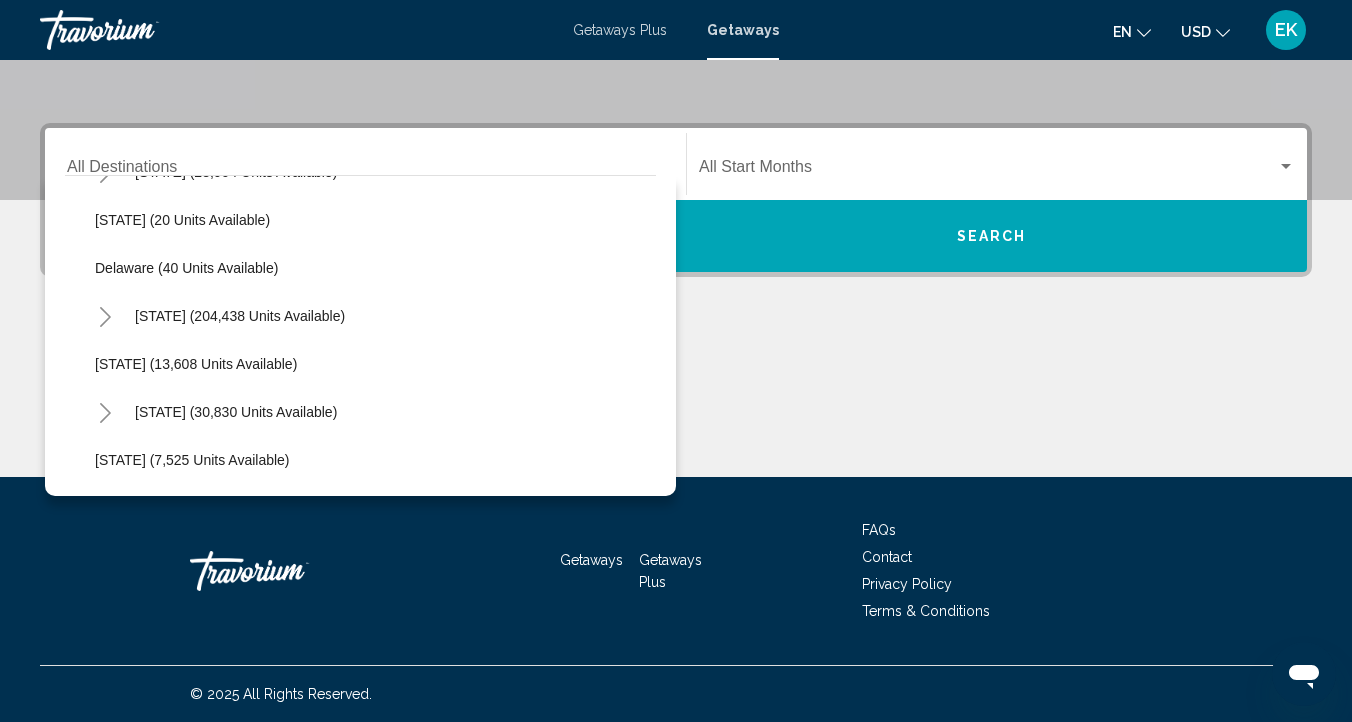 scroll, scrollTop: 305, scrollLeft: 0, axis: vertical 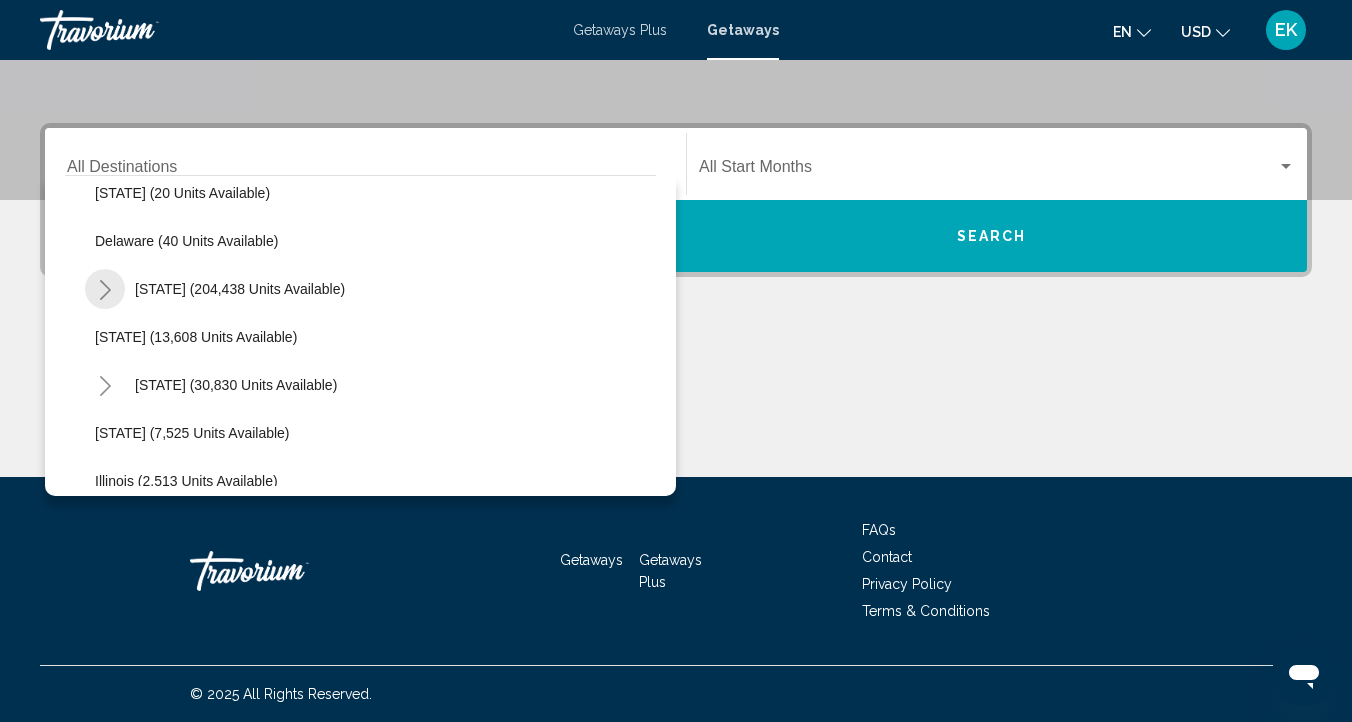 click 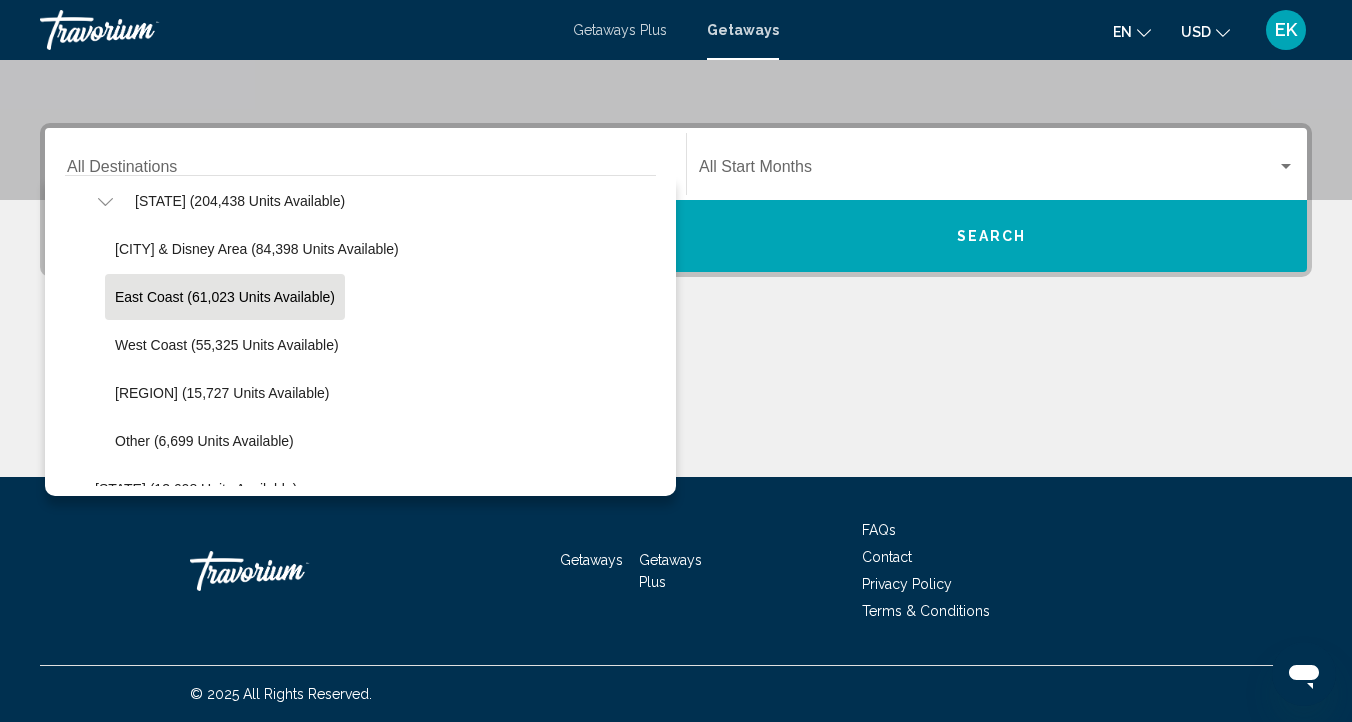 scroll, scrollTop: 395, scrollLeft: 0, axis: vertical 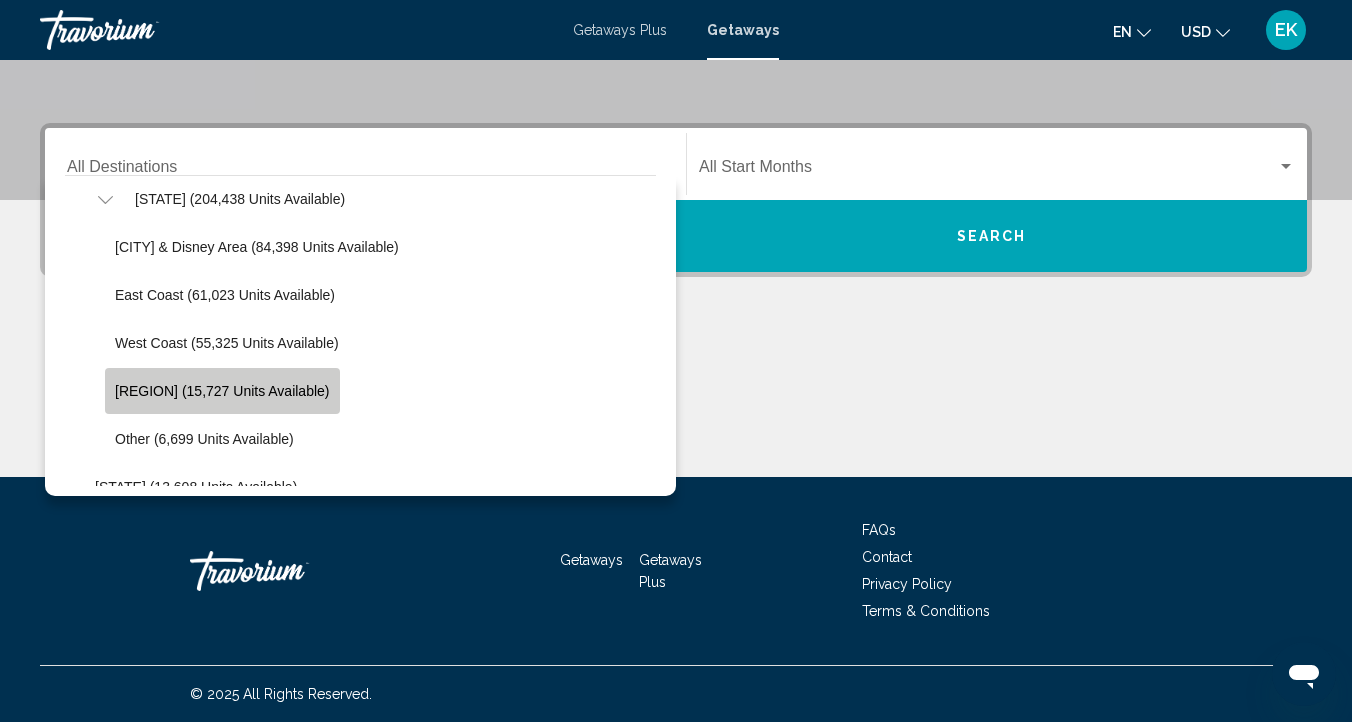 click on "Panhandle (15,727 units available)" 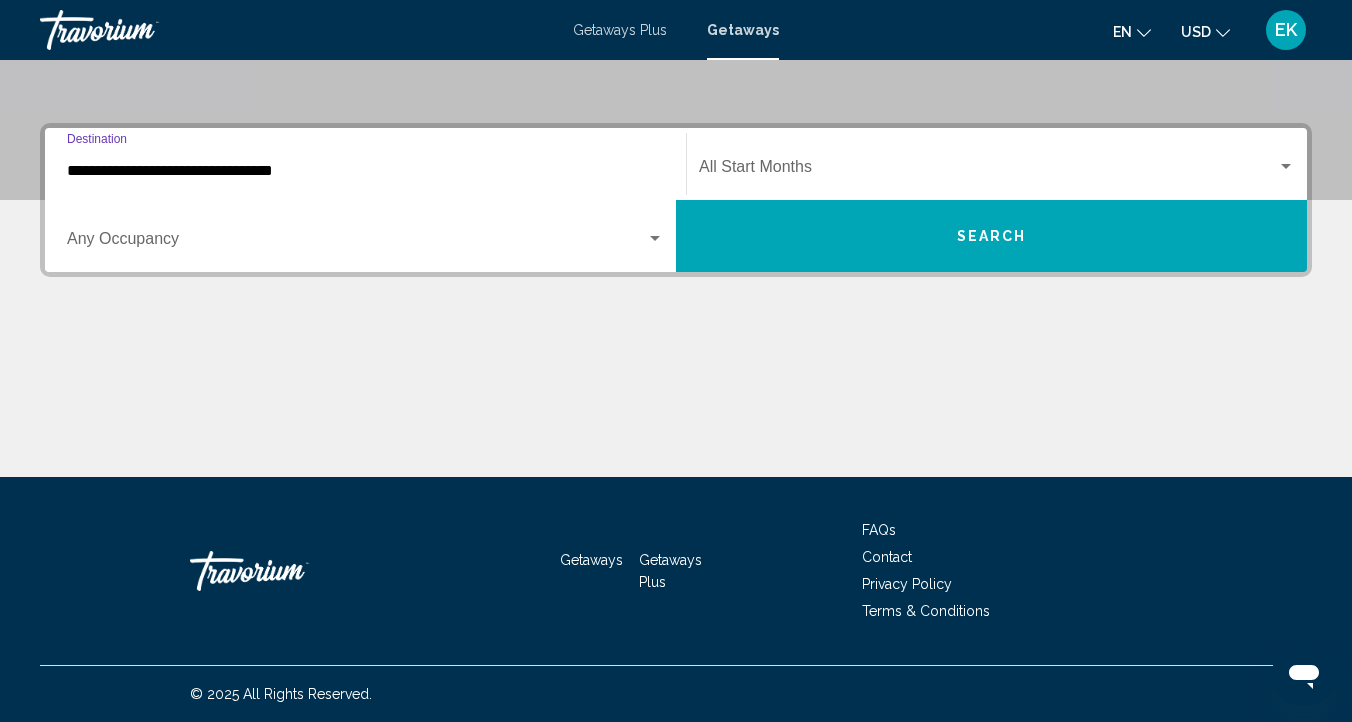 click on "Start Month All Start Months" 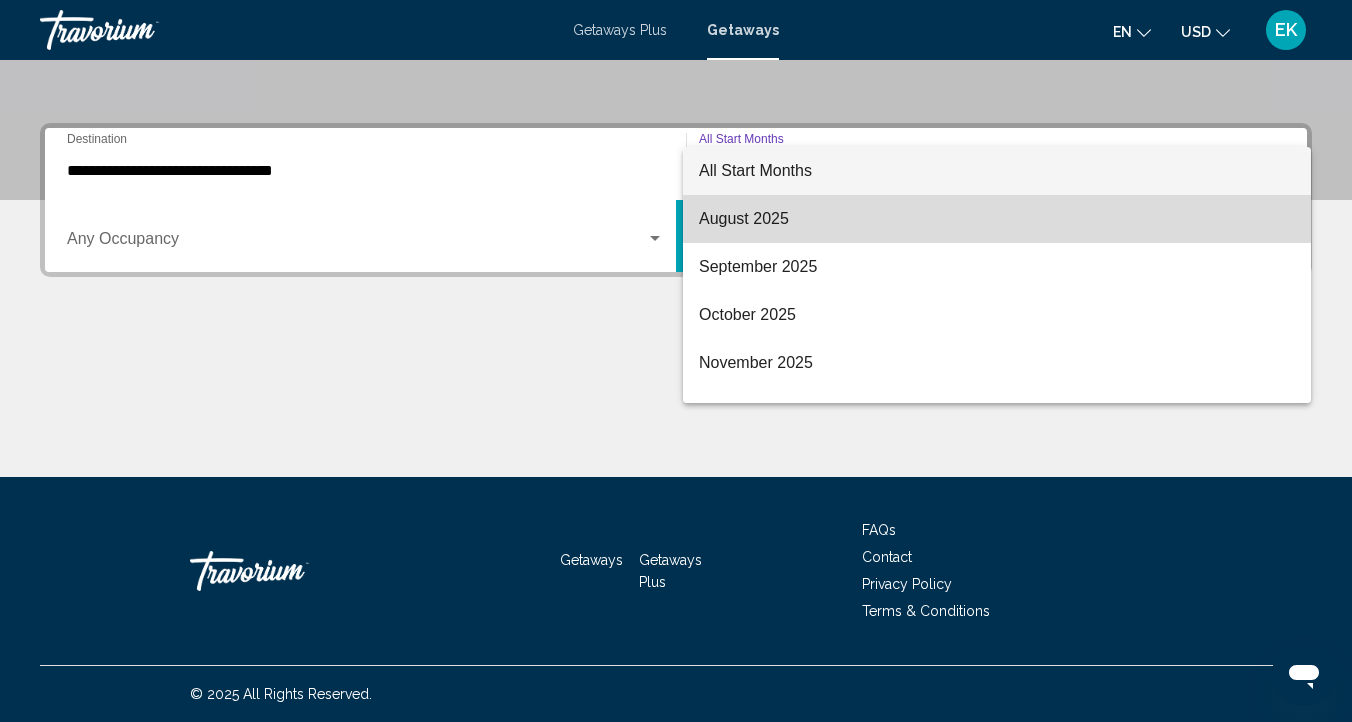 click on "August 2025" at bounding box center (997, 219) 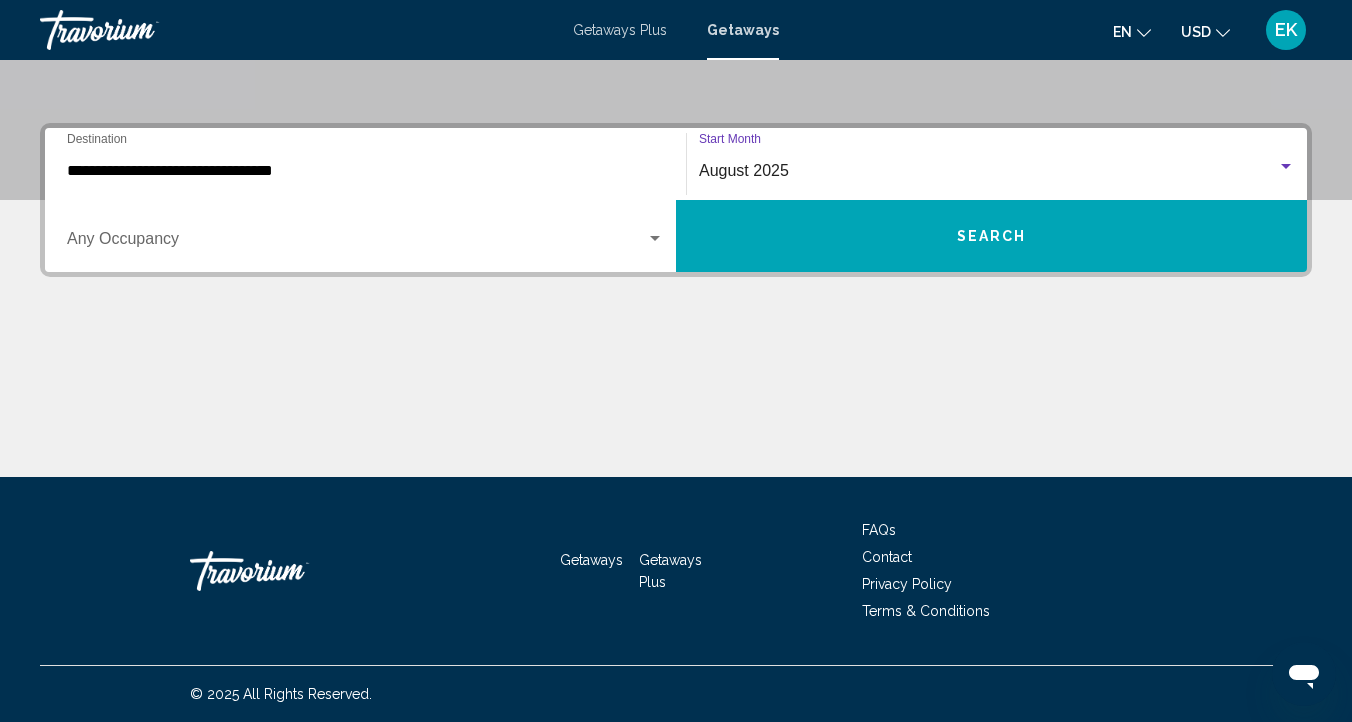 click on "Occupancy Any Occupancy" at bounding box center (365, 236) 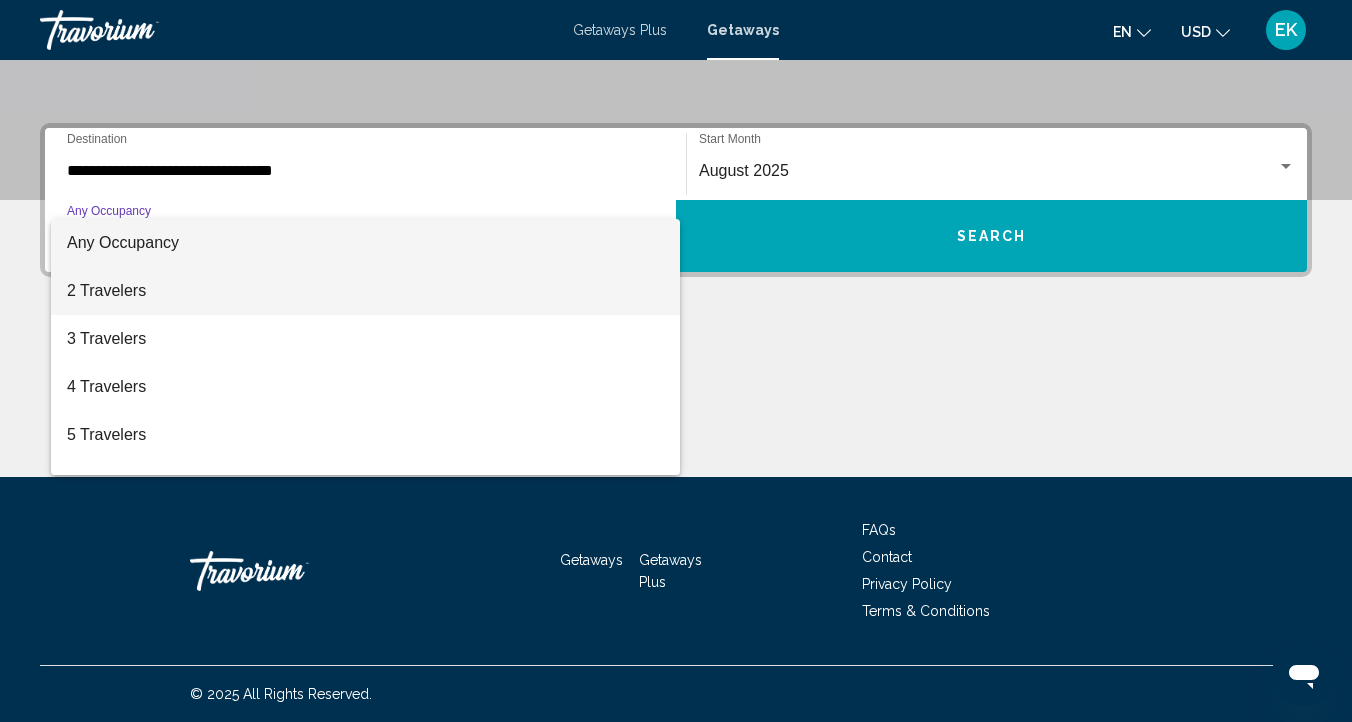 click on "2 Travelers" at bounding box center [365, 291] 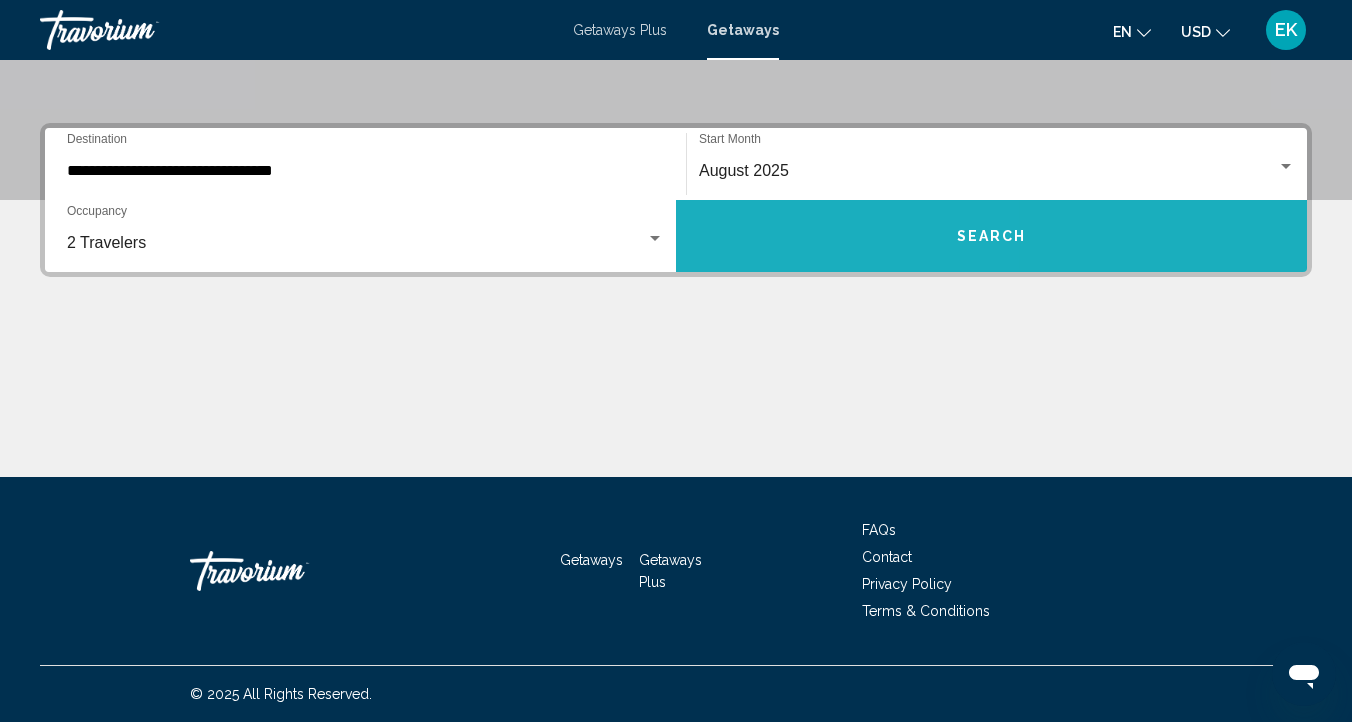 click on "Search" at bounding box center (991, 236) 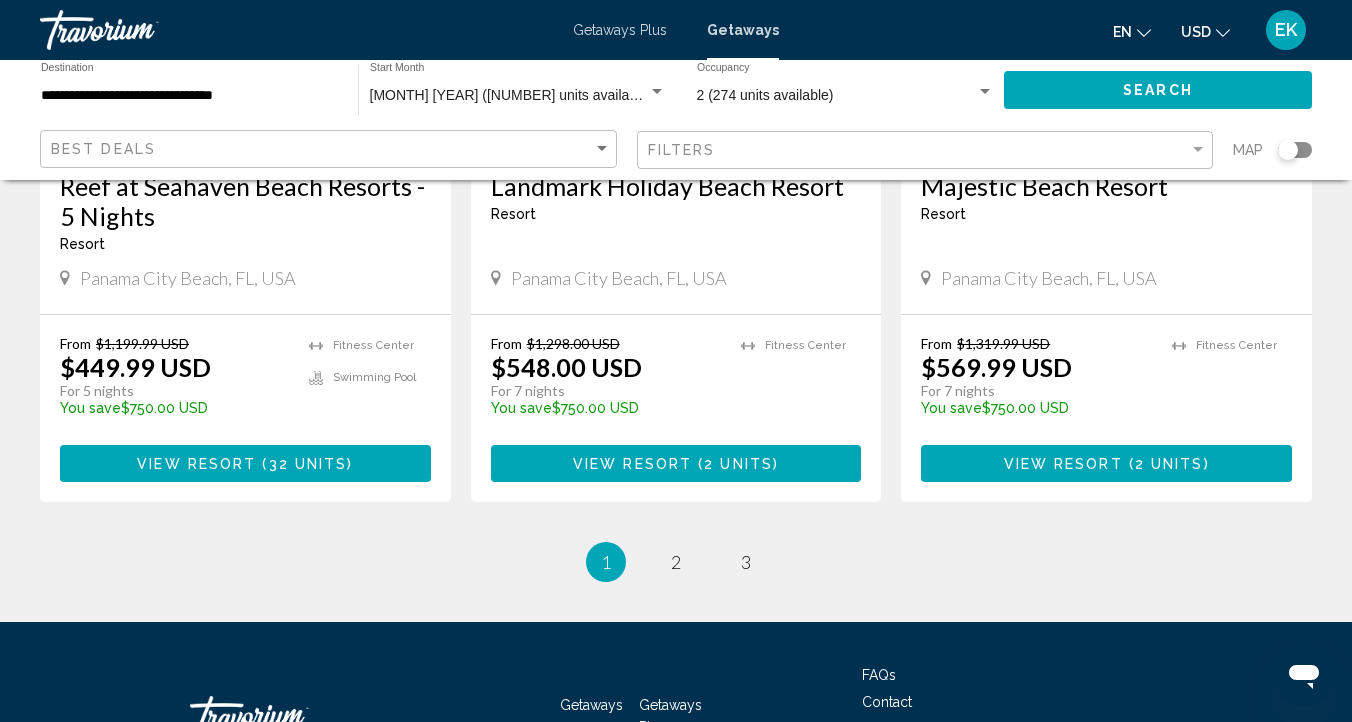 scroll, scrollTop: 2575, scrollLeft: 0, axis: vertical 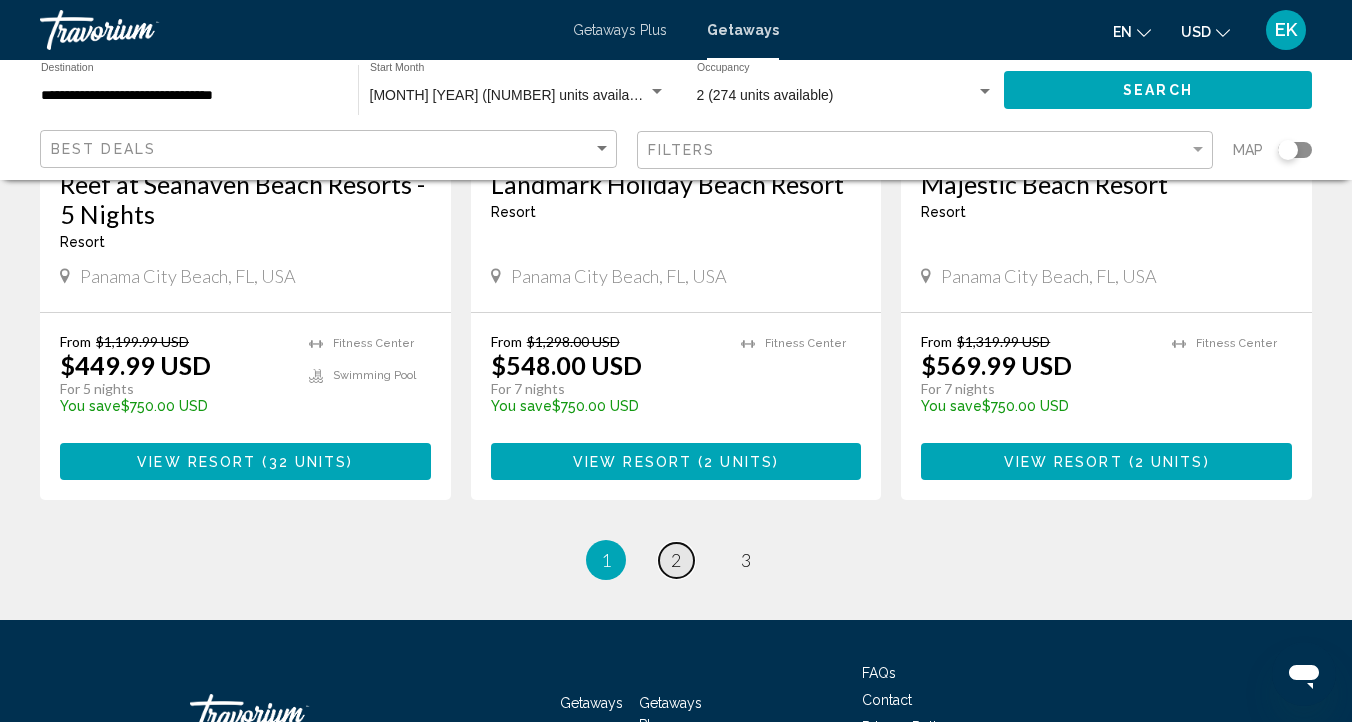 click on "2" at bounding box center [676, 560] 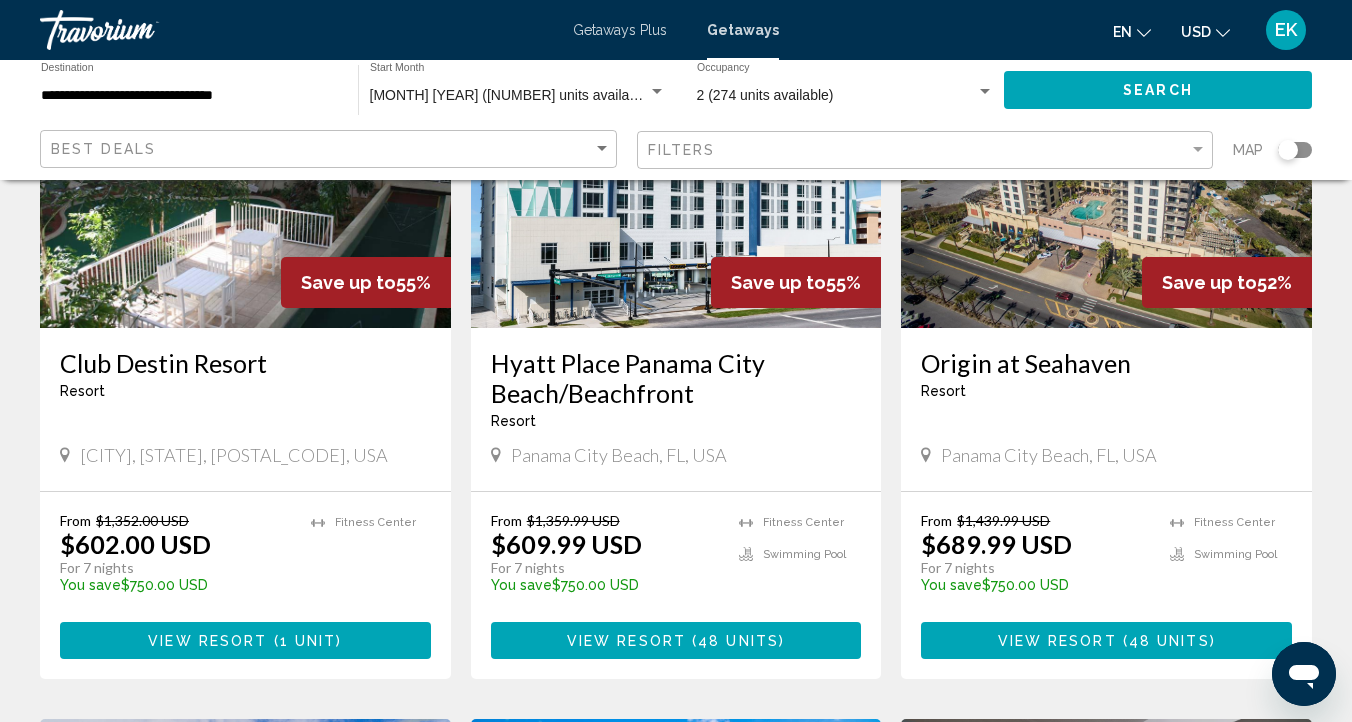 scroll, scrollTop: 276, scrollLeft: 0, axis: vertical 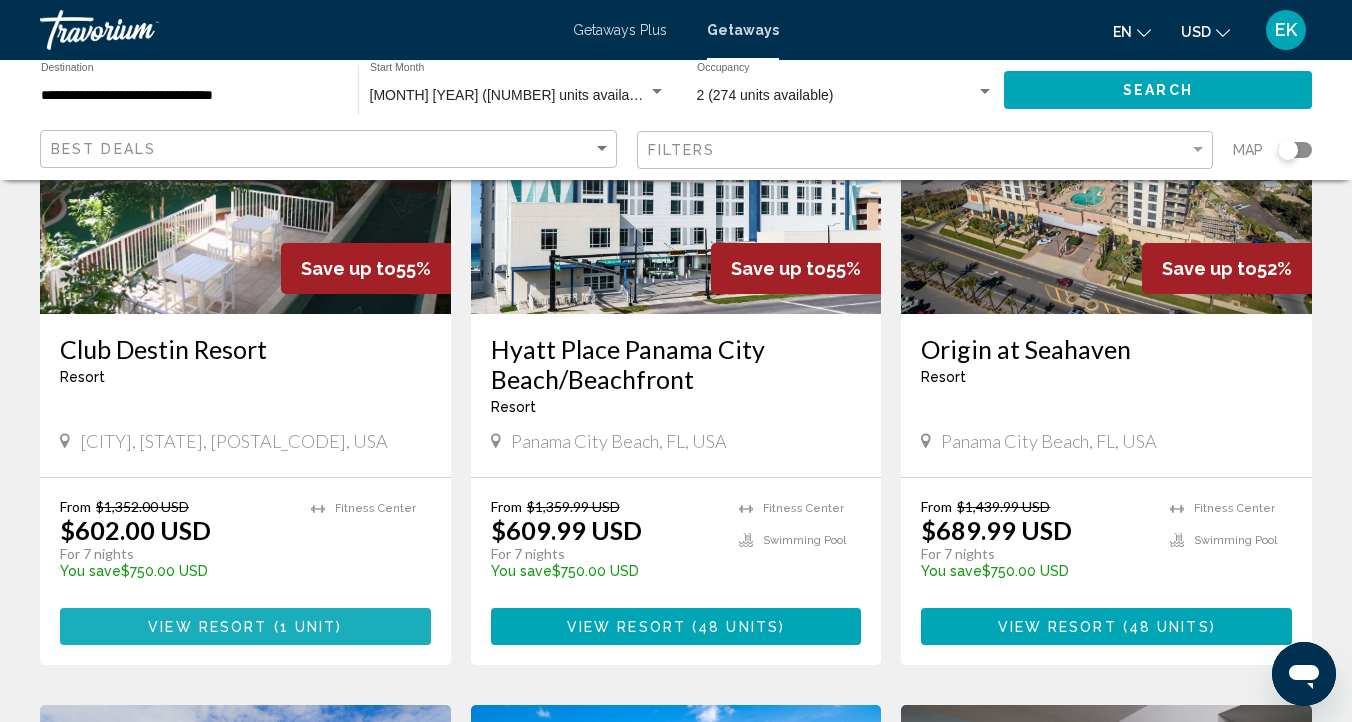 click on "View Resort" at bounding box center [207, 627] 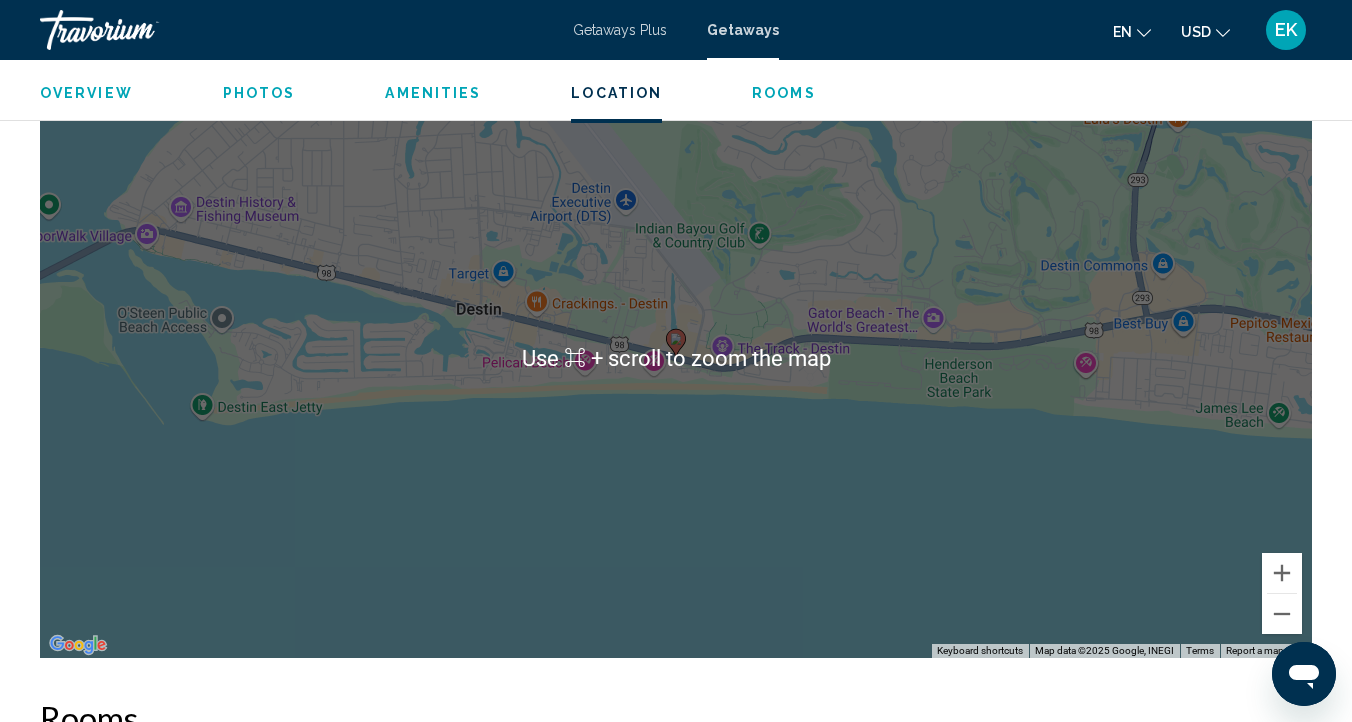 scroll, scrollTop: 2875, scrollLeft: 0, axis: vertical 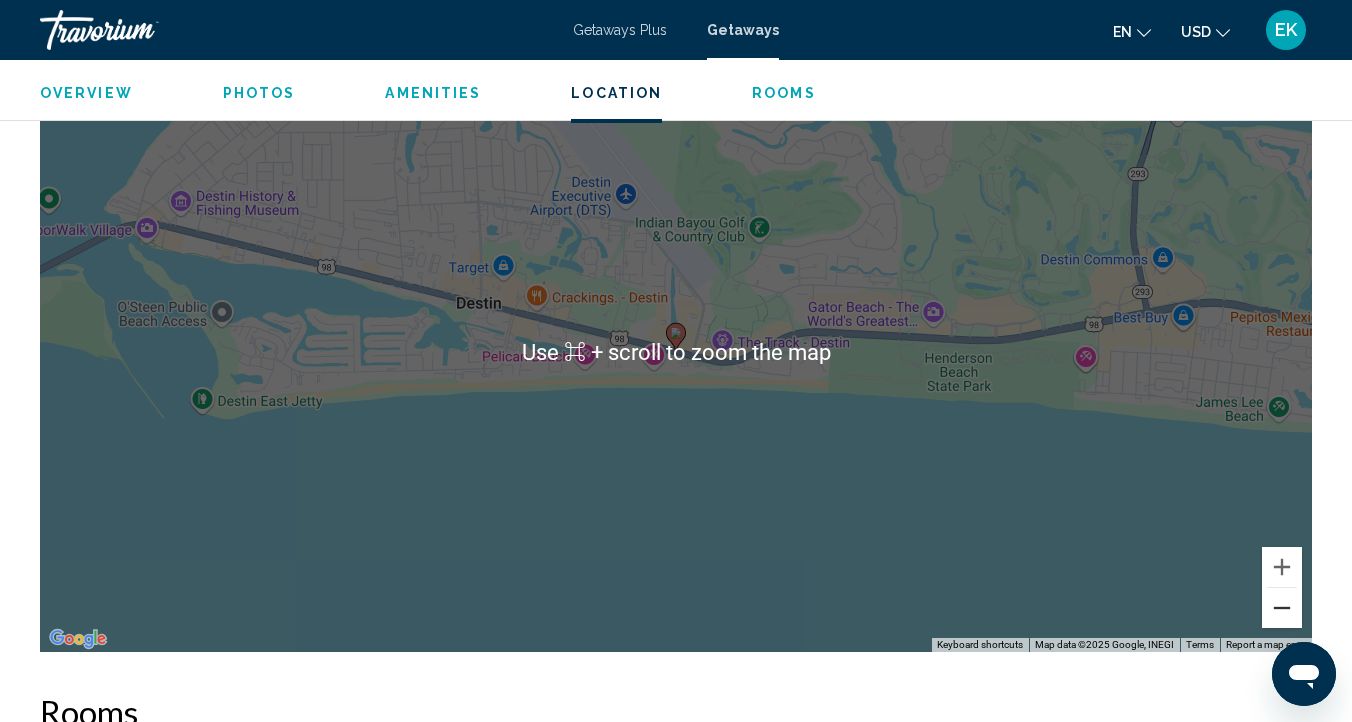 click at bounding box center [1282, 608] 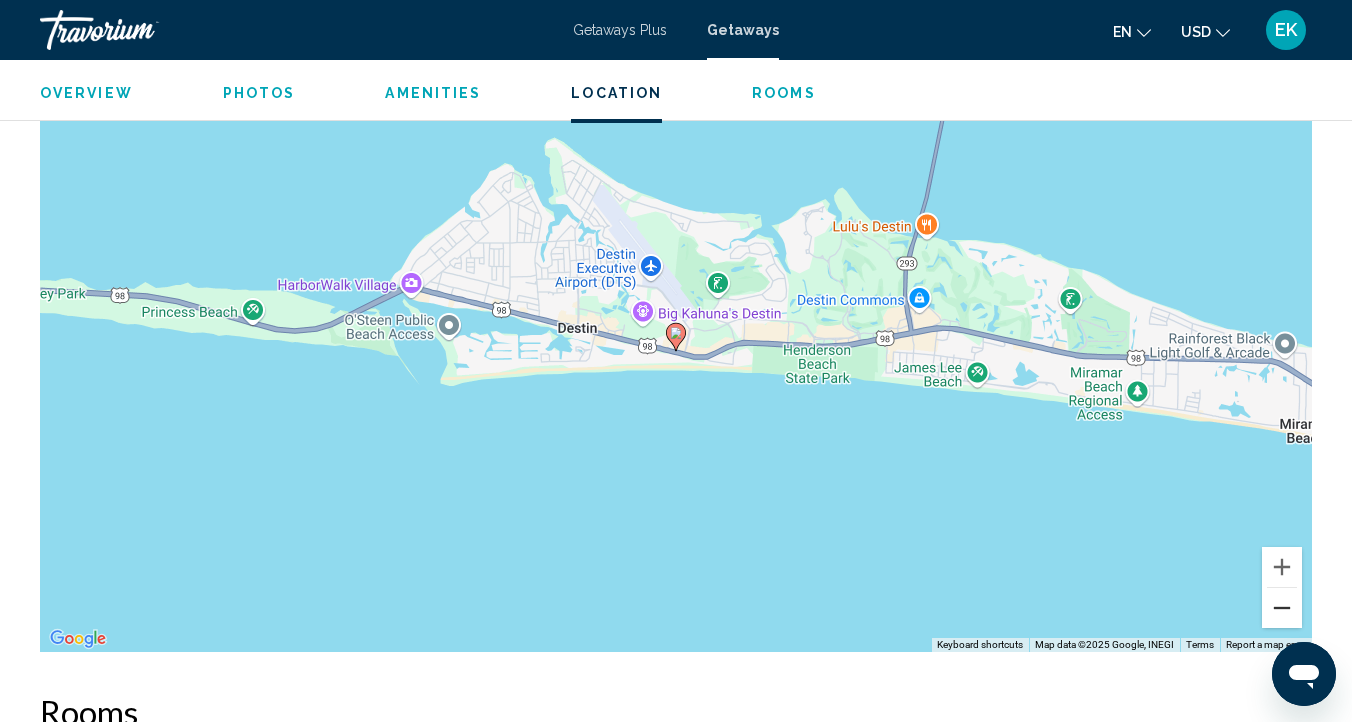 scroll, scrollTop: 2914, scrollLeft: 0, axis: vertical 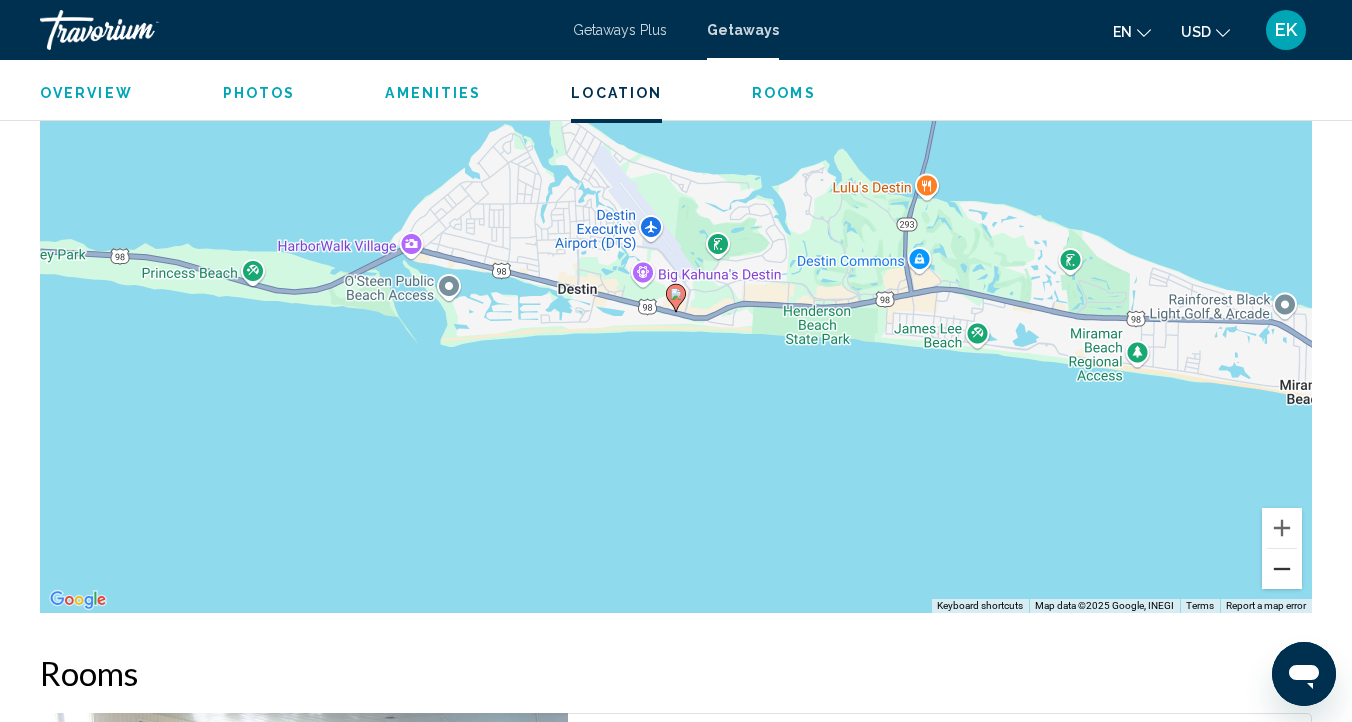 click at bounding box center [1282, 569] 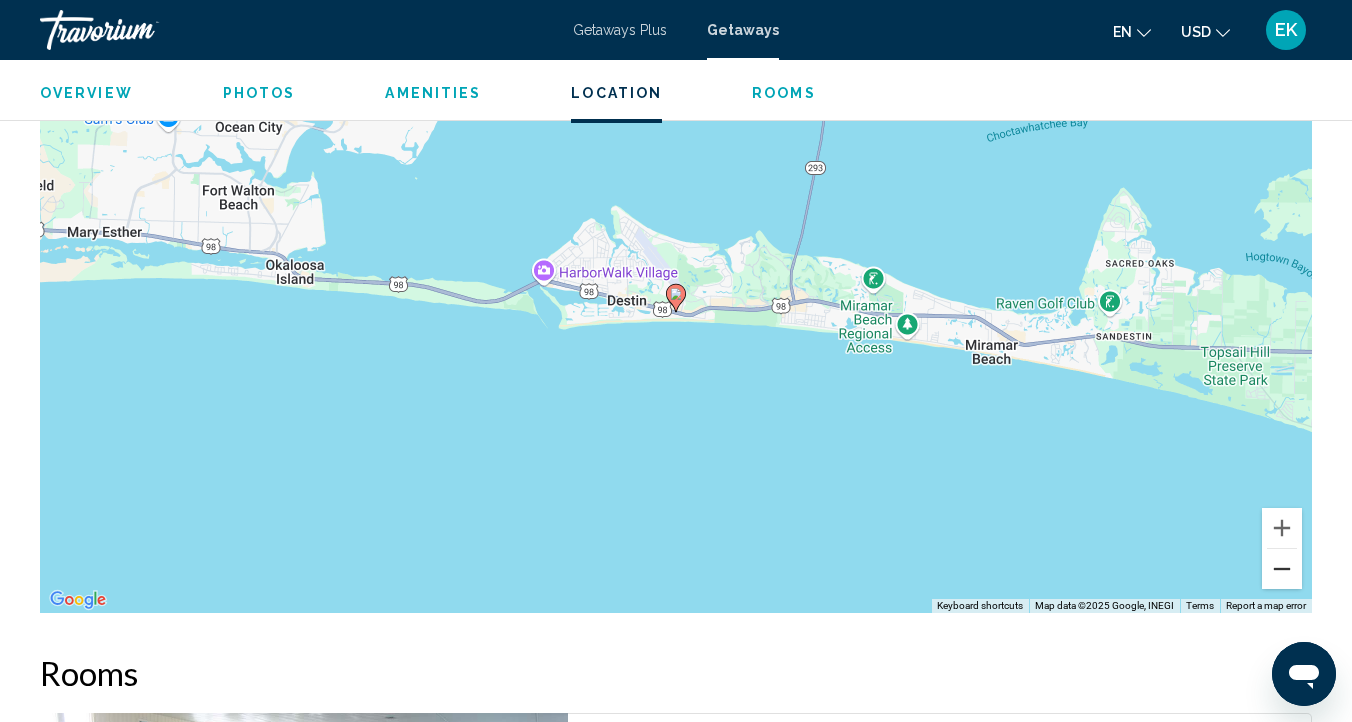click at bounding box center [1282, 569] 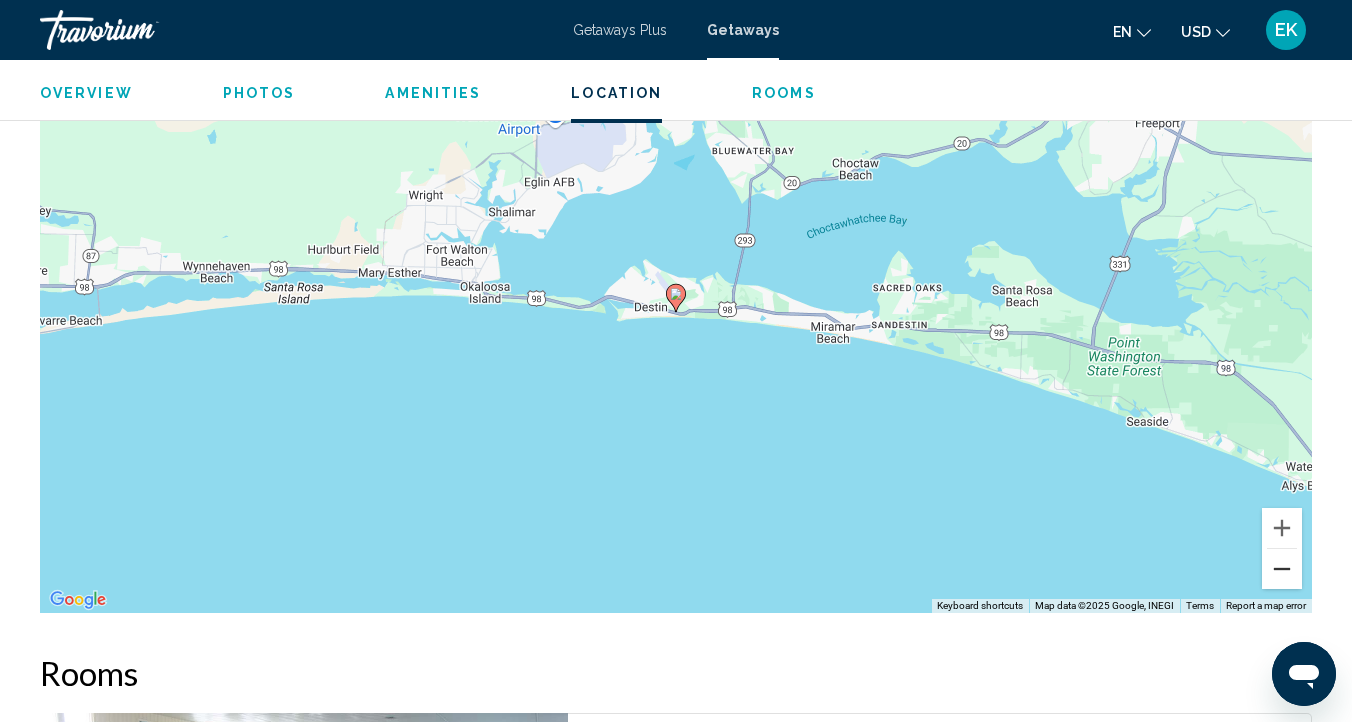click at bounding box center (1282, 569) 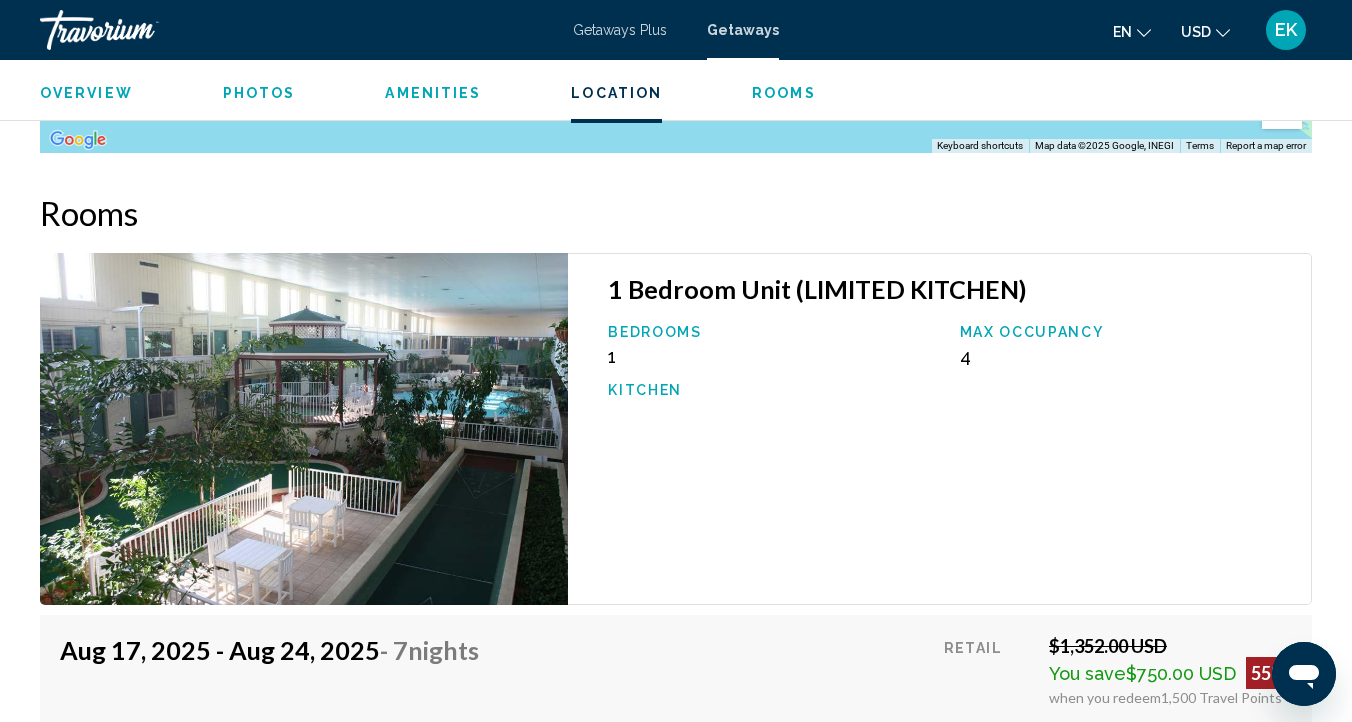 scroll, scrollTop: 3322, scrollLeft: 0, axis: vertical 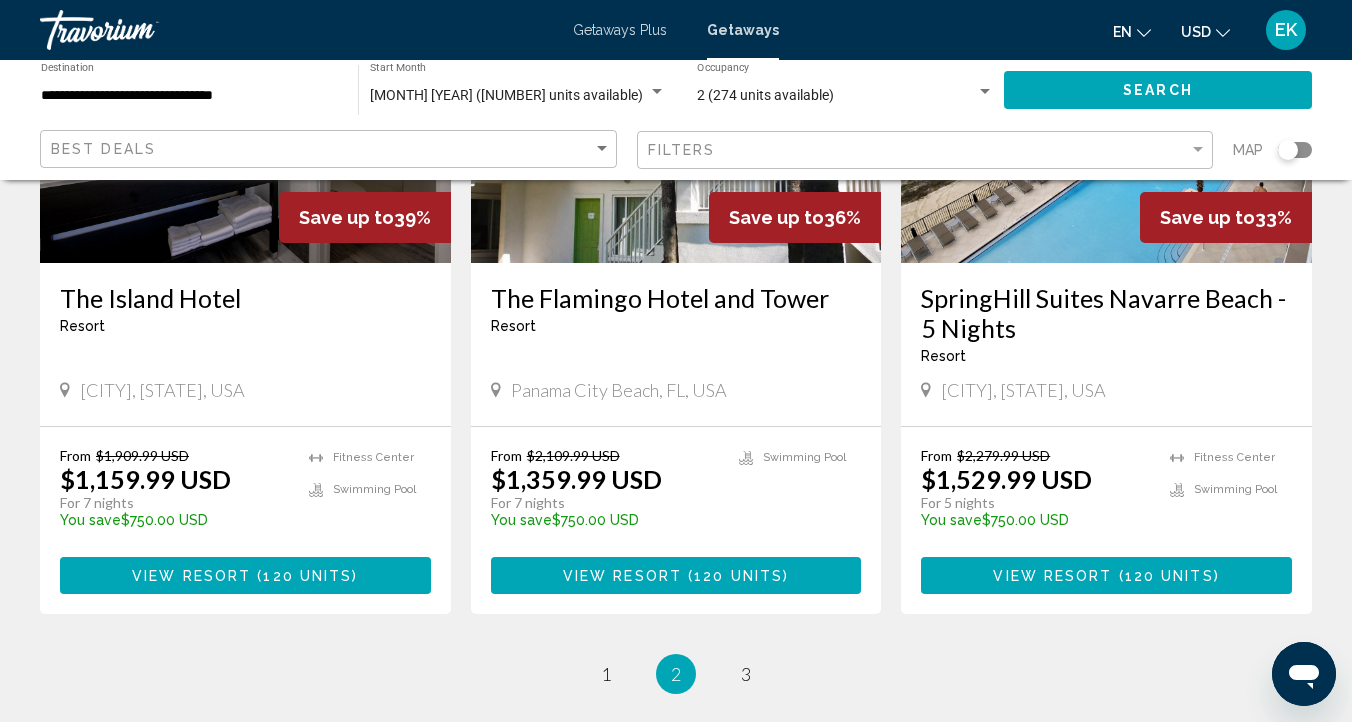 click on "View Resort" at bounding box center [191, 576] 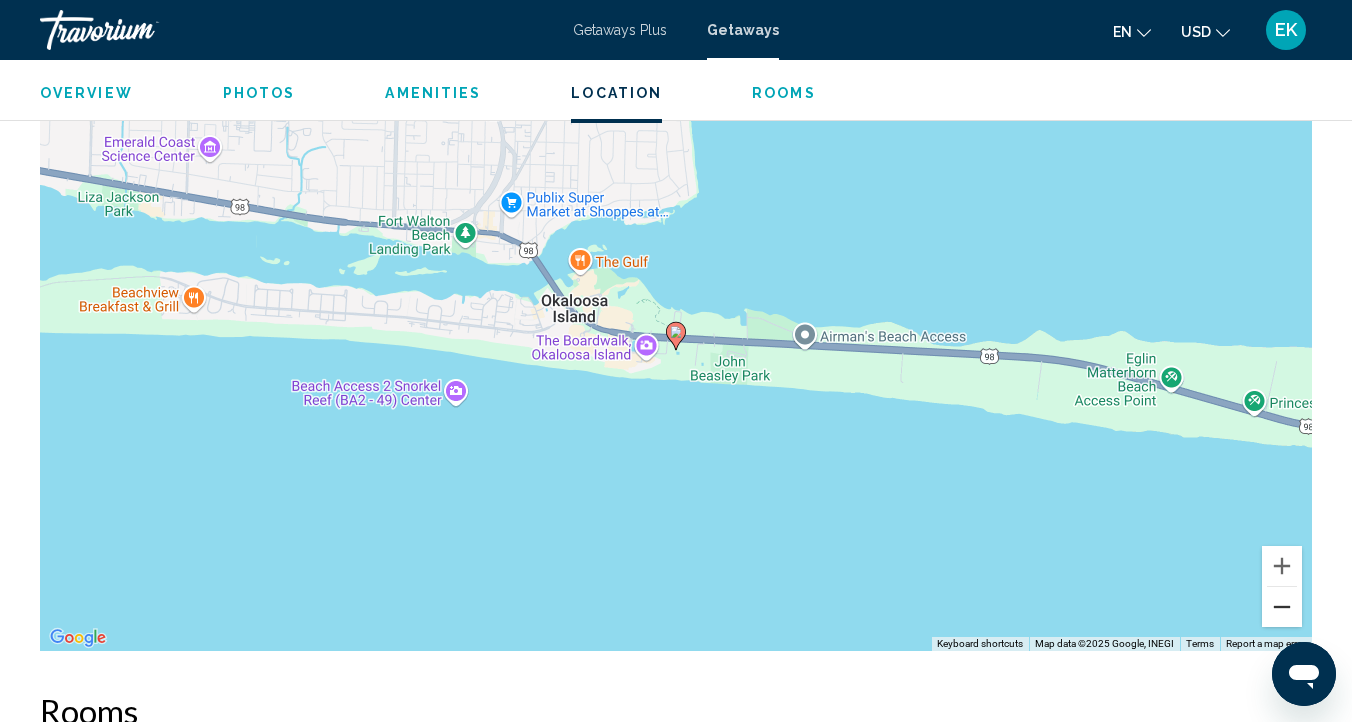 scroll, scrollTop: 2618, scrollLeft: 0, axis: vertical 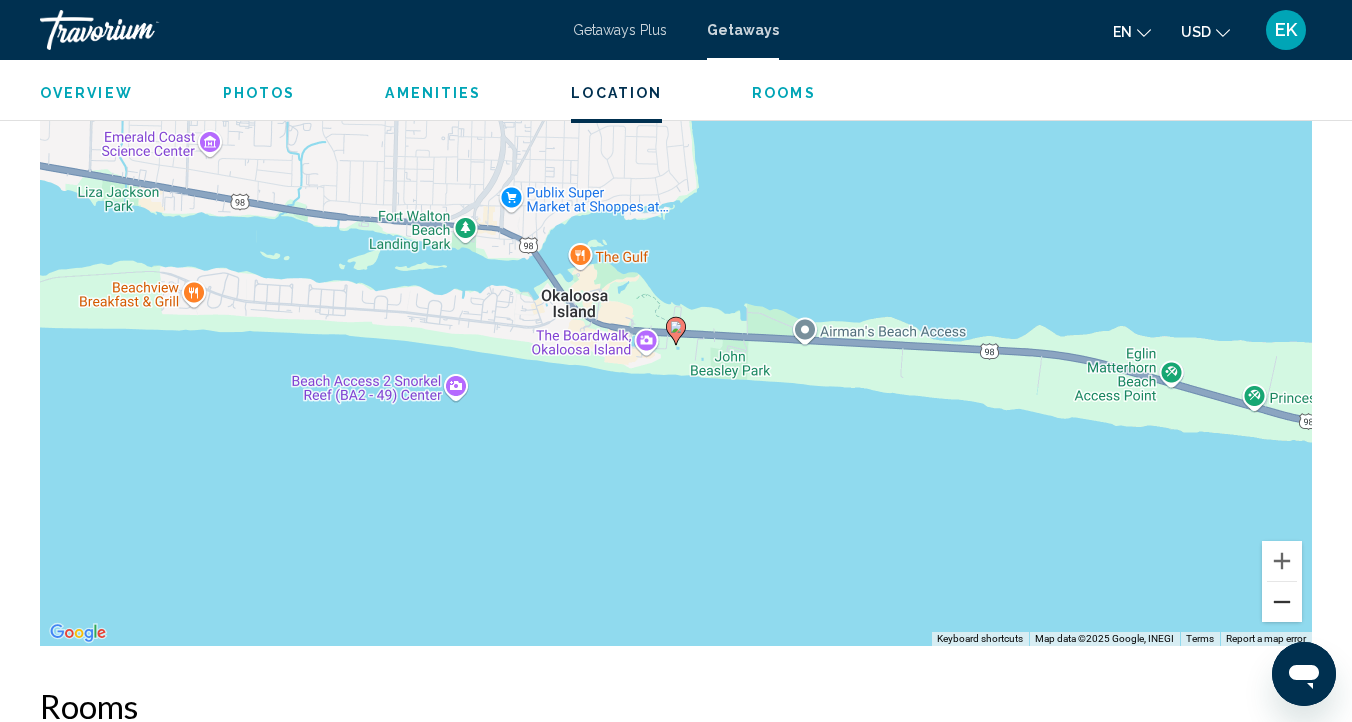 click at bounding box center (1282, 602) 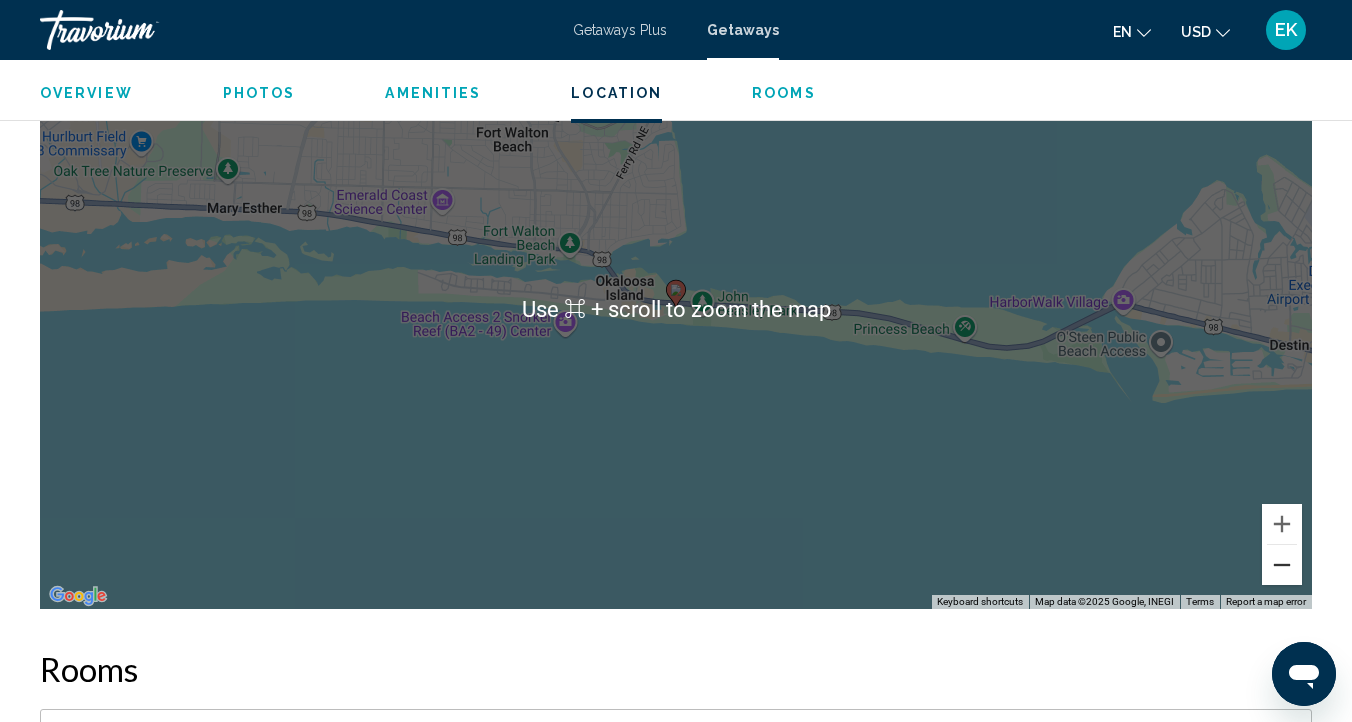scroll, scrollTop: 2623, scrollLeft: 0, axis: vertical 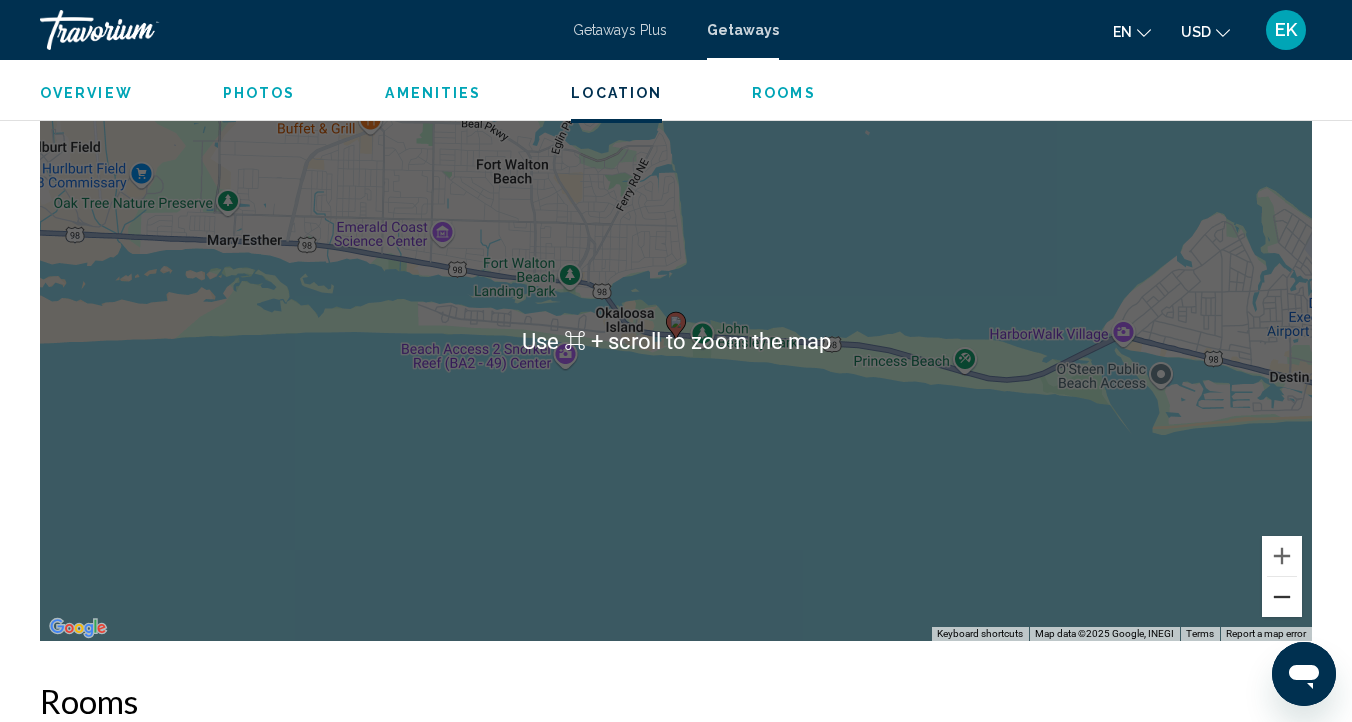 click at bounding box center (1282, 597) 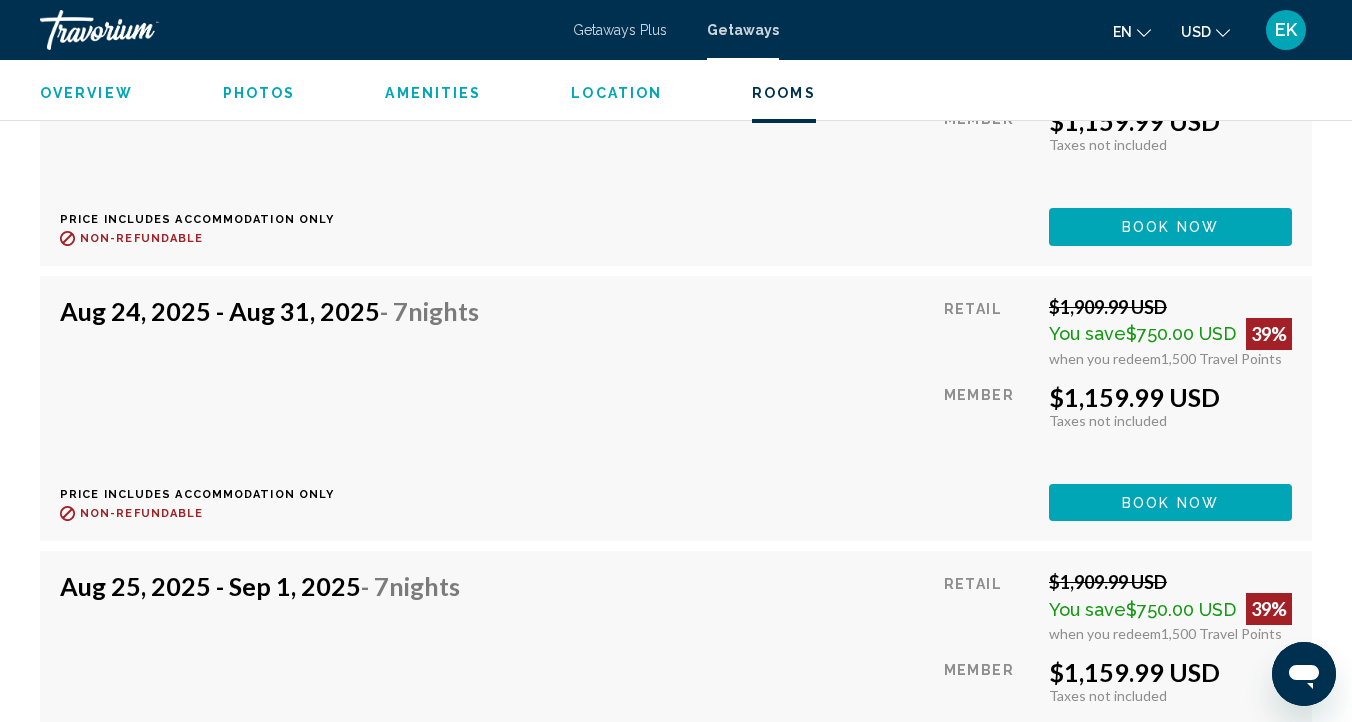scroll, scrollTop: 5611, scrollLeft: 0, axis: vertical 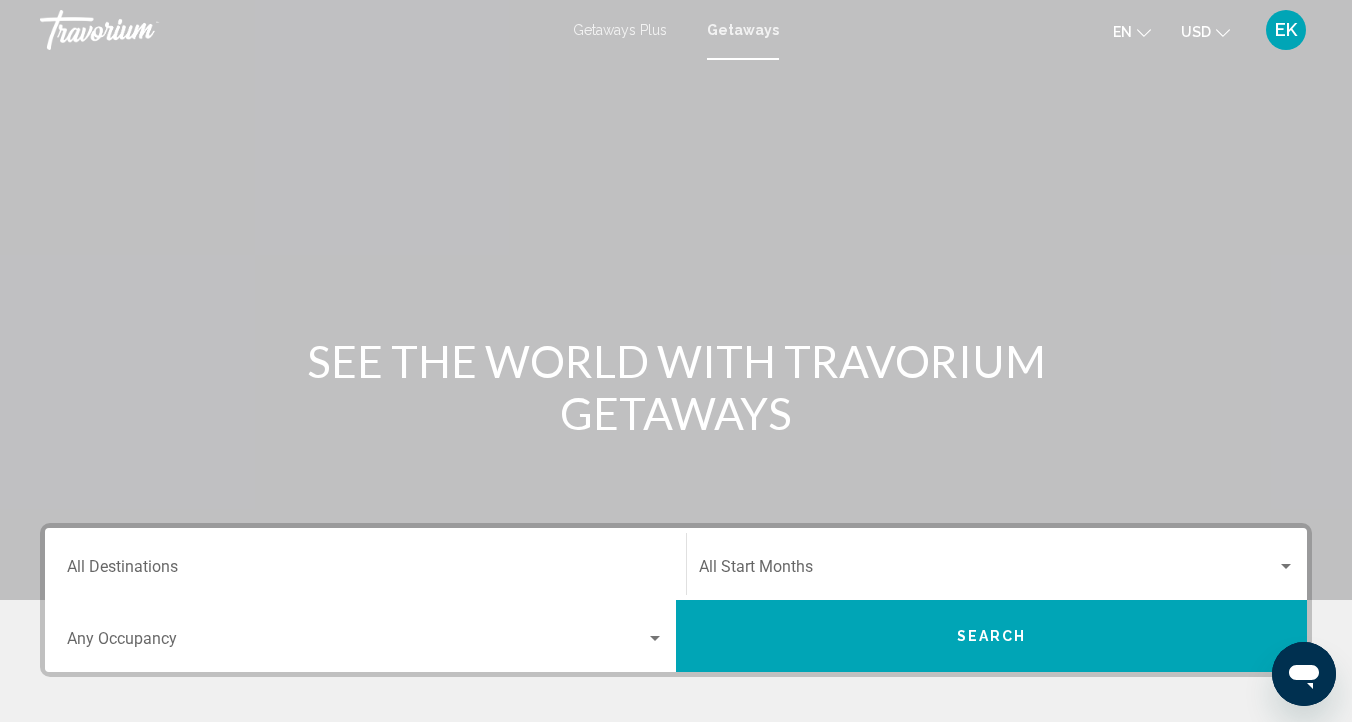 click on "Destination All Destinations" at bounding box center [365, 564] 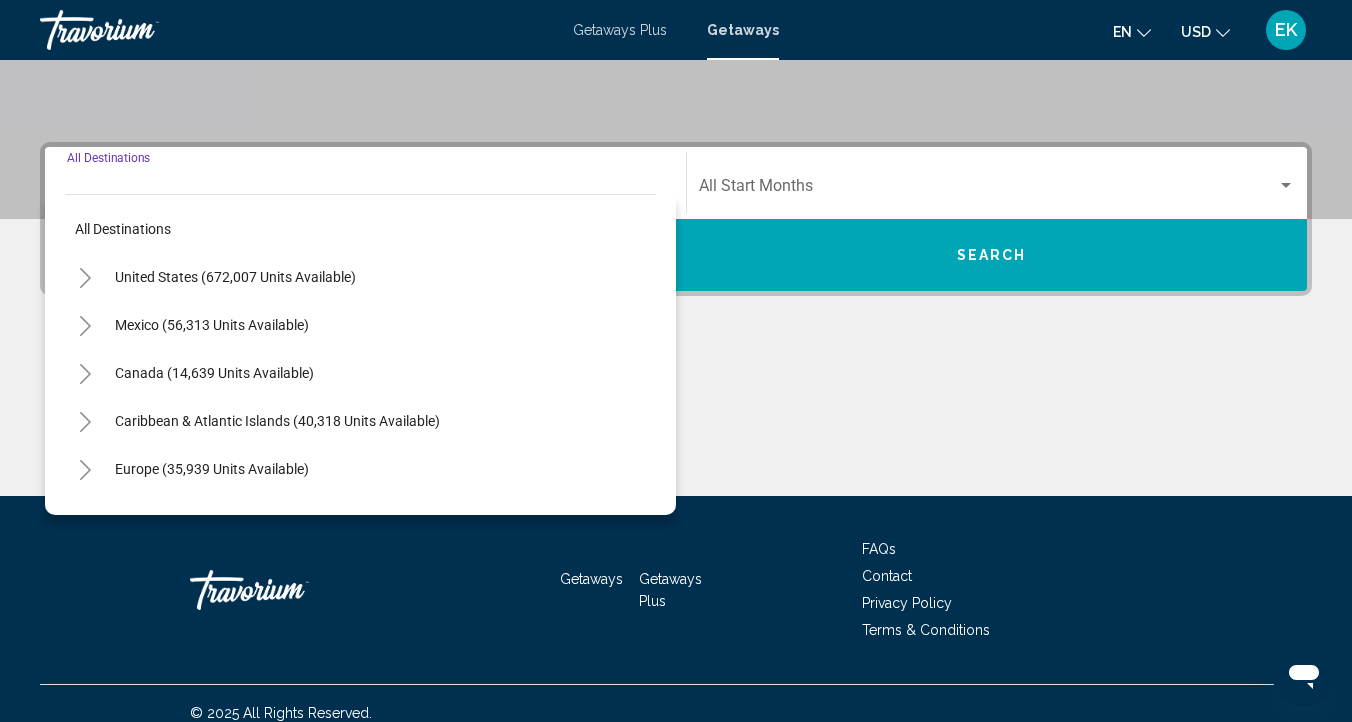 scroll, scrollTop: 400, scrollLeft: 0, axis: vertical 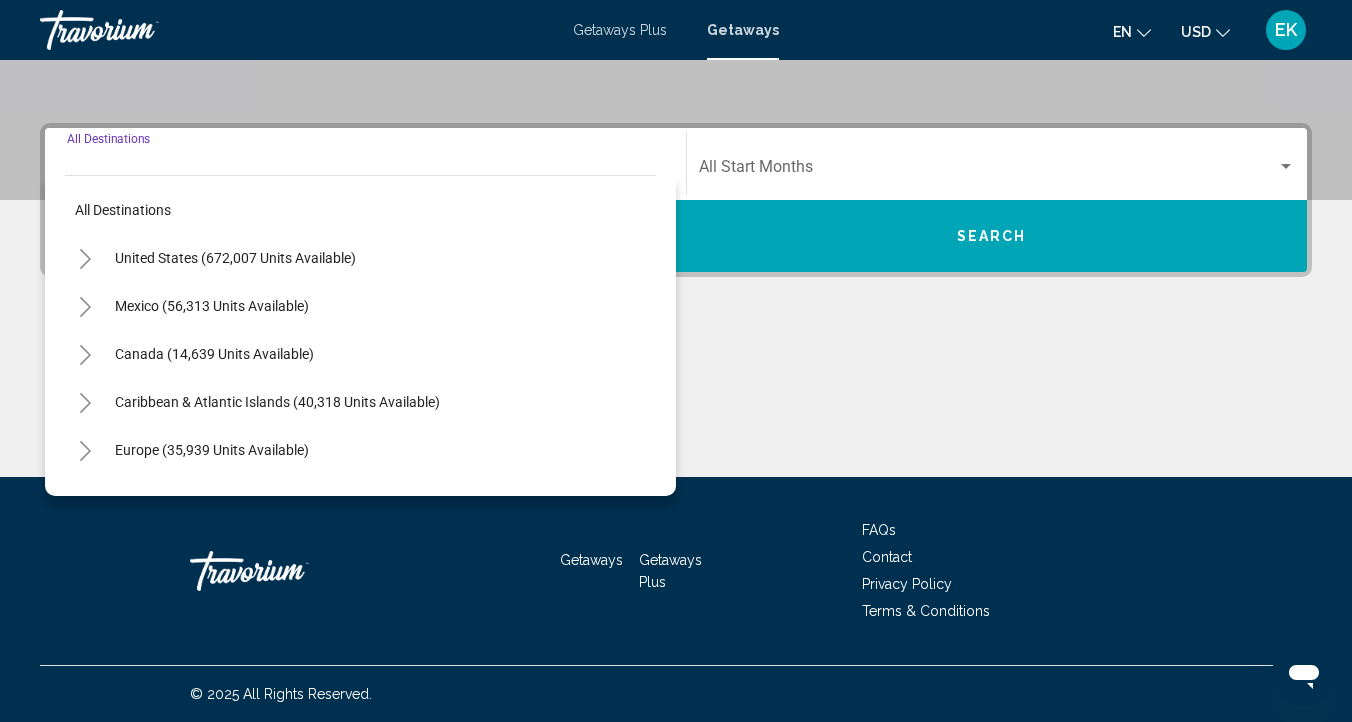 click 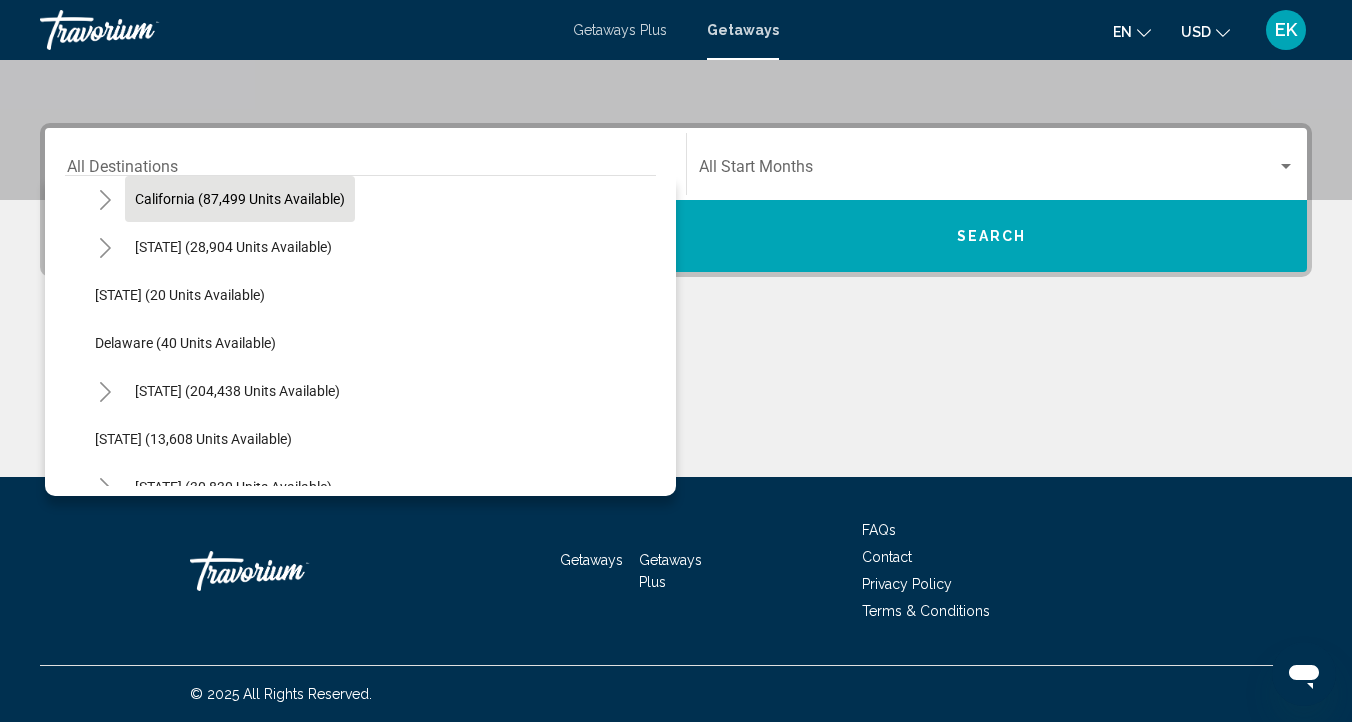 scroll, scrollTop: 207, scrollLeft: 0, axis: vertical 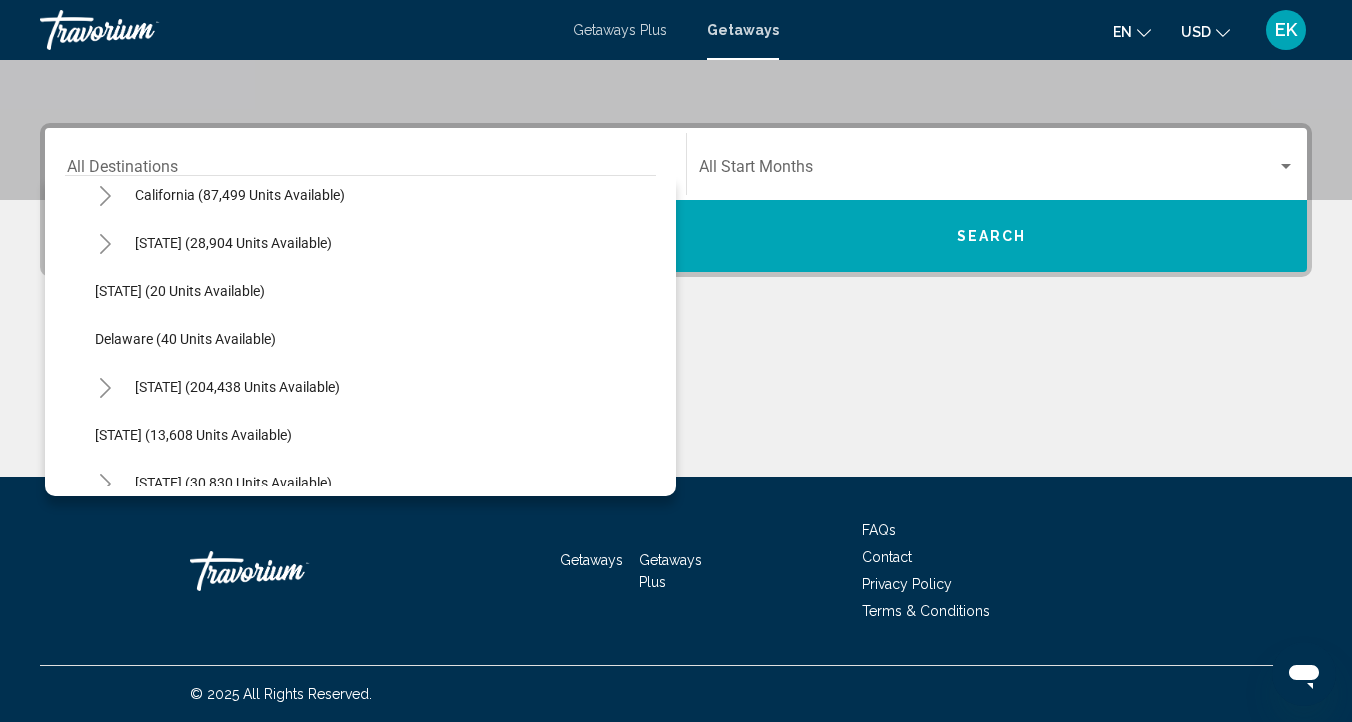 click 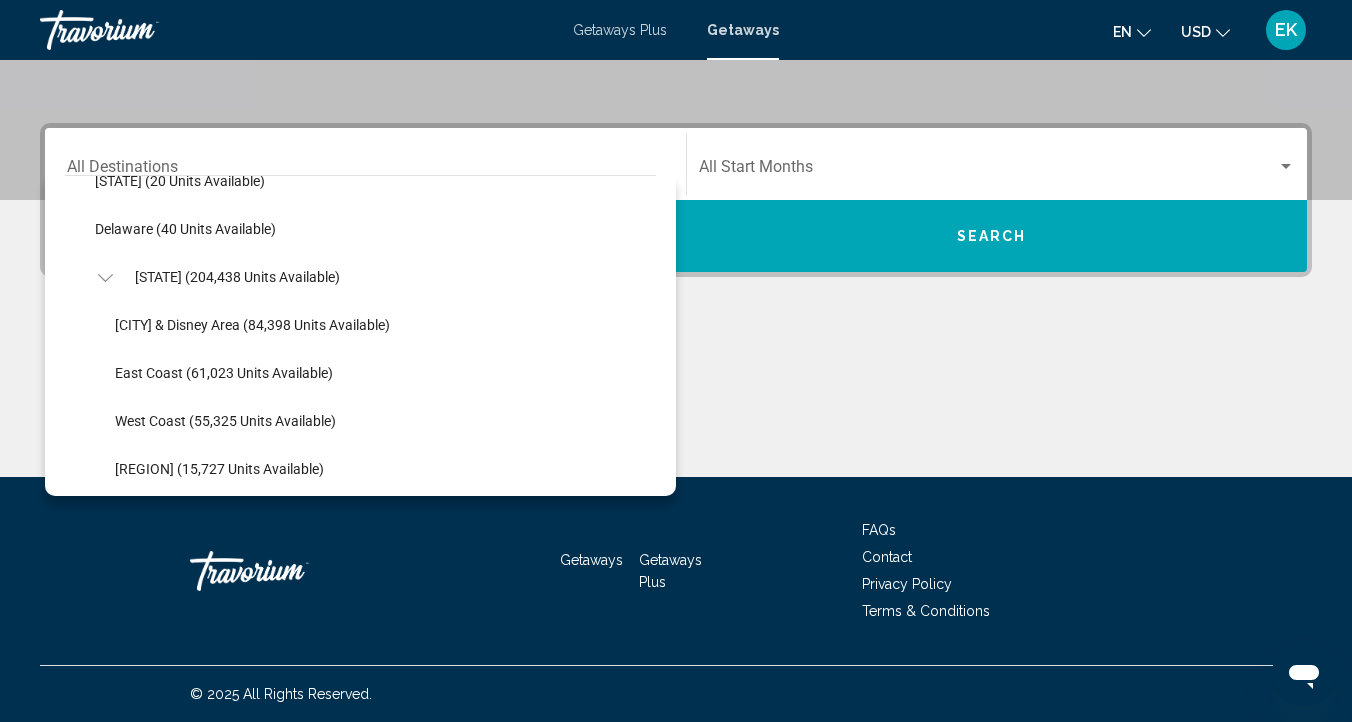 scroll, scrollTop: 350, scrollLeft: 0, axis: vertical 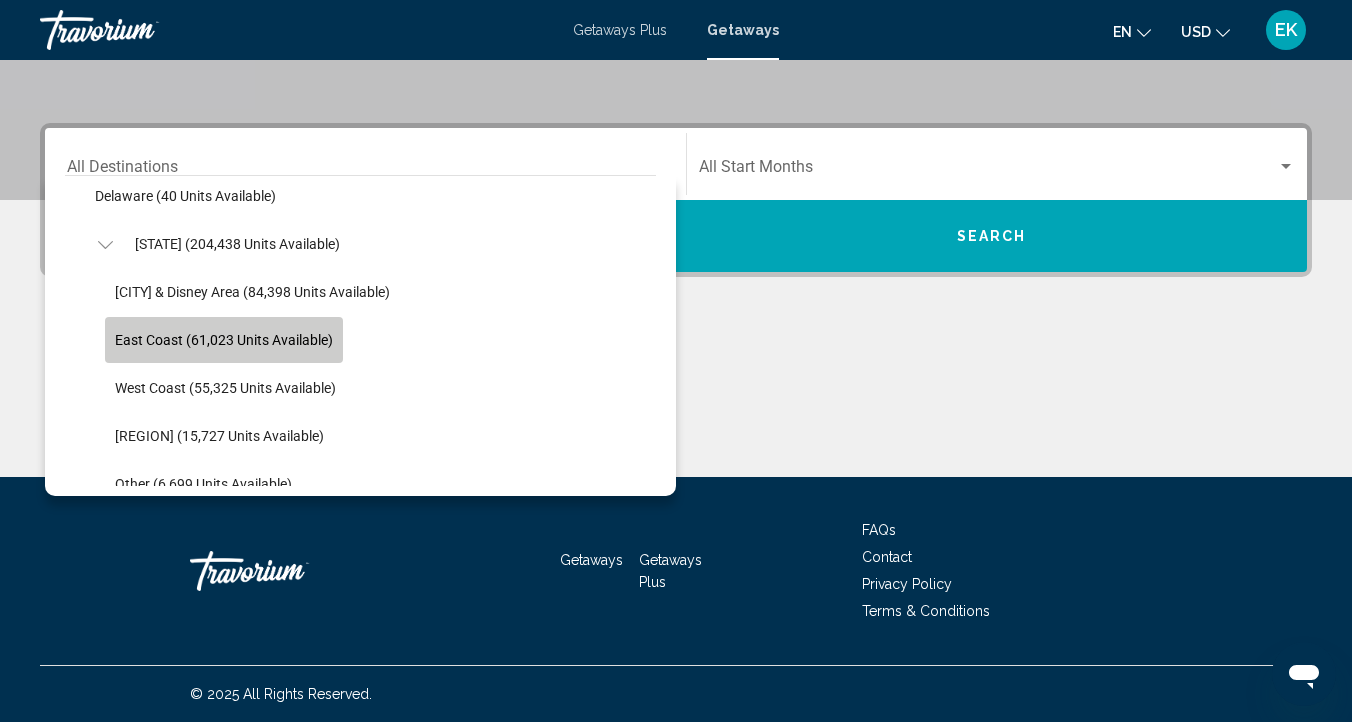 click on "East Coast (61,023 units available)" 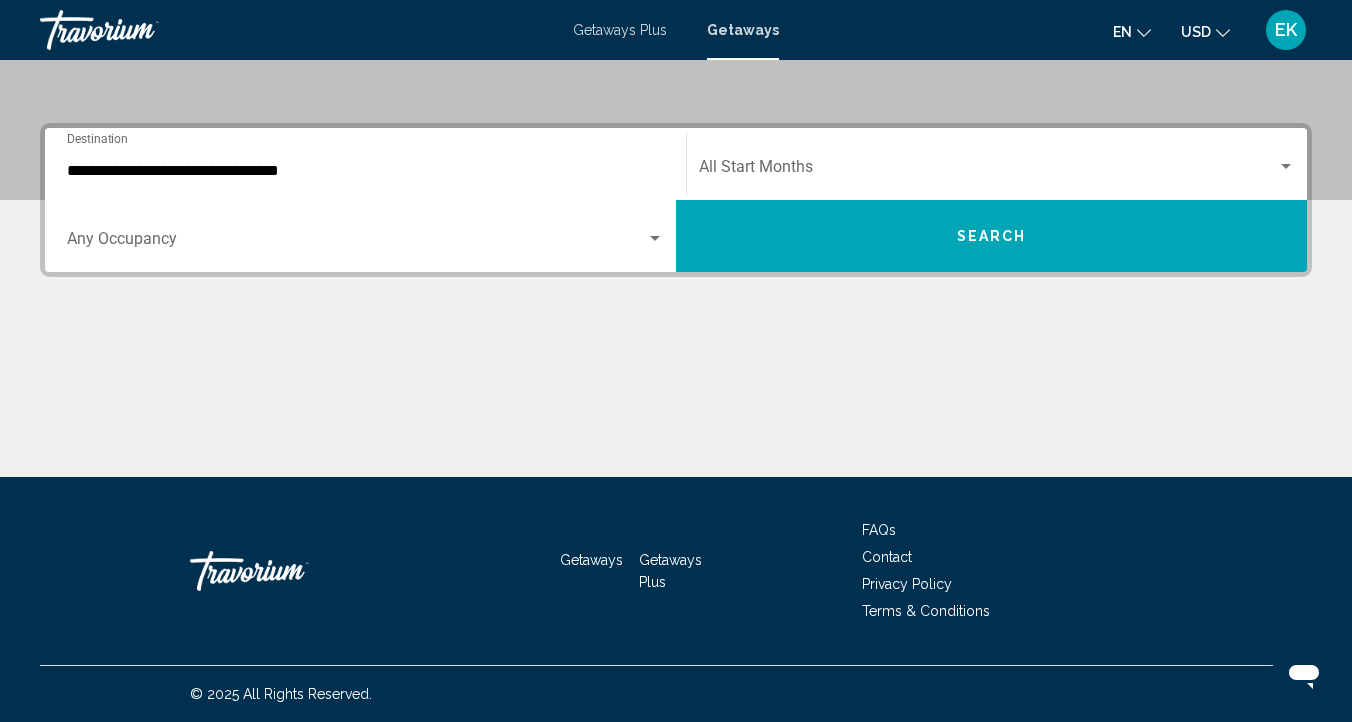 click on "Start Month All Start Months" 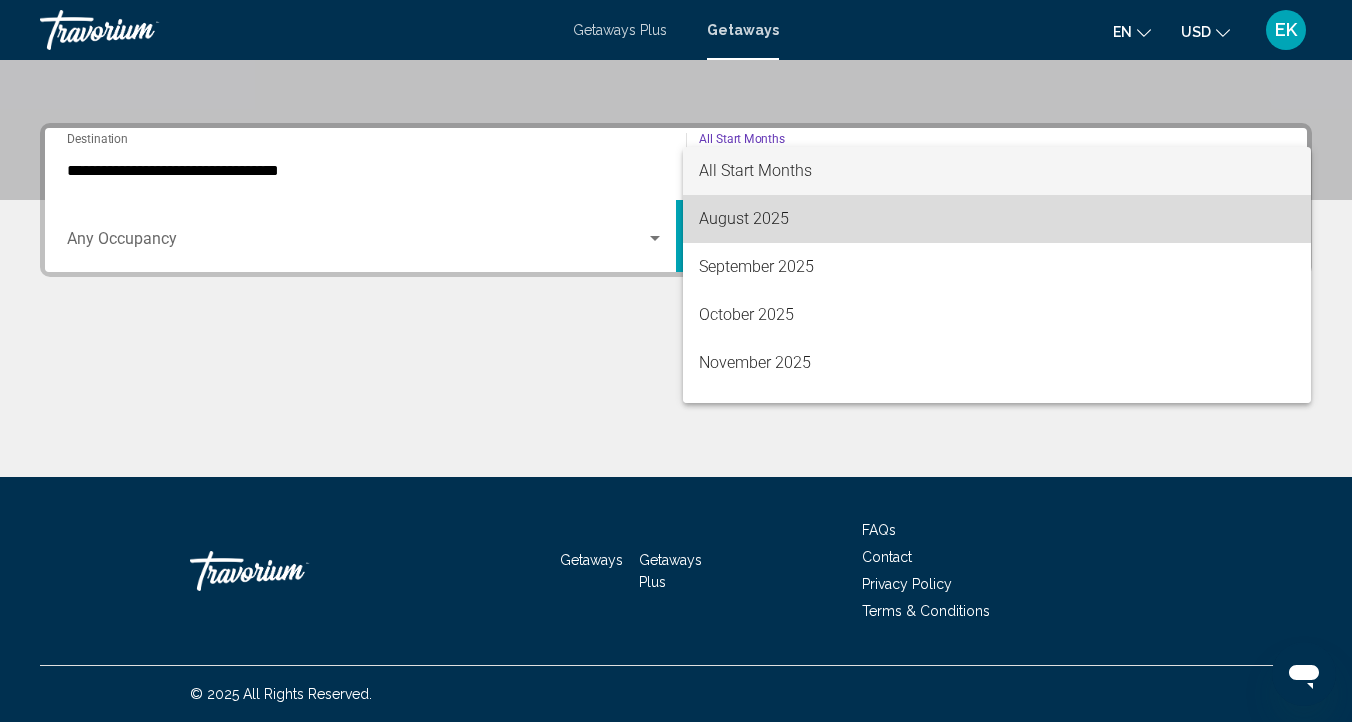 click on "August 2025" at bounding box center (997, 219) 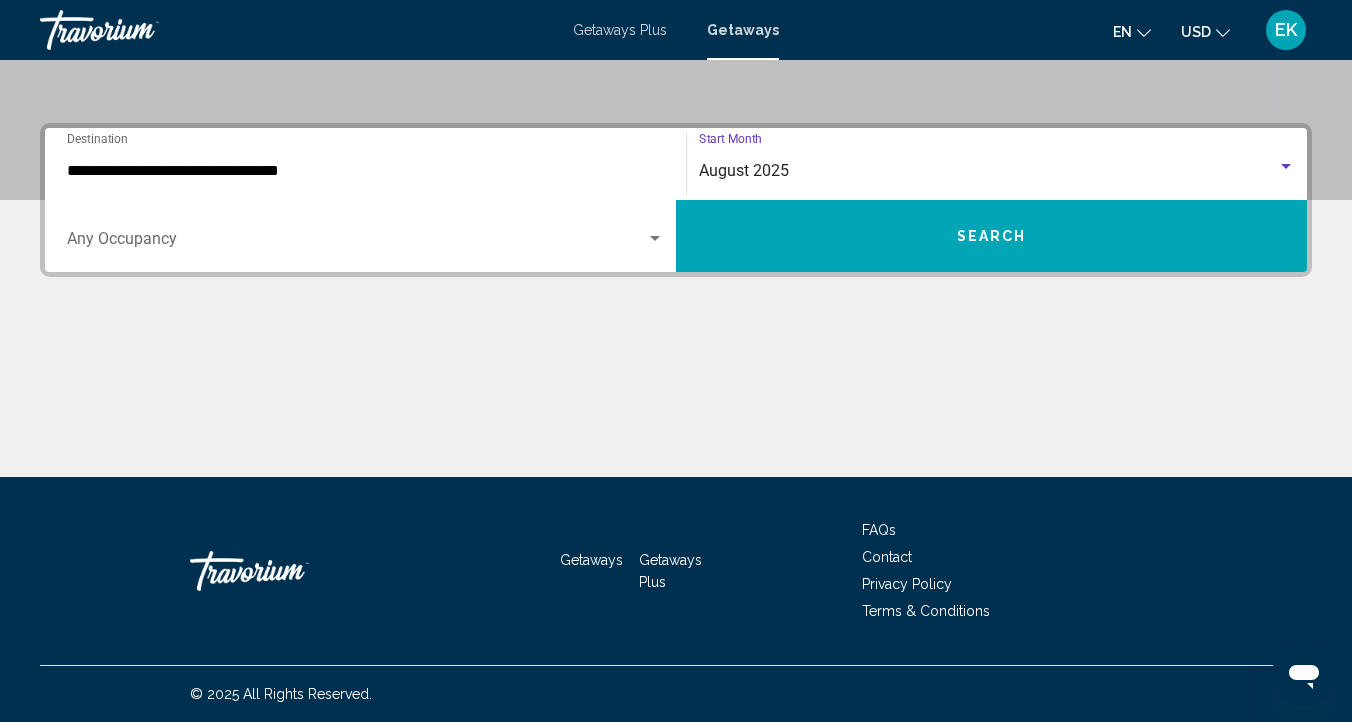 click on "Occupancy Any Occupancy" at bounding box center [365, 236] 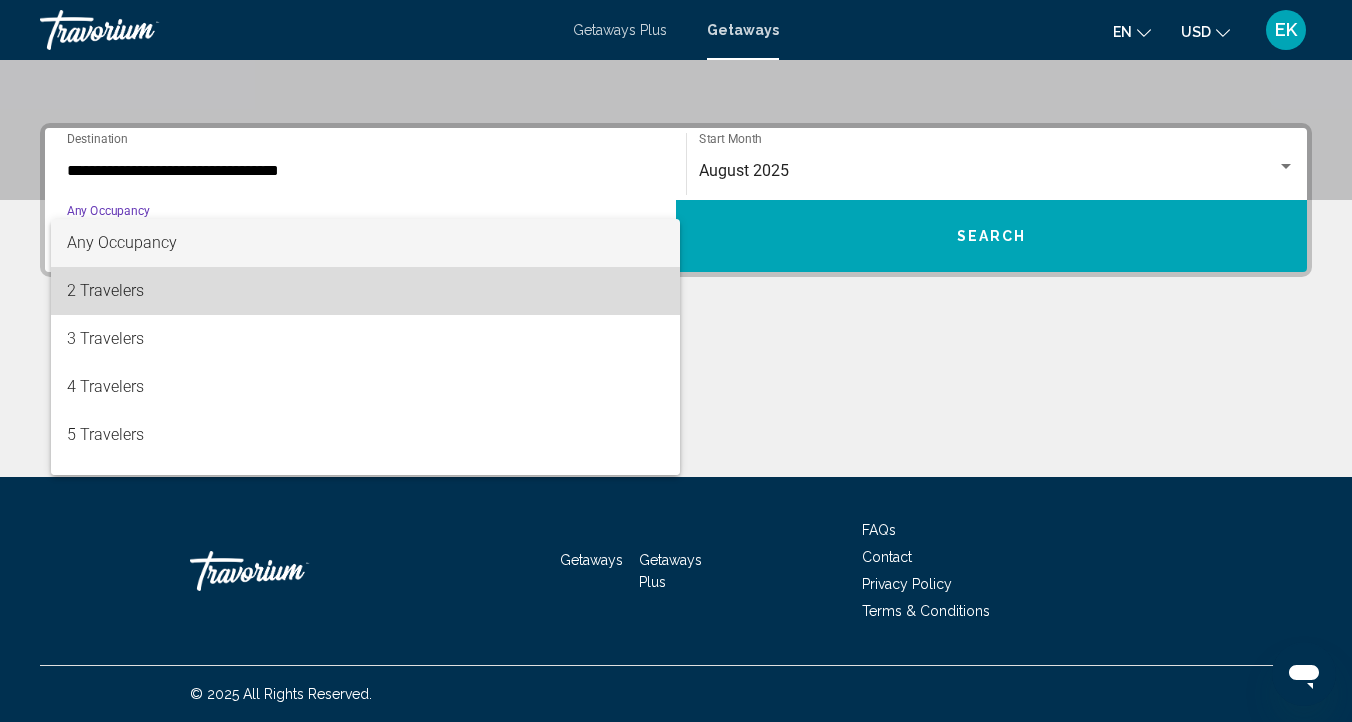 click on "2 Travelers" at bounding box center (365, 291) 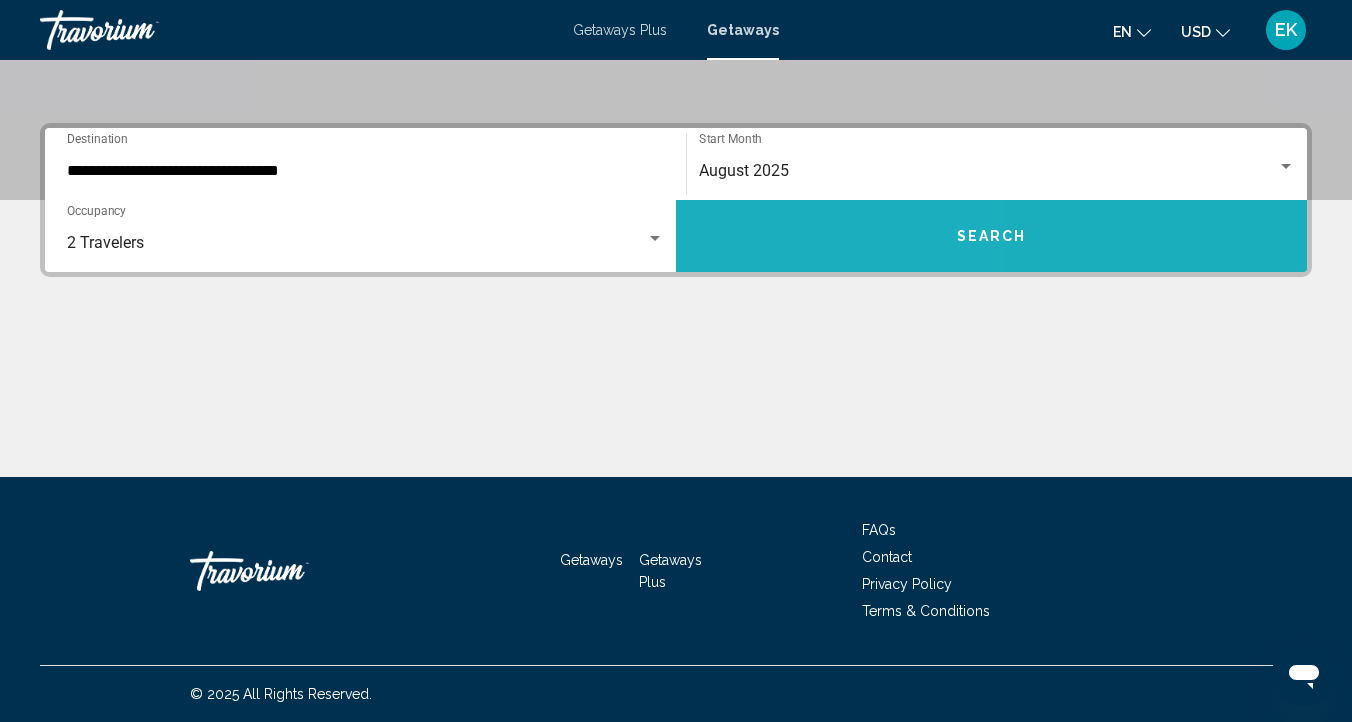 click on "Search" at bounding box center (991, 236) 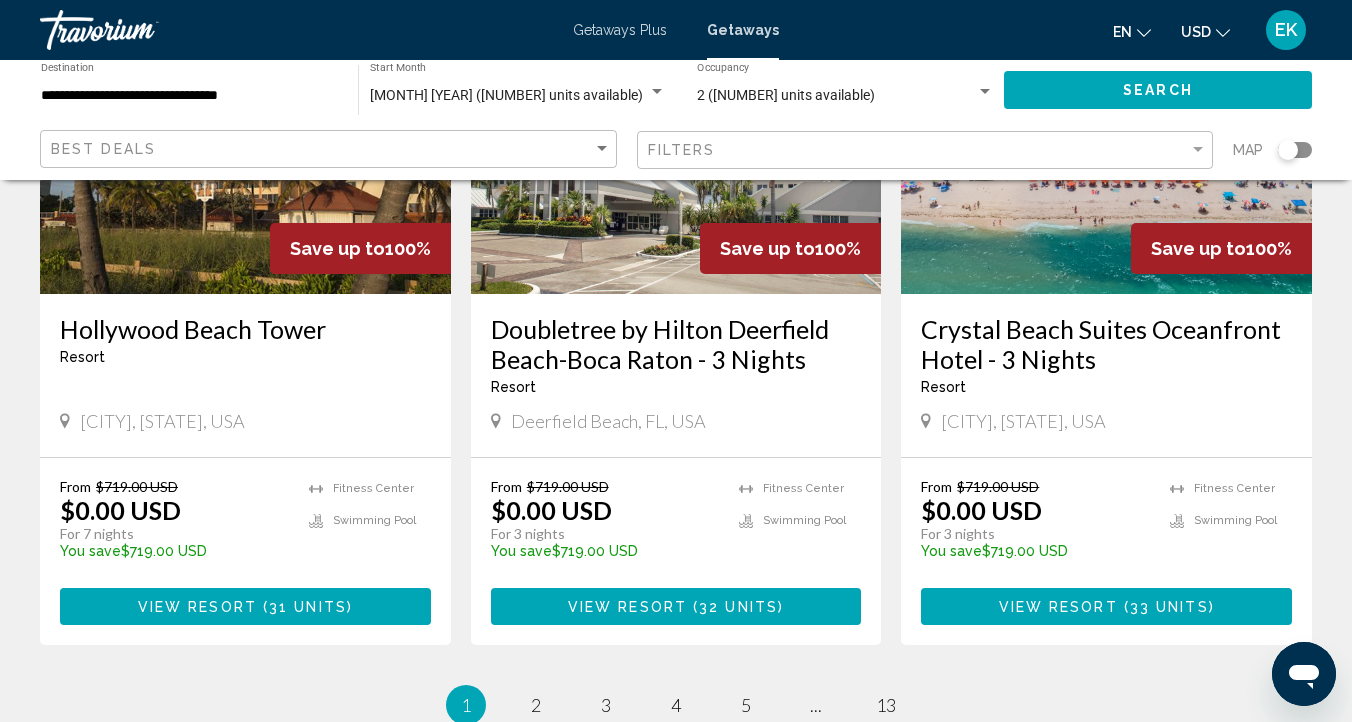 scroll, scrollTop: 2429, scrollLeft: 0, axis: vertical 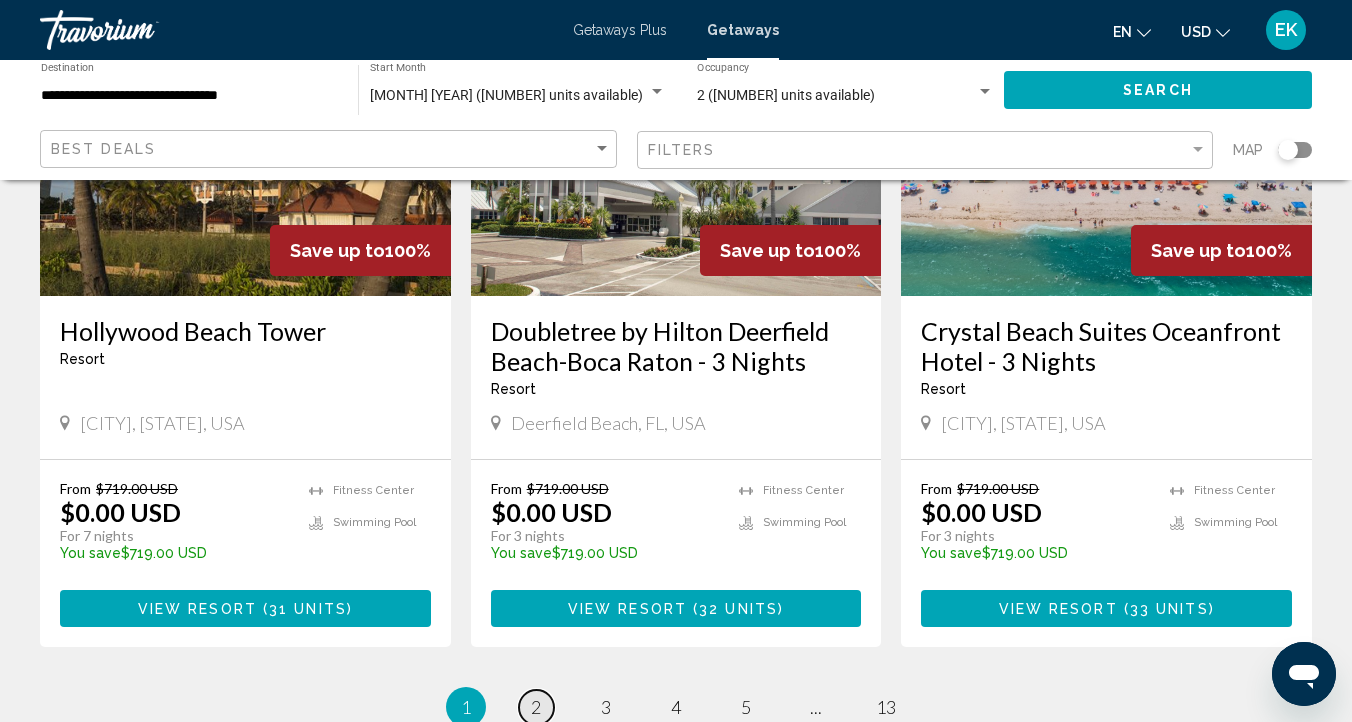 click on "2" at bounding box center [536, 707] 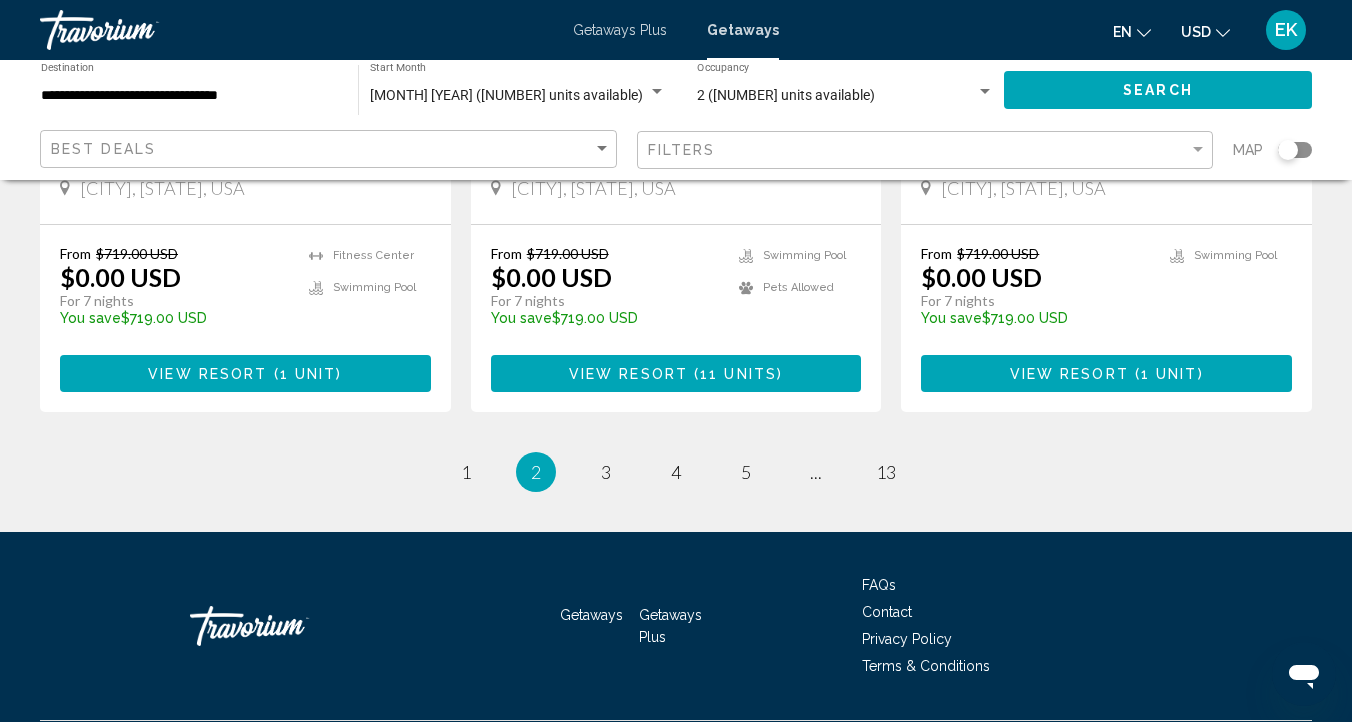 scroll, scrollTop: 2653, scrollLeft: 0, axis: vertical 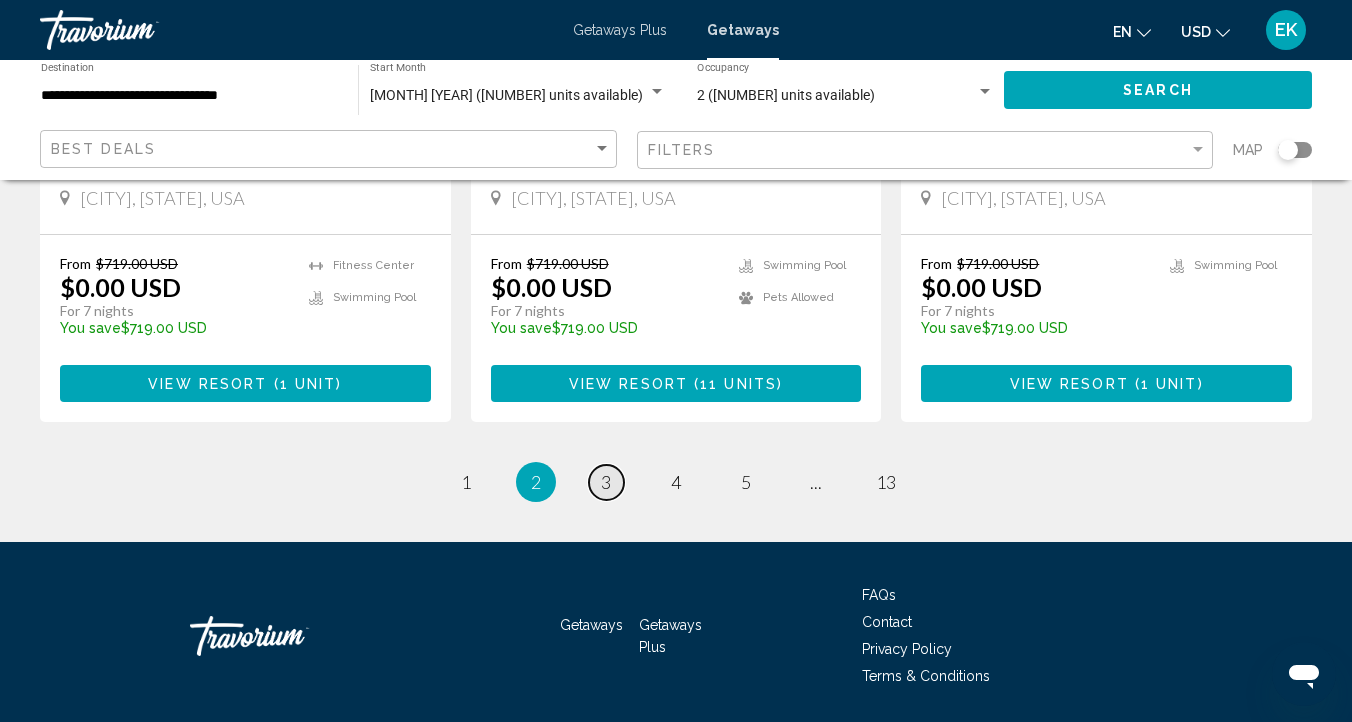 click on "3" at bounding box center (606, 482) 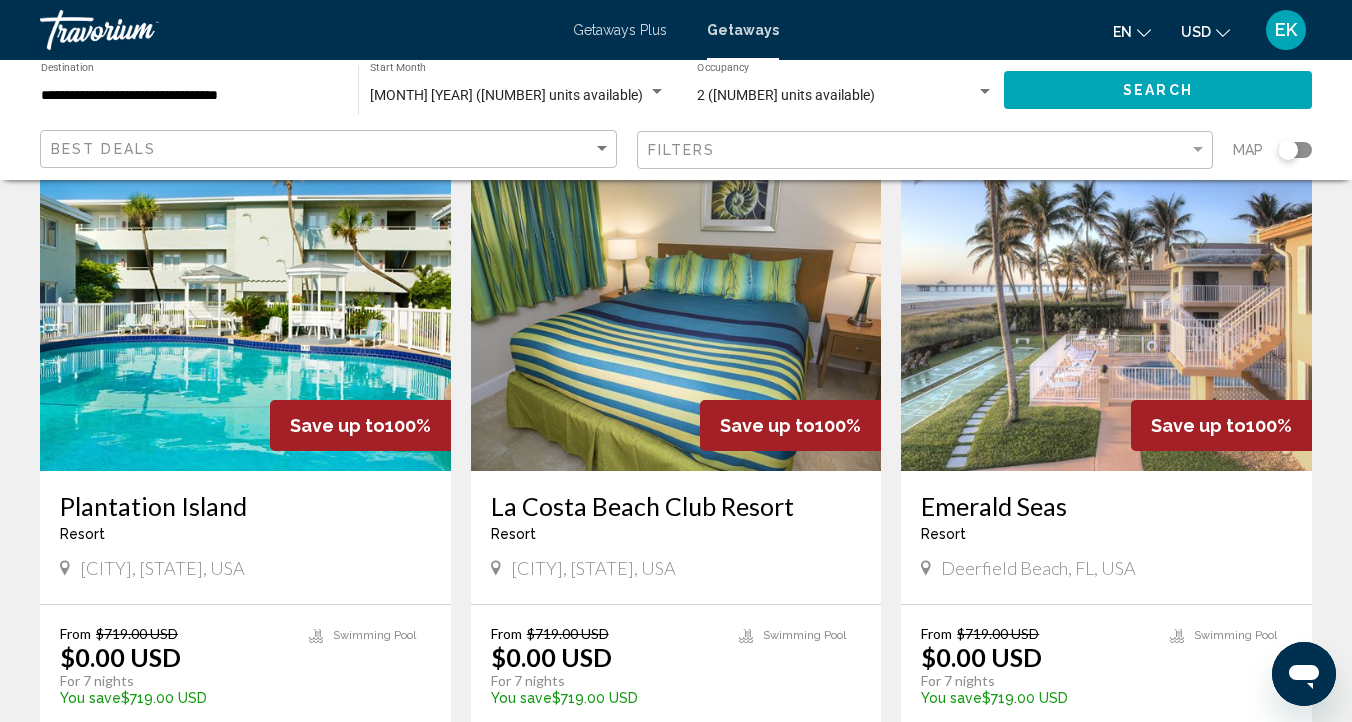 scroll, scrollTop: 1605, scrollLeft: 0, axis: vertical 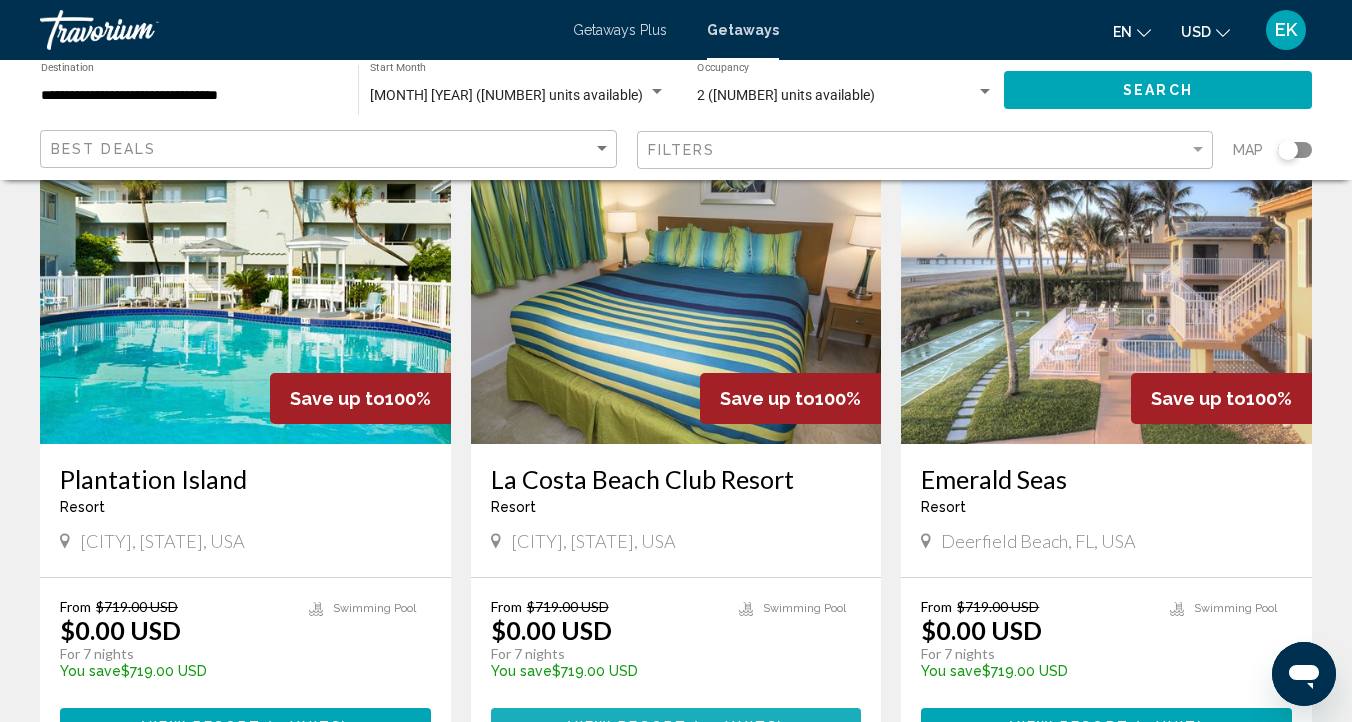 click on "View Resort" at bounding box center [627, 727] 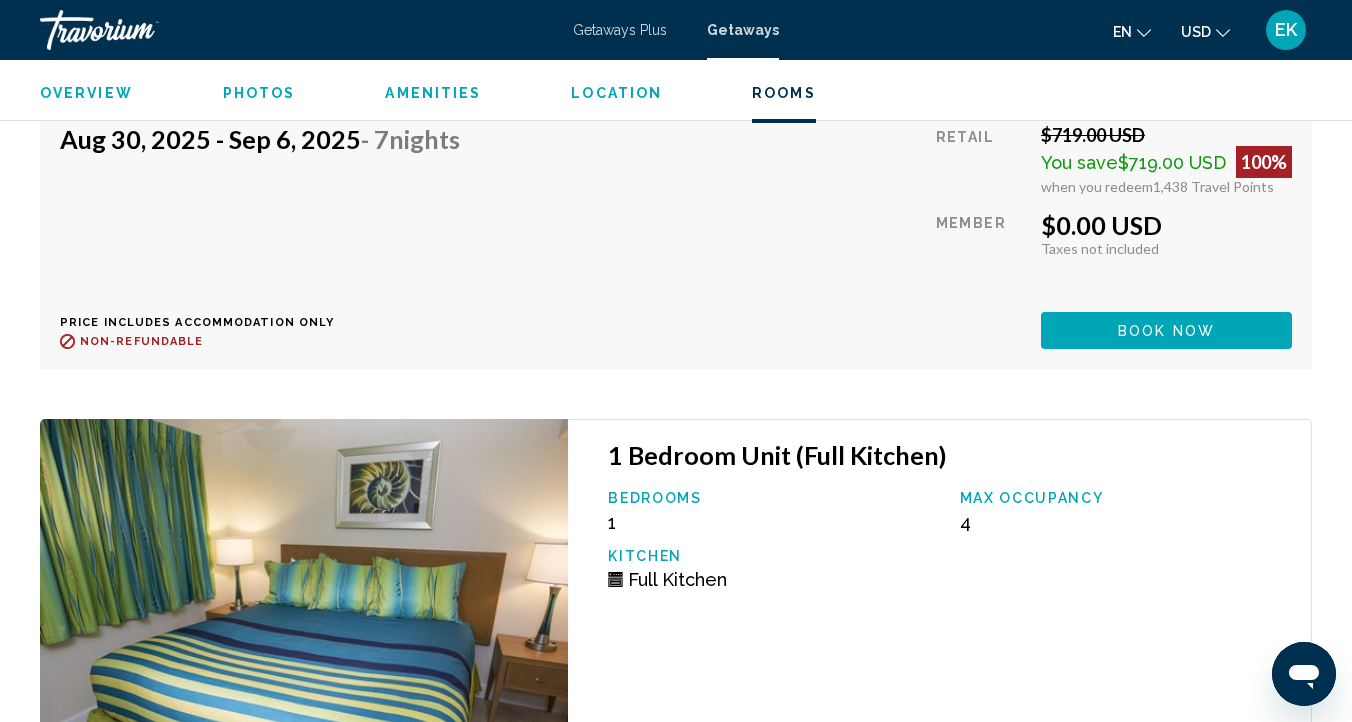 scroll, scrollTop: 4711, scrollLeft: 0, axis: vertical 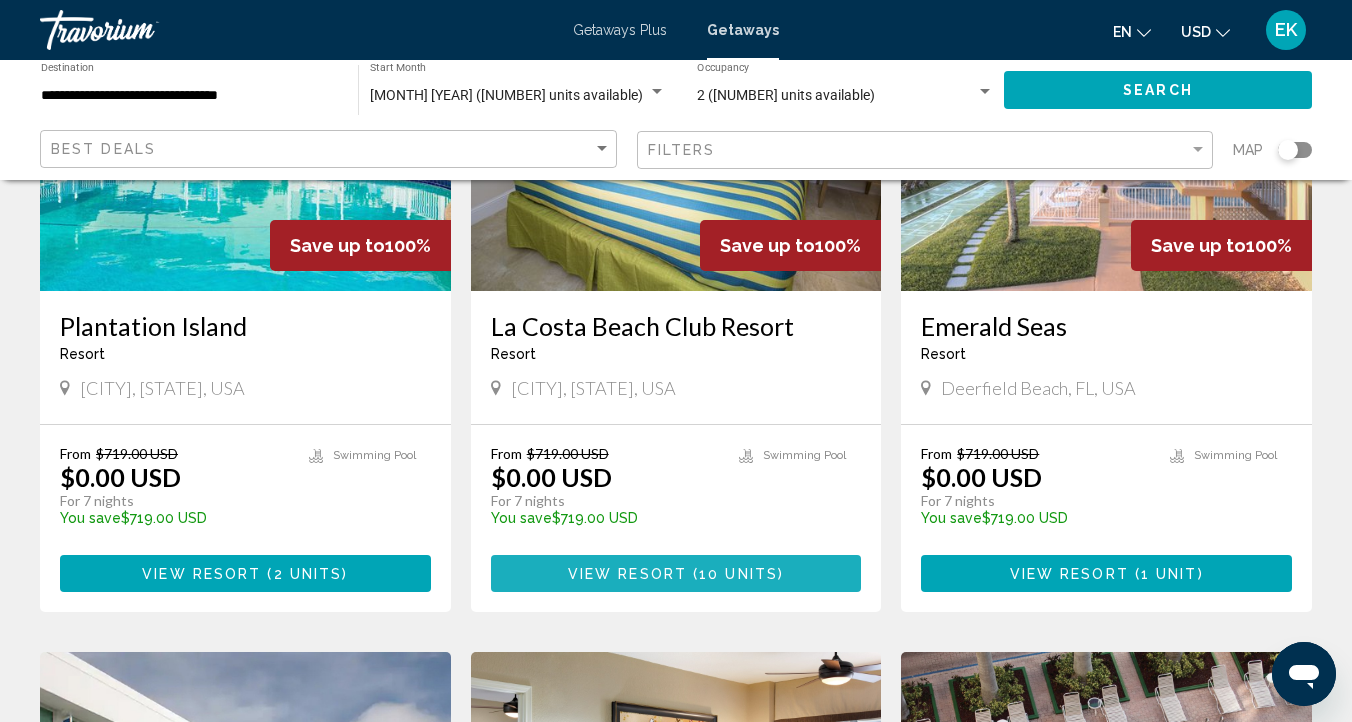click on "View Resort    ( 10 units )" at bounding box center (676, 573) 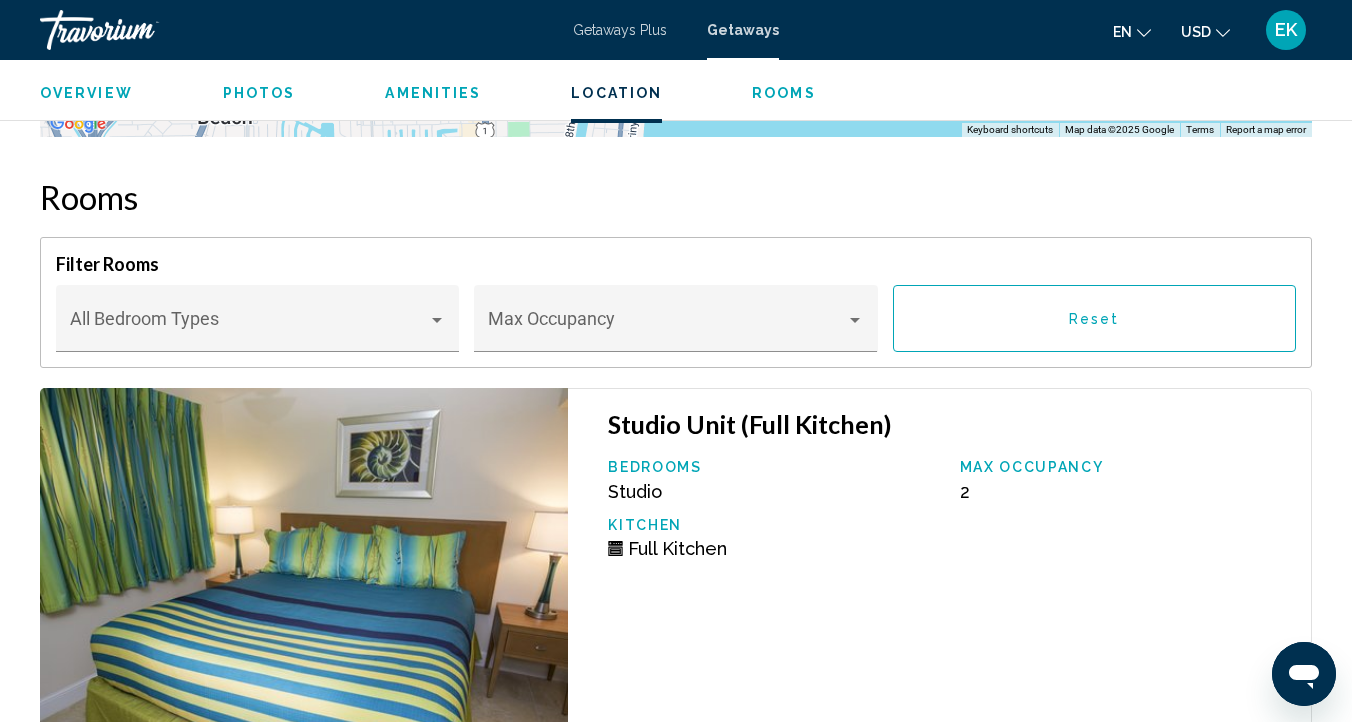 scroll, scrollTop: 3424, scrollLeft: 0, axis: vertical 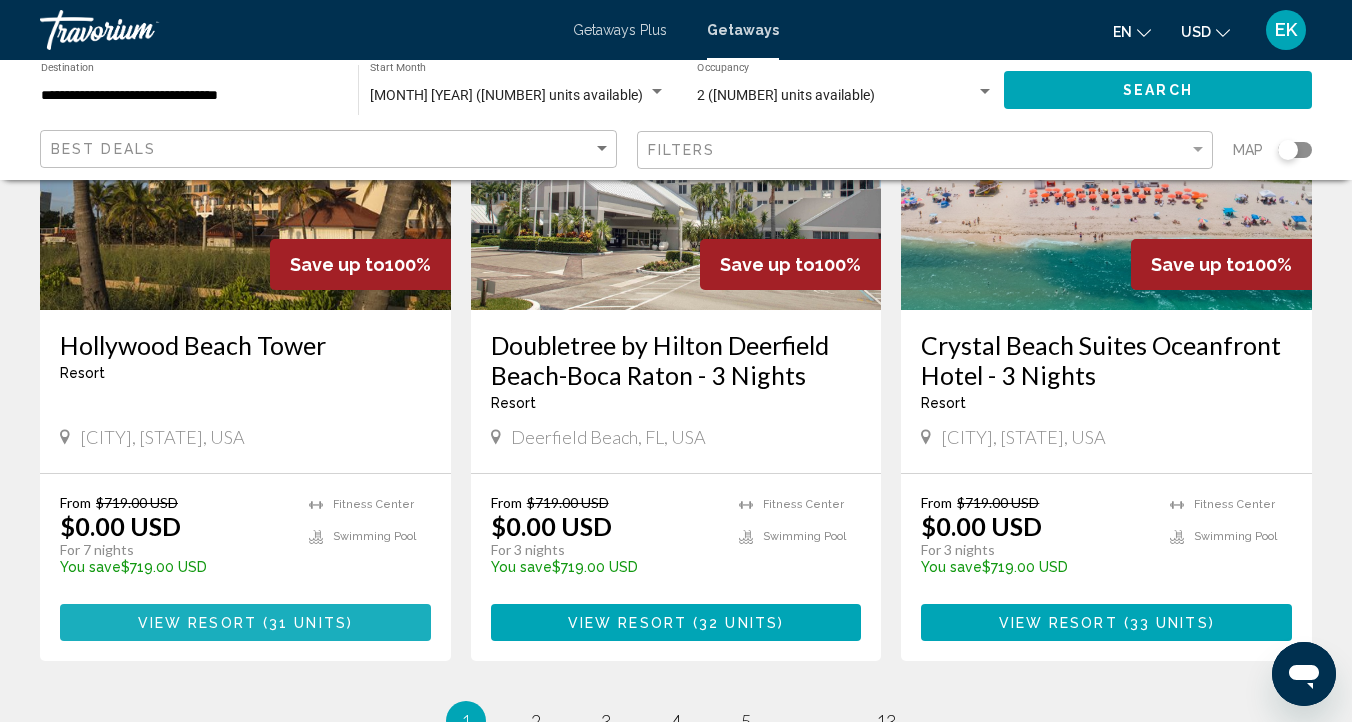 click on "View Resort" at bounding box center (197, 623) 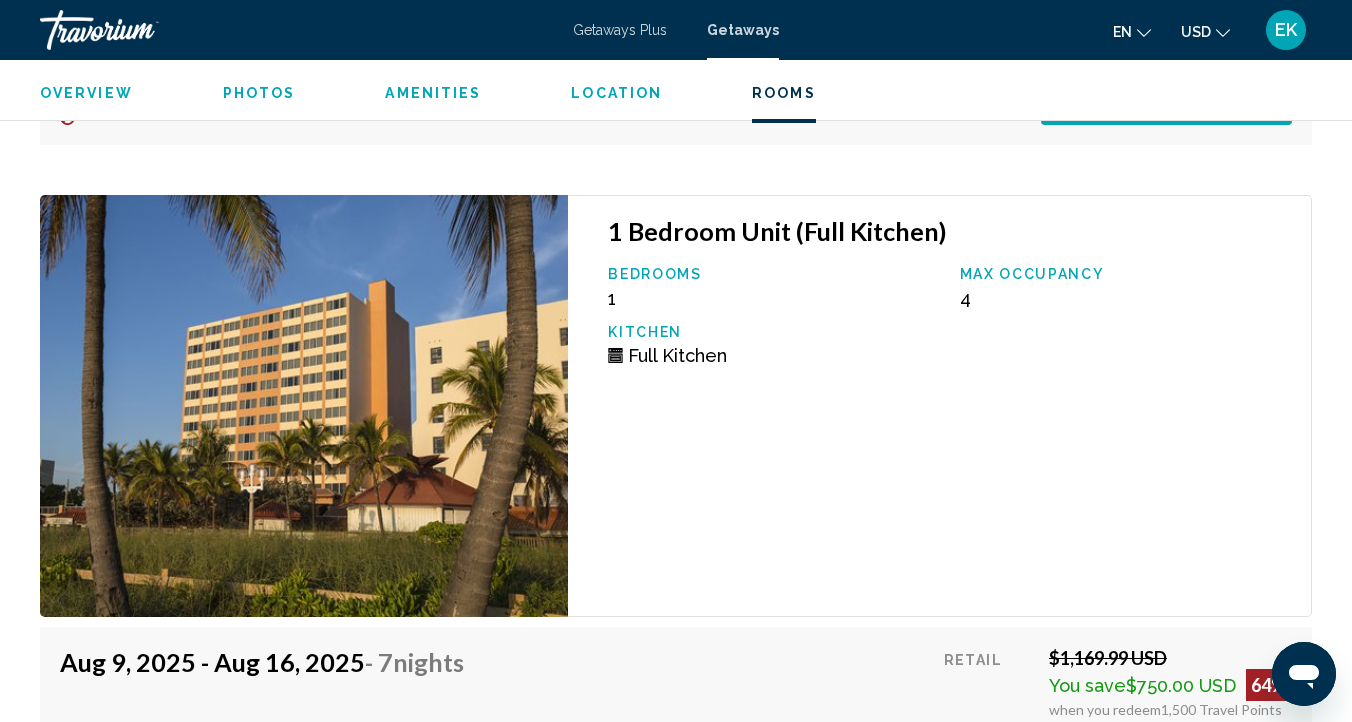 scroll, scrollTop: 7324, scrollLeft: 0, axis: vertical 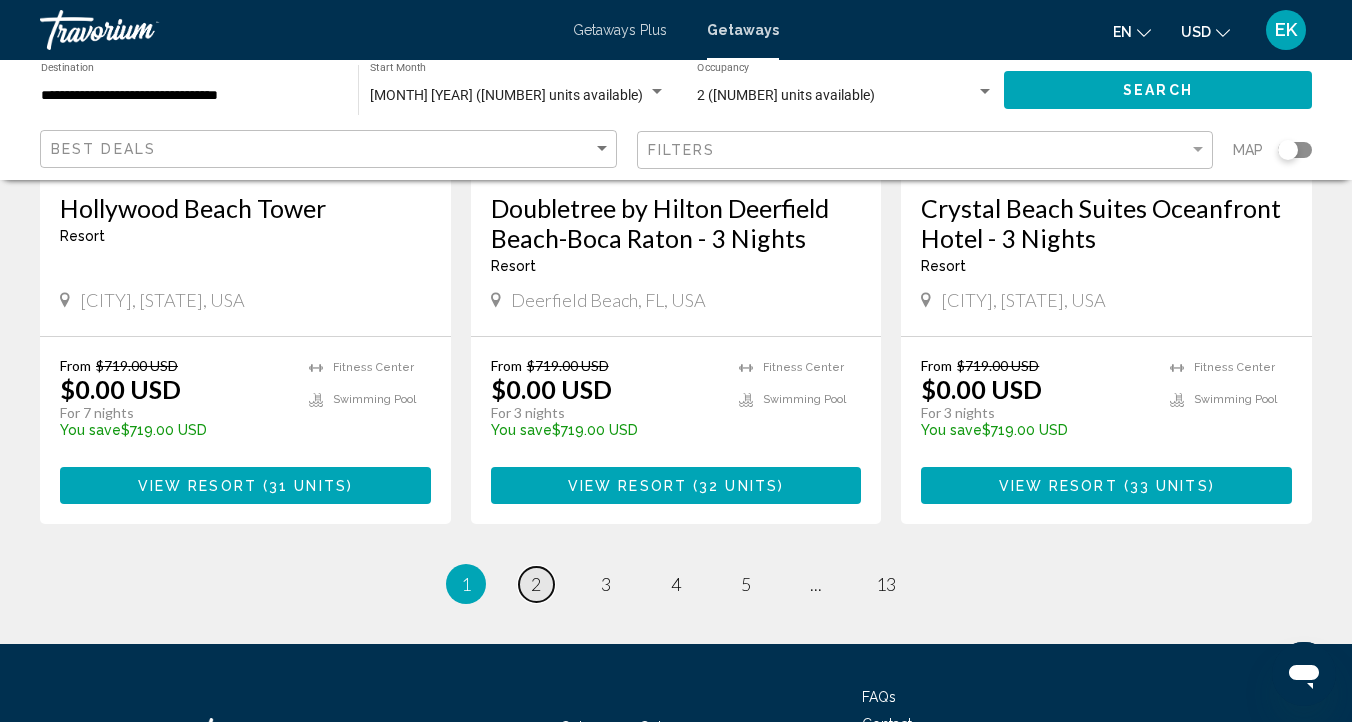 click on "2" at bounding box center [536, 584] 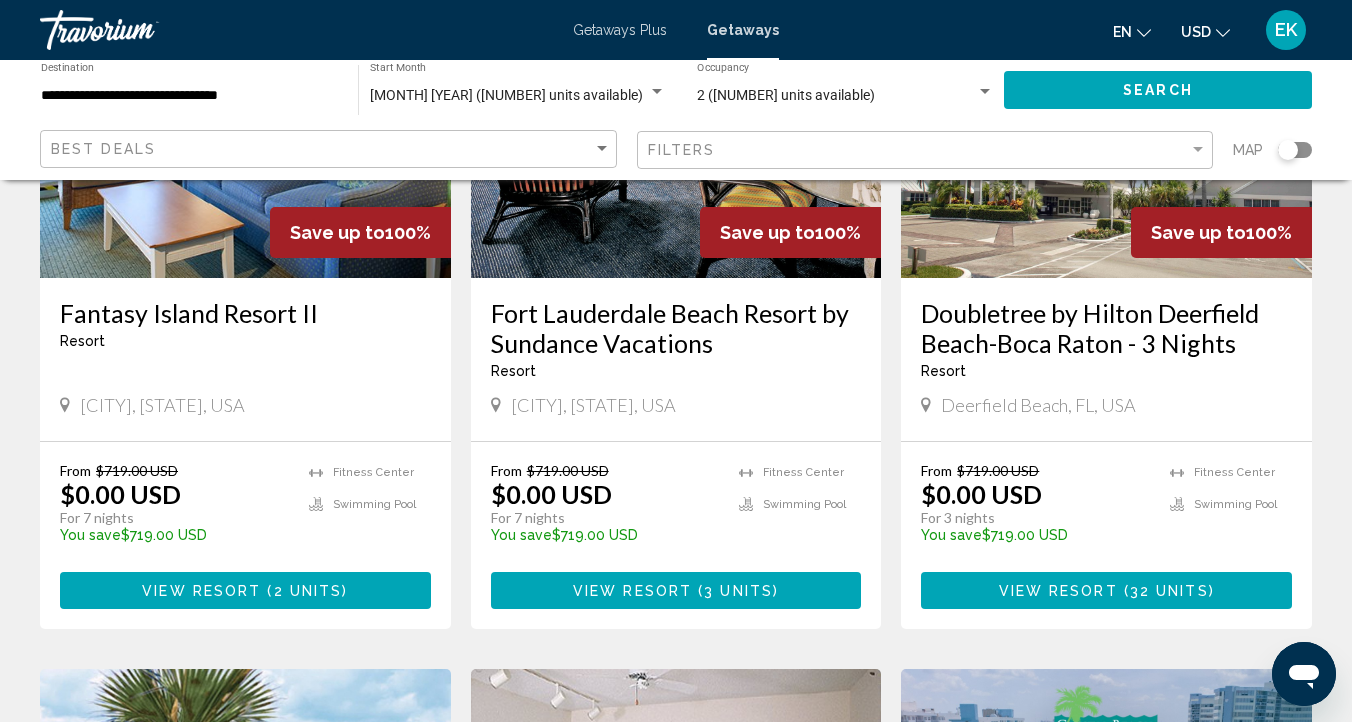scroll, scrollTop: 298, scrollLeft: 0, axis: vertical 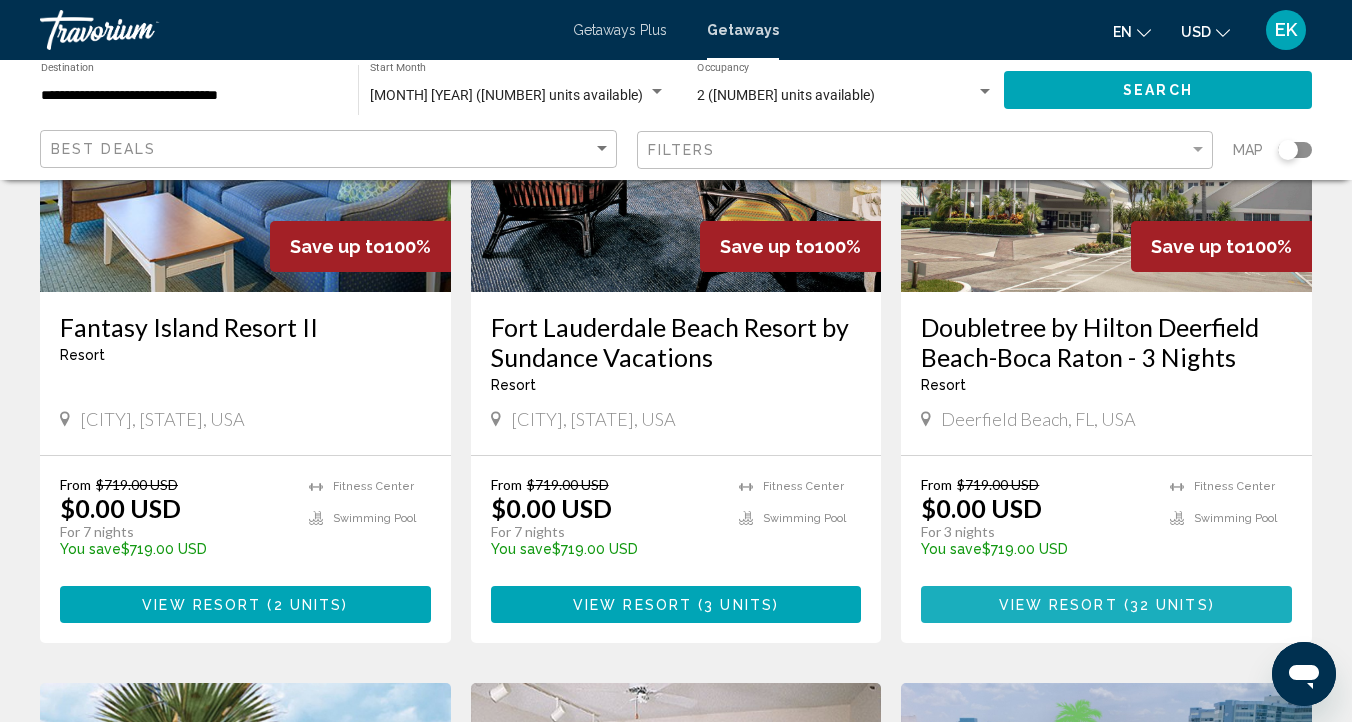 click on "View Resort" at bounding box center (1058, 605) 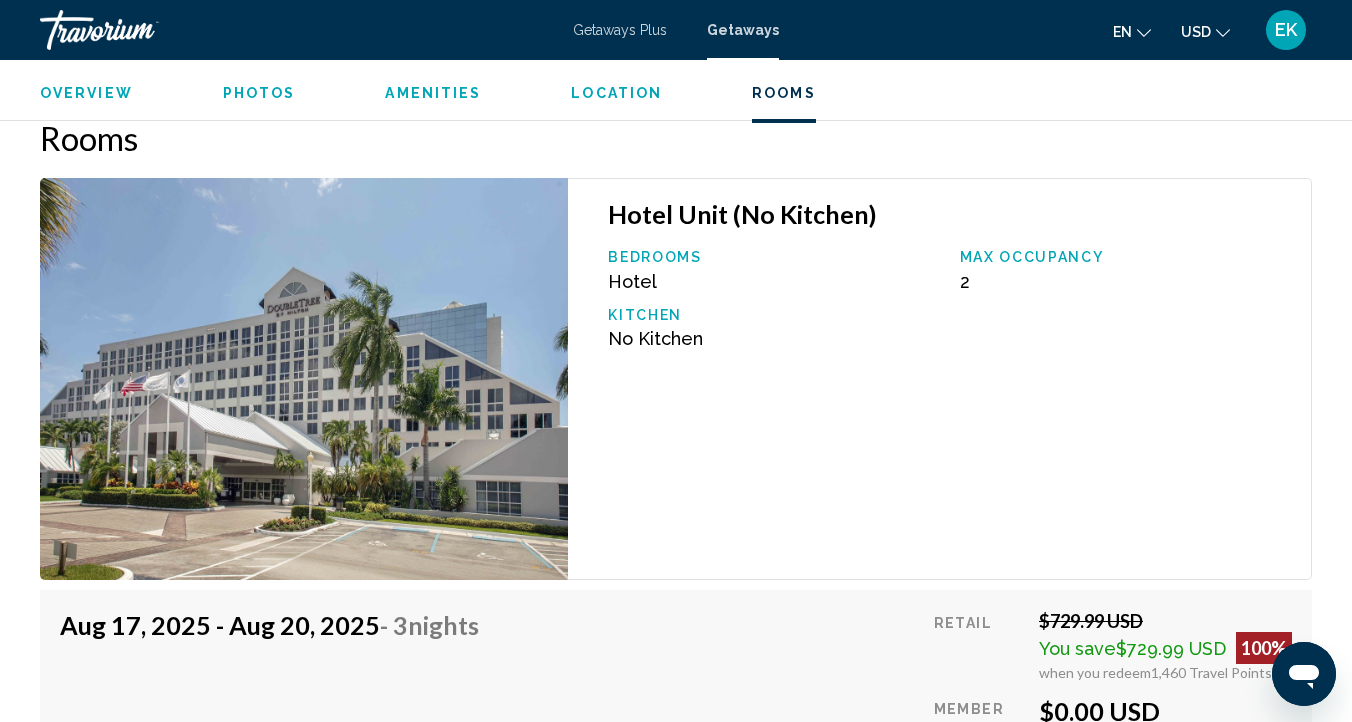 scroll, scrollTop: 3172, scrollLeft: 0, axis: vertical 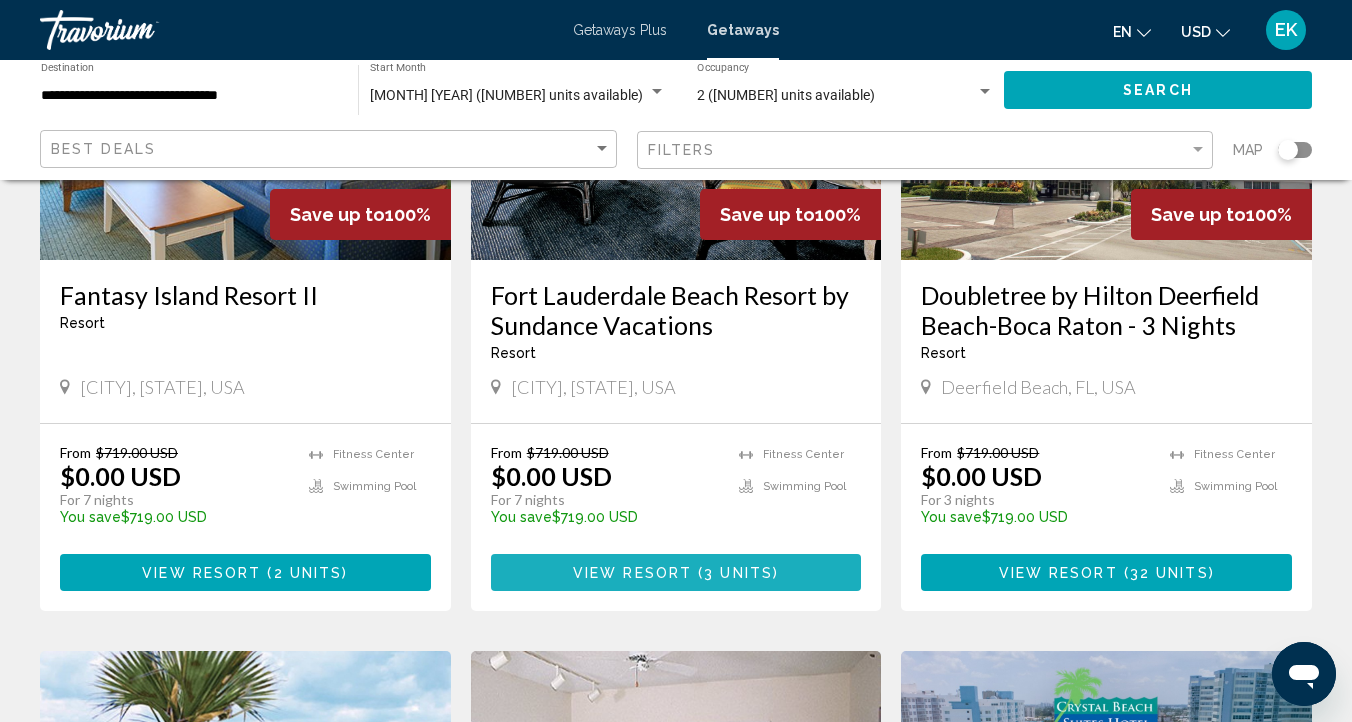 click on "View Resort" at bounding box center [632, 573] 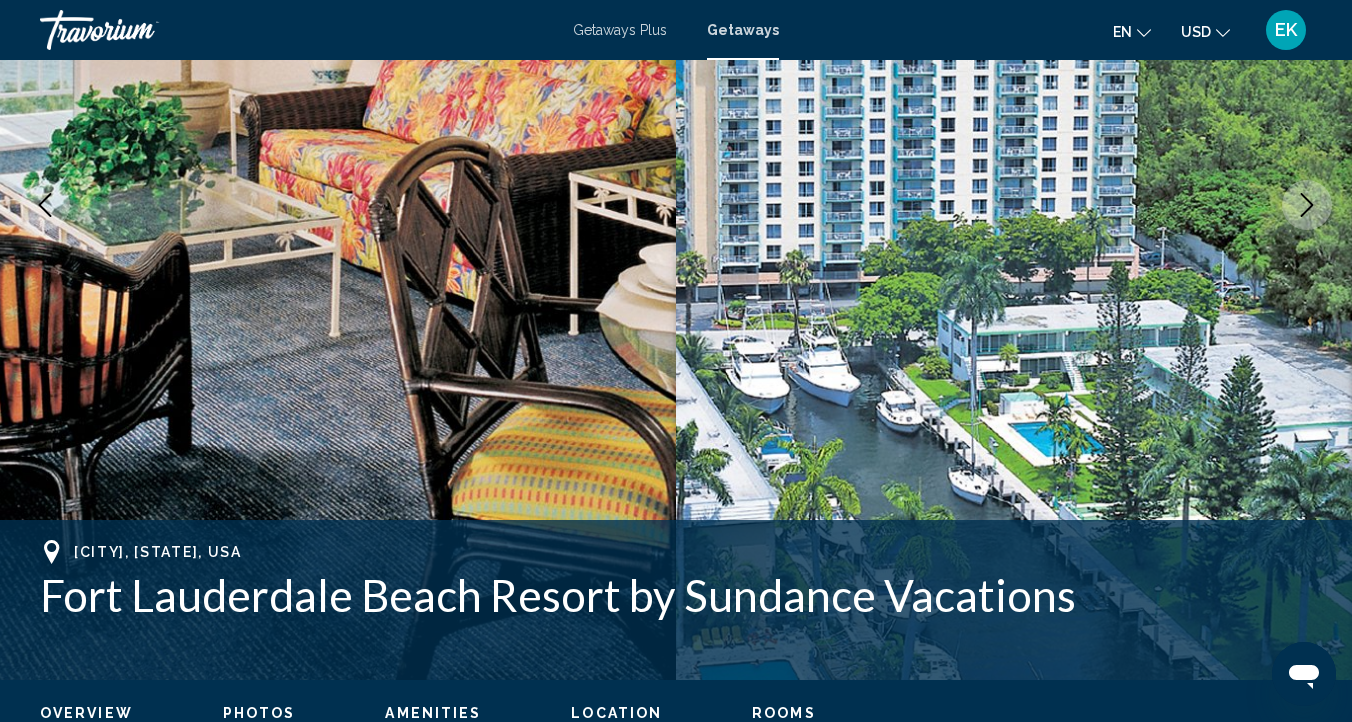 scroll, scrollTop: 174, scrollLeft: 0, axis: vertical 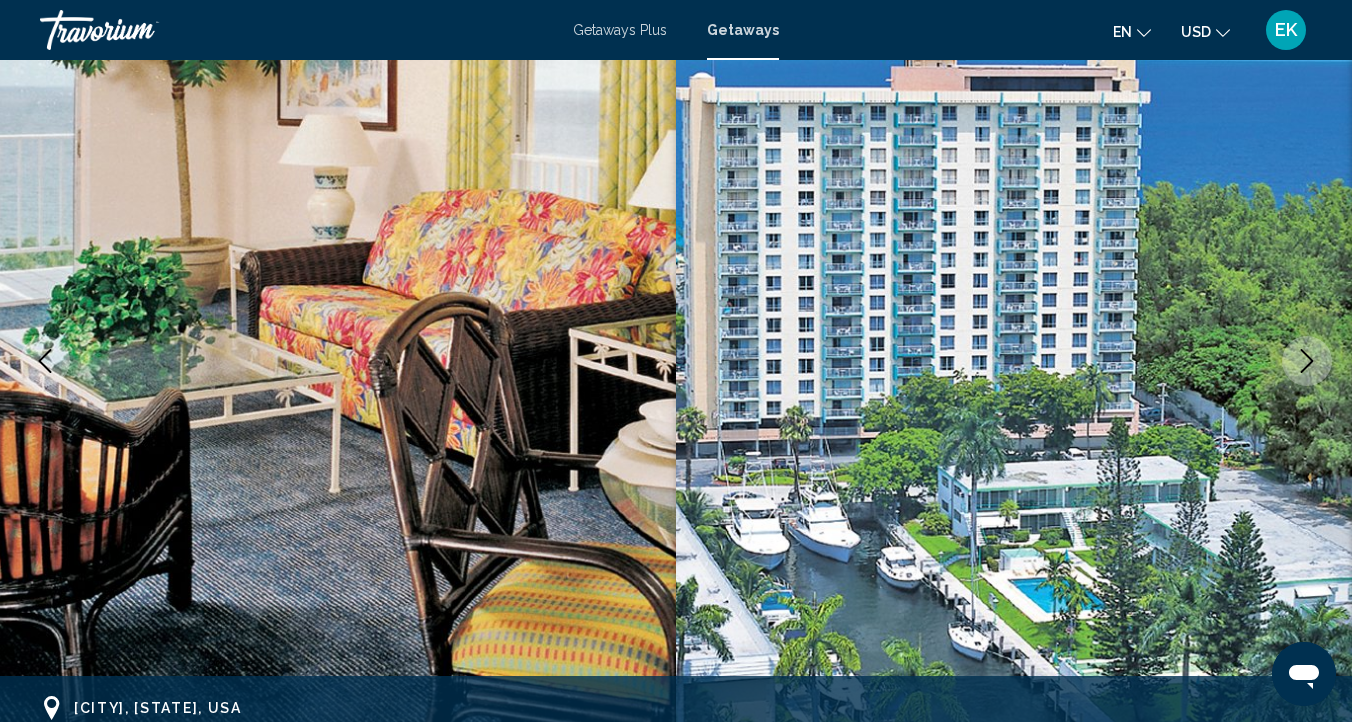 click at bounding box center (338, 361) 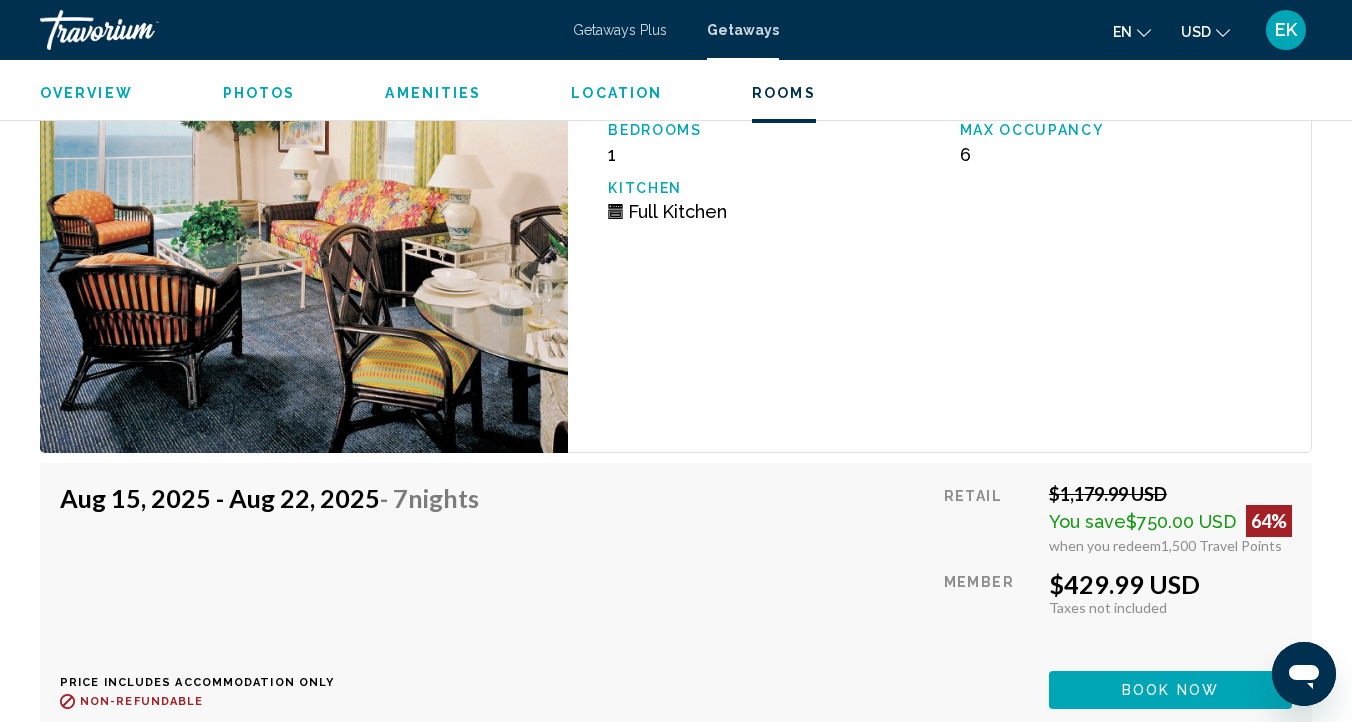 scroll, scrollTop: 3974, scrollLeft: 0, axis: vertical 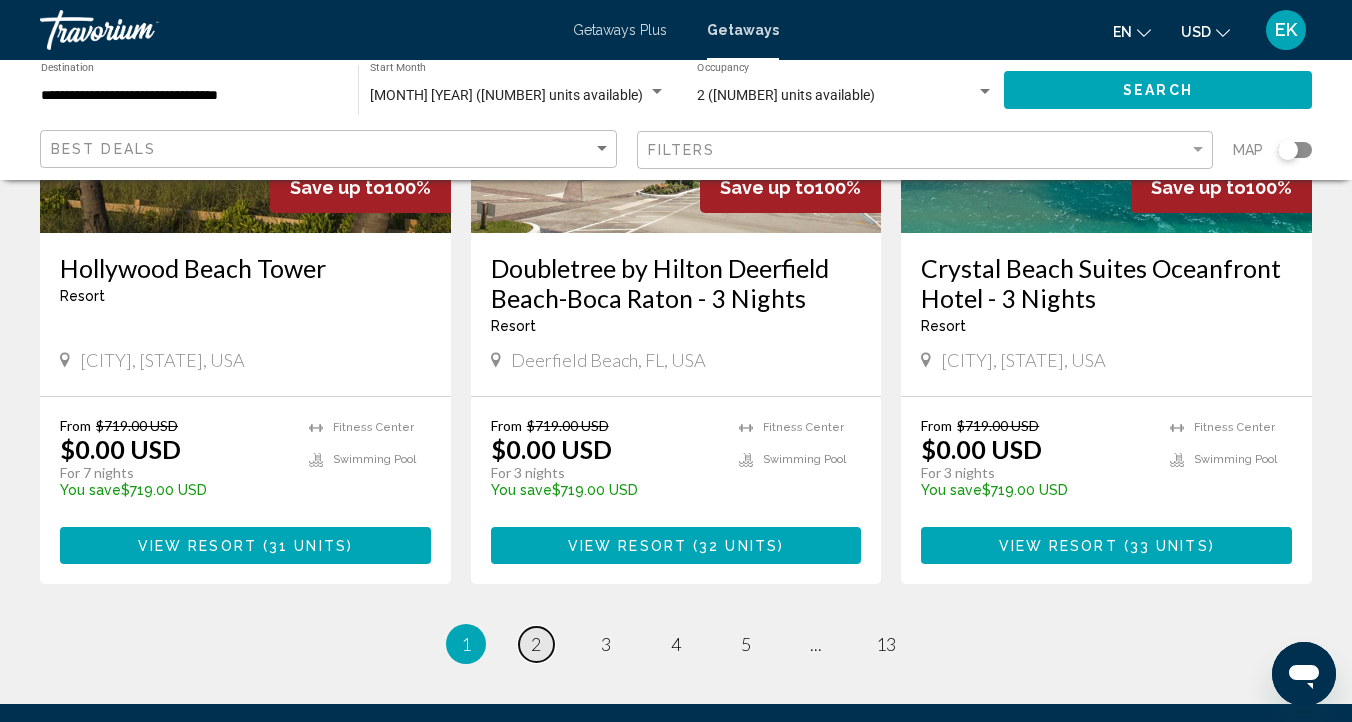 click on "2" at bounding box center [536, 644] 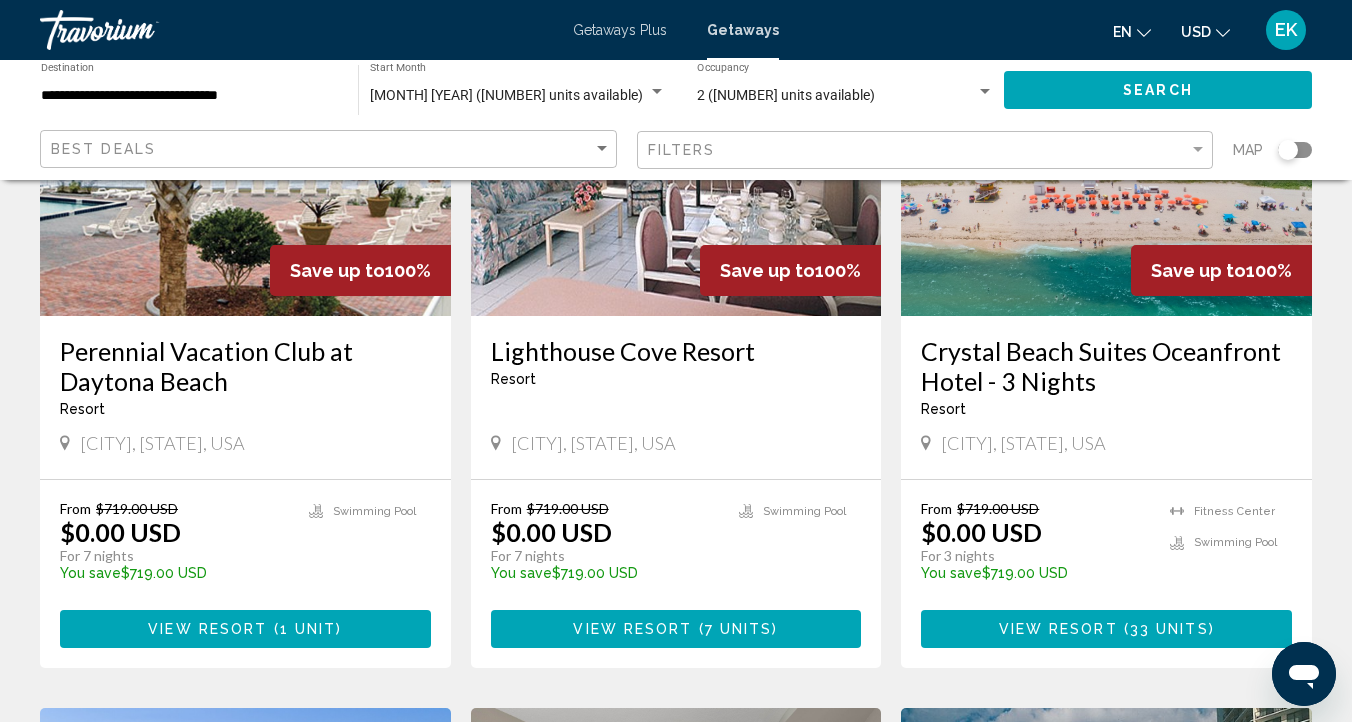 scroll, scrollTop: 990, scrollLeft: 0, axis: vertical 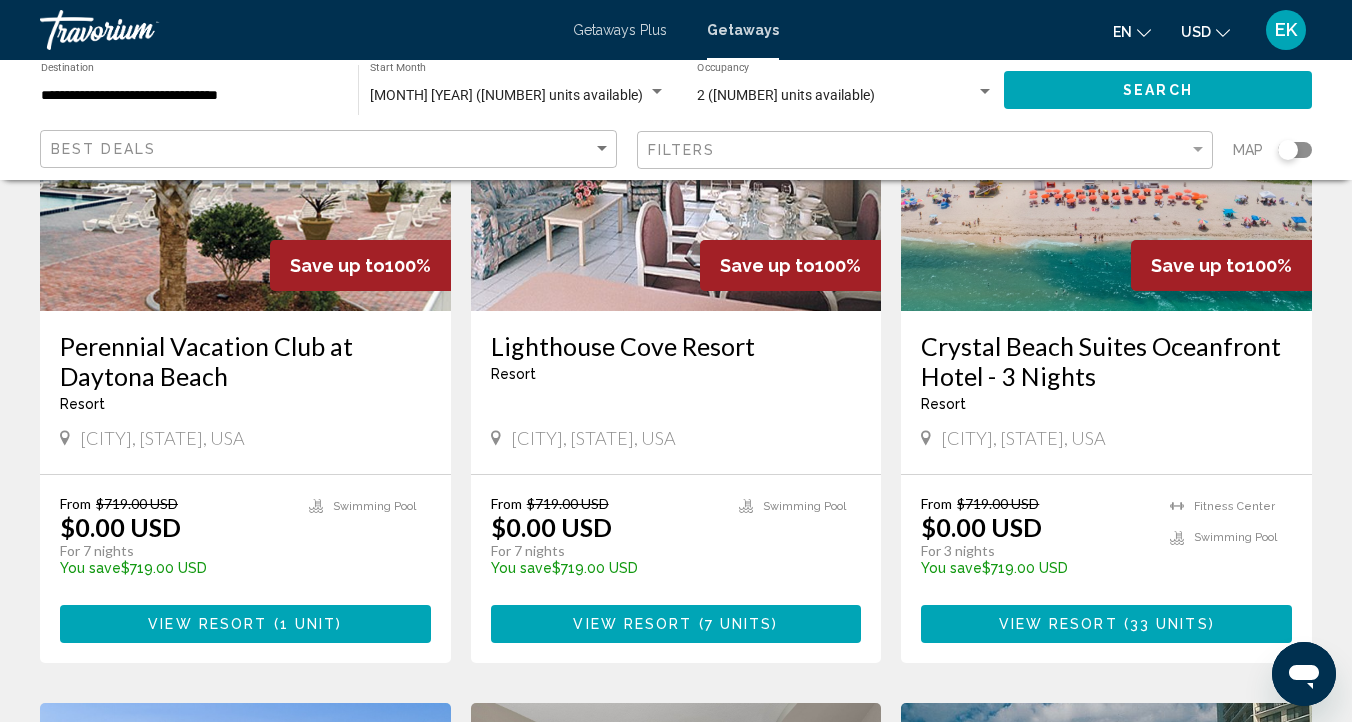 click on "View Resort    ( 7 units )" at bounding box center [676, 623] 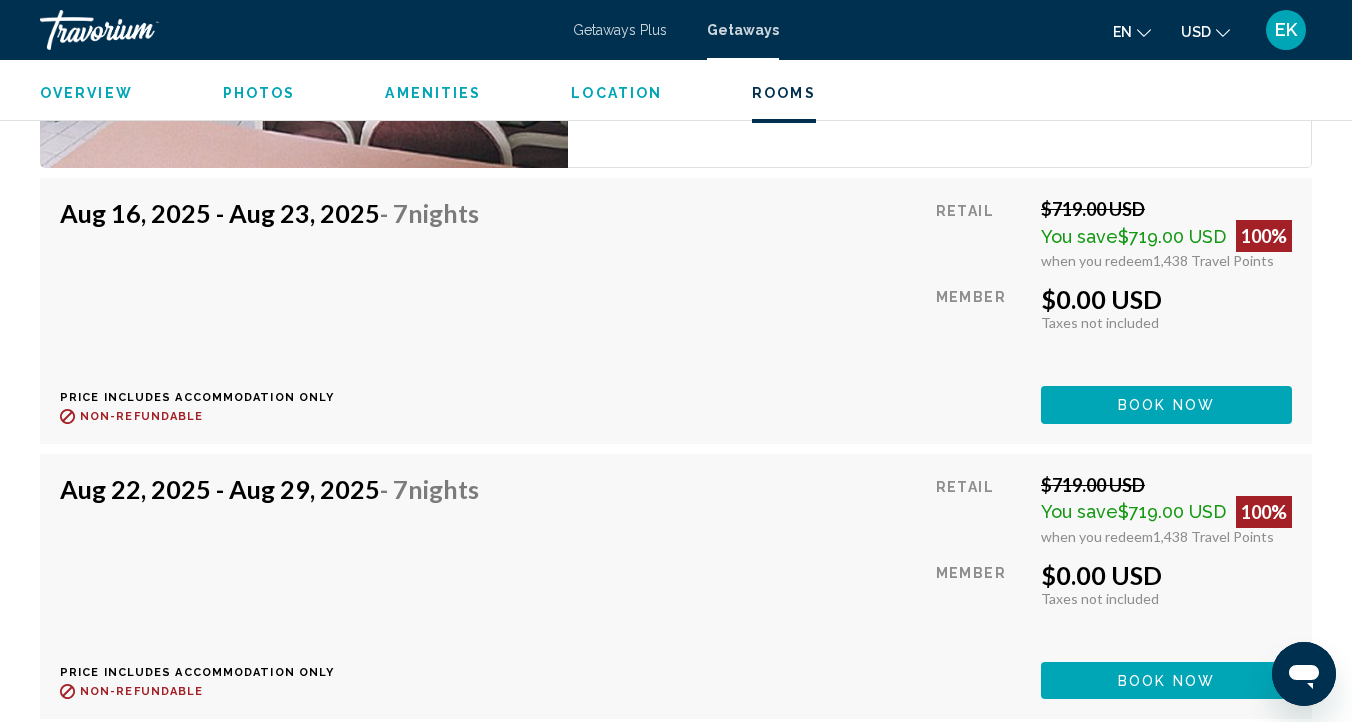 scroll, scrollTop: 5186, scrollLeft: 0, axis: vertical 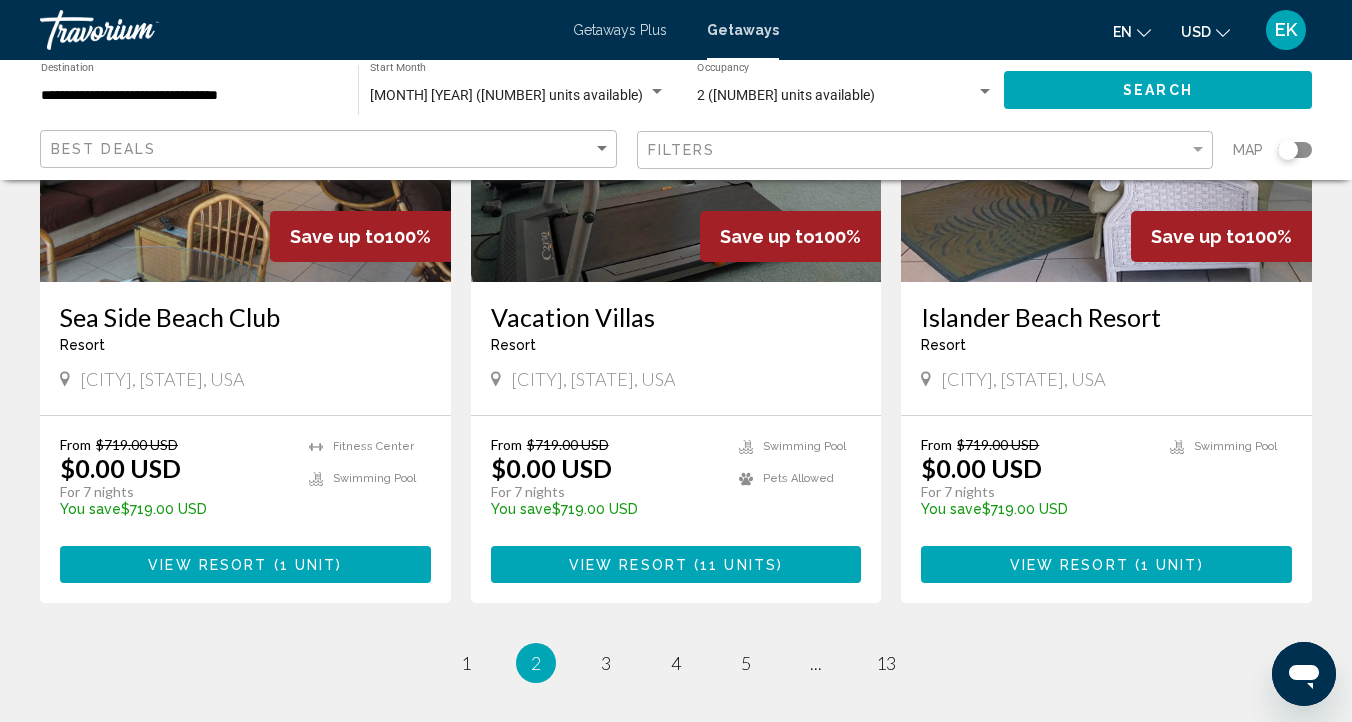 click on "View Resort    ( 1 unit )" at bounding box center (245, 564) 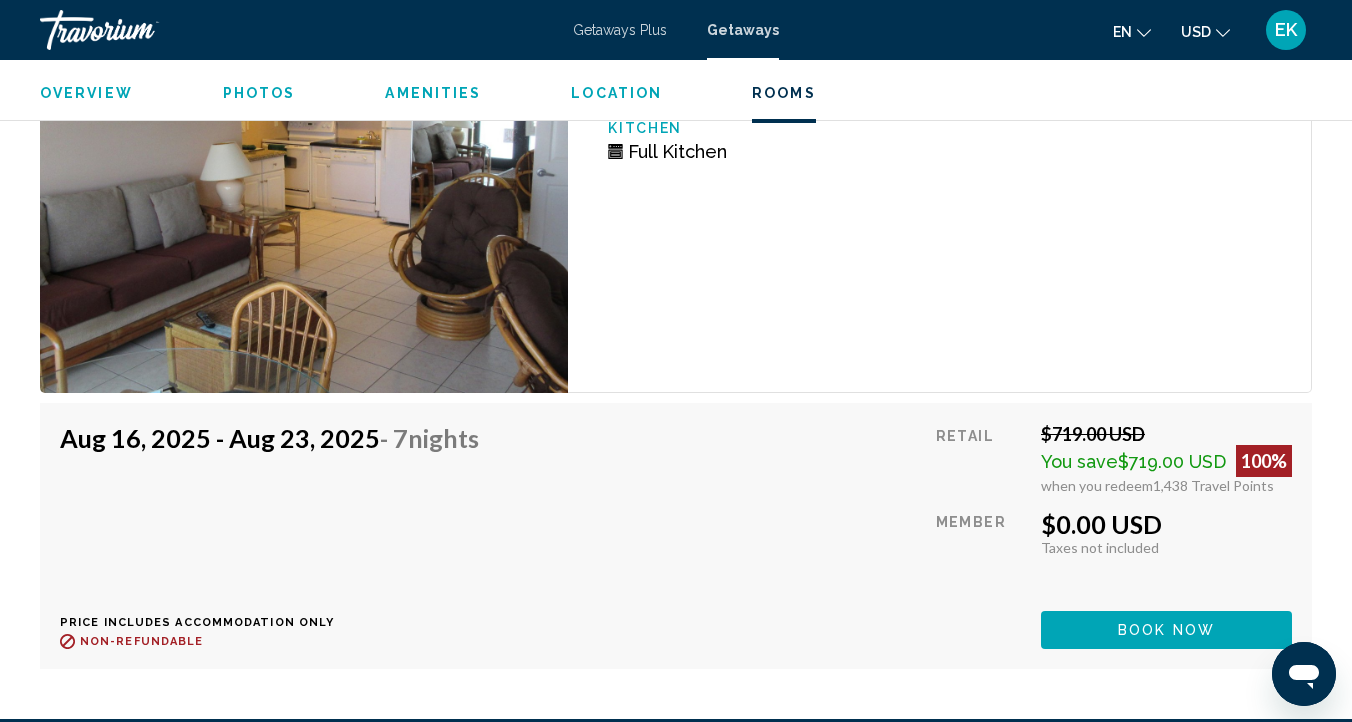 scroll, scrollTop: 3569, scrollLeft: 0, axis: vertical 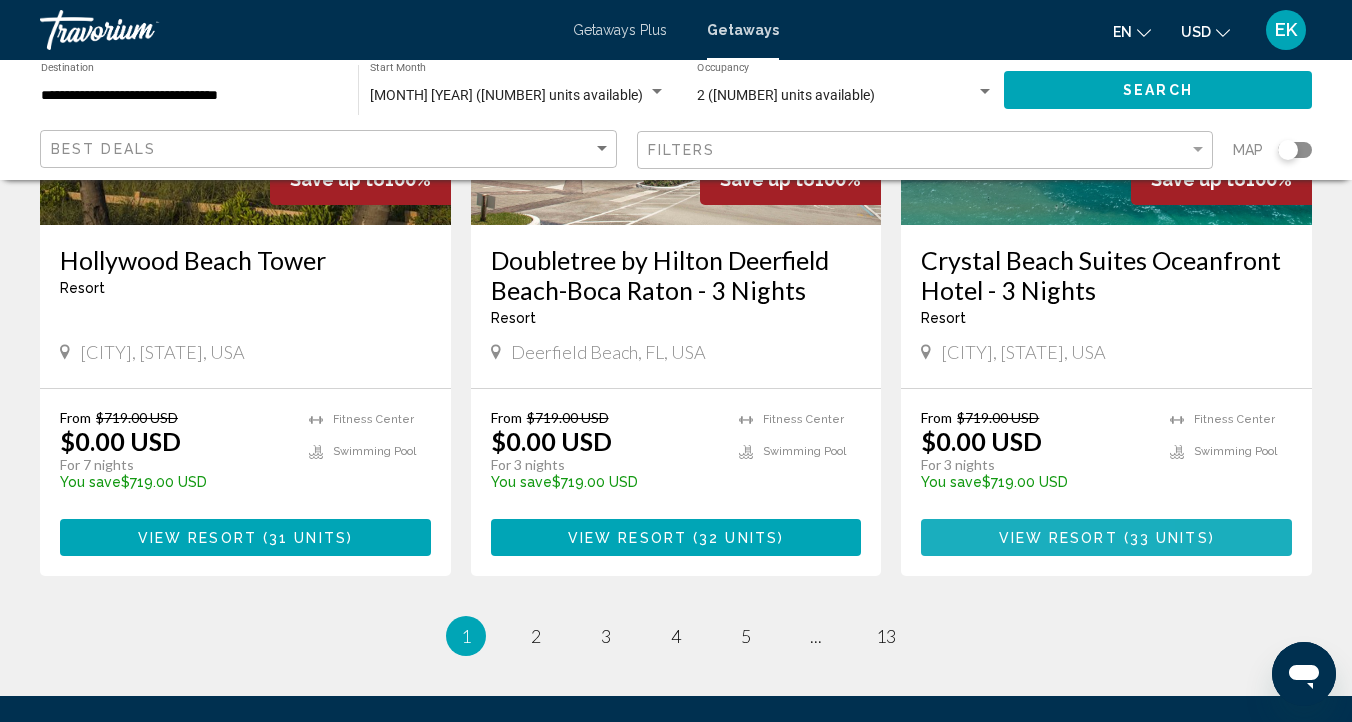 click on "View Resort    ( 33 units )" at bounding box center [1106, 537] 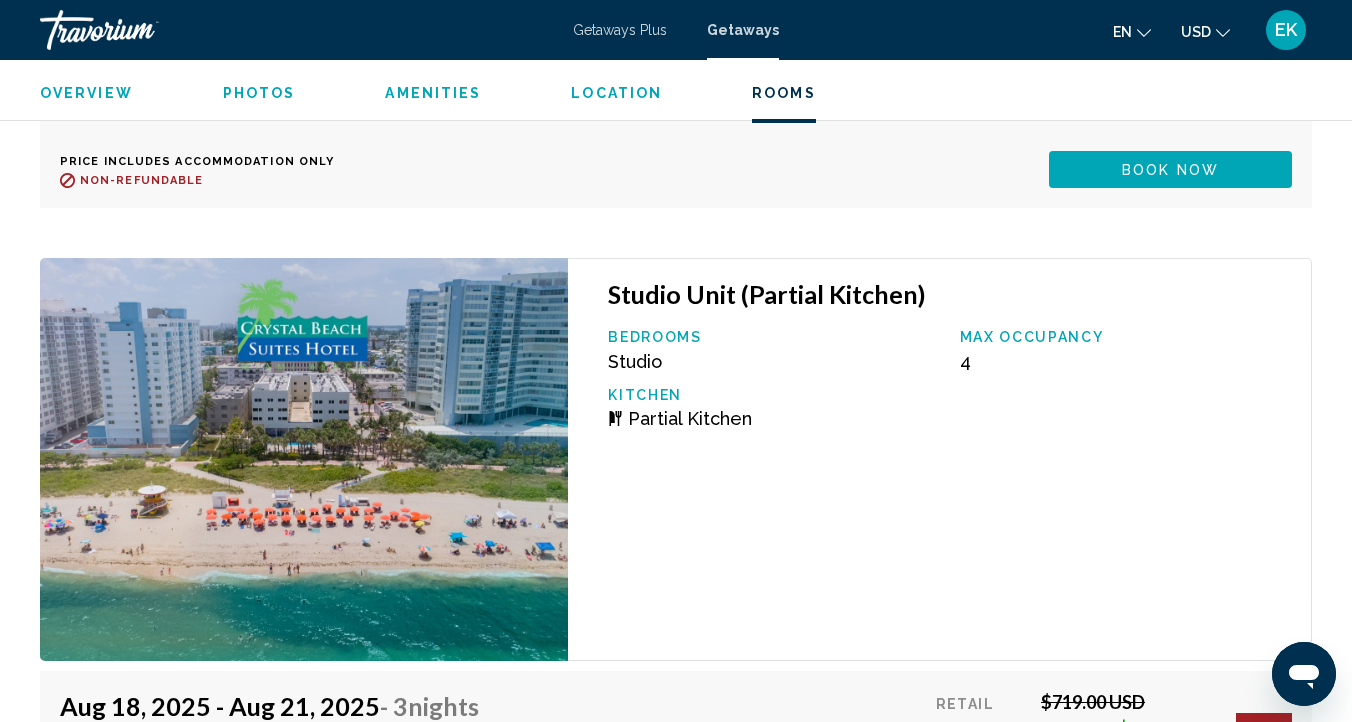 scroll, scrollTop: 5496, scrollLeft: 0, axis: vertical 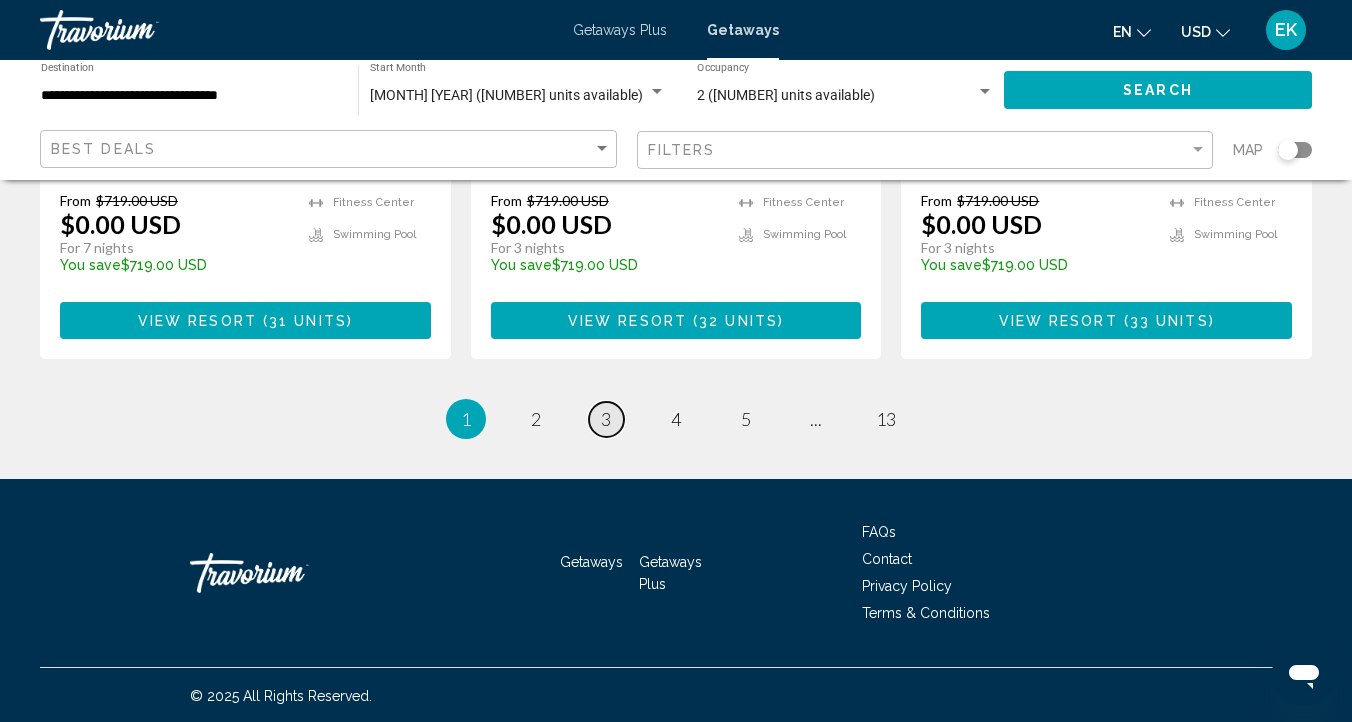 click on "3" at bounding box center [606, 419] 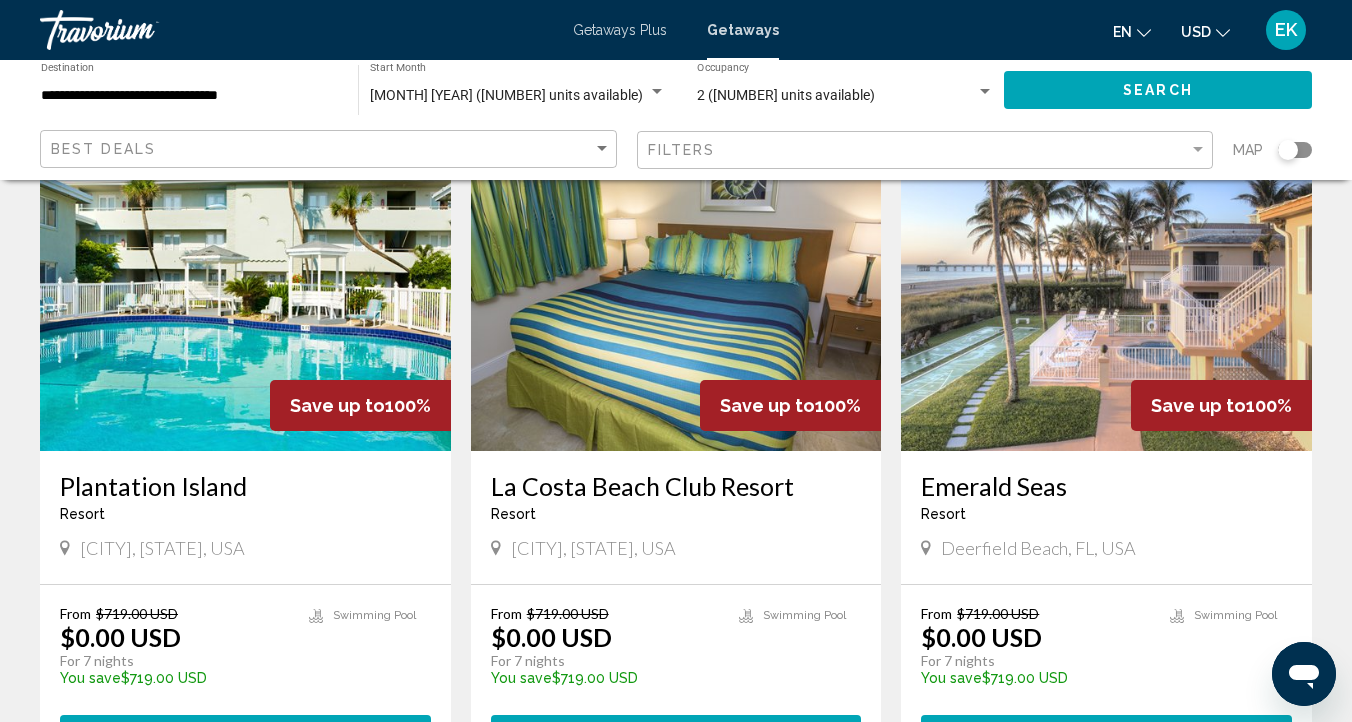 scroll, scrollTop: 1606, scrollLeft: 0, axis: vertical 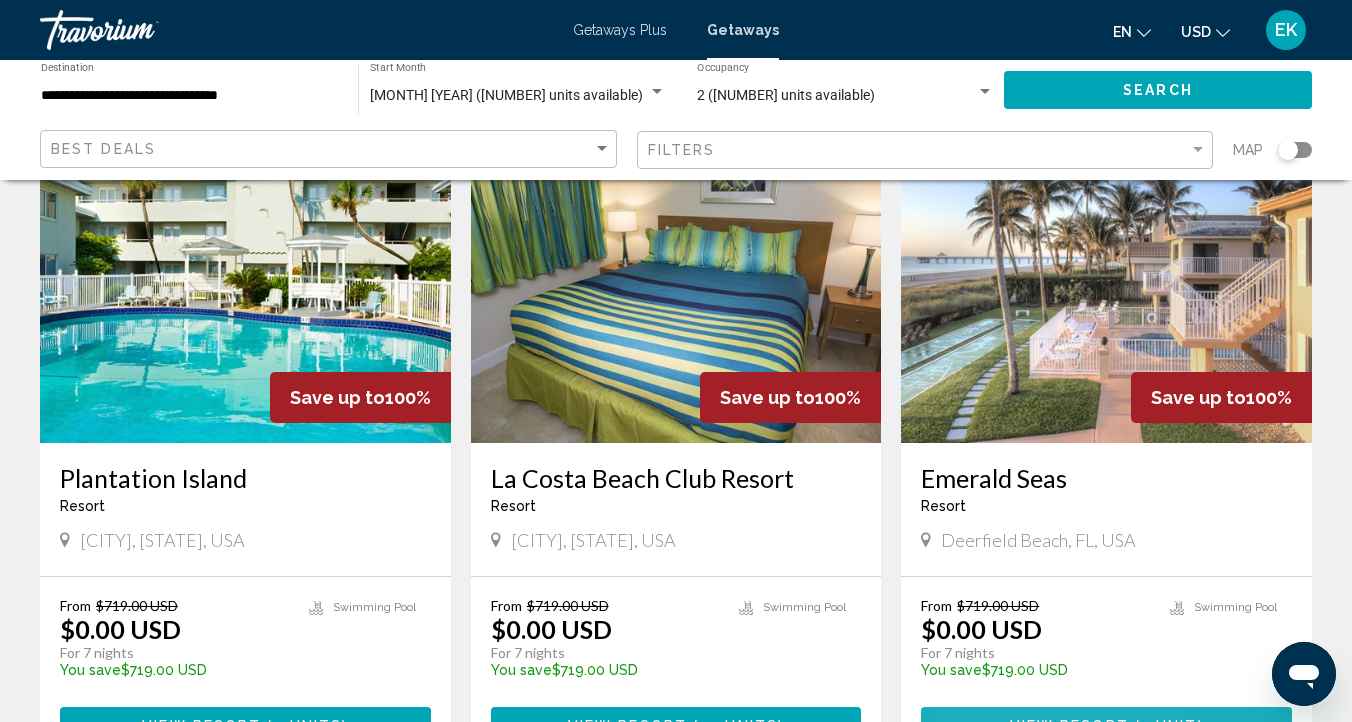 click on "View Resort    ( 1 unit )" at bounding box center [1106, 725] 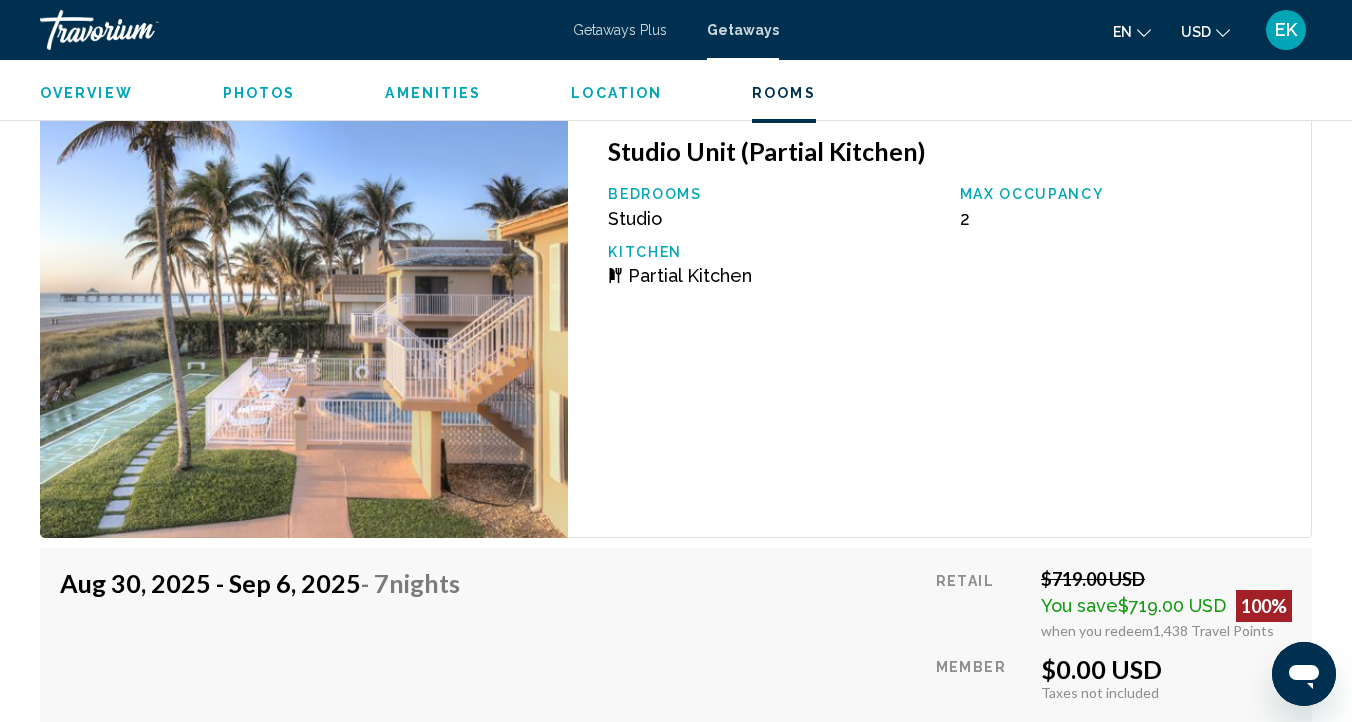 scroll, scrollTop: 3612, scrollLeft: 0, axis: vertical 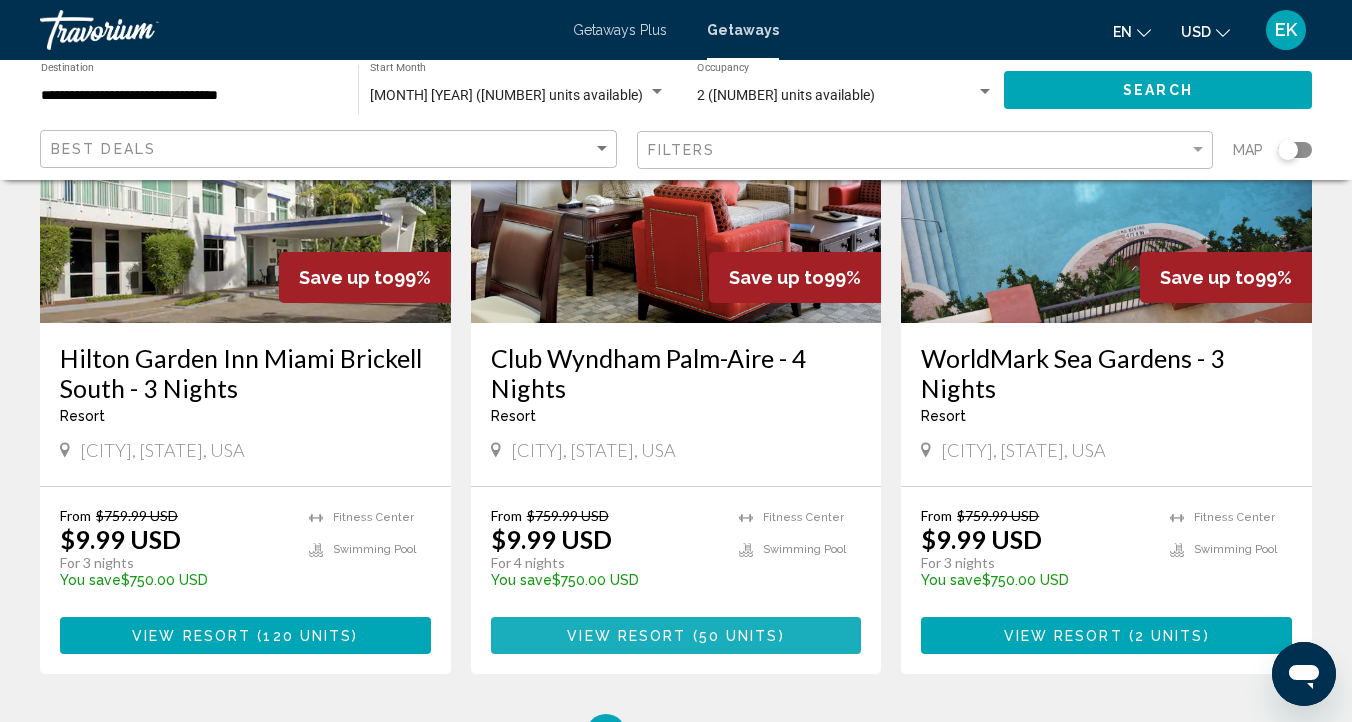 click on "View Resort    ( 50 units )" at bounding box center (676, 635) 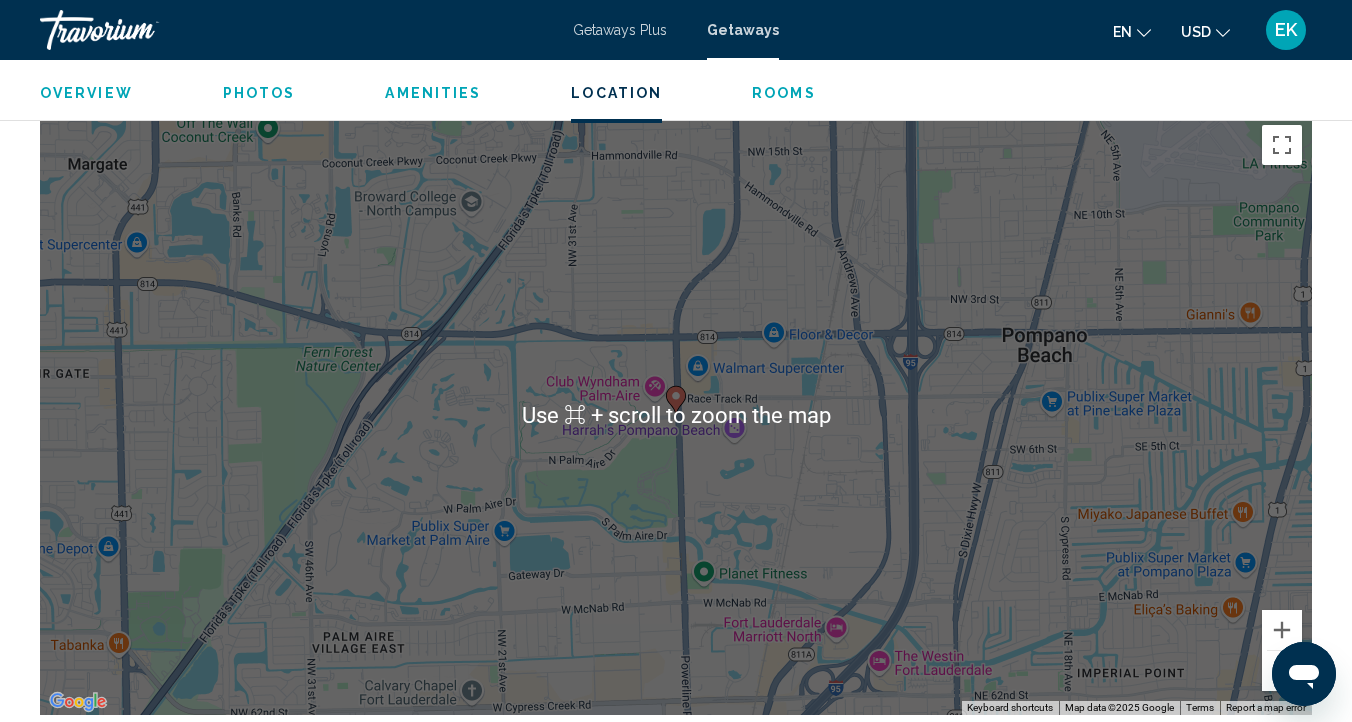 scroll, scrollTop: 3096, scrollLeft: 0, axis: vertical 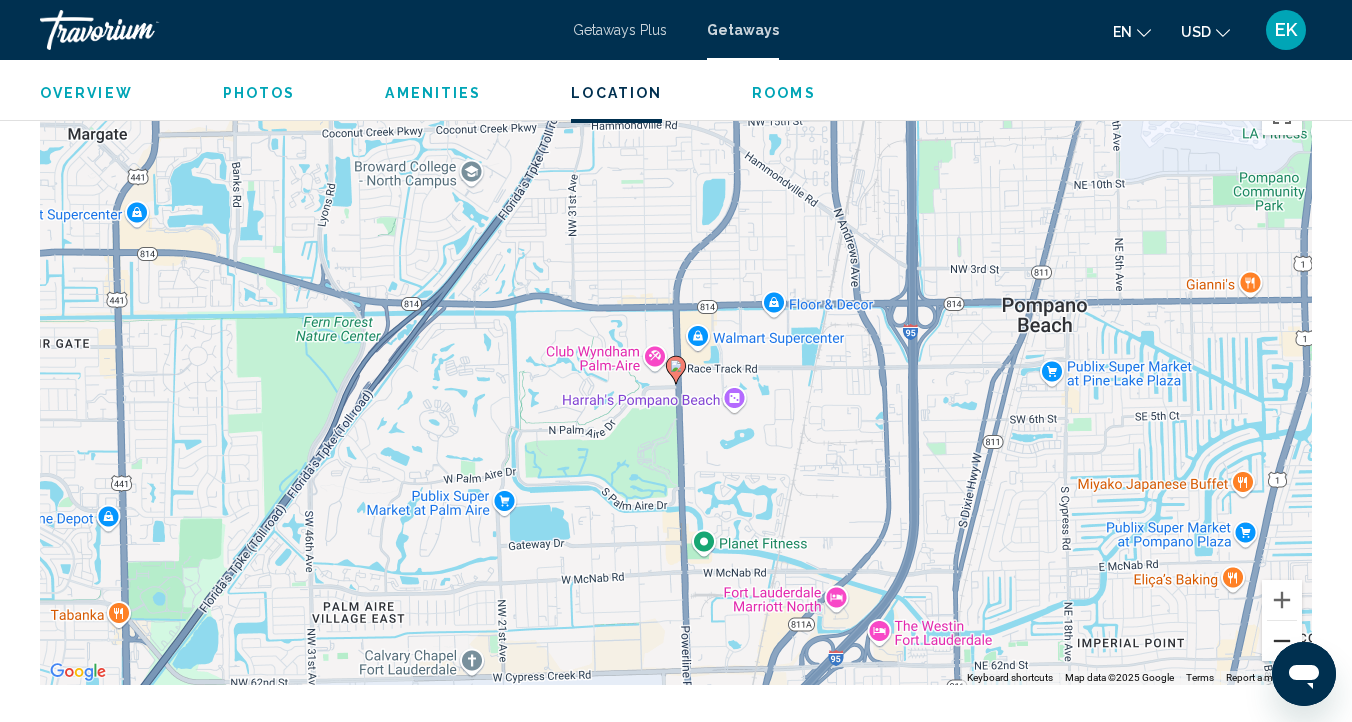 click at bounding box center [1282, 641] 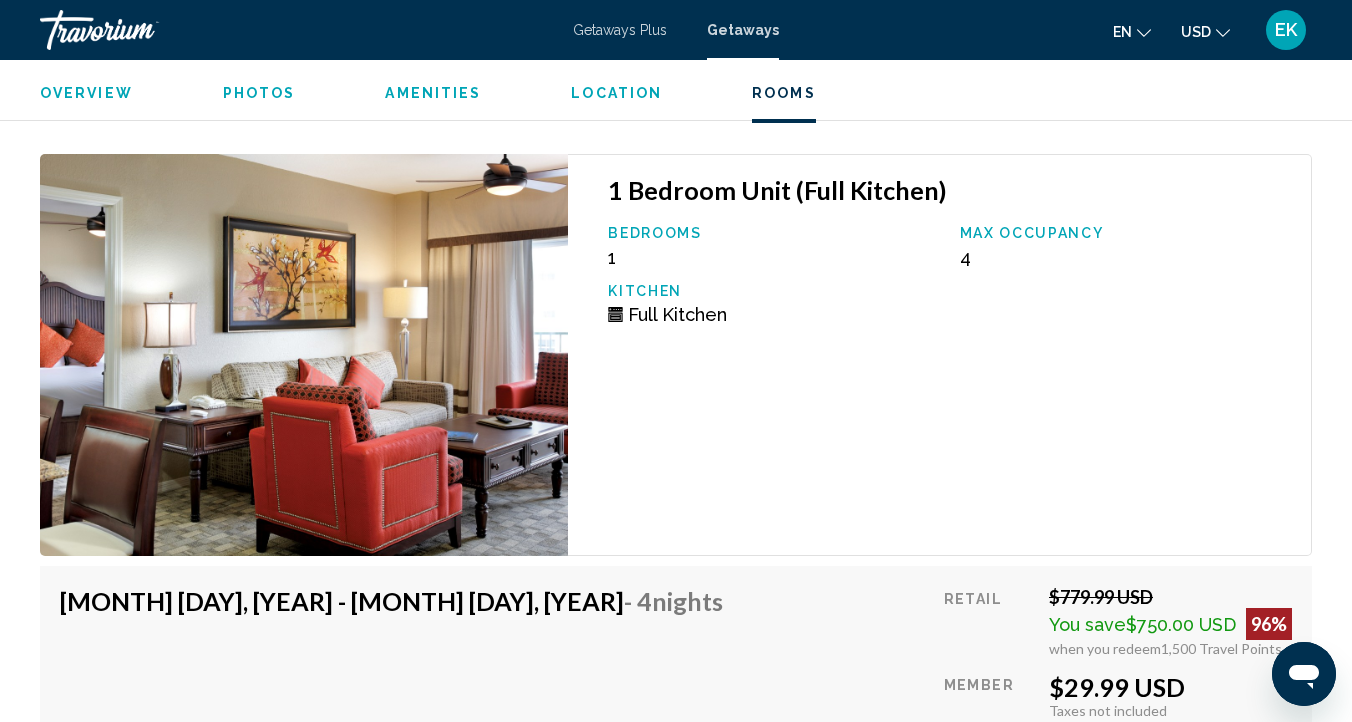 scroll, scrollTop: 6860, scrollLeft: 0, axis: vertical 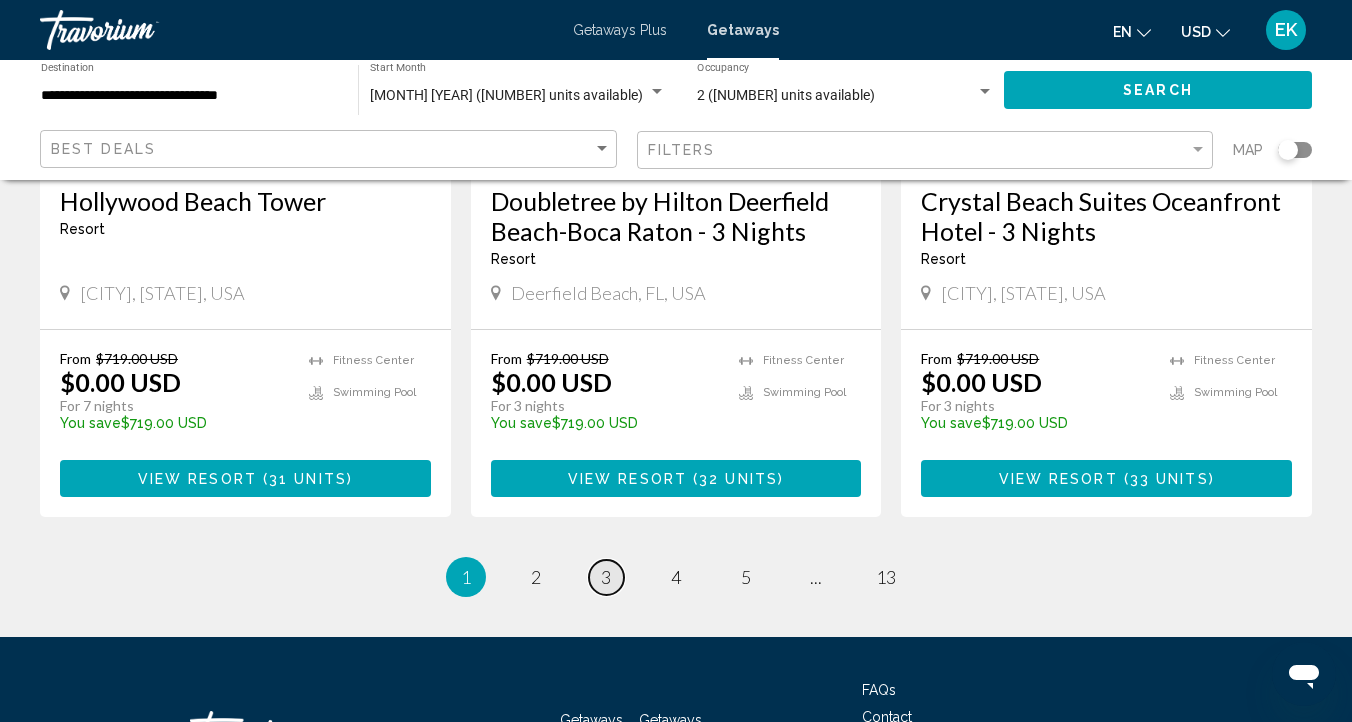 click on "3" at bounding box center [606, 577] 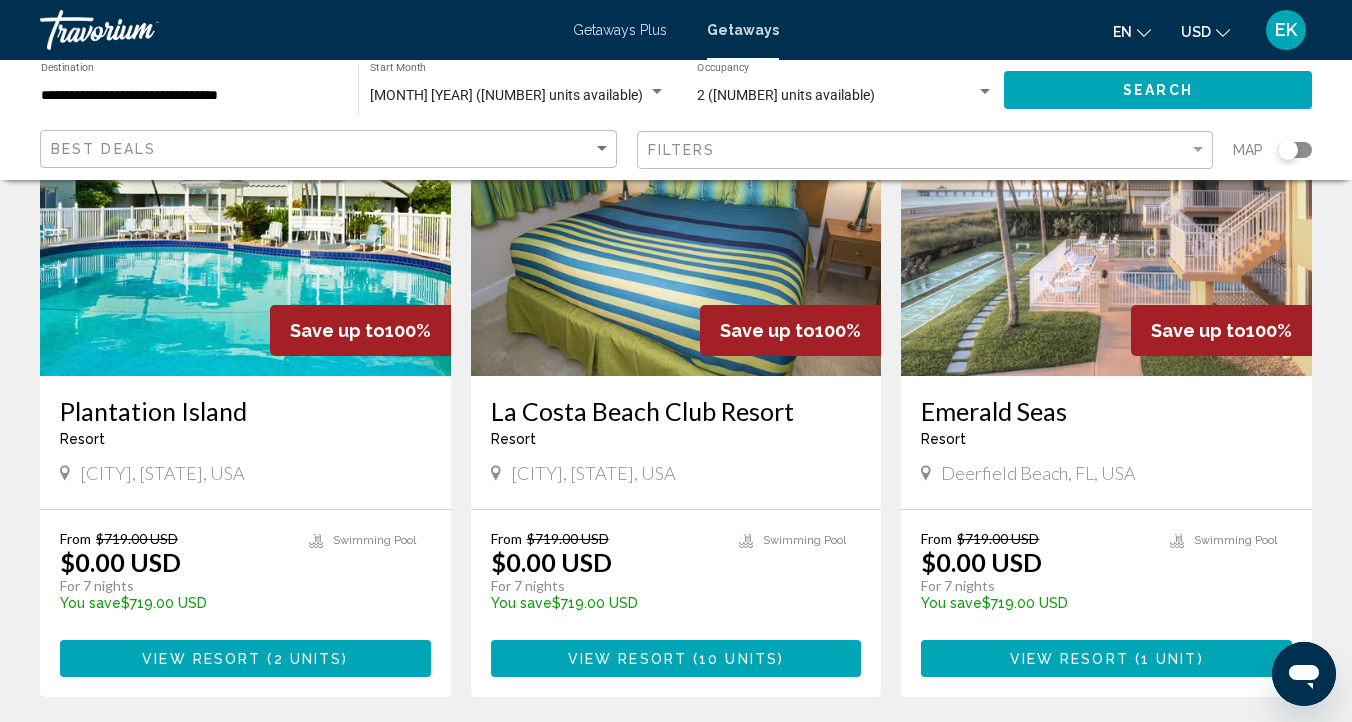 scroll, scrollTop: 1680, scrollLeft: 0, axis: vertical 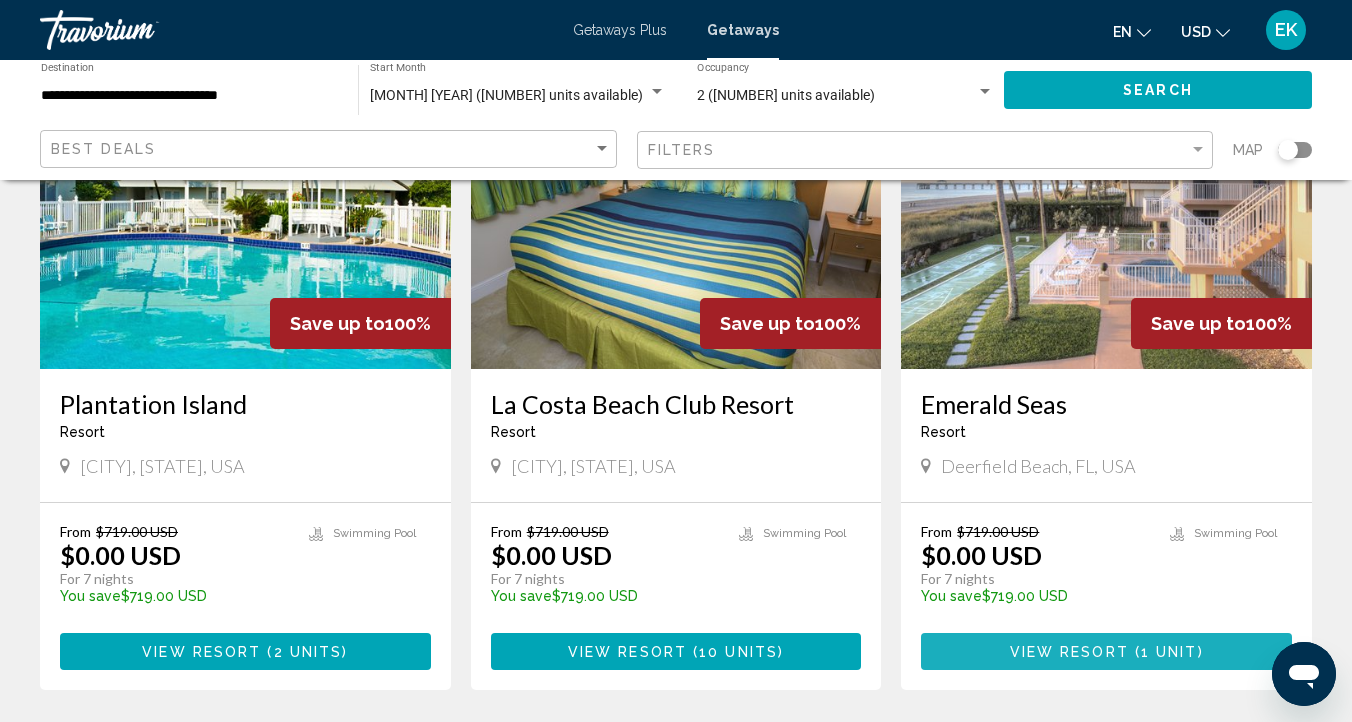 click on "View Resort    ( 1 unit )" at bounding box center [1106, 651] 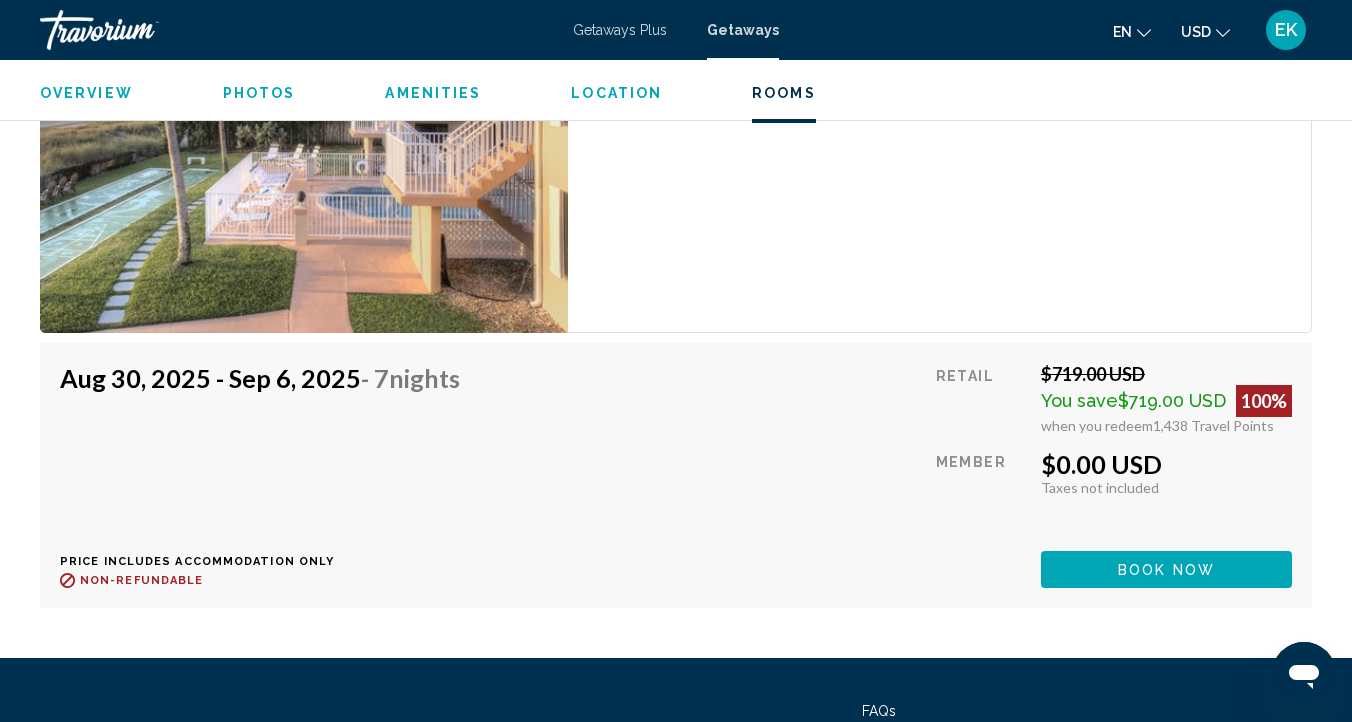 scroll, scrollTop: 3993, scrollLeft: 0, axis: vertical 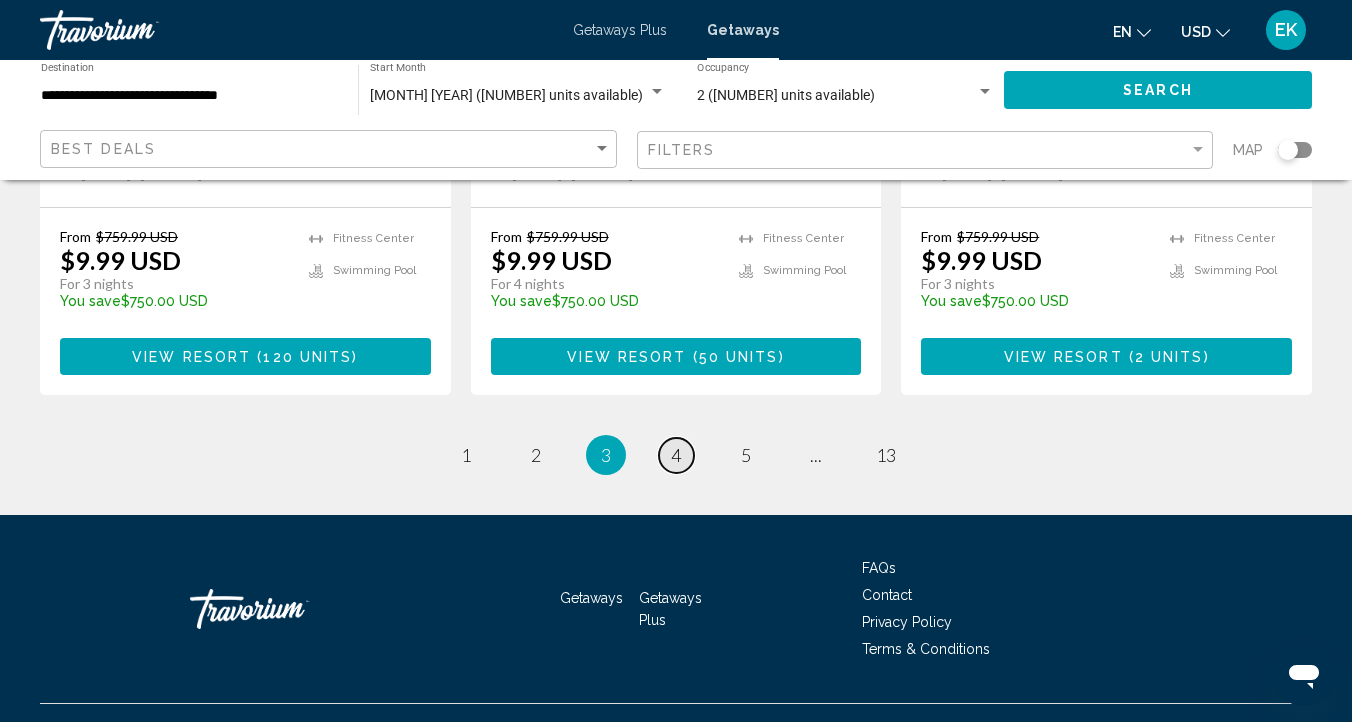 click on "page  4" at bounding box center [676, 455] 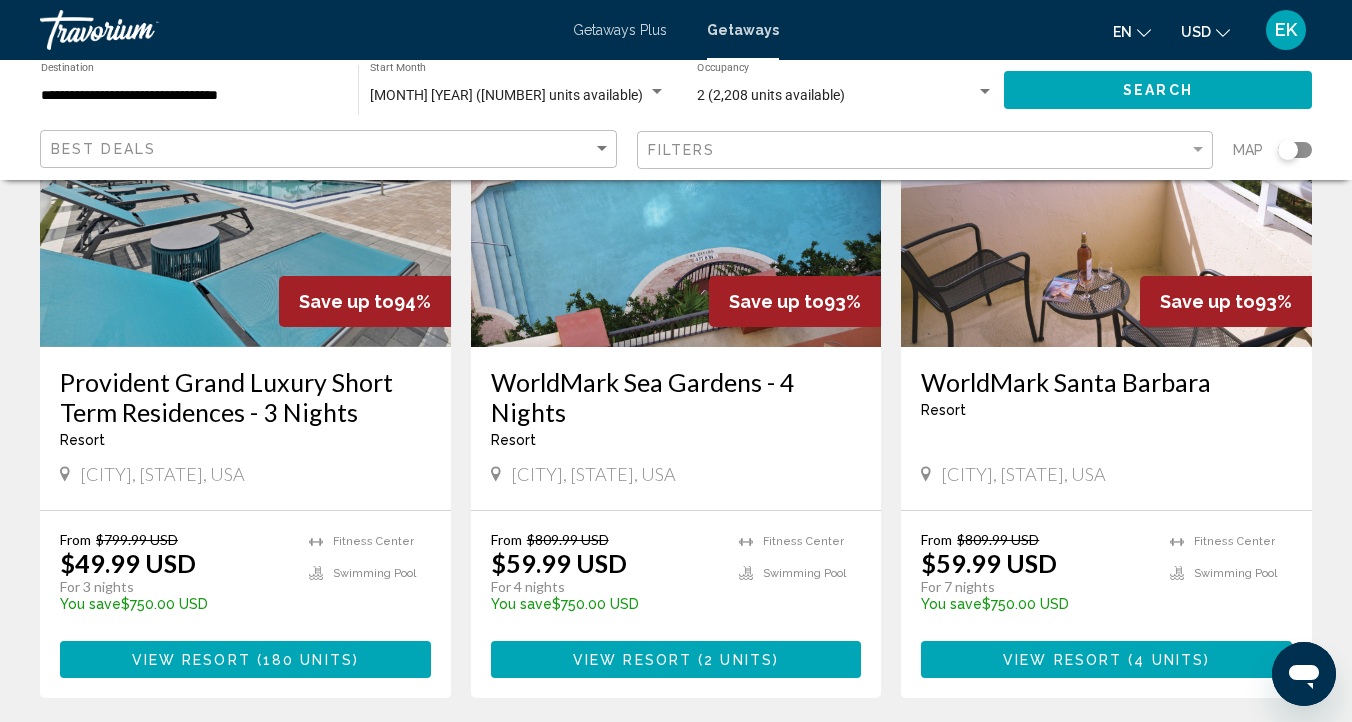 scroll, scrollTop: 248, scrollLeft: 0, axis: vertical 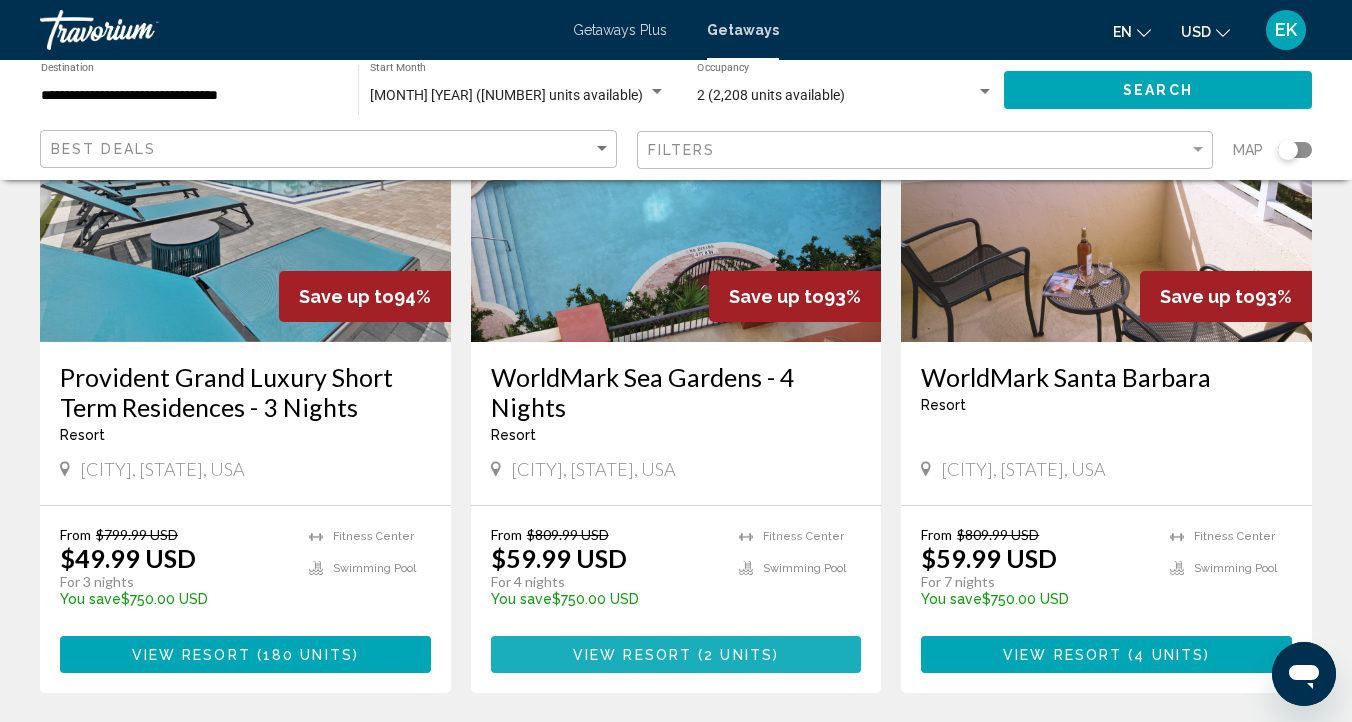 click on "View Resort" at bounding box center [632, 655] 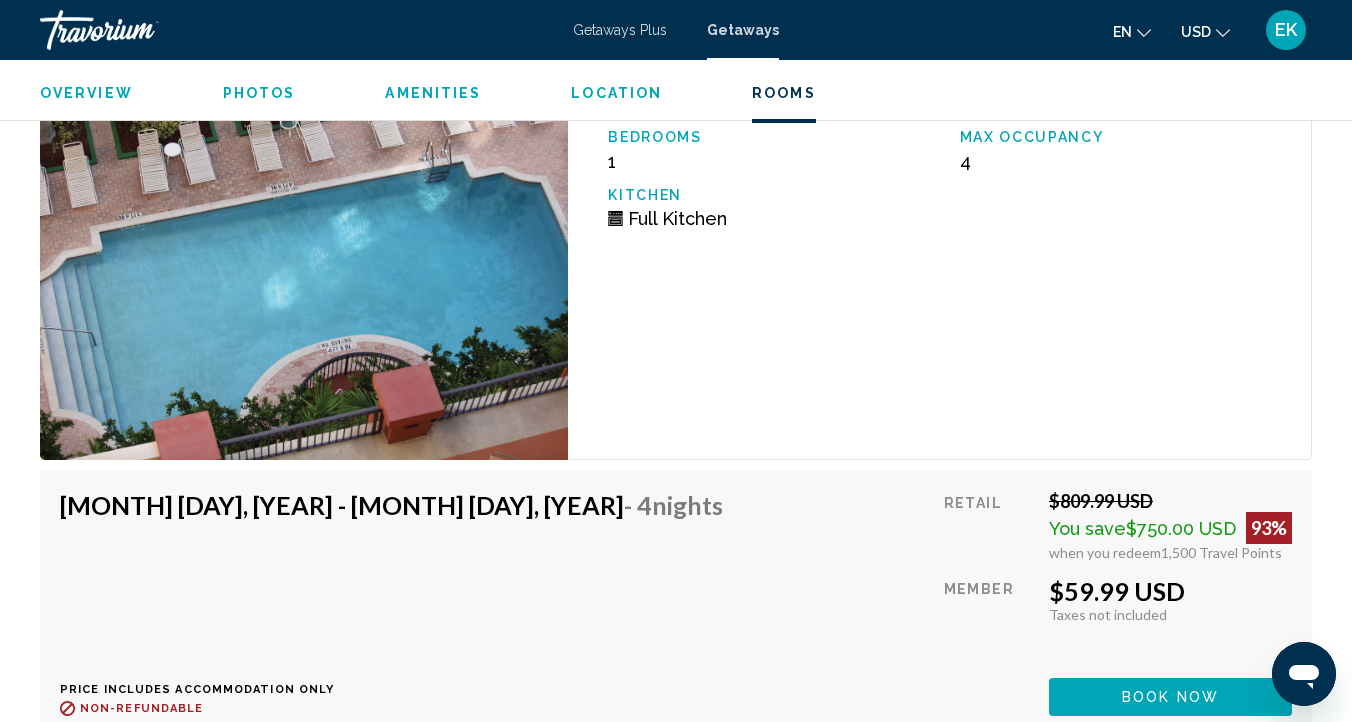 scroll, scrollTop: 4351, scrollLeft: 0, axis: vertical 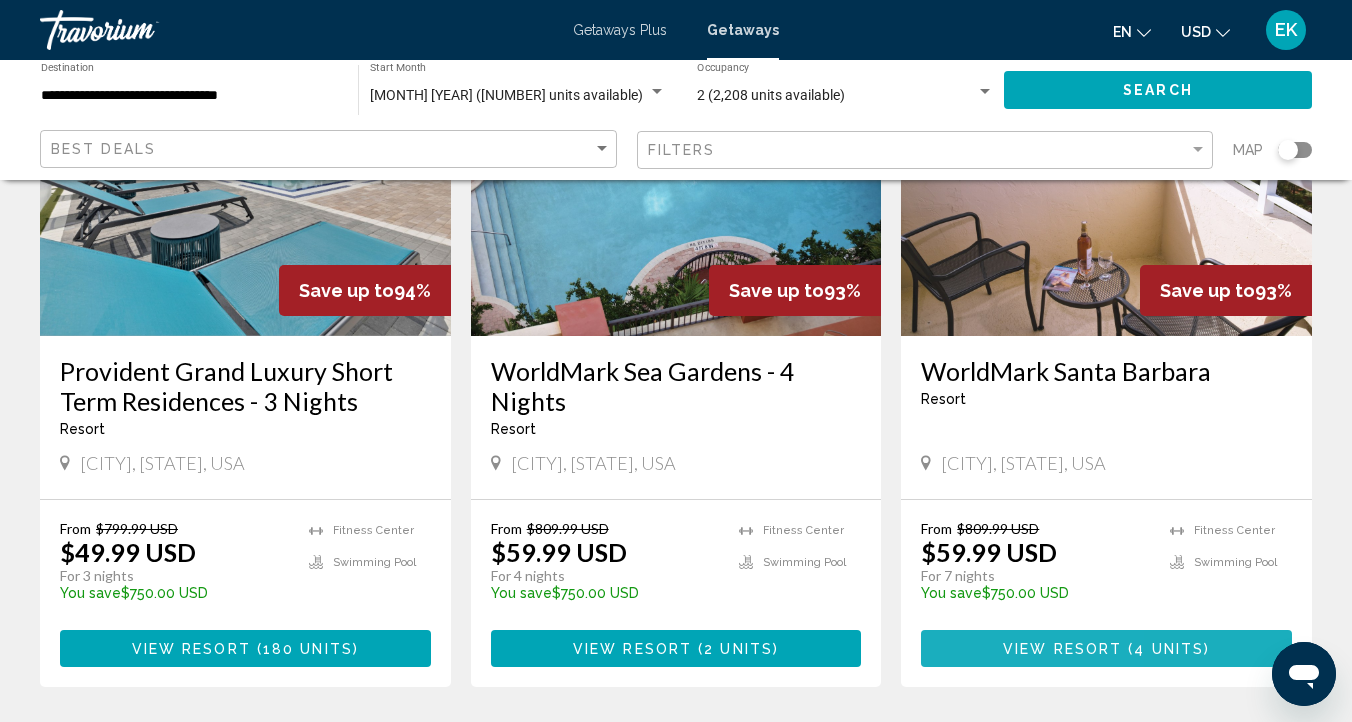 click on "View Resort    ( 4 units )" at bounding box center [1106, 648] 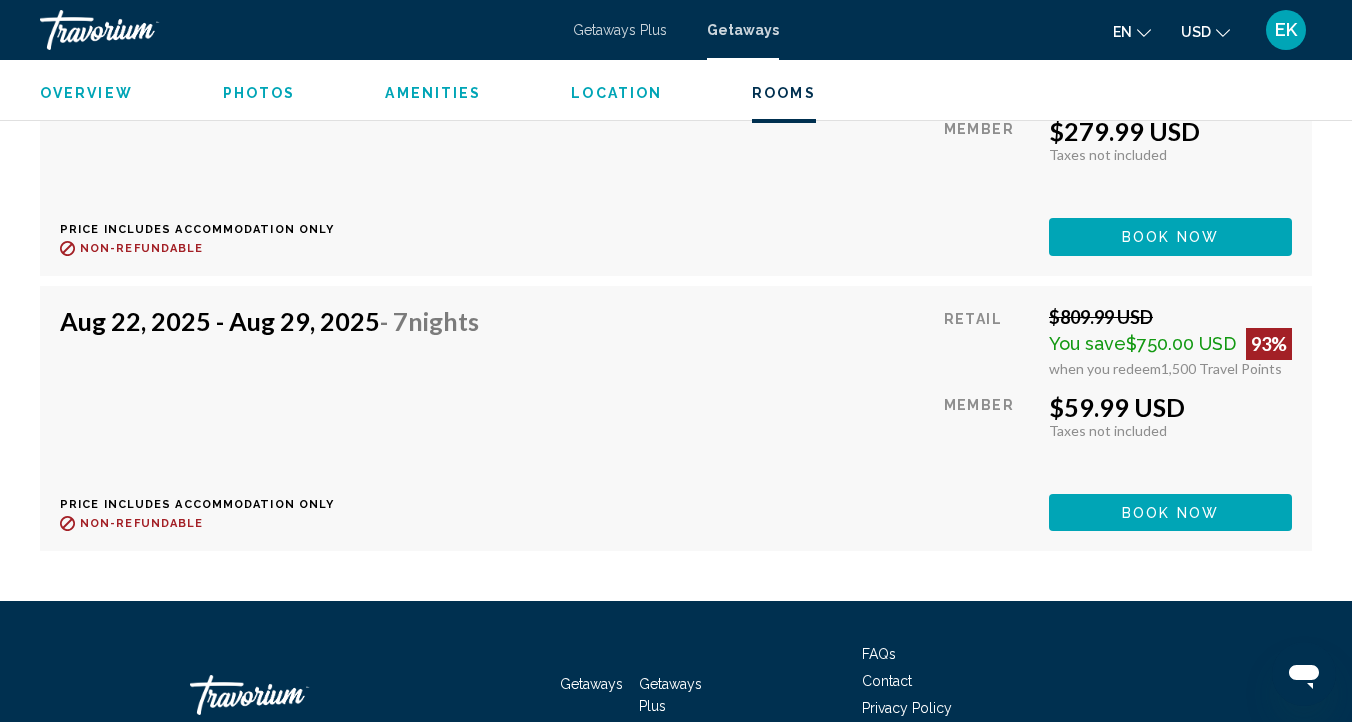 scroll, scrollTop: 4236, scrollLeft: 0, axis: vertical 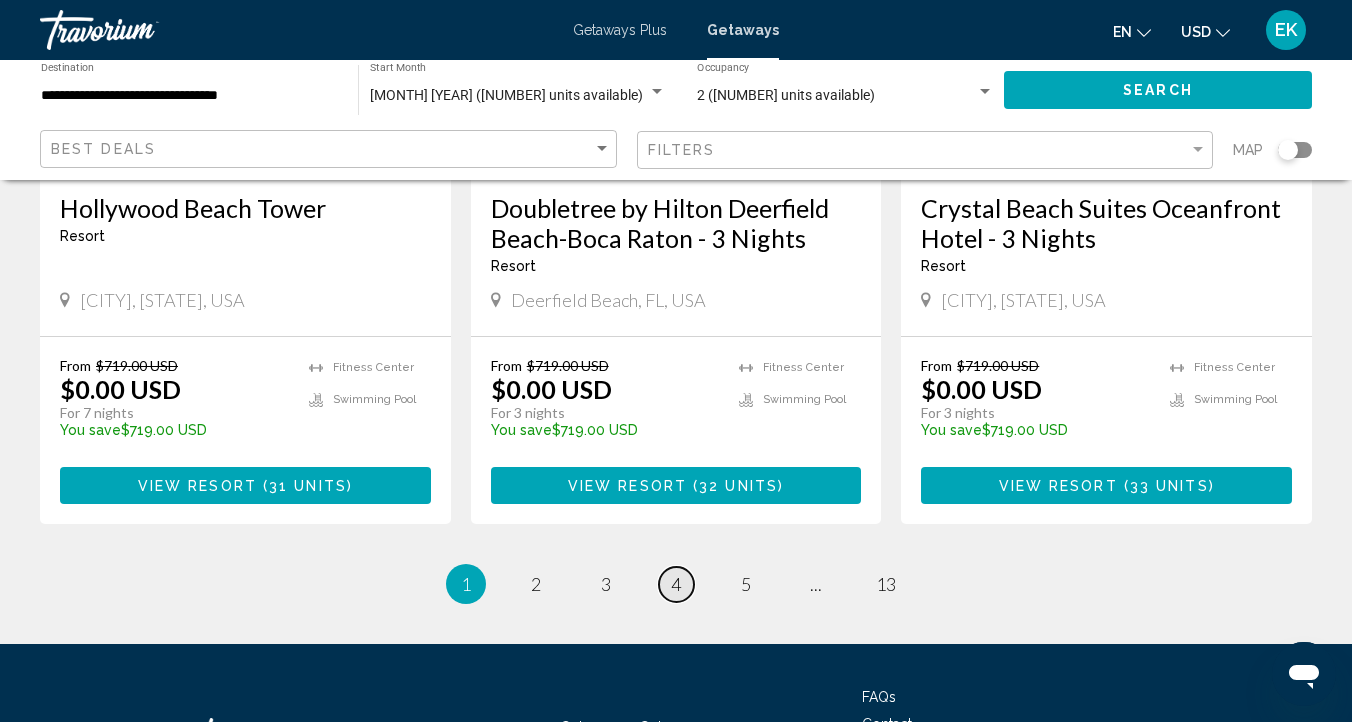 click on "page  4" at bounding box center [676, 584] 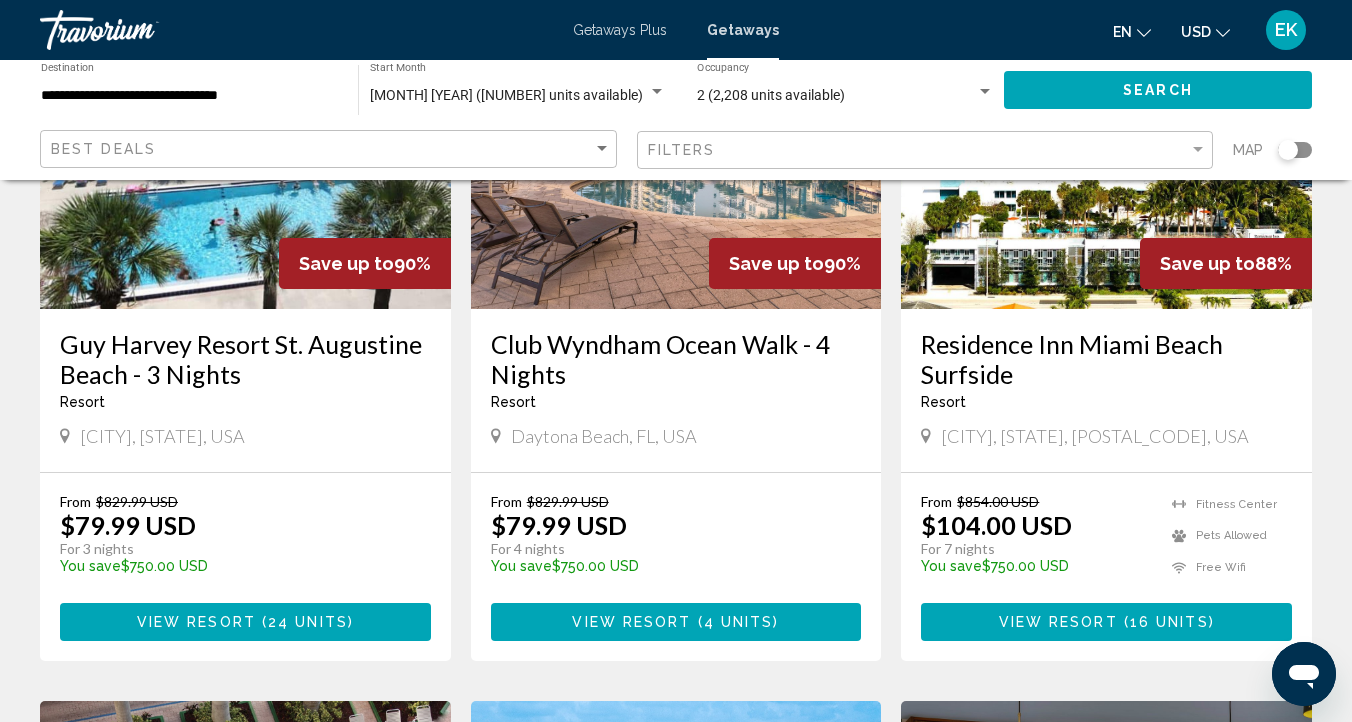 scroll, scrollTop: 1012, scrollLeft: 0, axis: vertical 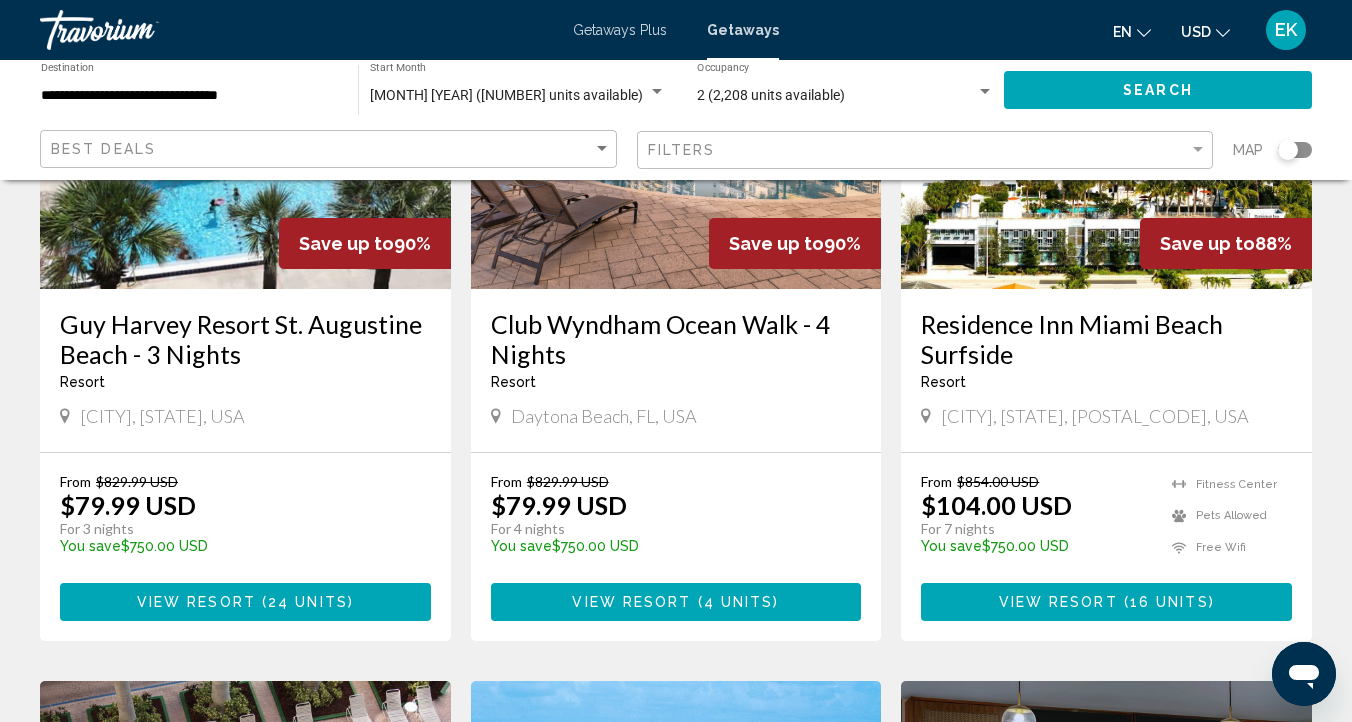 click on "View Resort" at bounding box center [1058, 603] 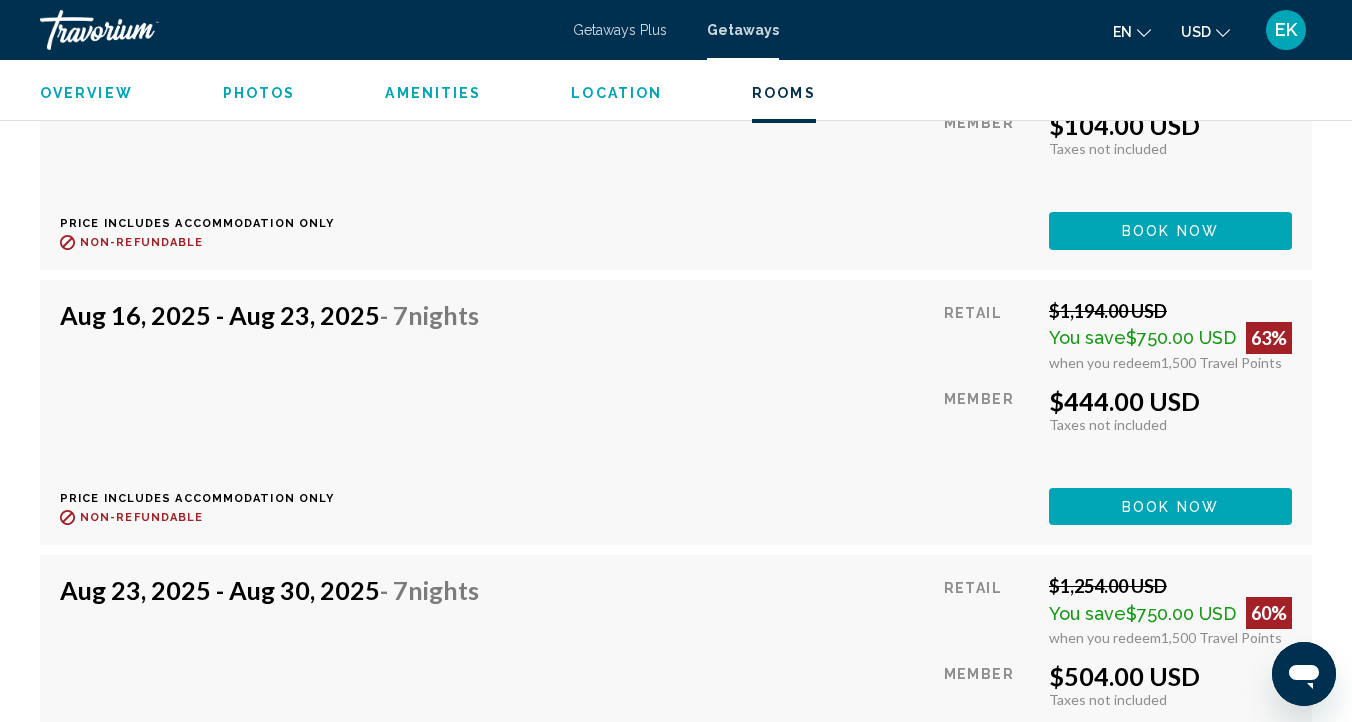 scroll, scrollTop: 4112, scrollLeft: 0, axis: vertical 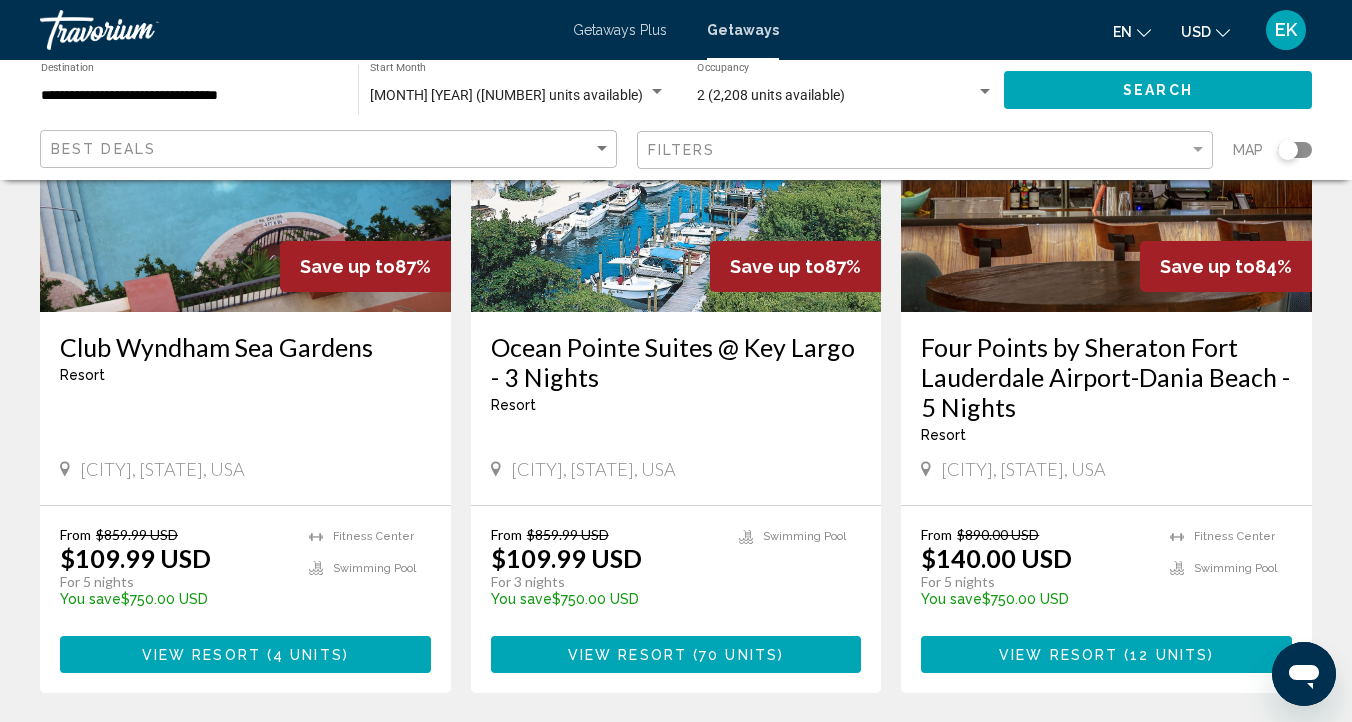 click on "View Resort" at bounding box center [1058, 655] 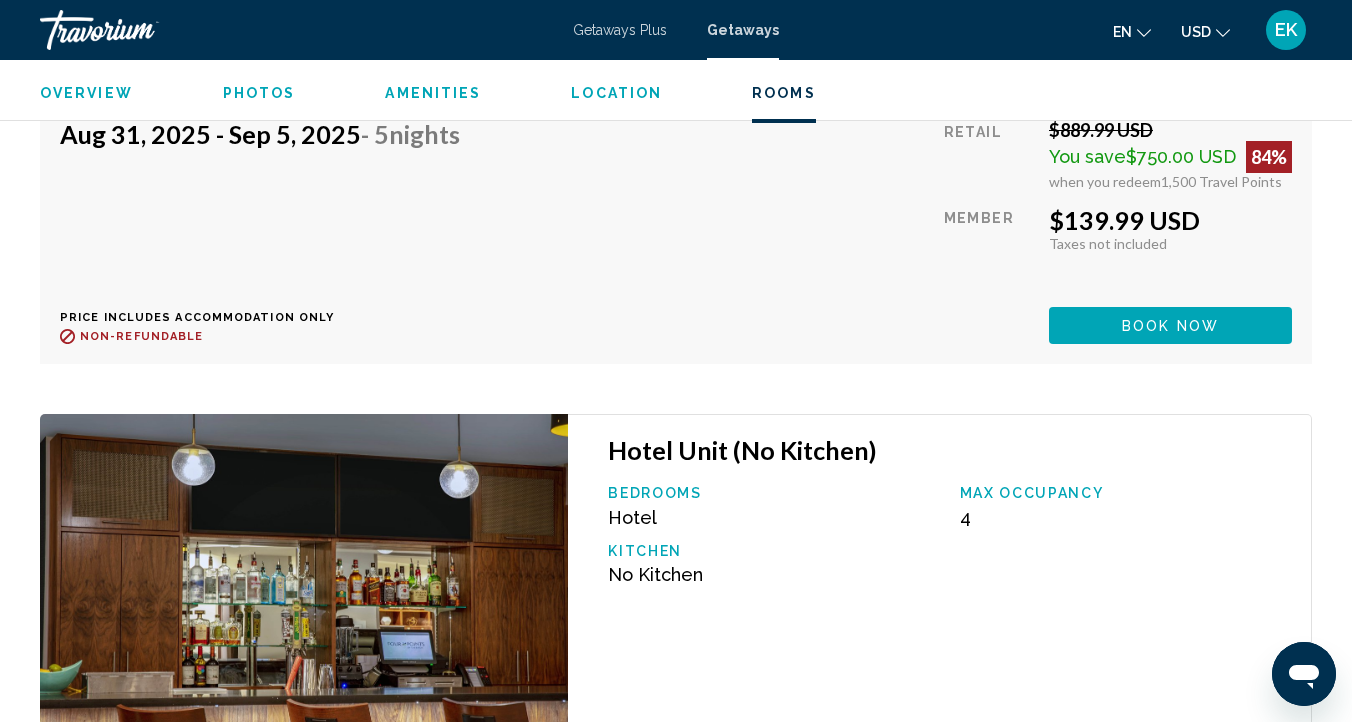 scroll, scrollTop: 4010, scrollLeft: 0, axis: vertical 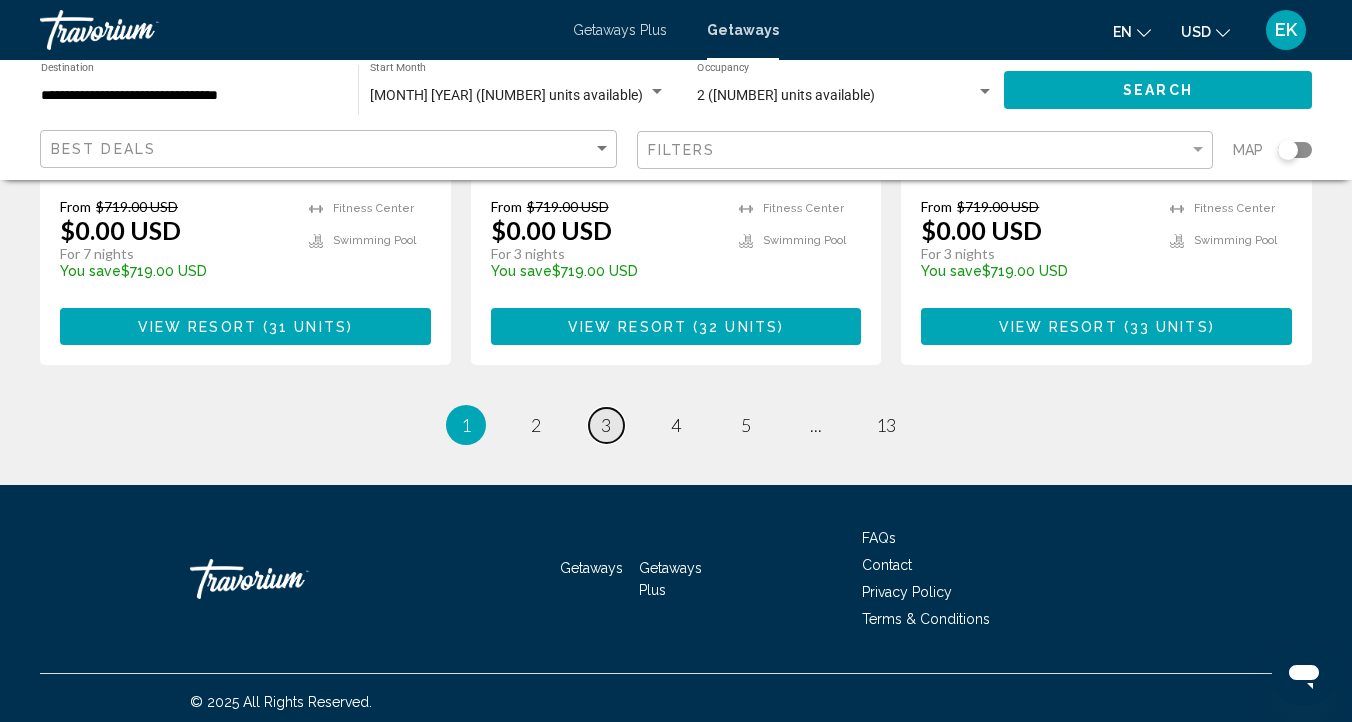 click on "3" at bounding box center (606, 425) 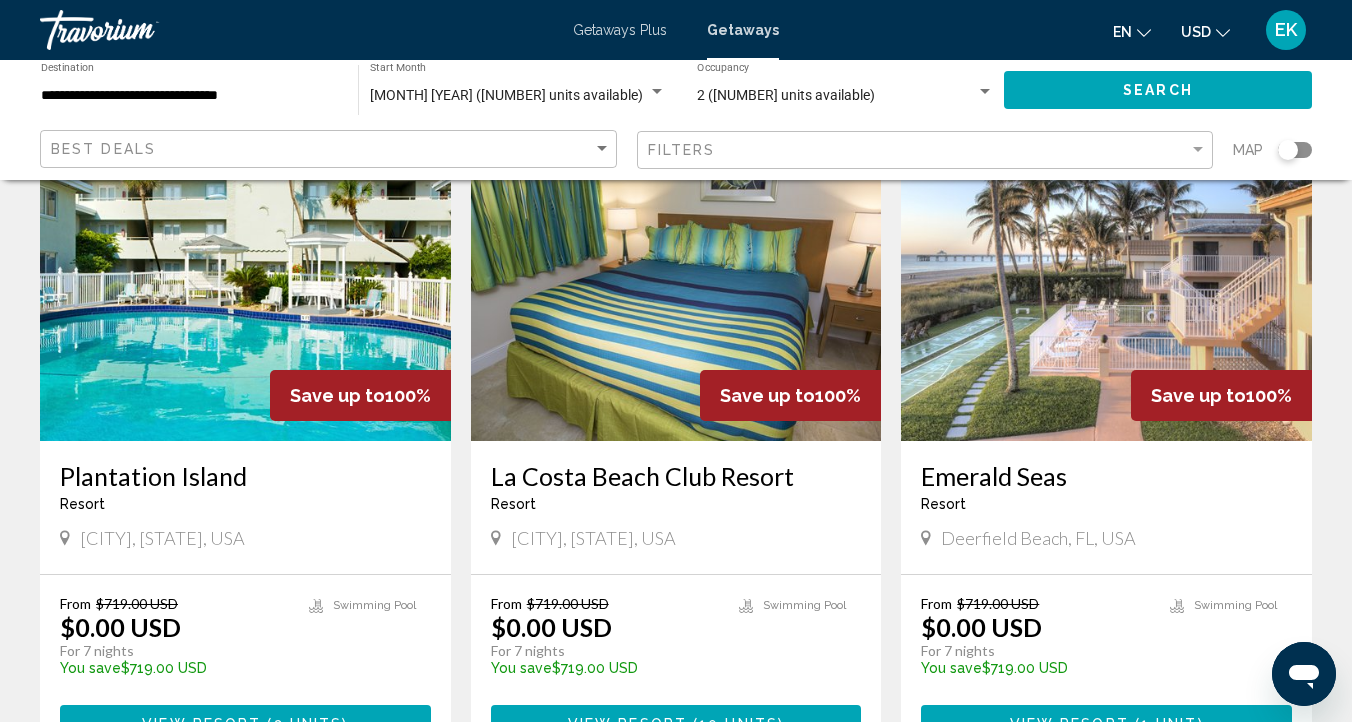 scroll, scrollTop: 1622, scrollLeft: 0, axis: vertical 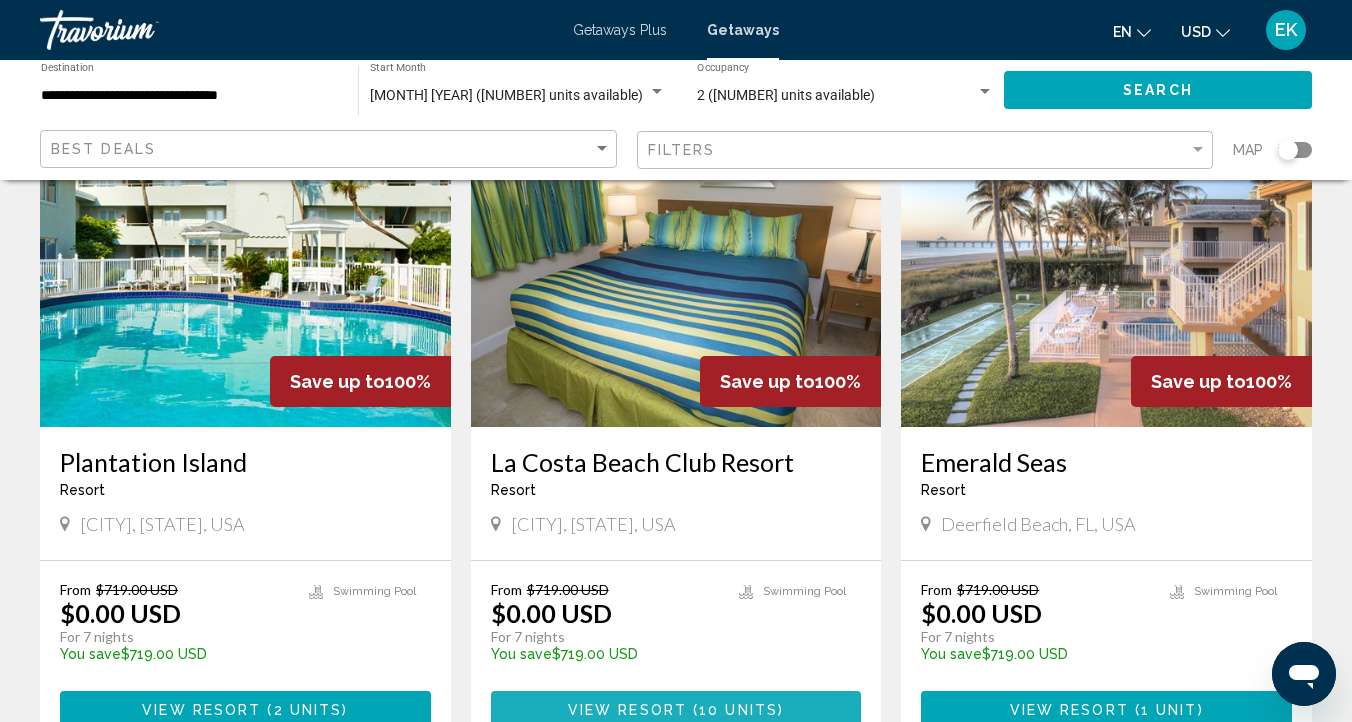 click on "View Resort" at bounding box center (627, 710) 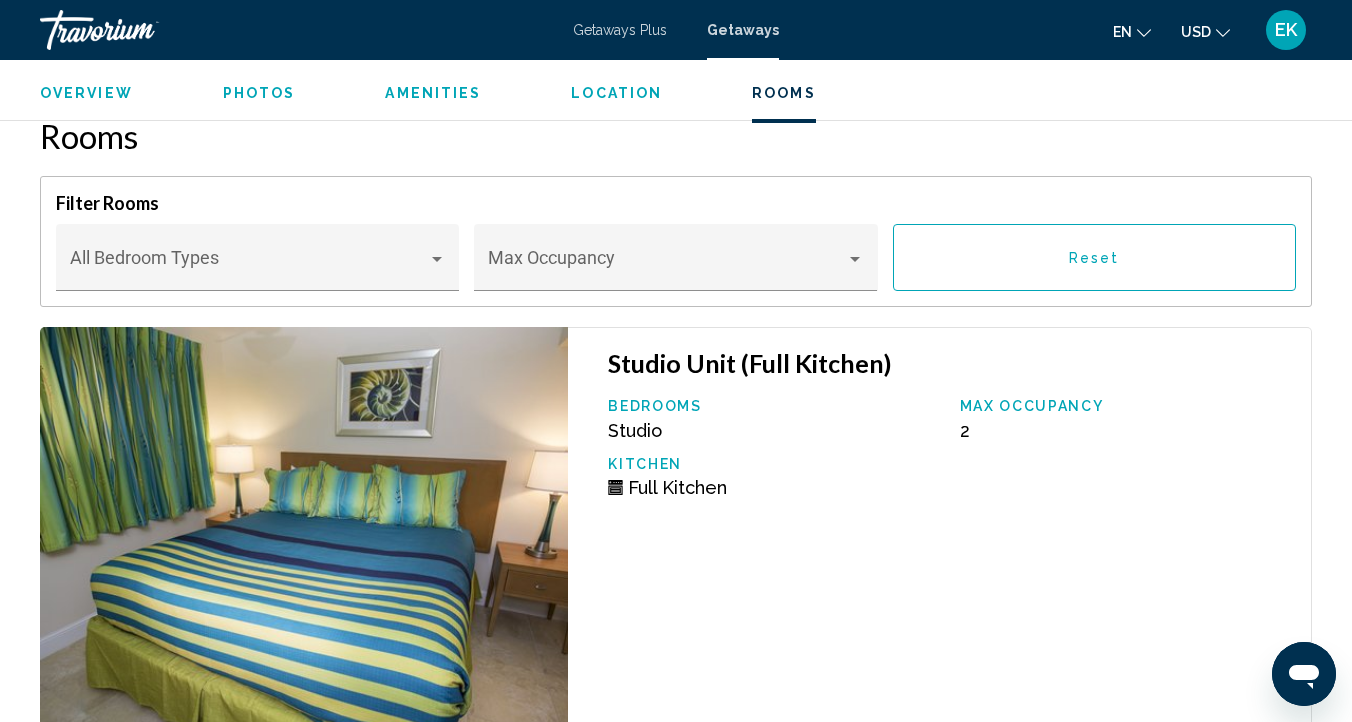 scroll, scrollTop: 3531, scrollLeft: 0, axis: vertical 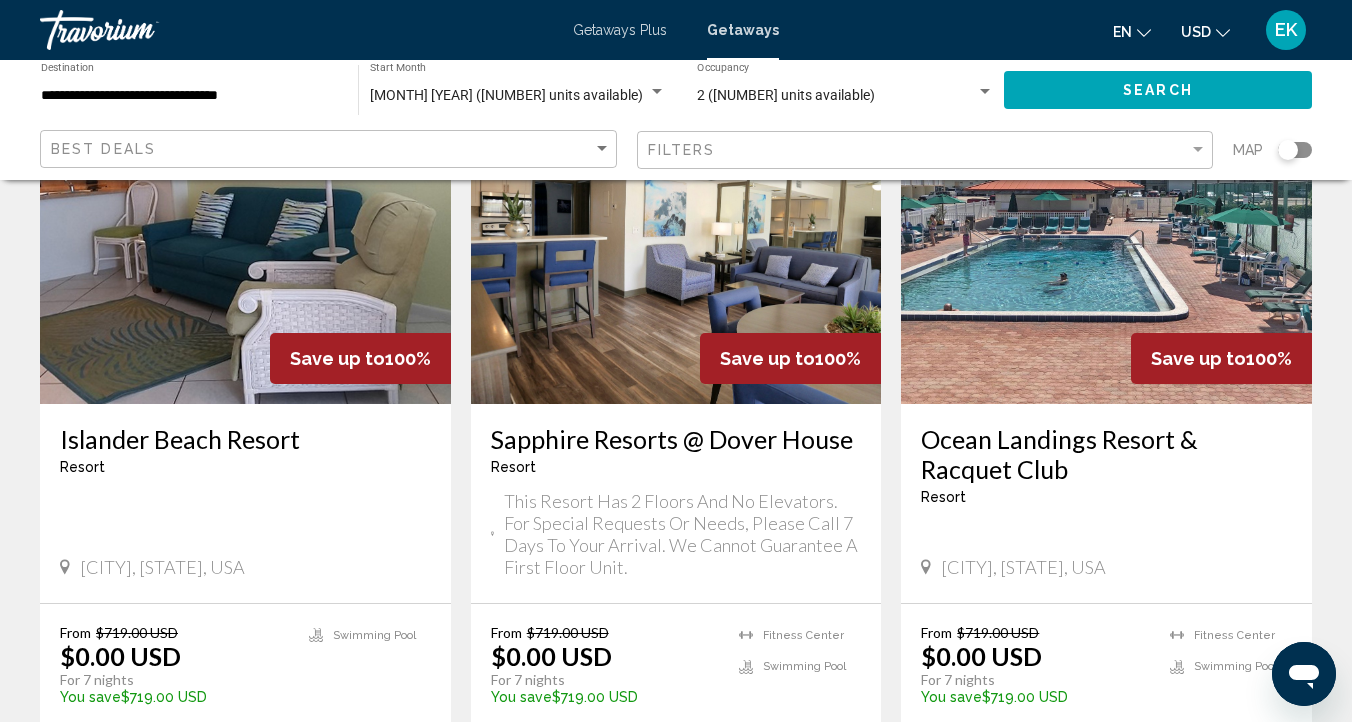 click on "View Resort" at bounding box center [632, 754] 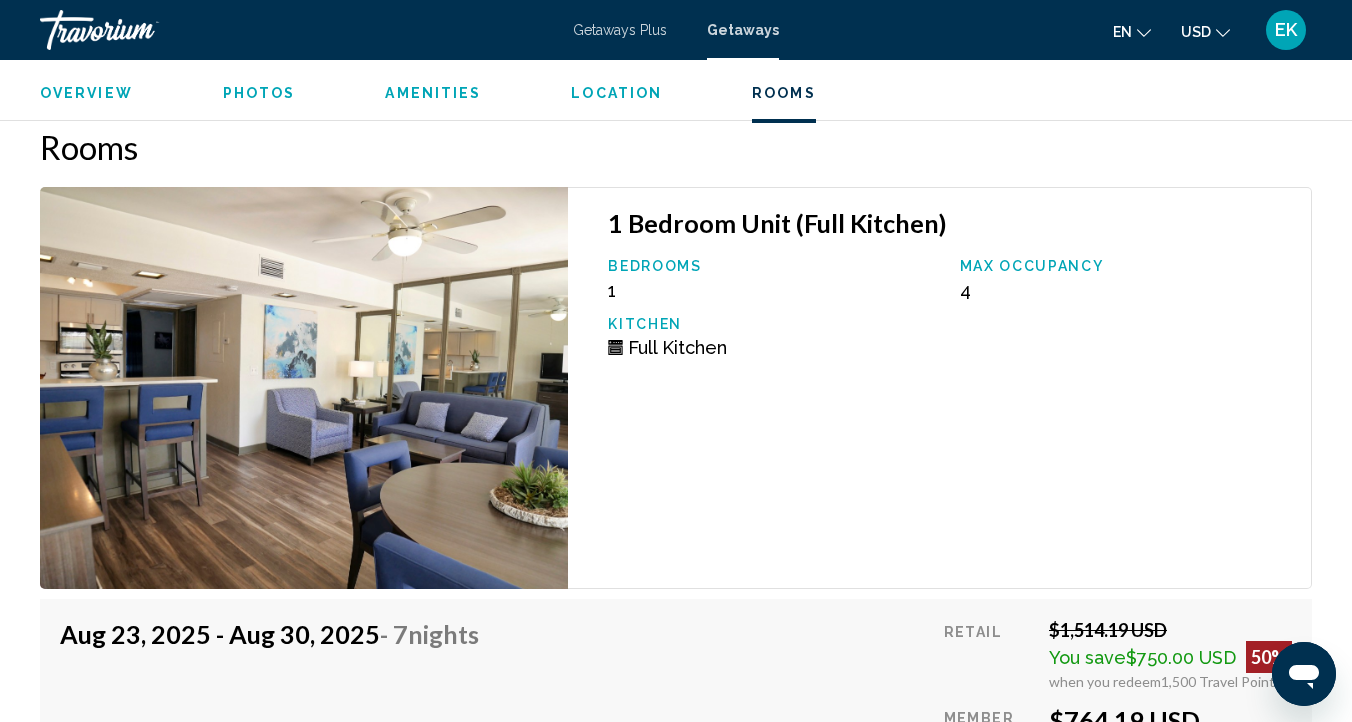 scroll, scrollTop: 3595, scrollLeft: 0, axis: vertical 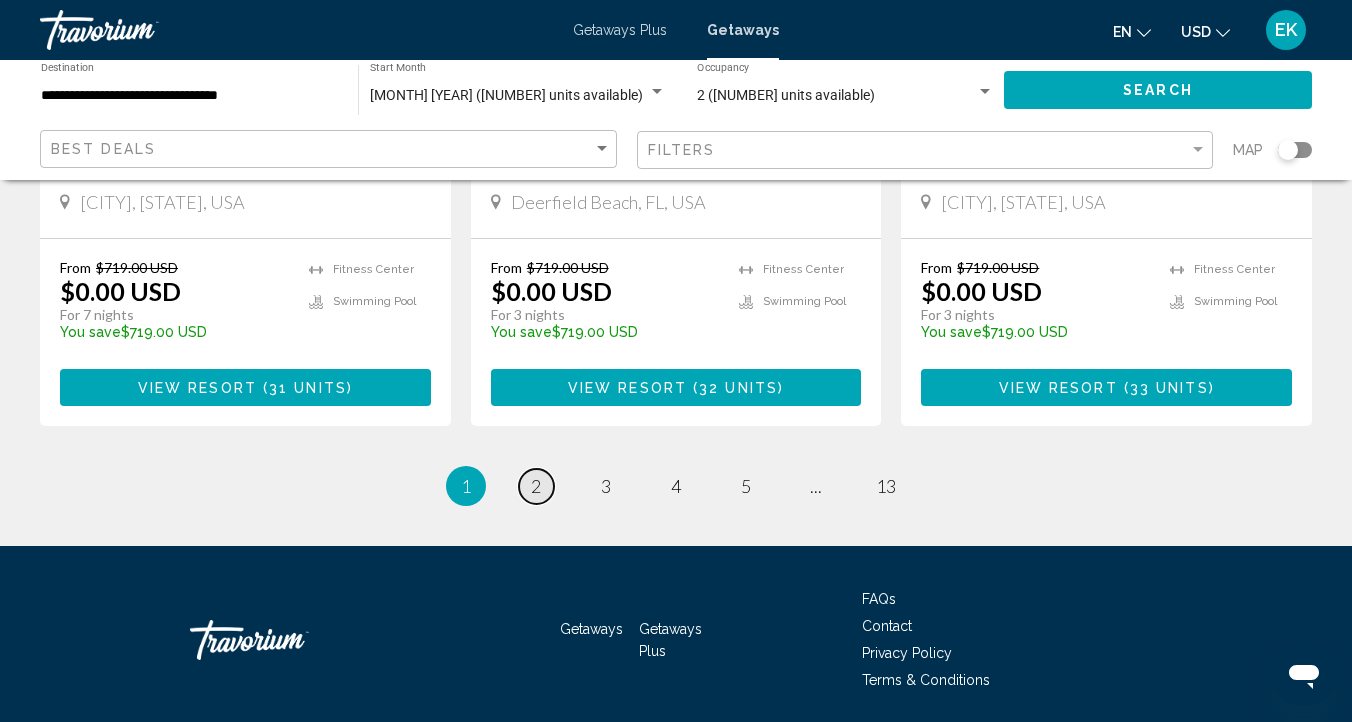 click on "2" at bounding box center [536, 486] 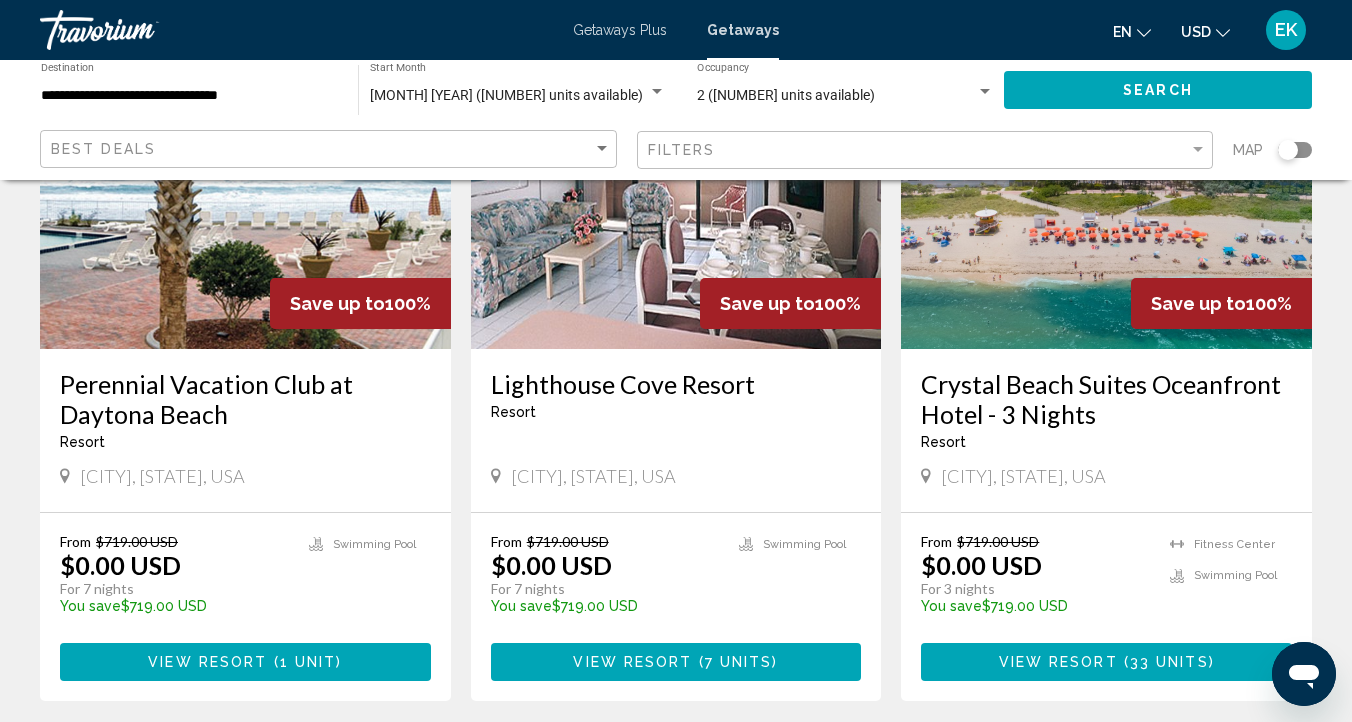 scroll, scrollTop: 953, scrollLeft: 0, axis: vertical 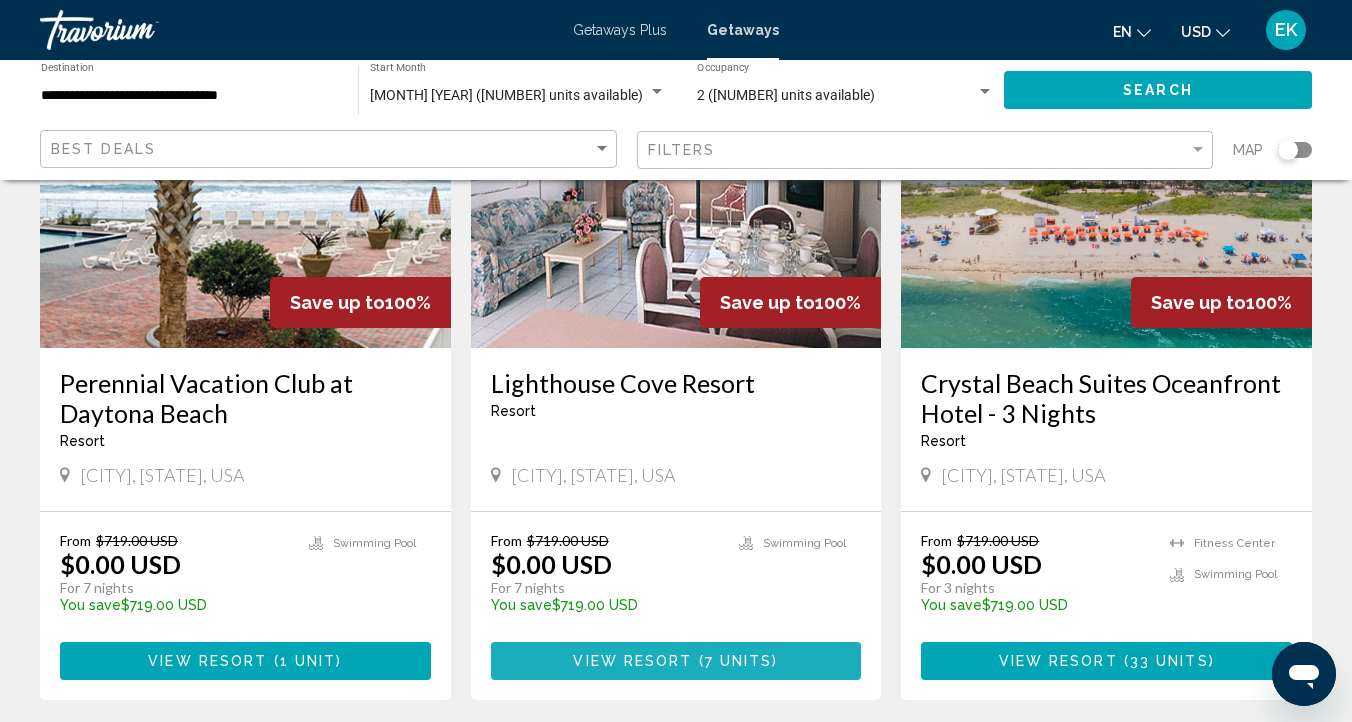 click on "View Resort    ( 7 units )" at bounding box center (676, 660) 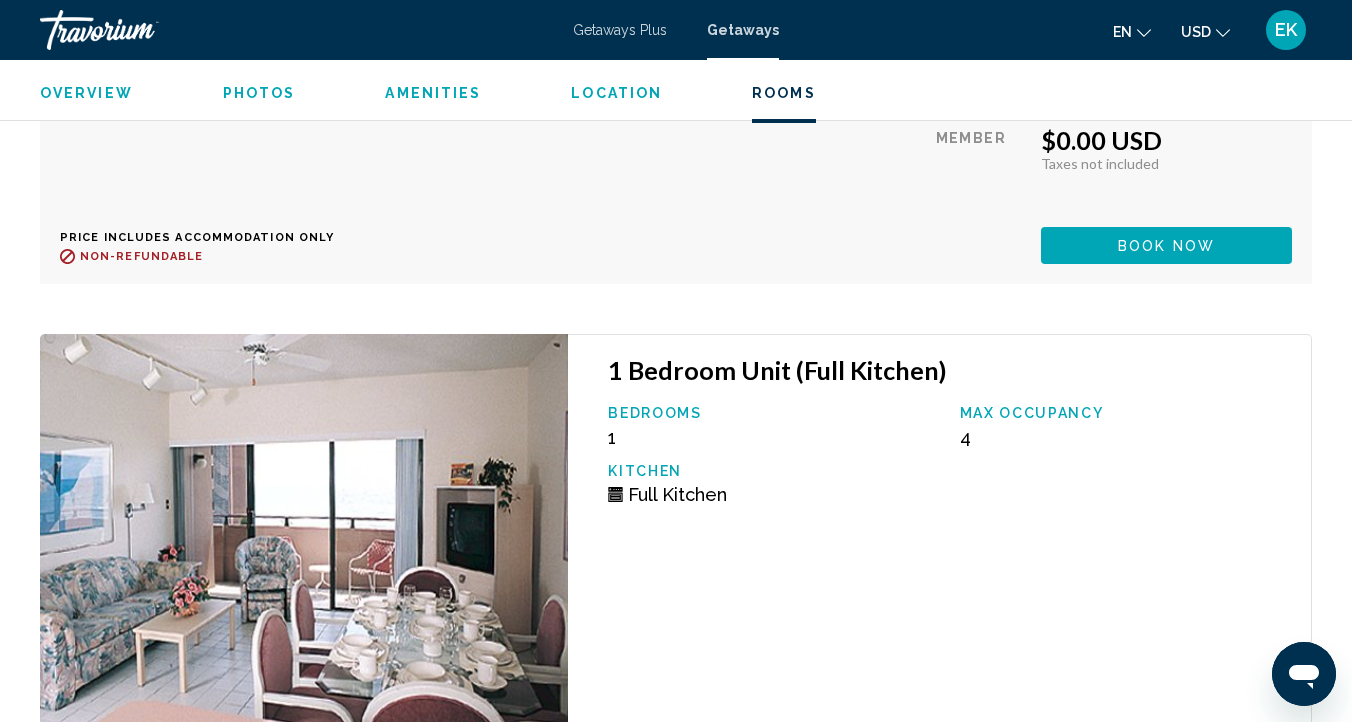 scroll, scrollTop: 4597, scrollLeft: 0, axis: vertical 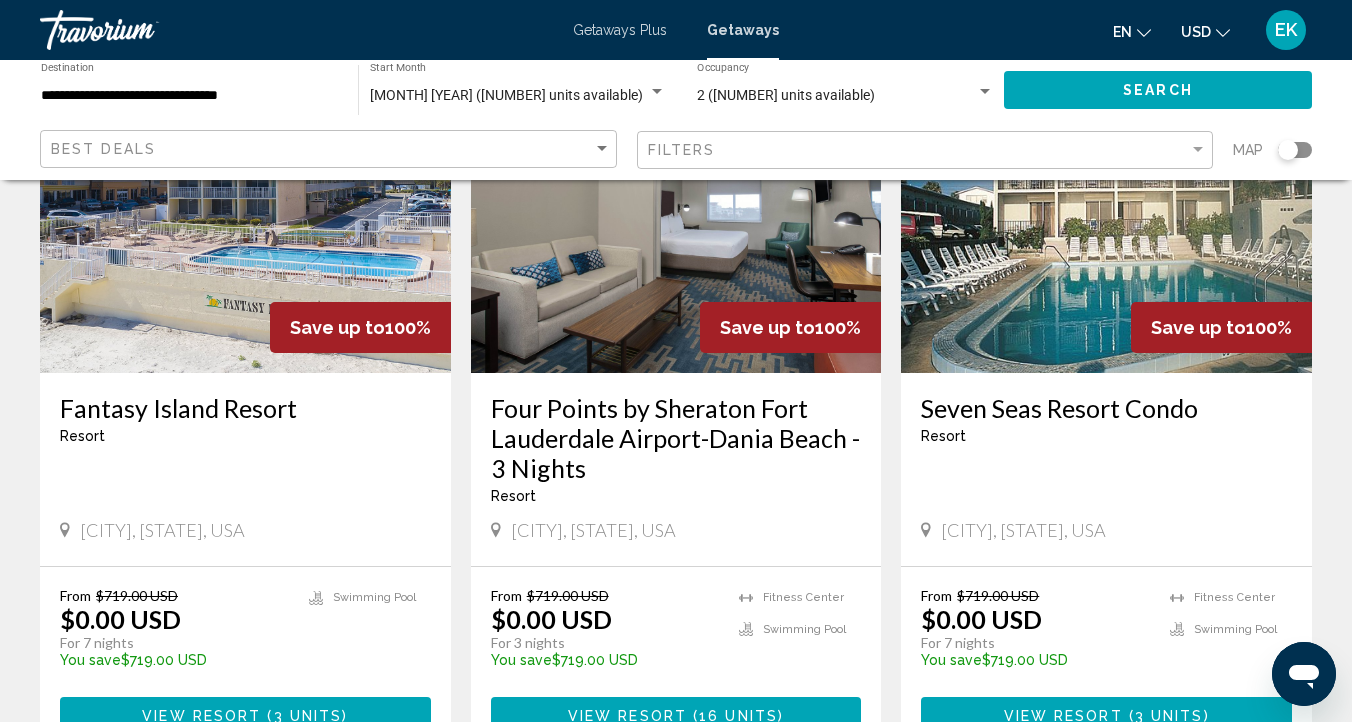 click on "**********" at bounding box center (189, 96) 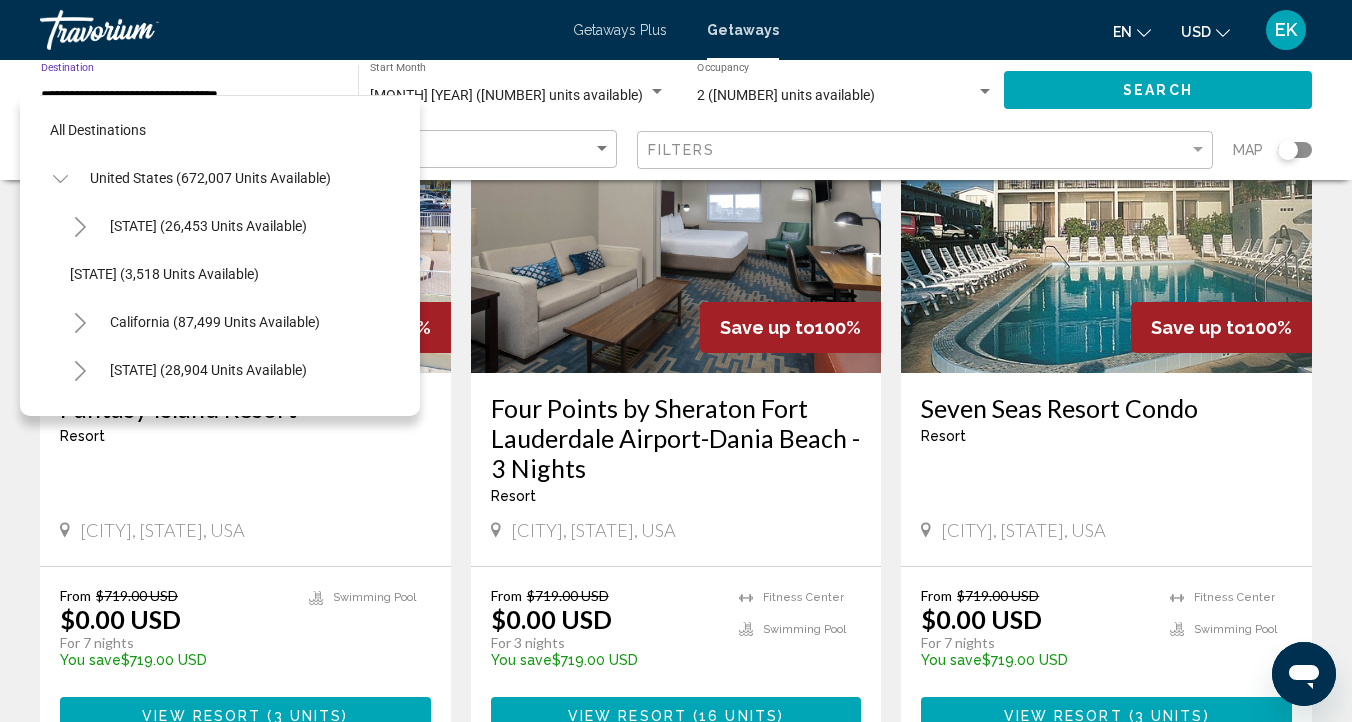 scroll, scrollTop: 359, scrollLeft: 0, axis: vertical 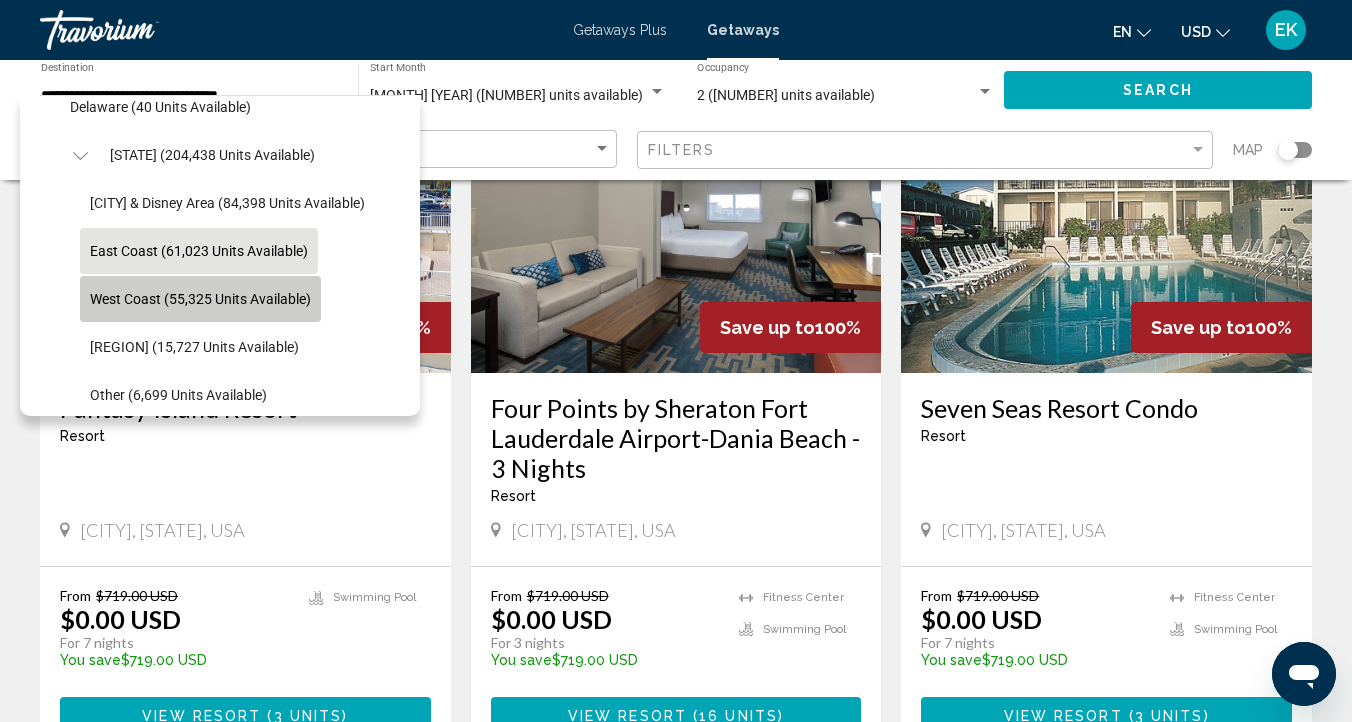 click on "West Coast (55,325 units available)" 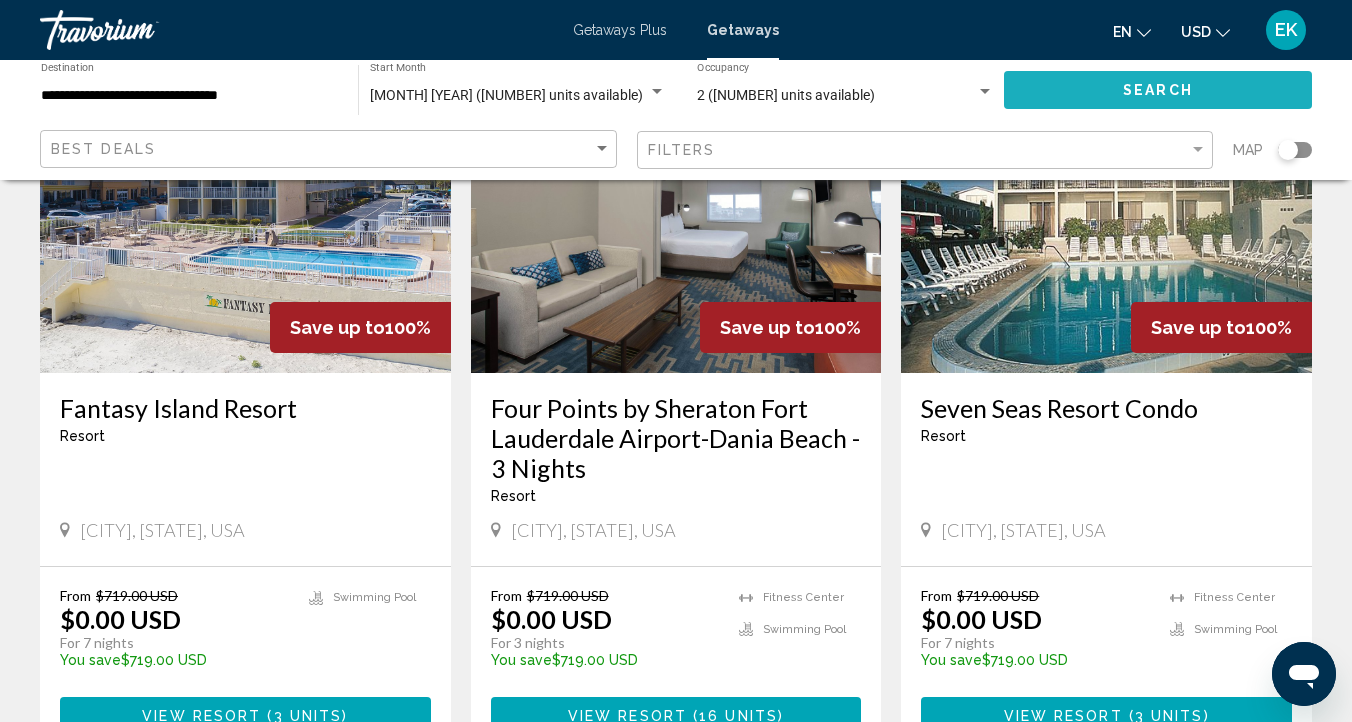 click on "Search" 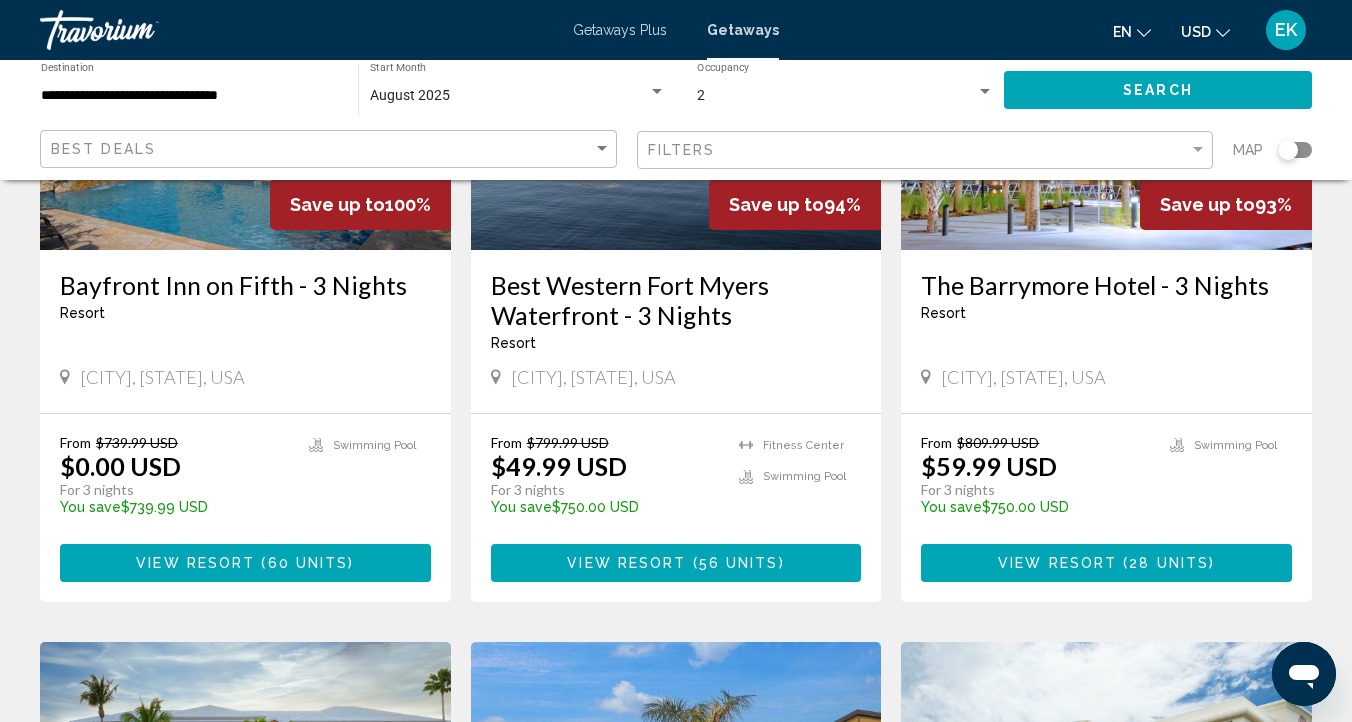 scroll, scrollTop: 1059, scrollLeft: 0, axis: vertical 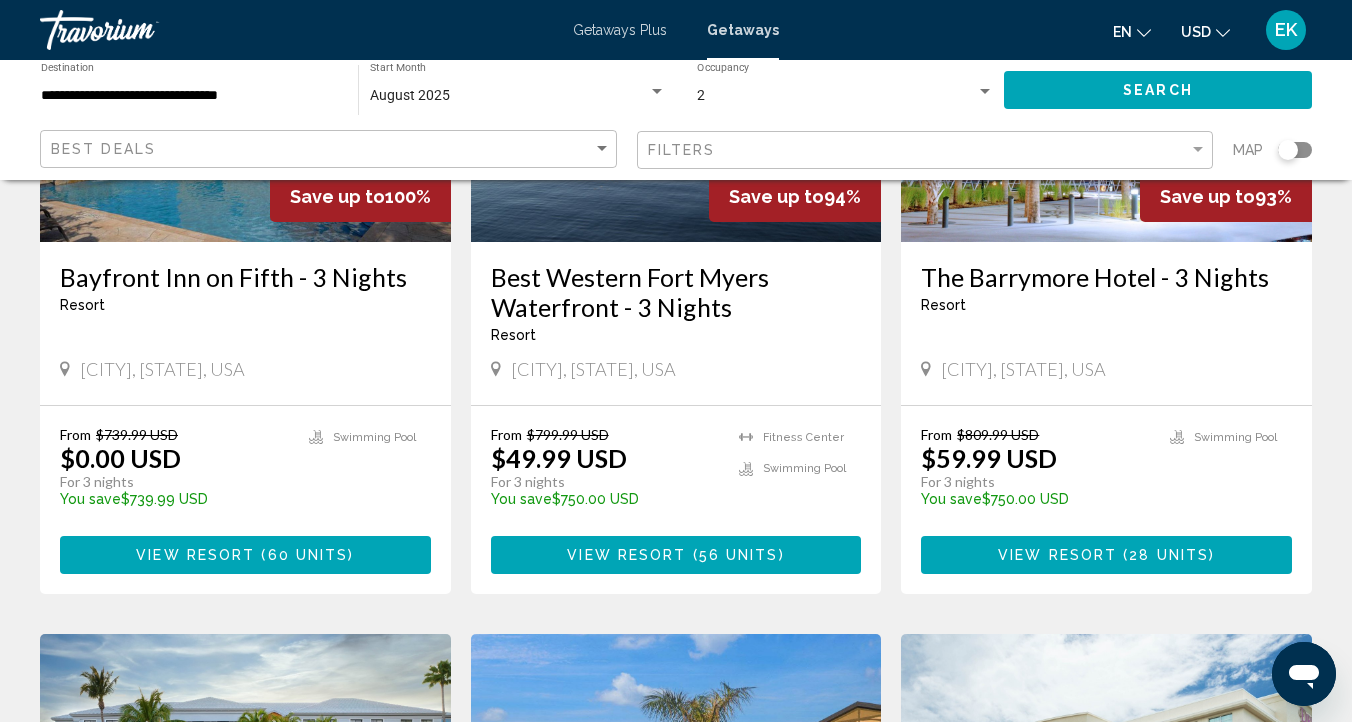 click on "View Resort" at bounding box center (195, 556) 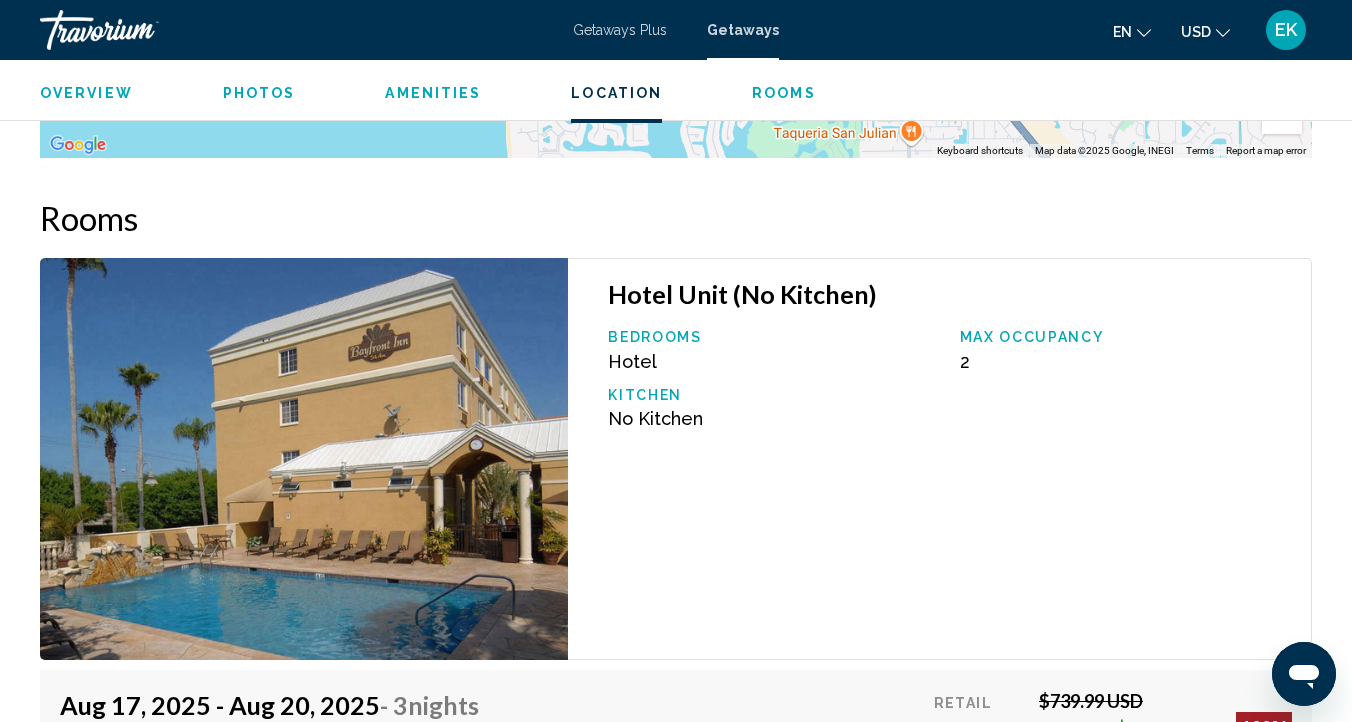scroll, scrollTop: 3034, scrollLeft: 0, axis: vertical 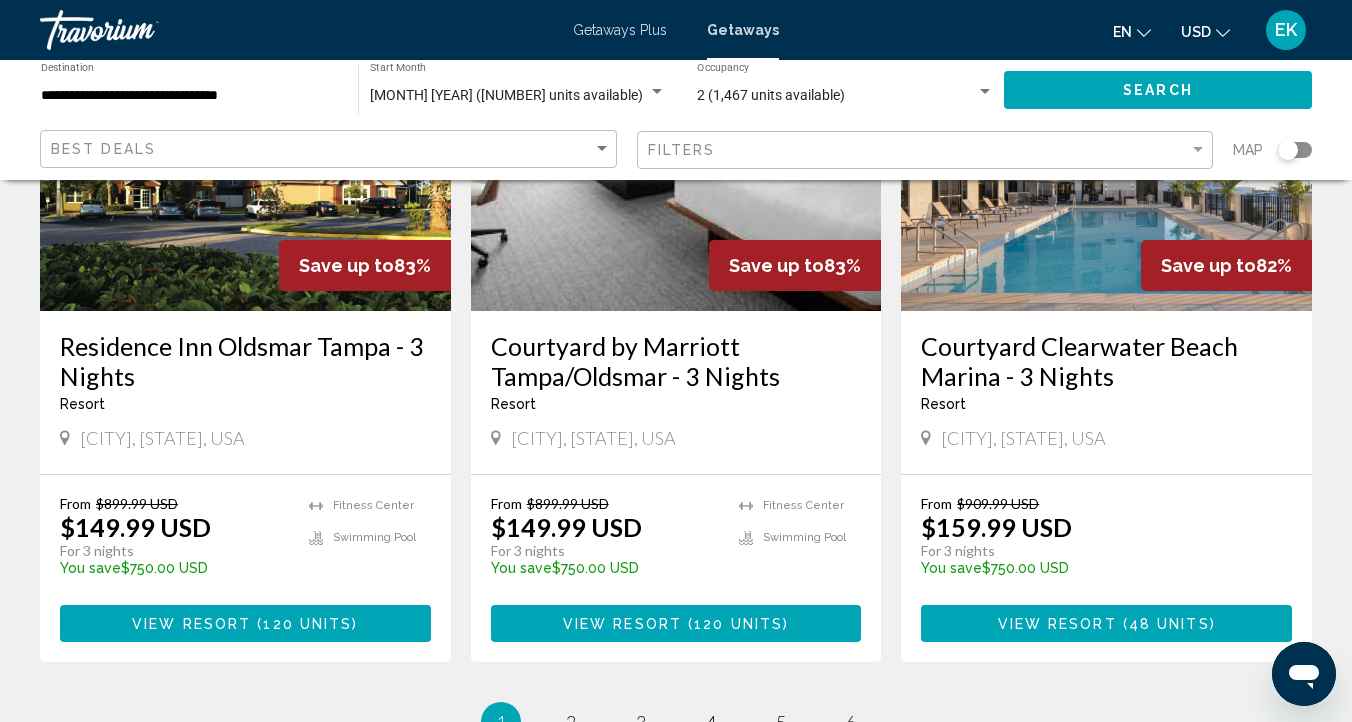 click on "View Resort" at bounding box center (1057, 624) 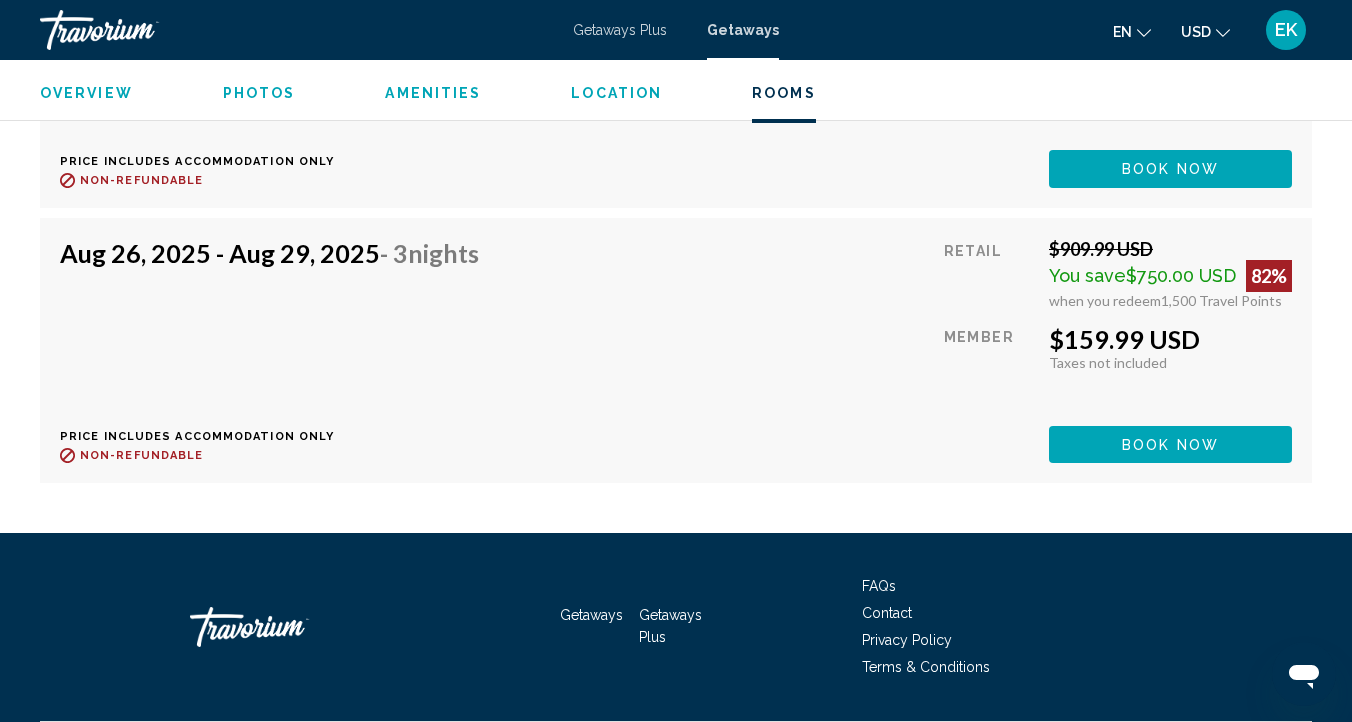 scroll, scrollTop: 7030, scrollLeft: 0, axis: vertical 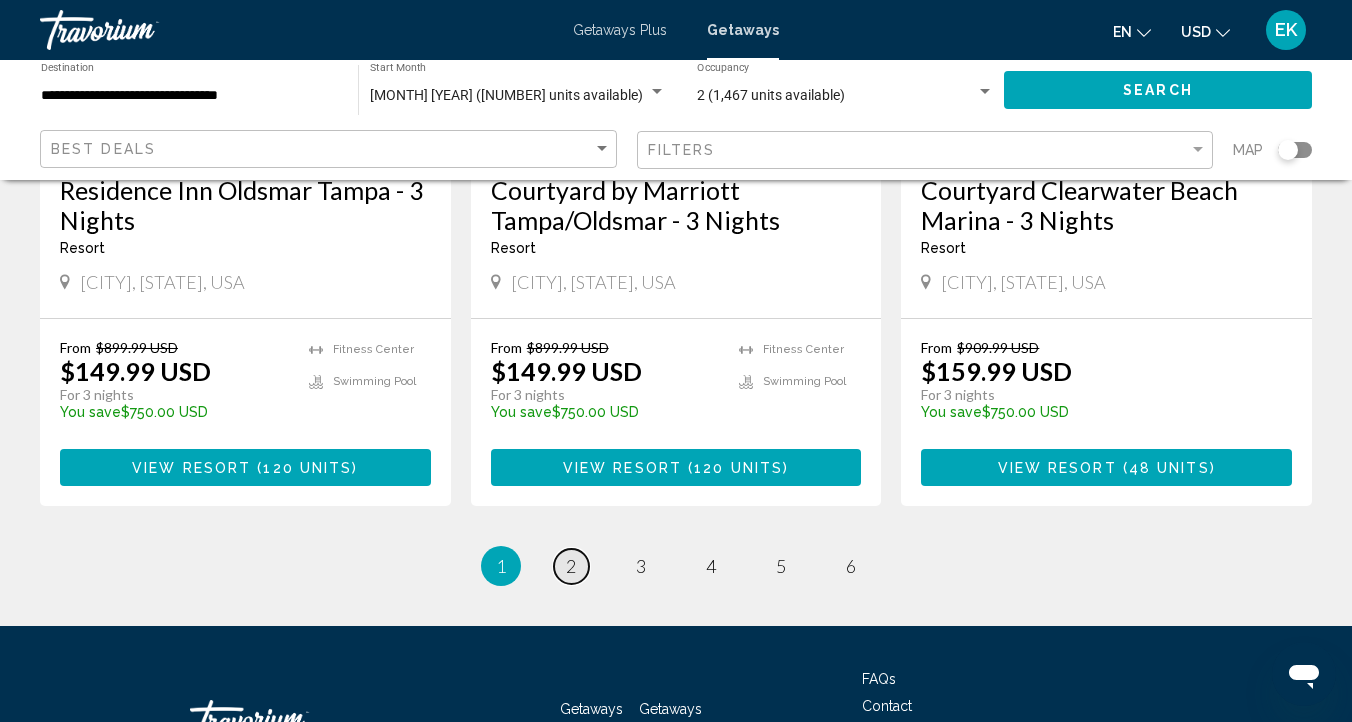 click on "2" at bounding box center [571, 566] 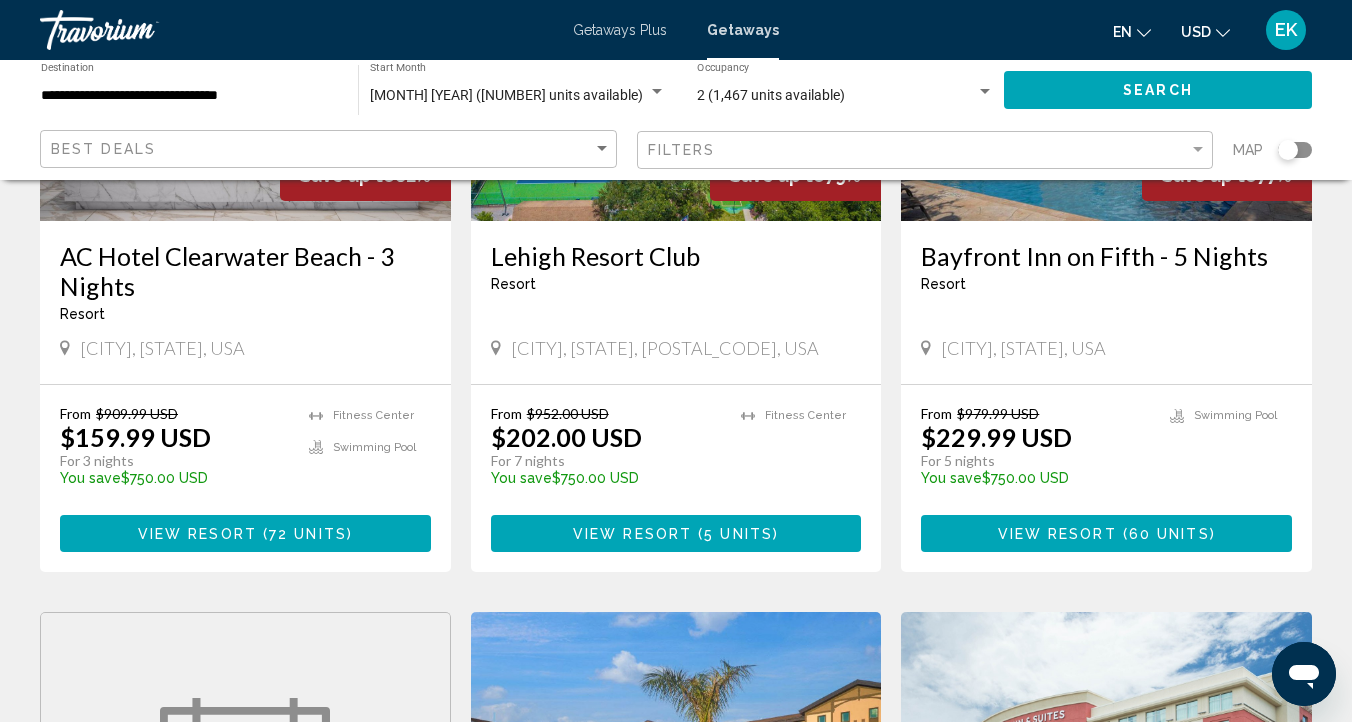 scroll, scrollTop: 376, scrollLeft: 0, axis: vertical 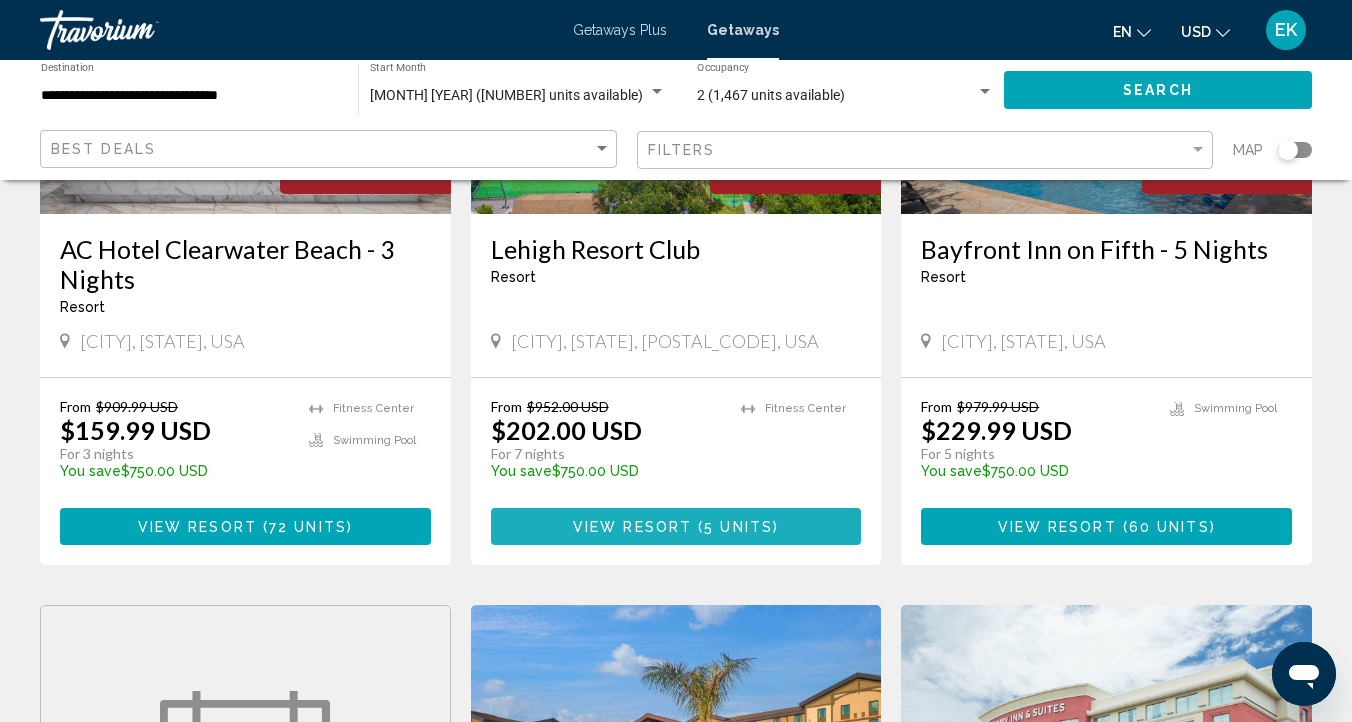 click on "View Resort" at bounding box center [632, 527] 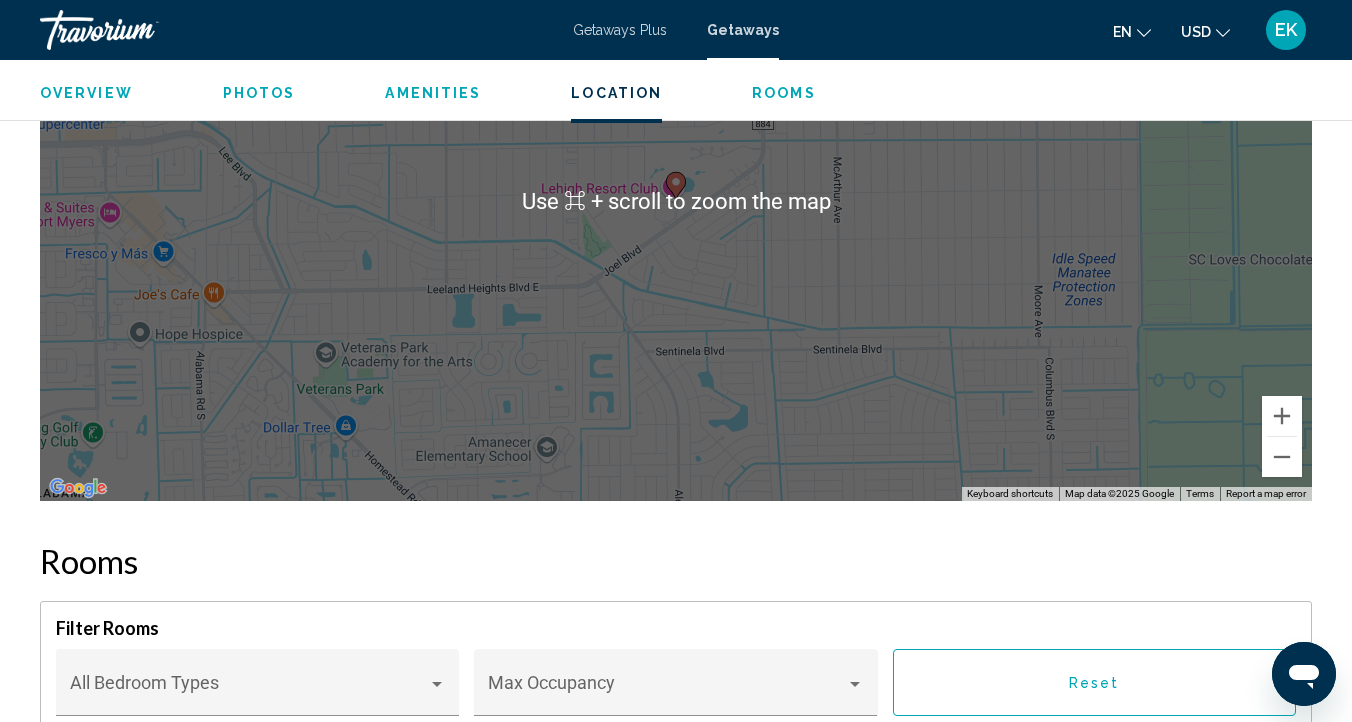 scroll, scrollTop: 2921, scrollLeft: 0, axis: vertical 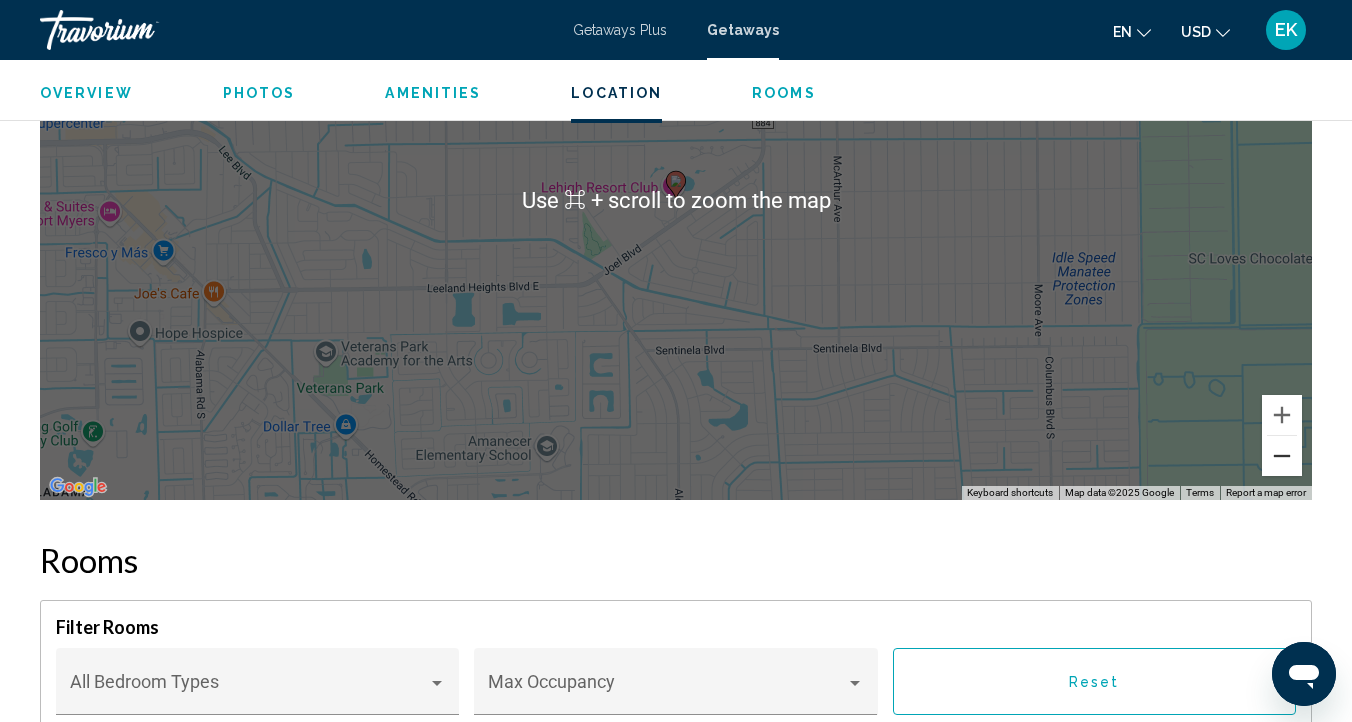 click at bounding box center [1282, 456] 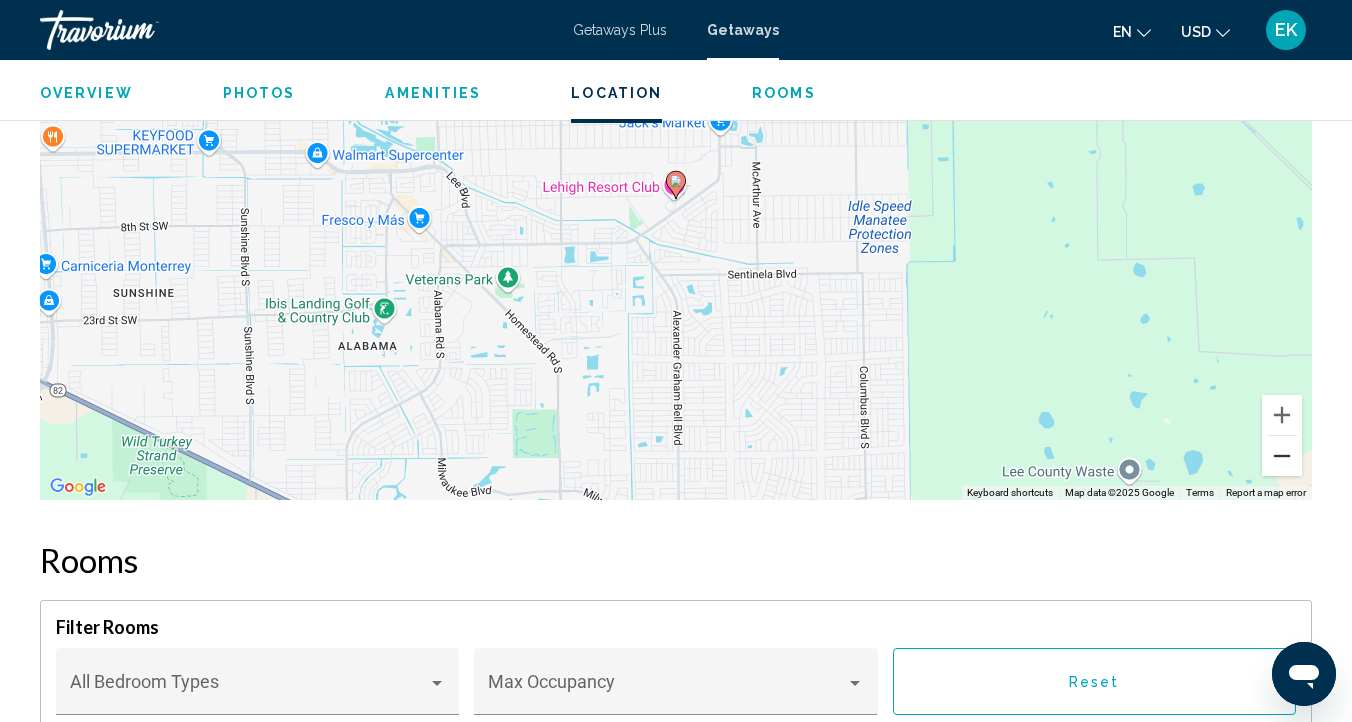click at bounding box center (1282, 456) 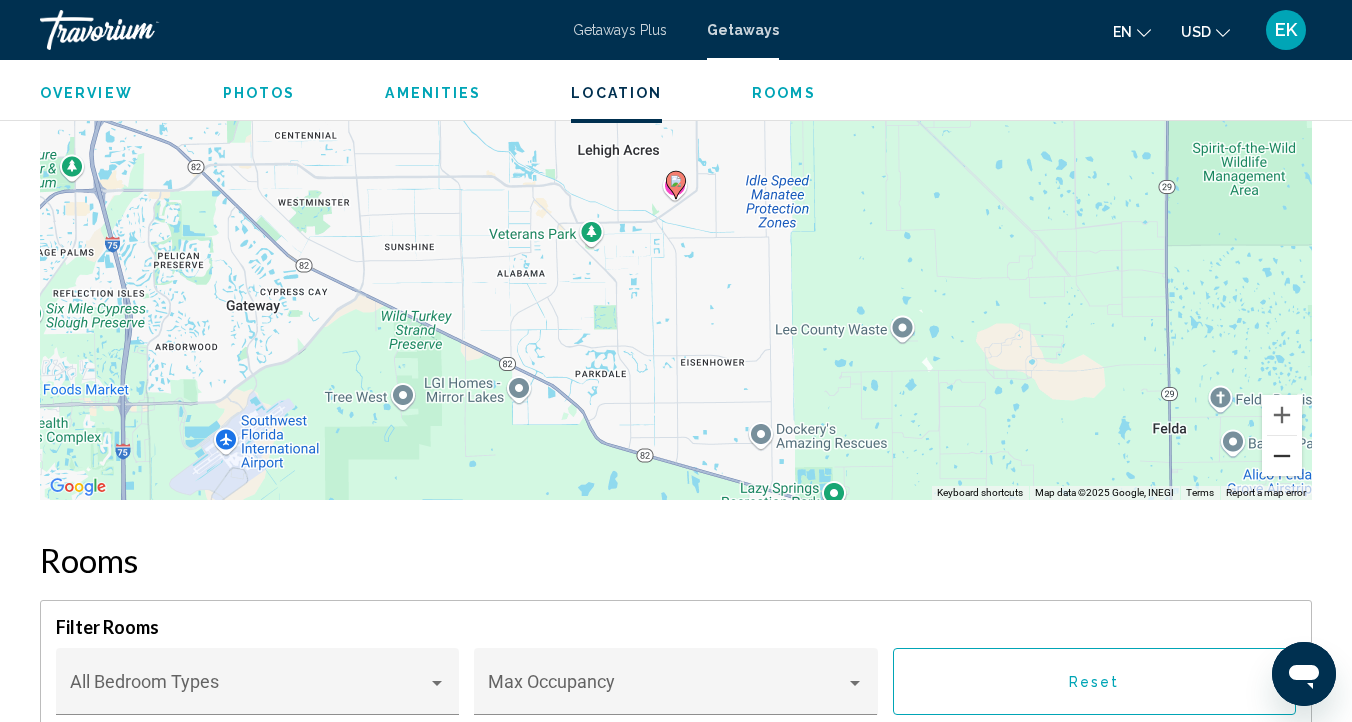 click at bounding box center [1282, 456] 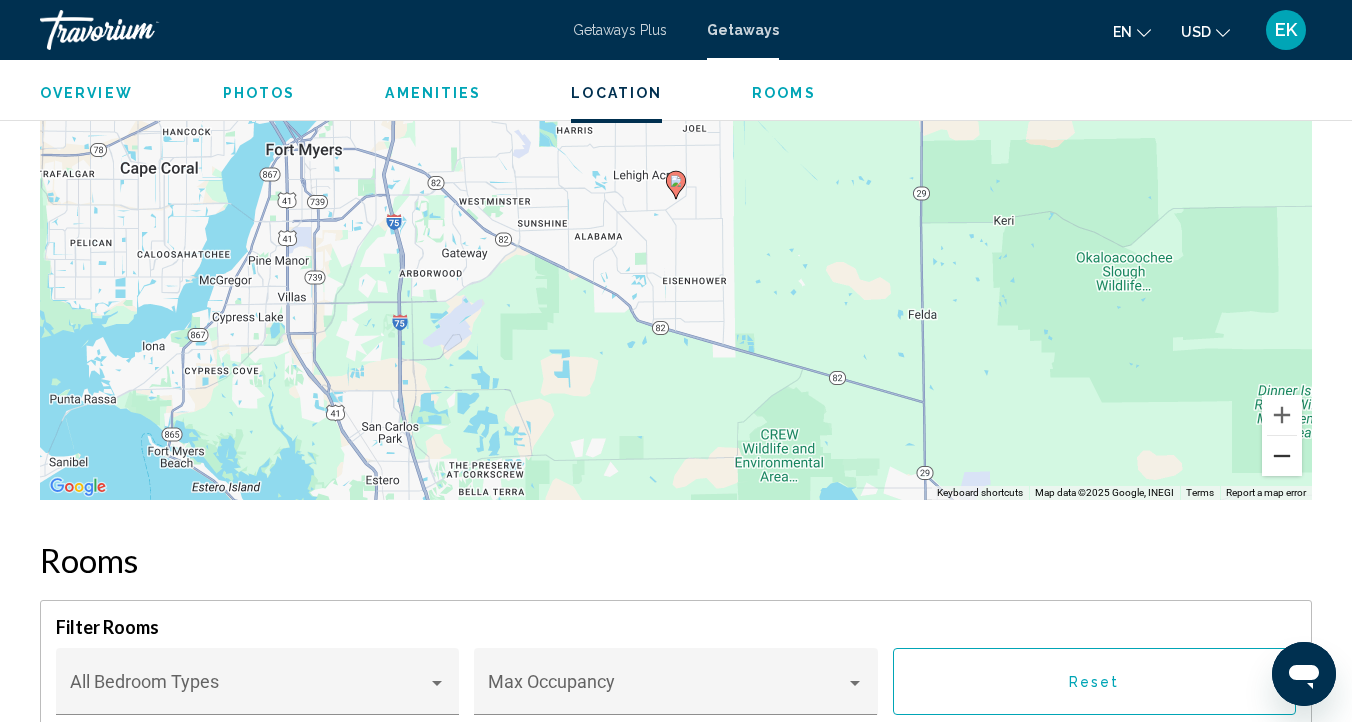 click at bounding box center (1282, 456) 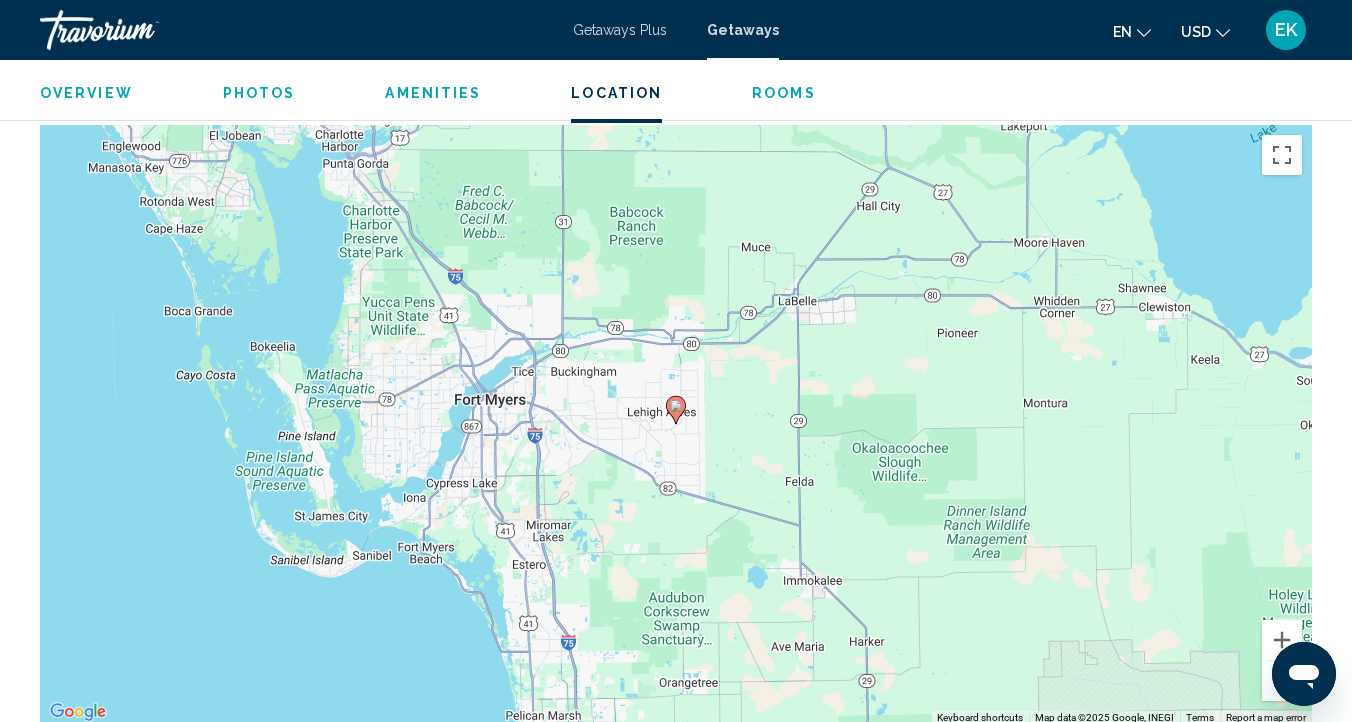 scroll, scrollTop: 2701, scrollLeft: 0, axis: vertical 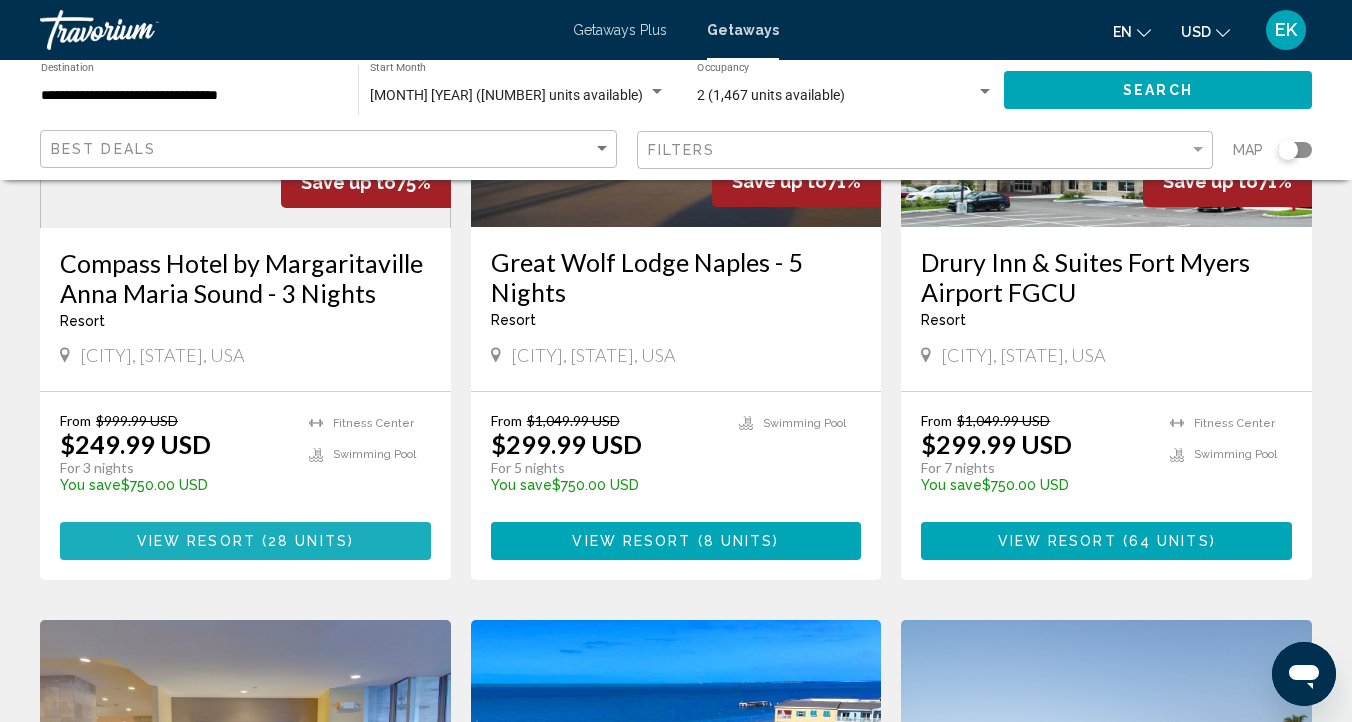 click on "View Resort" at bounding box center (196, 542) 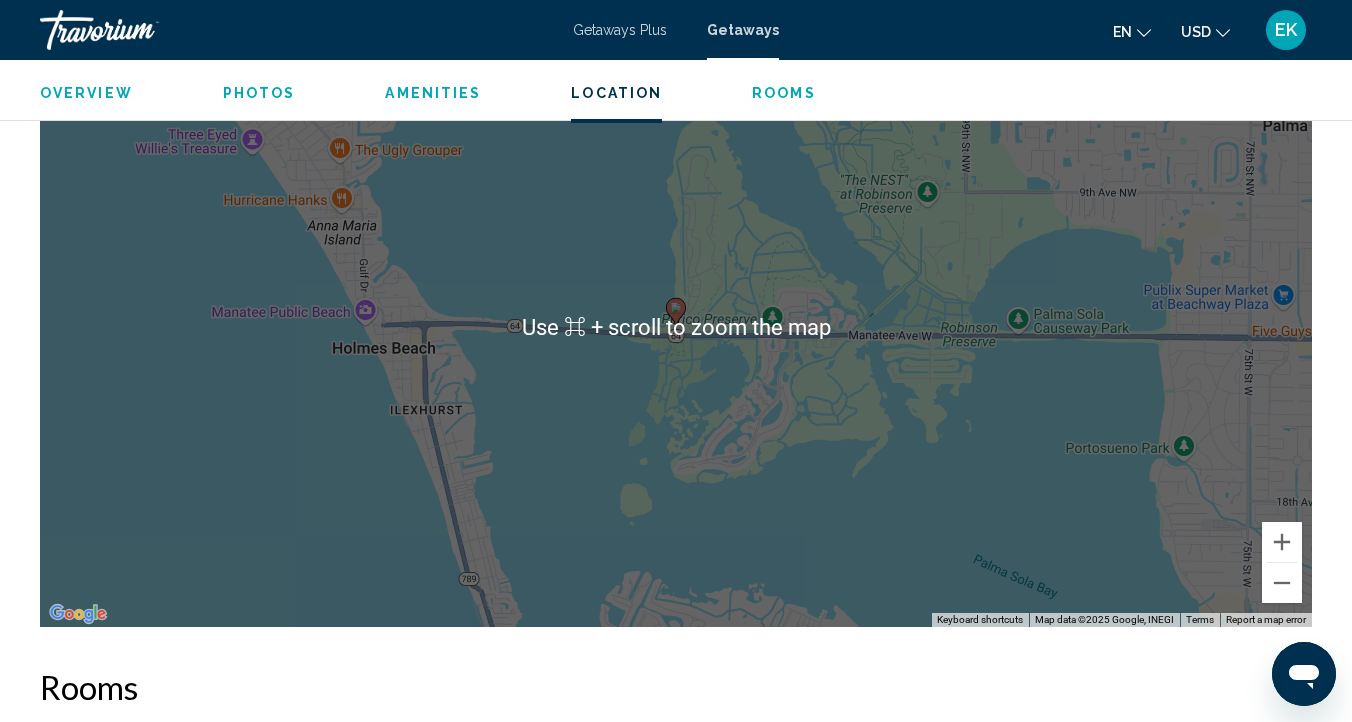 scroll, scrollTop: 2606, scrollLeft: 0, axis: vertical 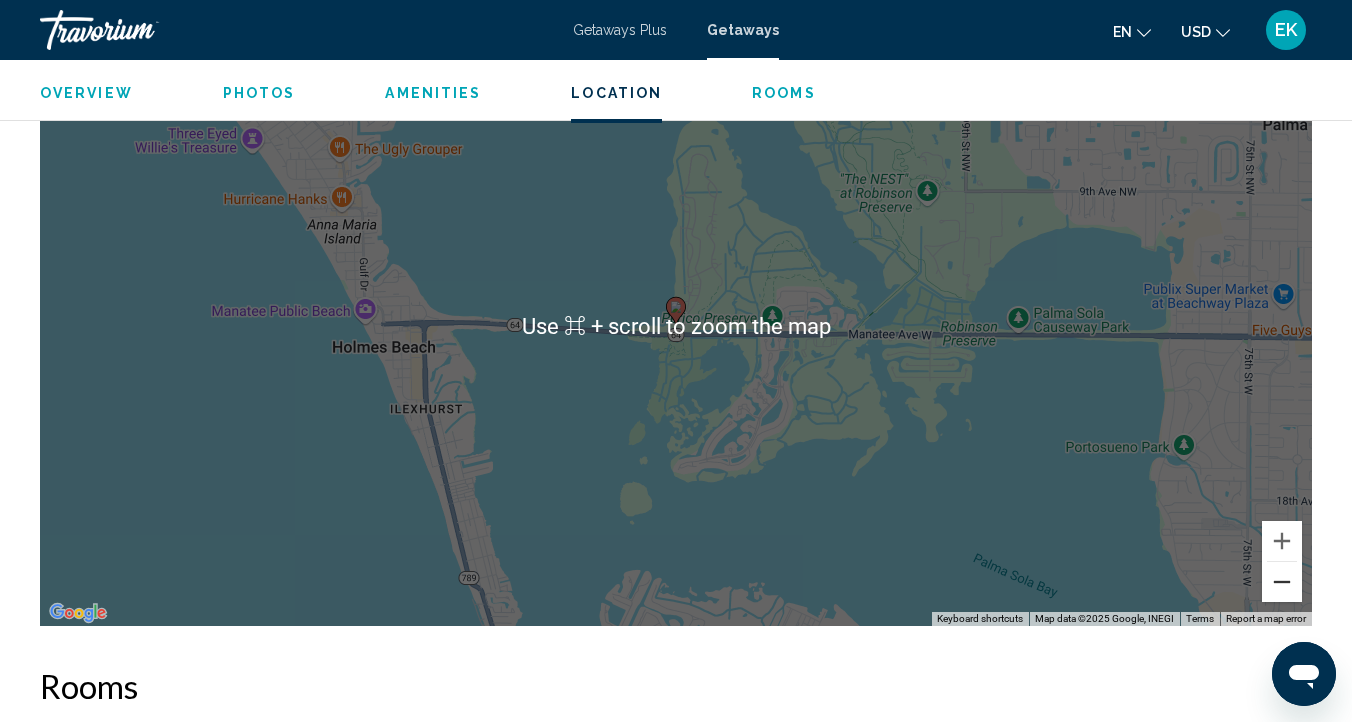 click at bounding box center [1282, 582] 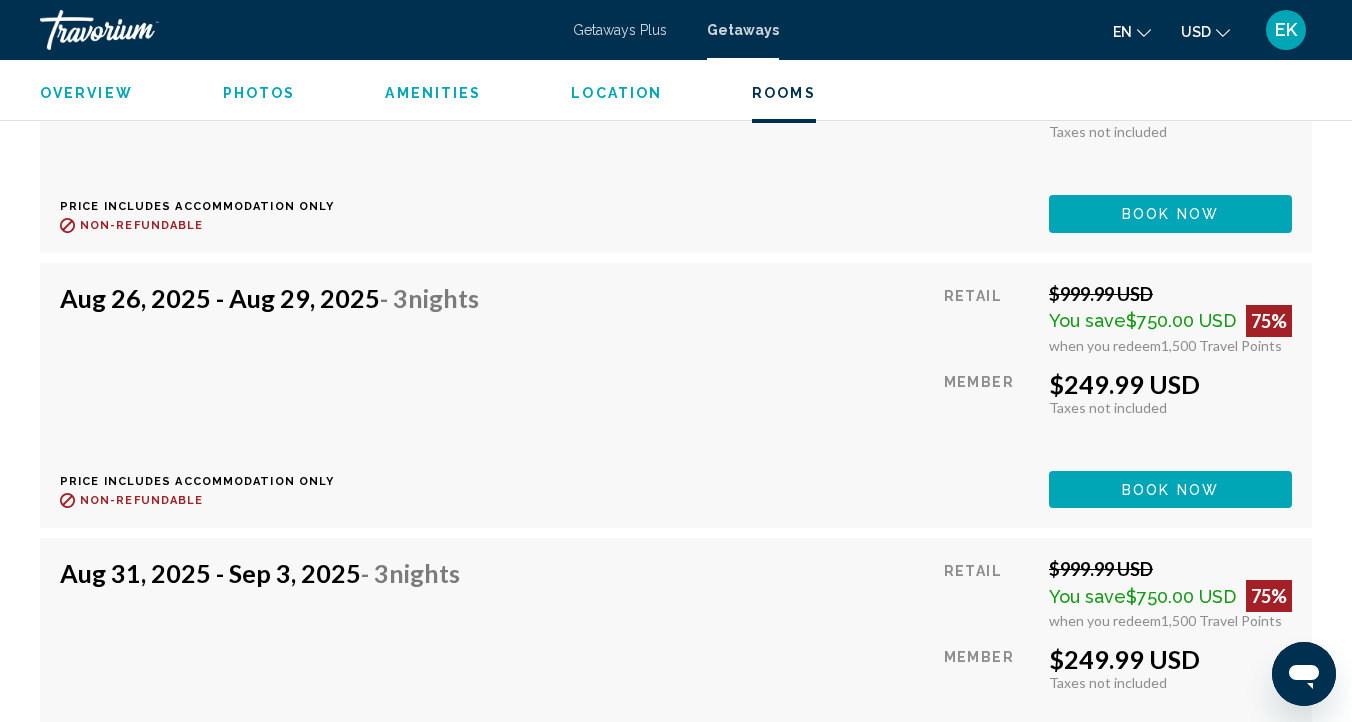 scroll, scrollTop: 4683, scrollLeft: 0, axis: vertical 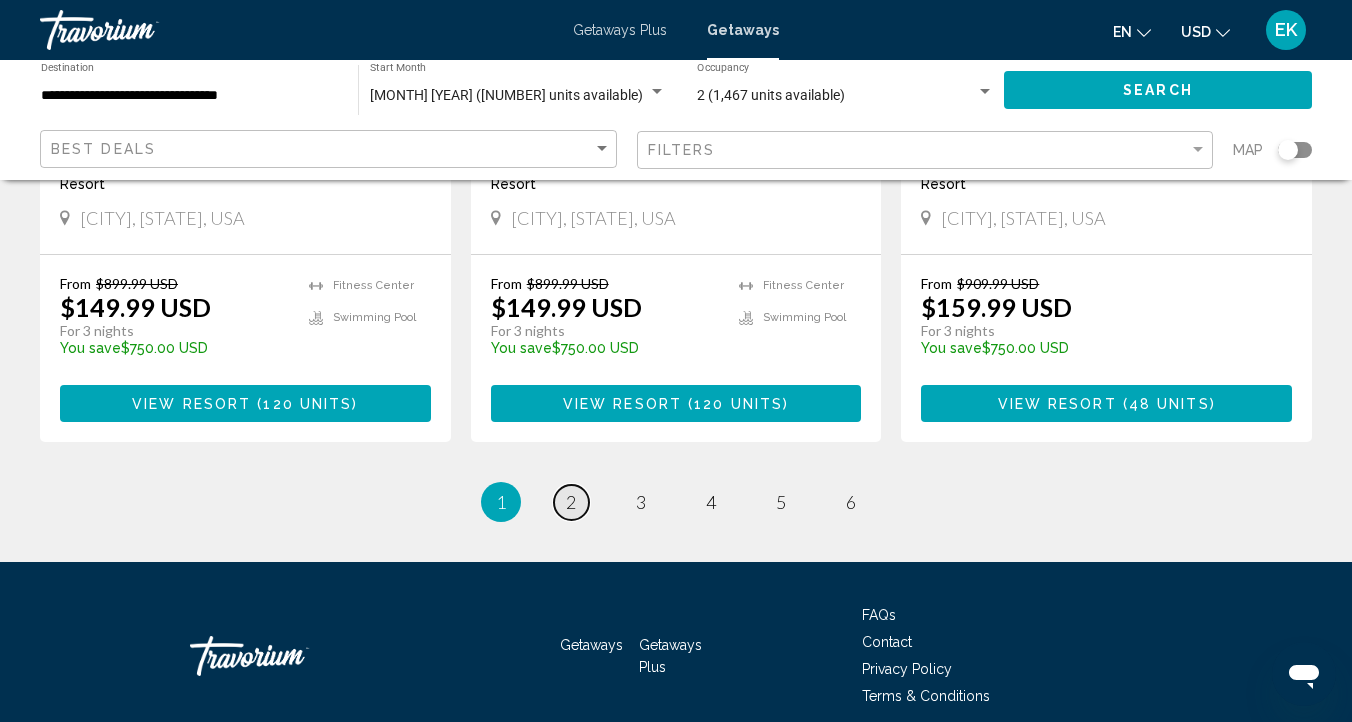 click on "page  2" at bounding box center [571, 502] 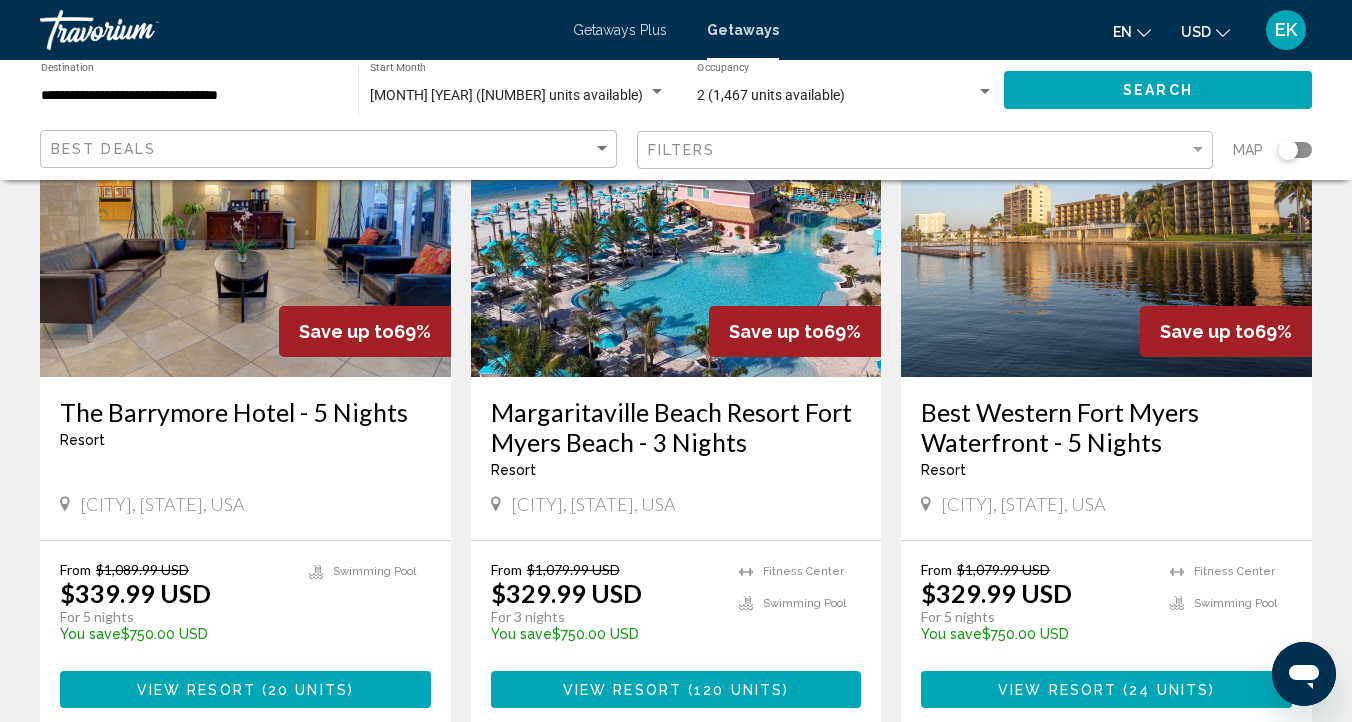 scroll, scrollTop: 1642, scrollLeft: 0, axis: vertical 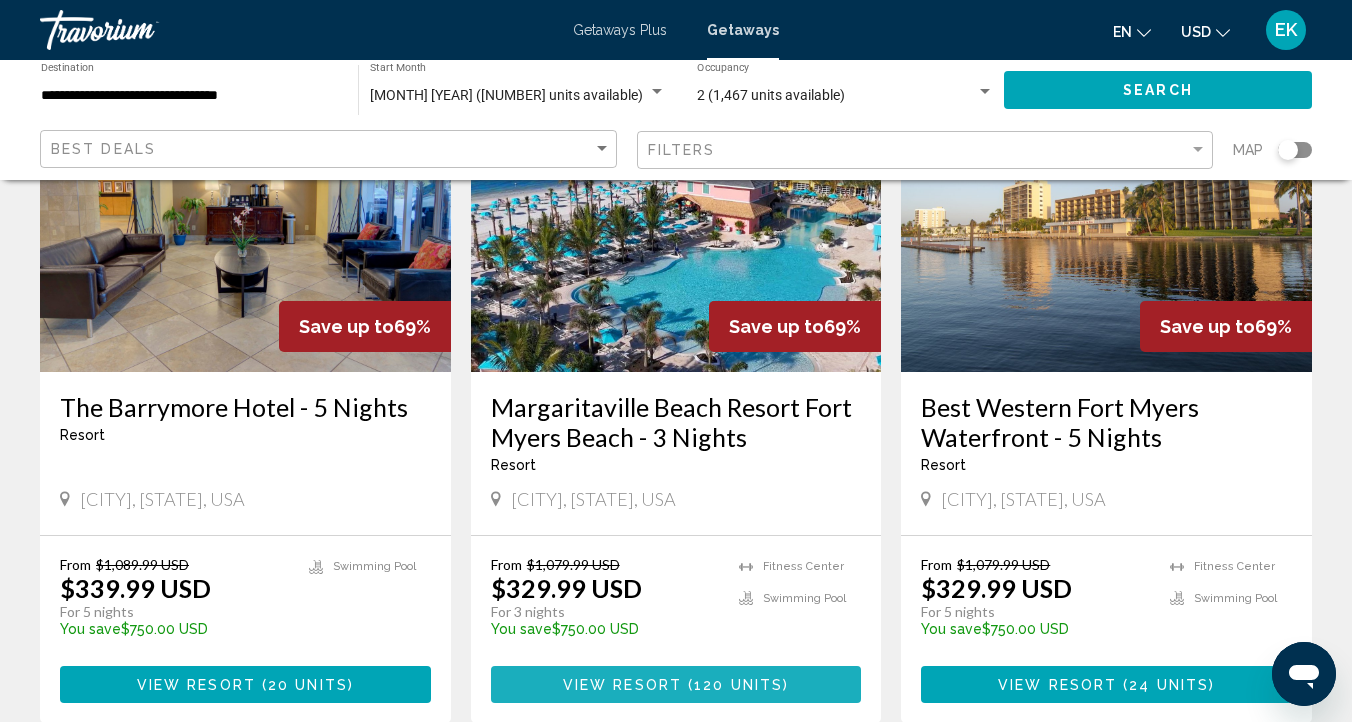 click on "View Resort" at bounding box center (622, 685) 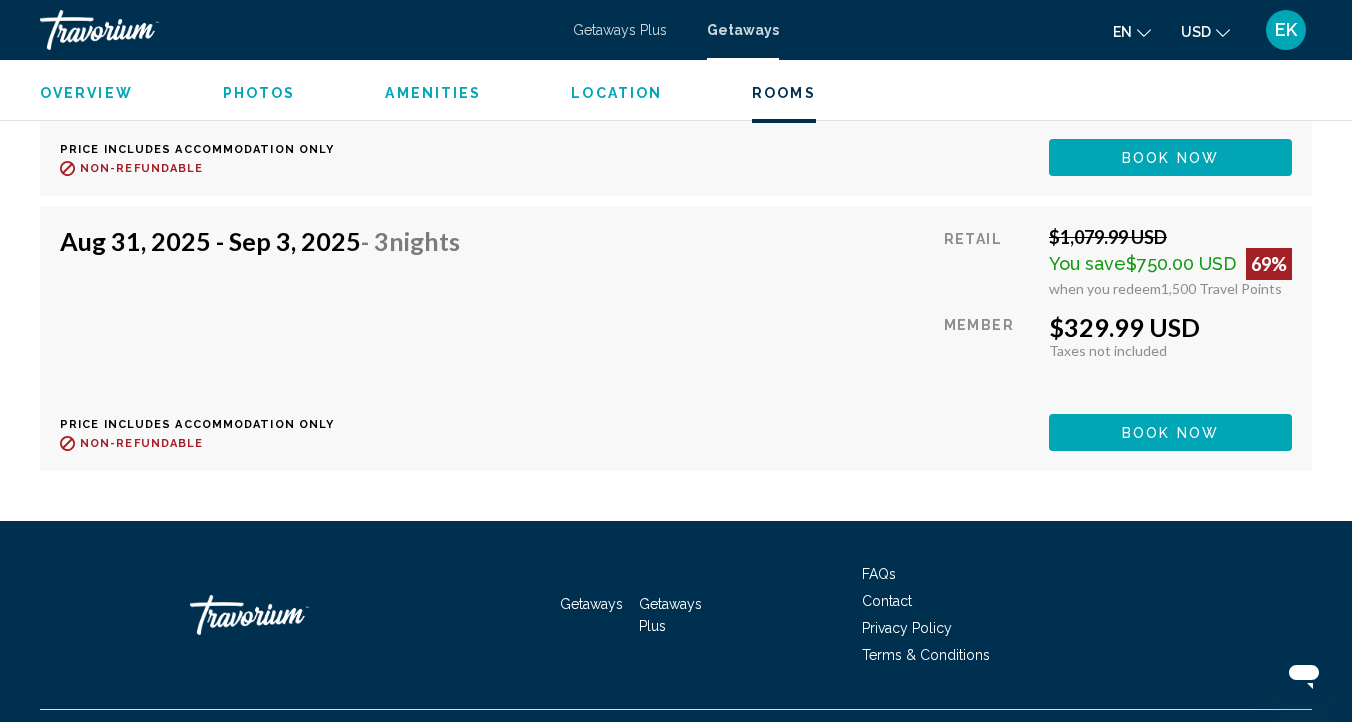scroll, scrollTop: 12188, scrollLeft: 0, axis: vertical 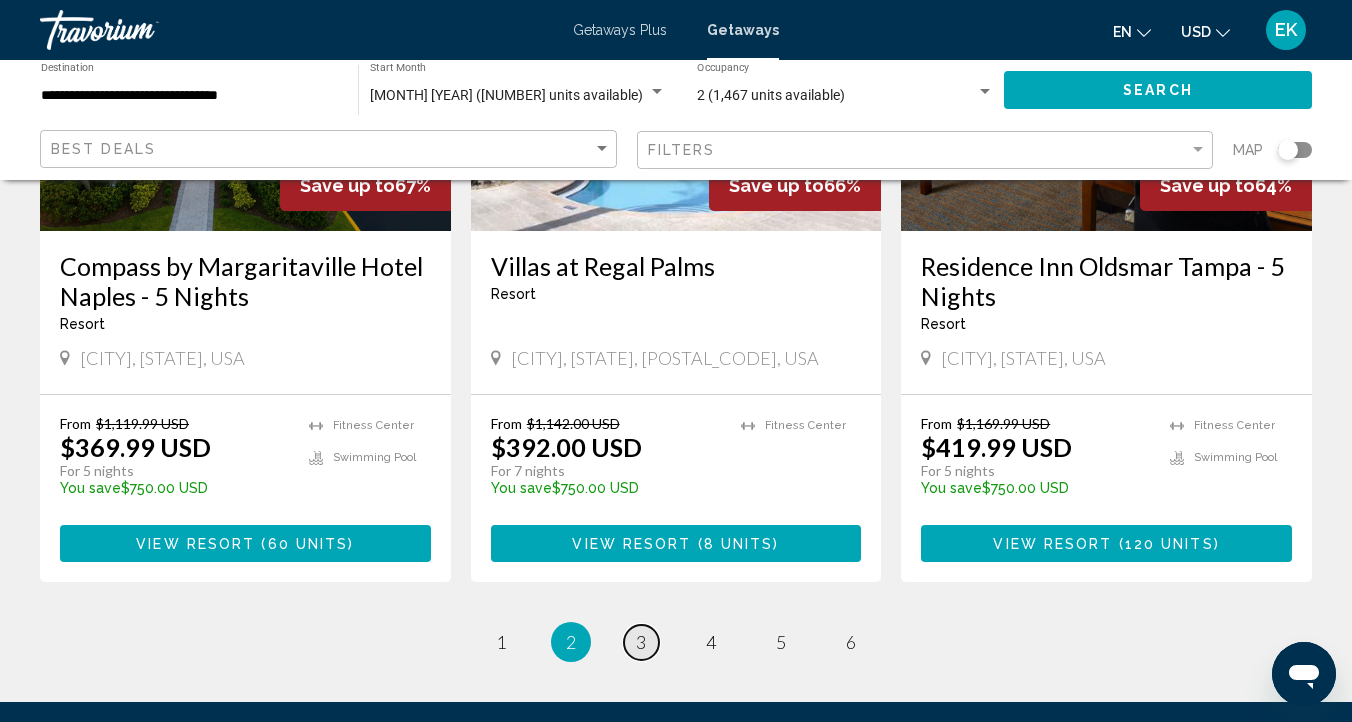 click on "3" at bounding box center (641, 642) 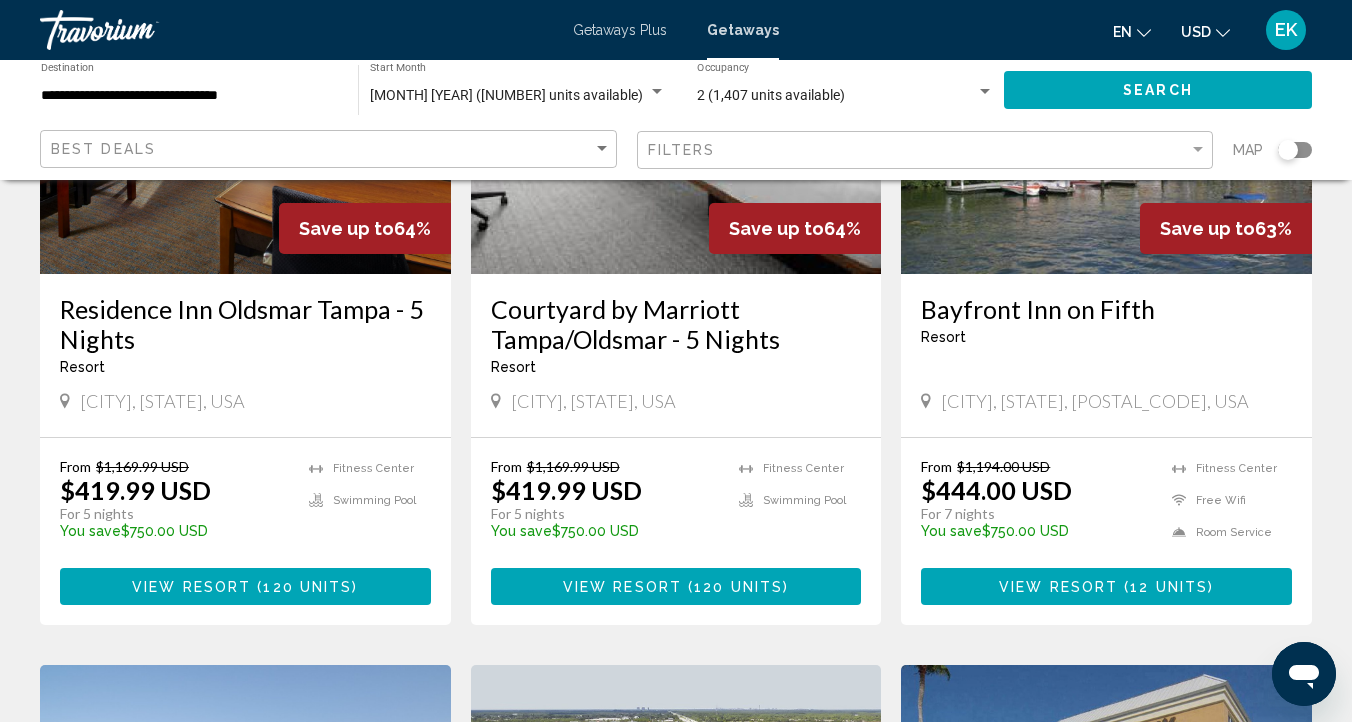 scroll, scrollTop: 315, scrollLeft: 0, axis: vertical 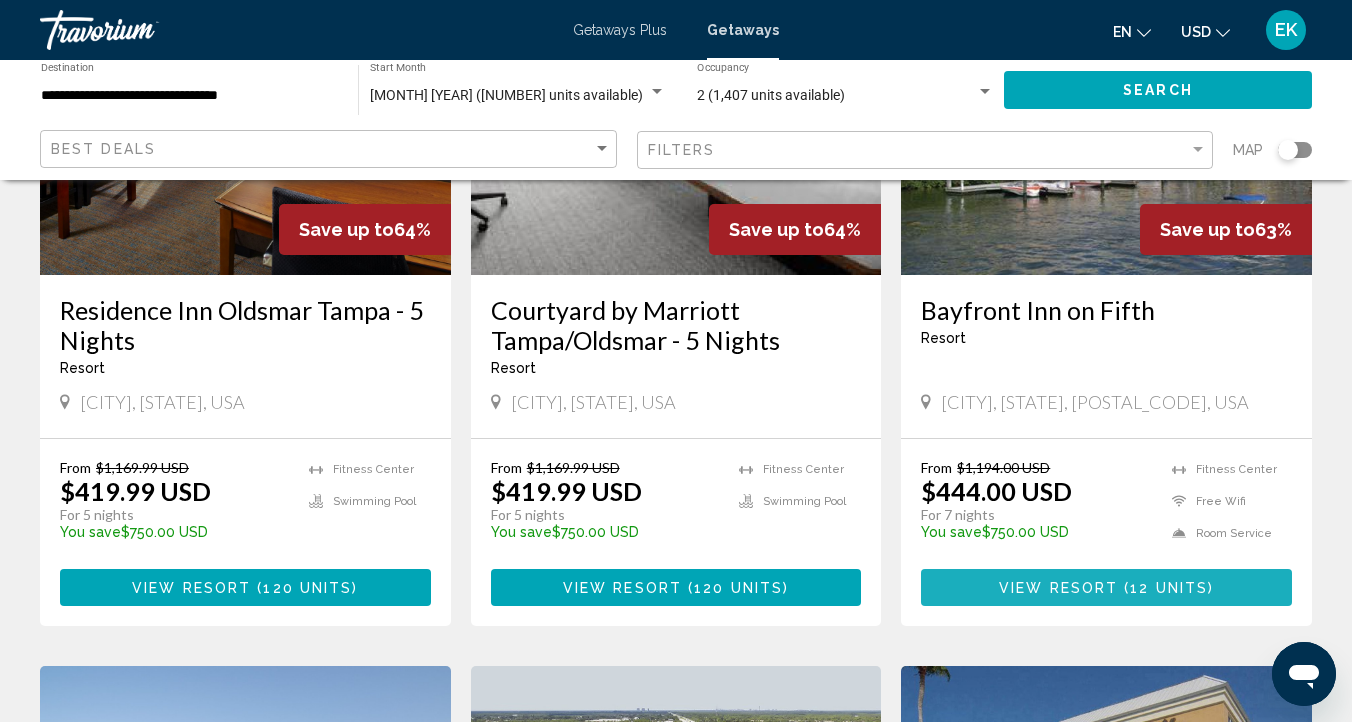 click on "View Resort" at bounding box center [1058, 588] 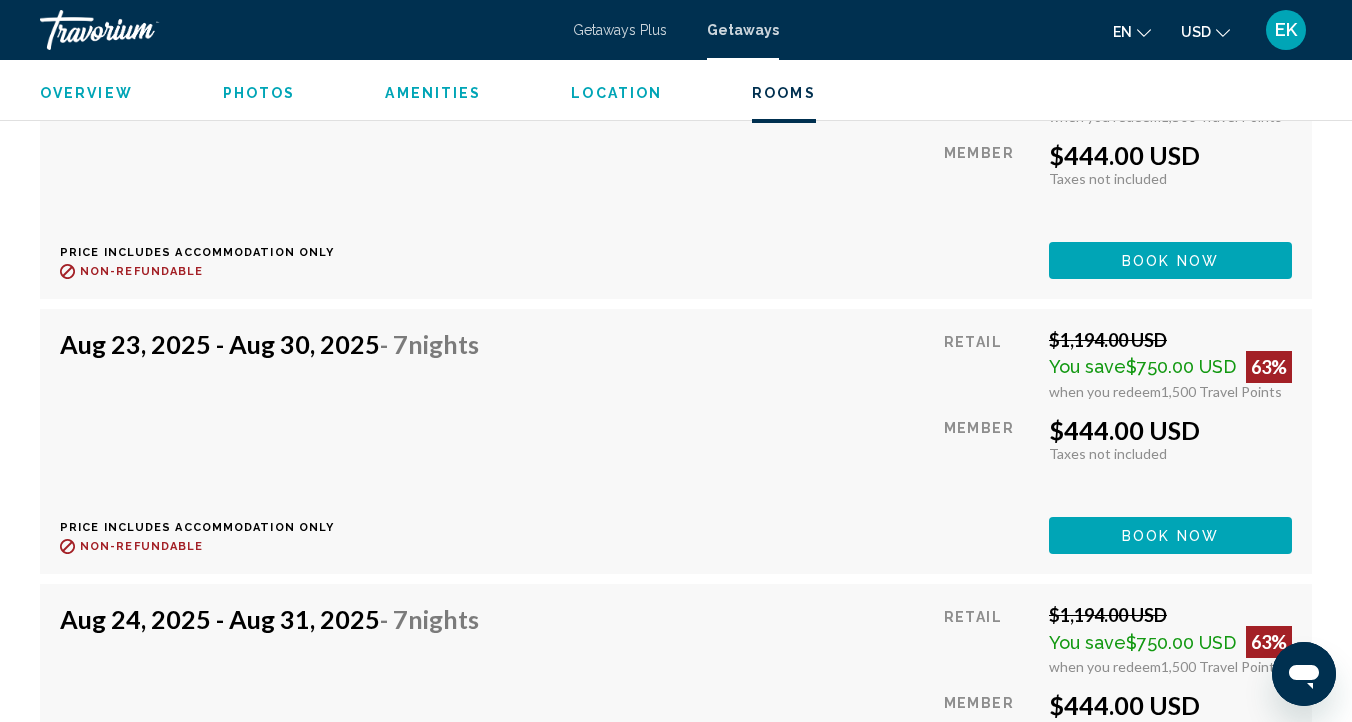 scroll, scrollTop: 4228, scrollLeft: 0, axis: vertical 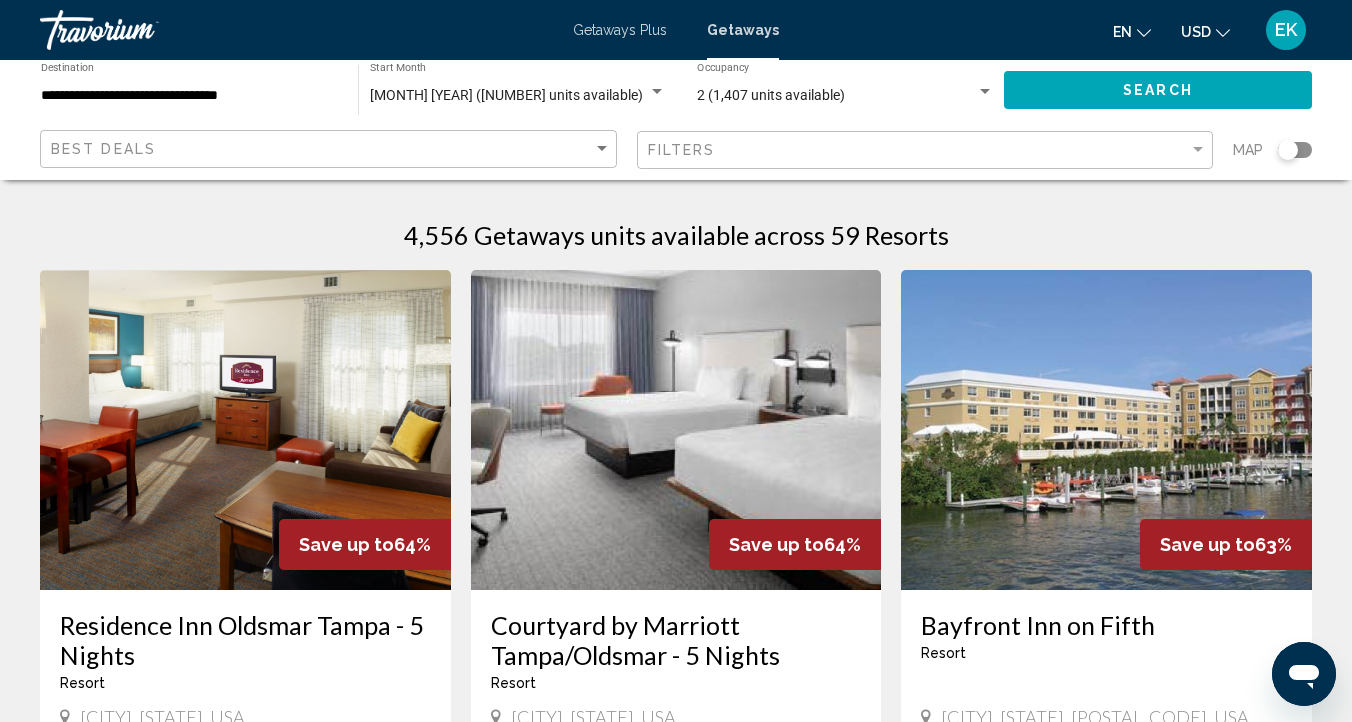 click on "**********" at bounding box center [189, 96] 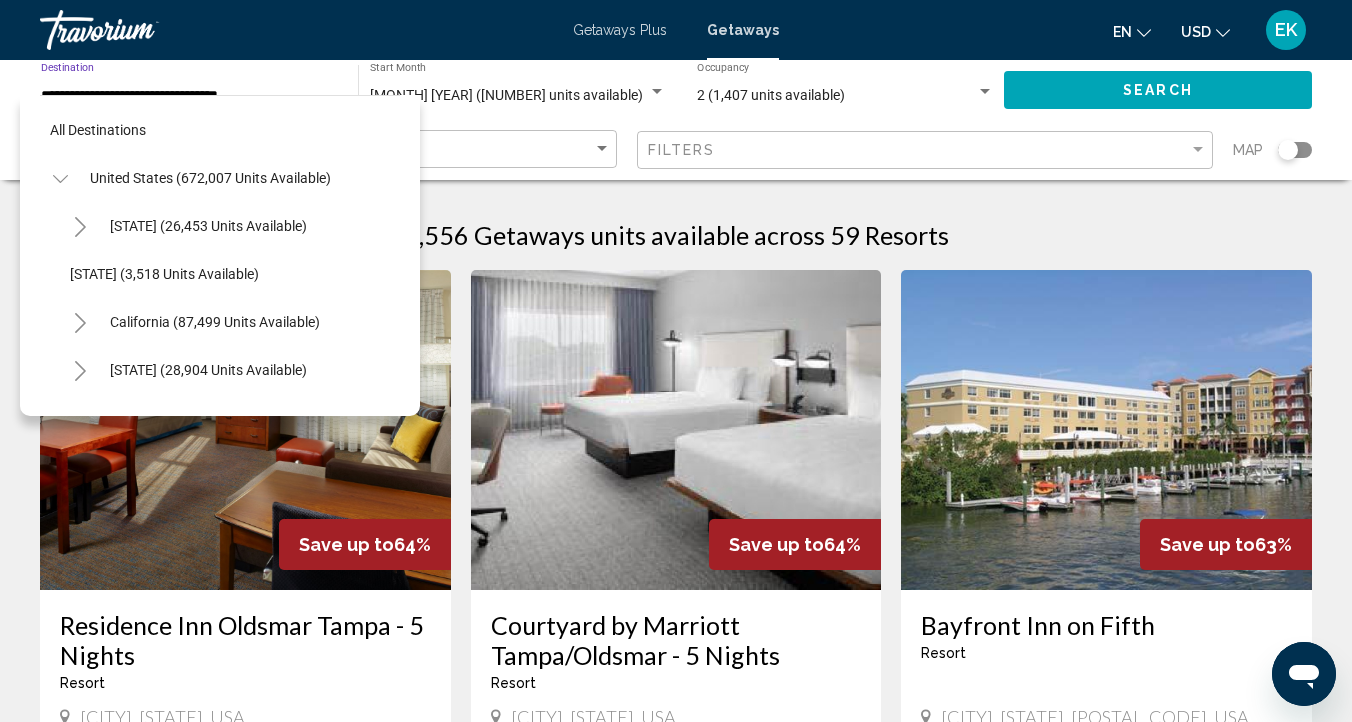 scroll, scrollTop: 407, scrollLeft: 0, axis: vertical 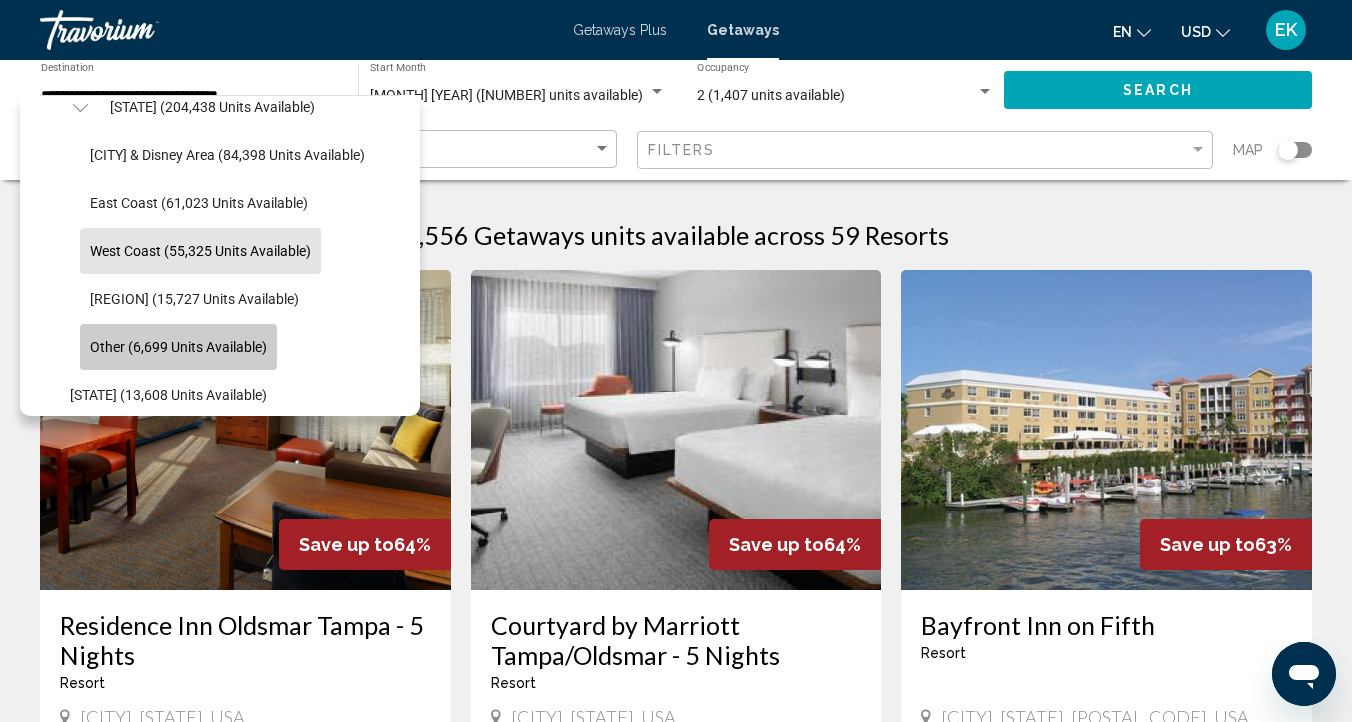 click on "Other (6,699 units available)" 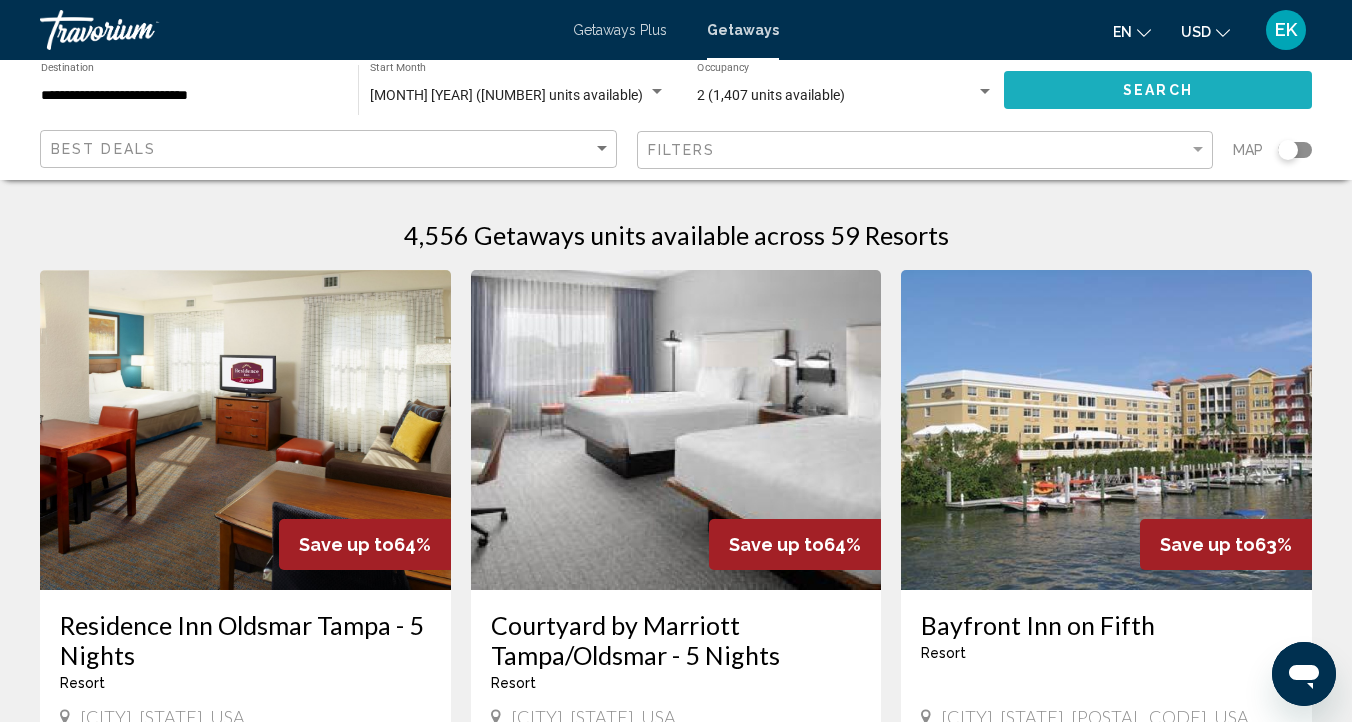click on "Search" 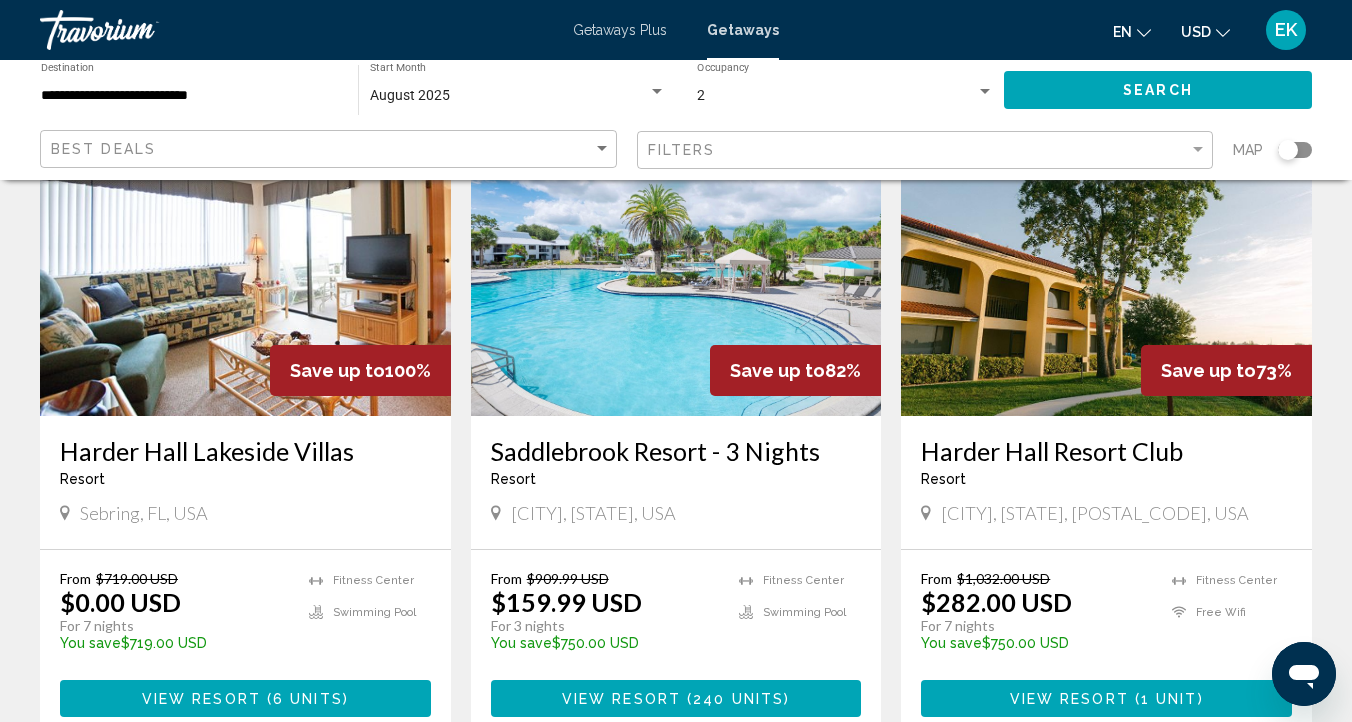 scroll, scrollTop: 172, scrollLeft: 0, axis: vertical 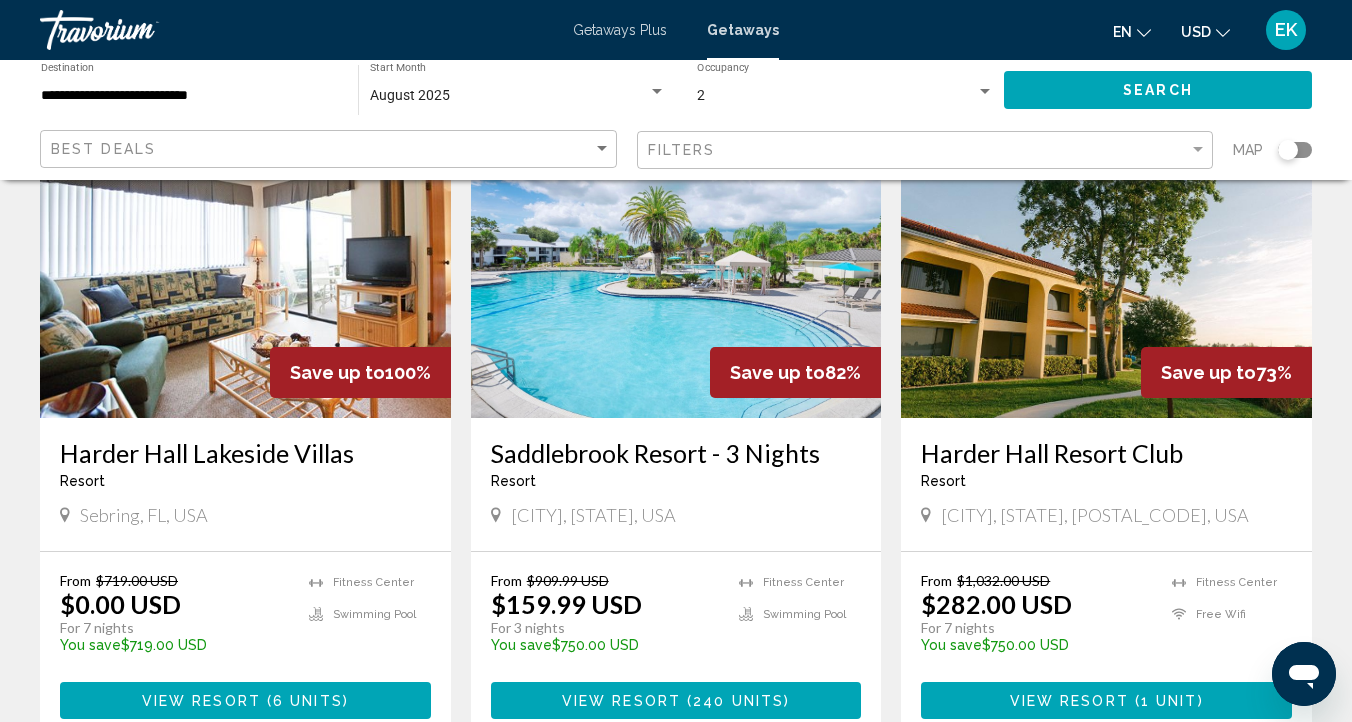 click 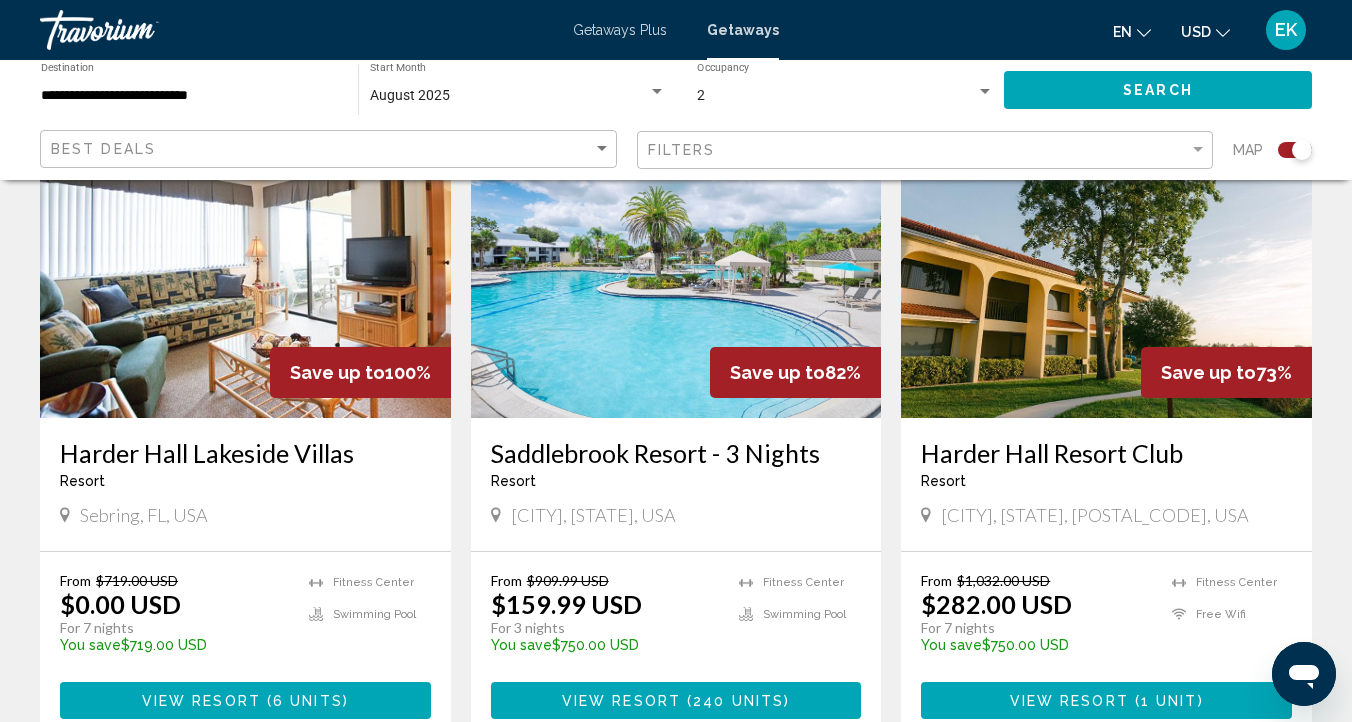 click 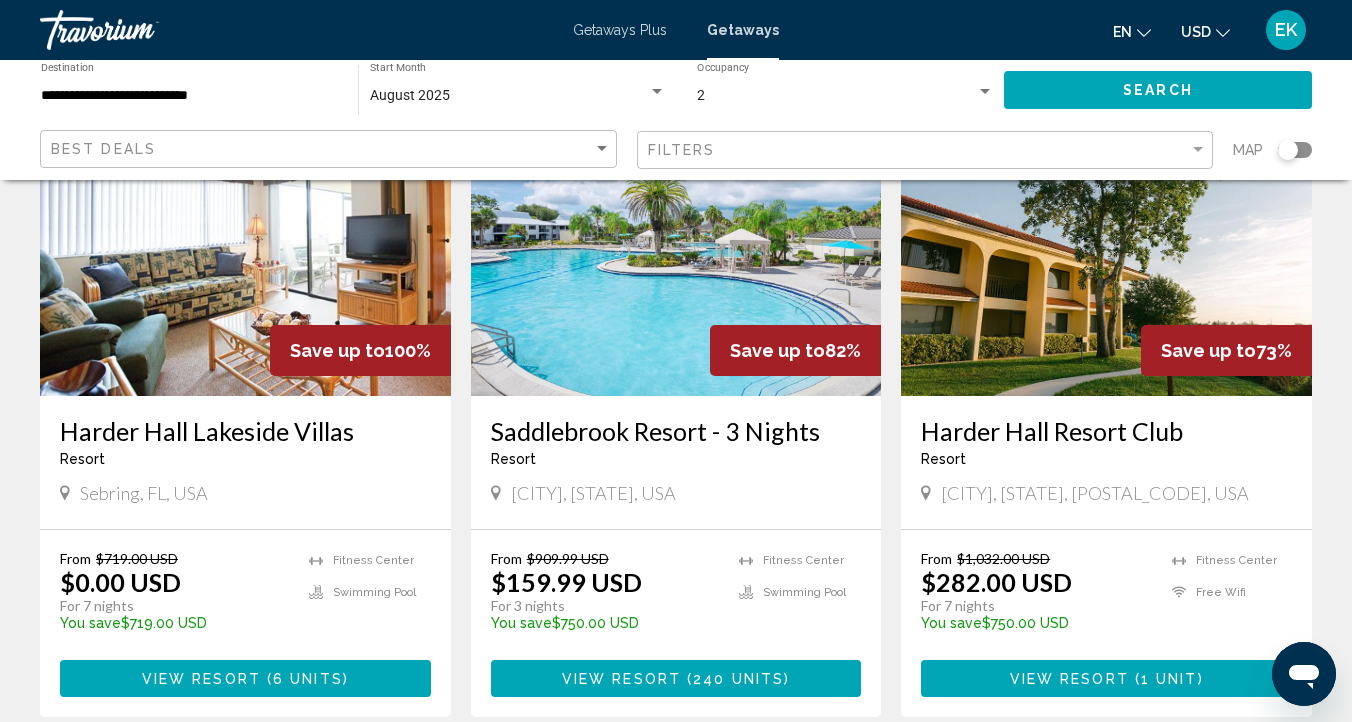 scroll, scrollTop: 186, scrollLeft: 0, axis: vertical 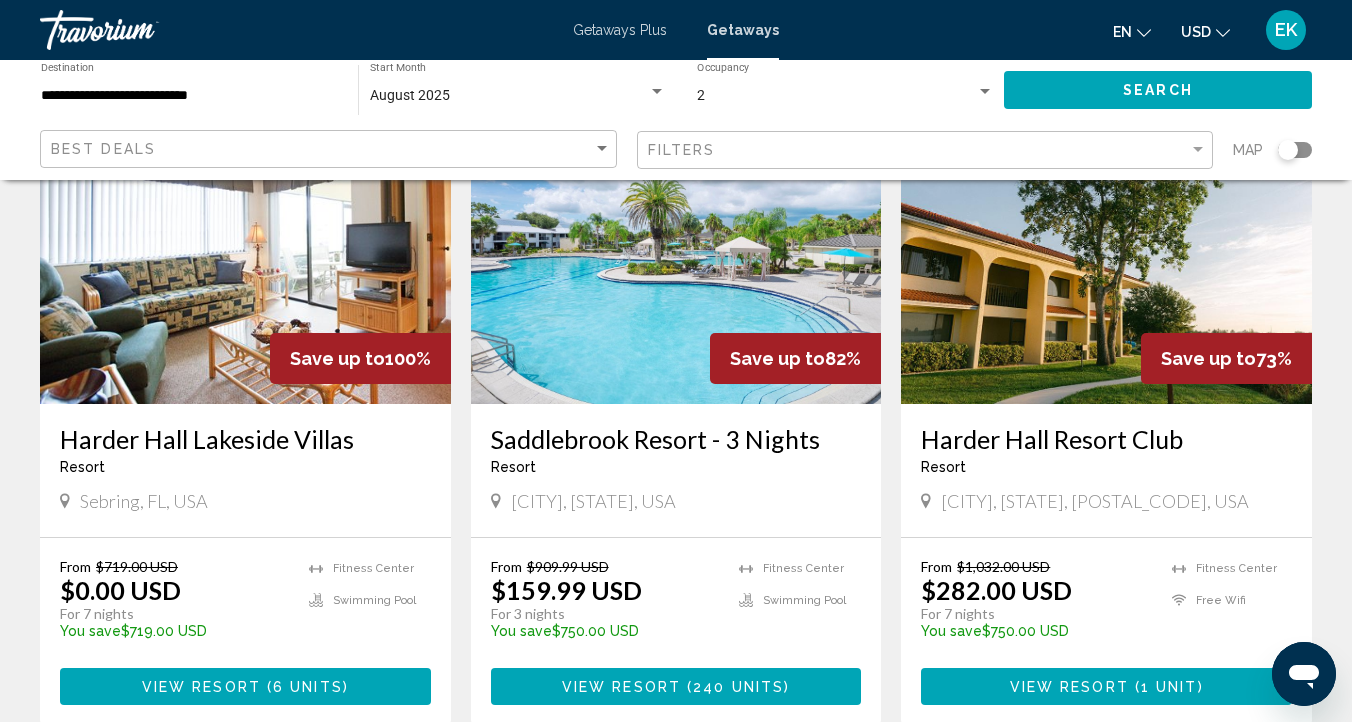 click on "View Resort" at bounding box center [201, 687] 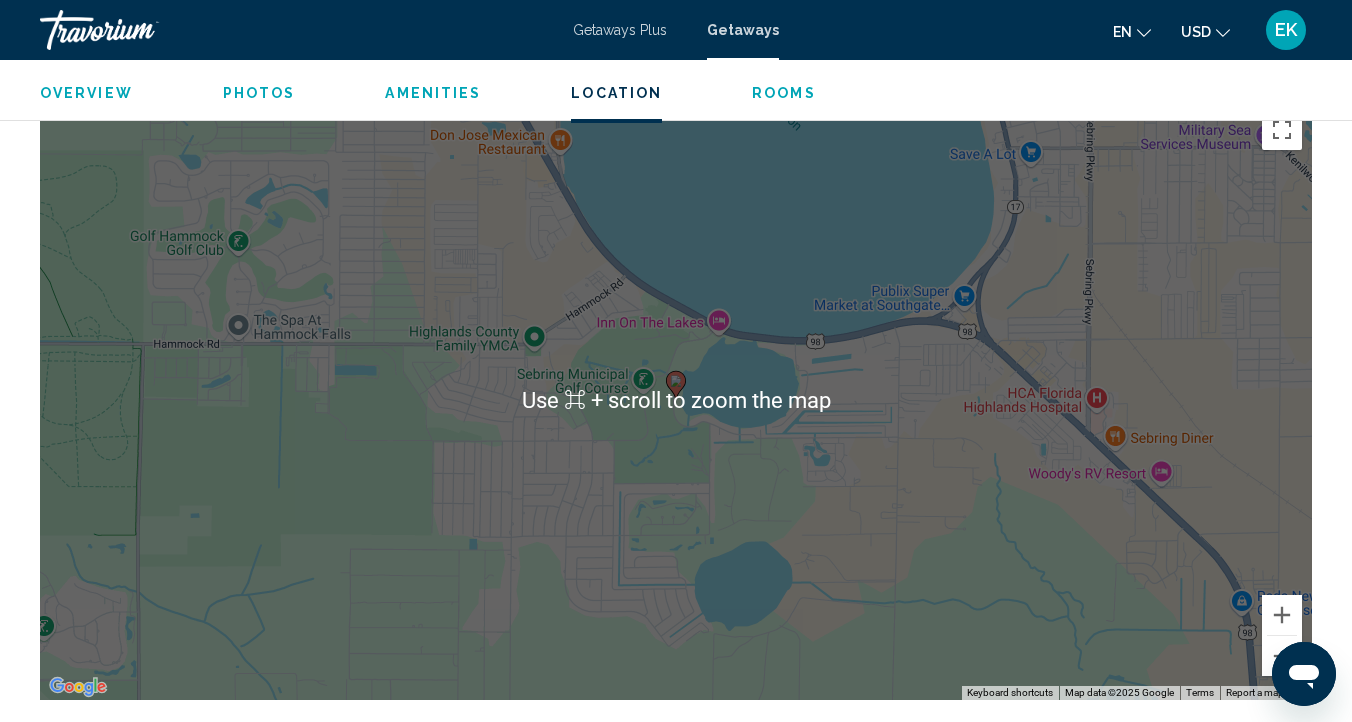 scroll, scrollTop: 3146, scrollLeft: 0, axis: vertical 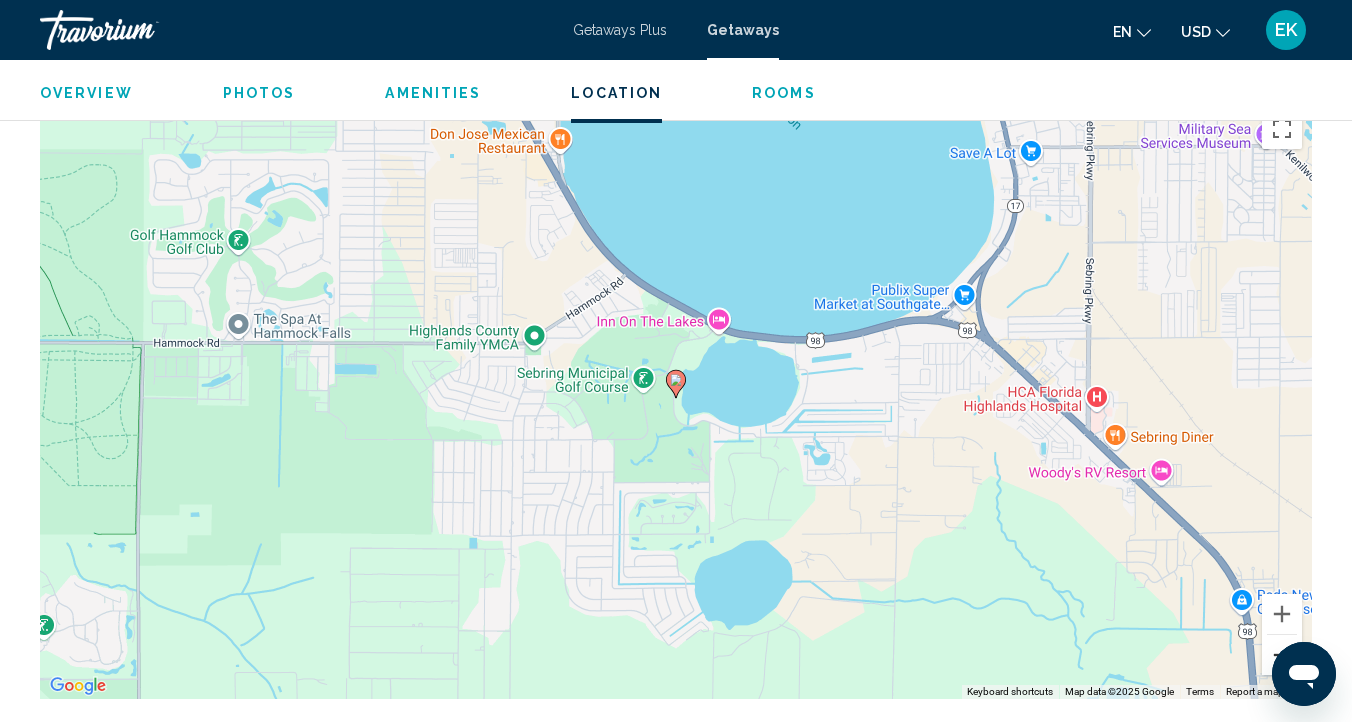 click at bounding box center (1282, 655) 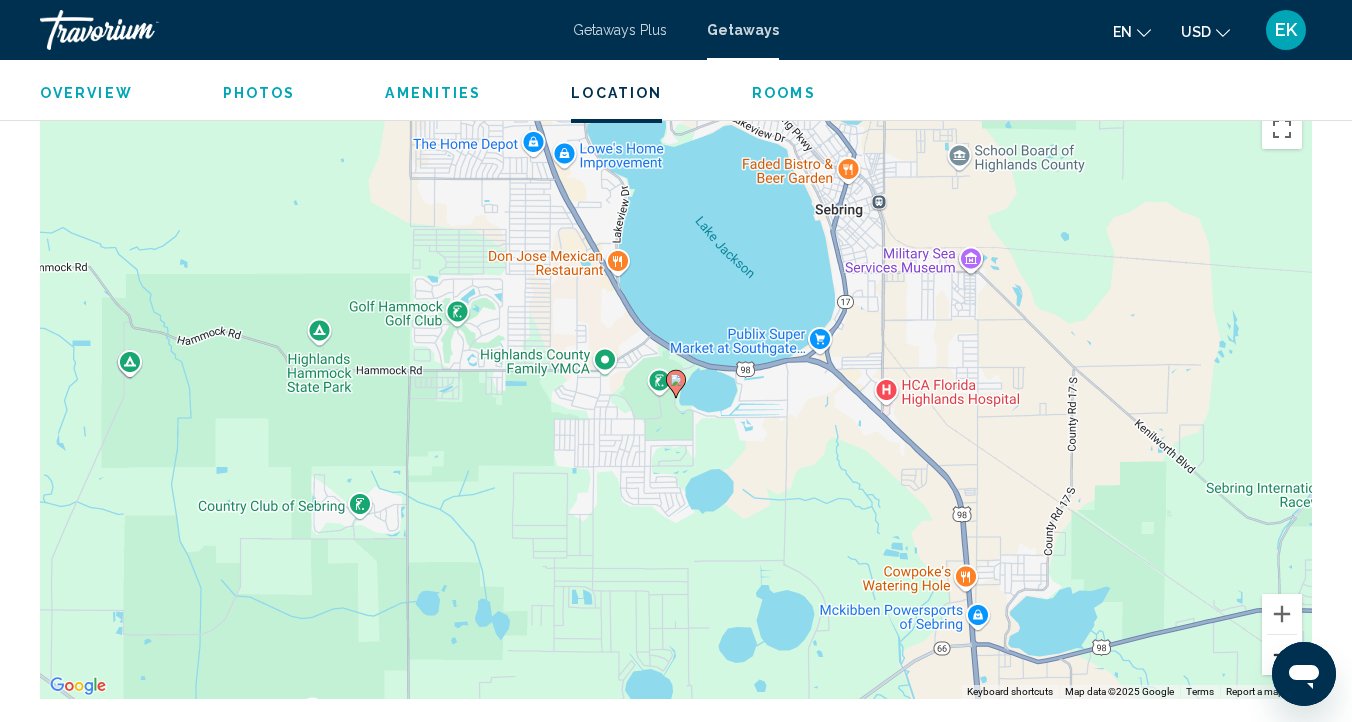 click at bounding box center [1282, 655] 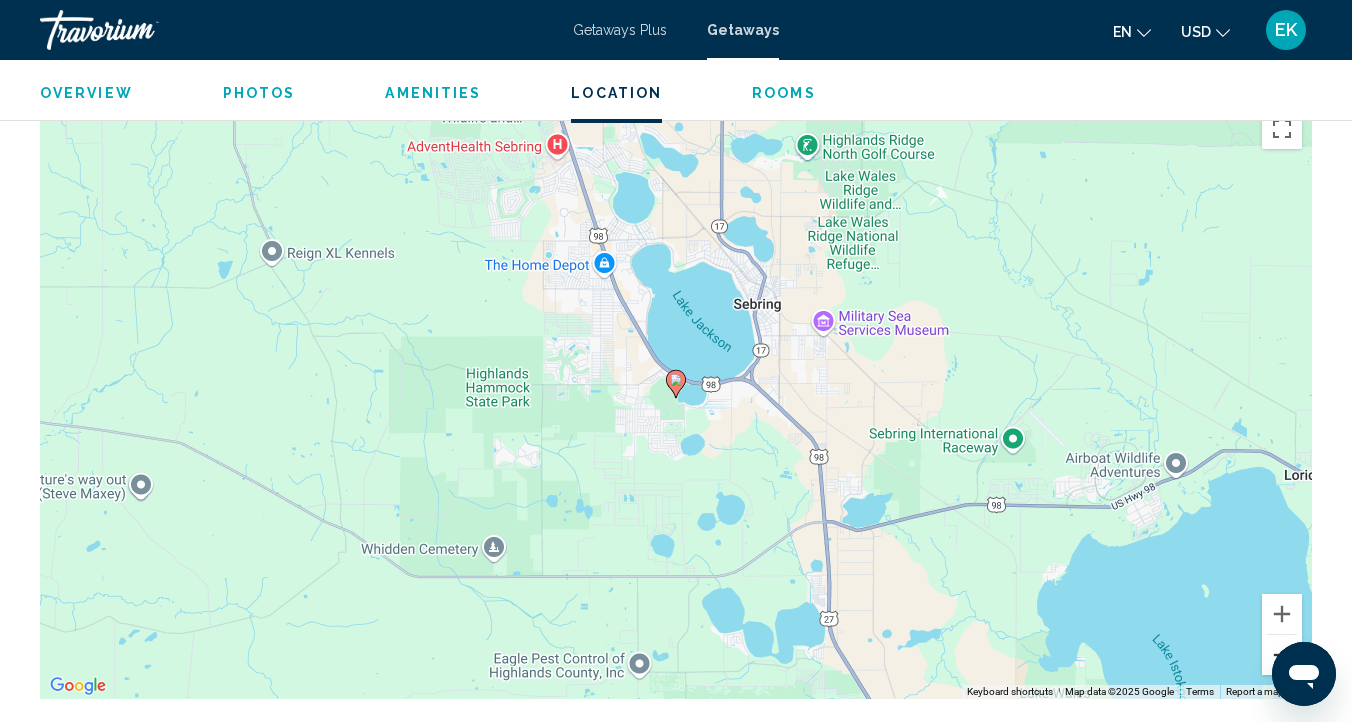 click at bounding box center [1282, 655] 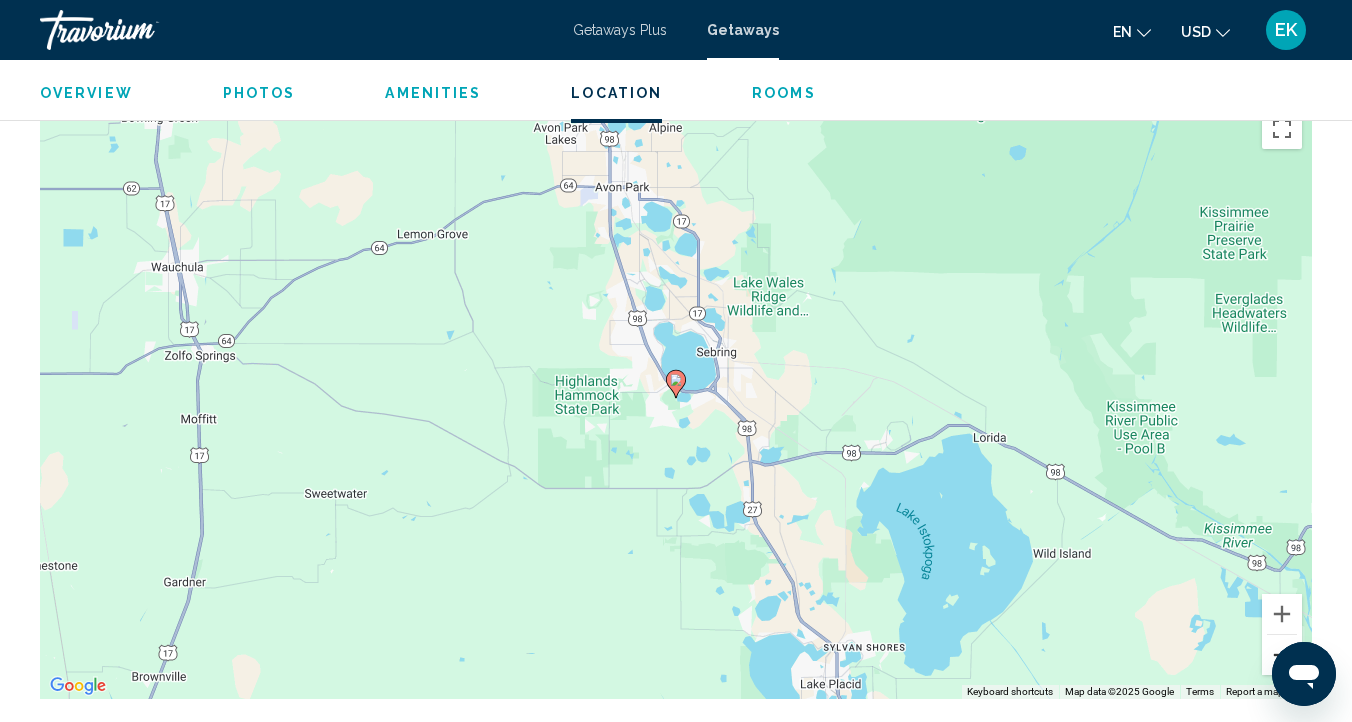 click at bounding box center [1282, 655] 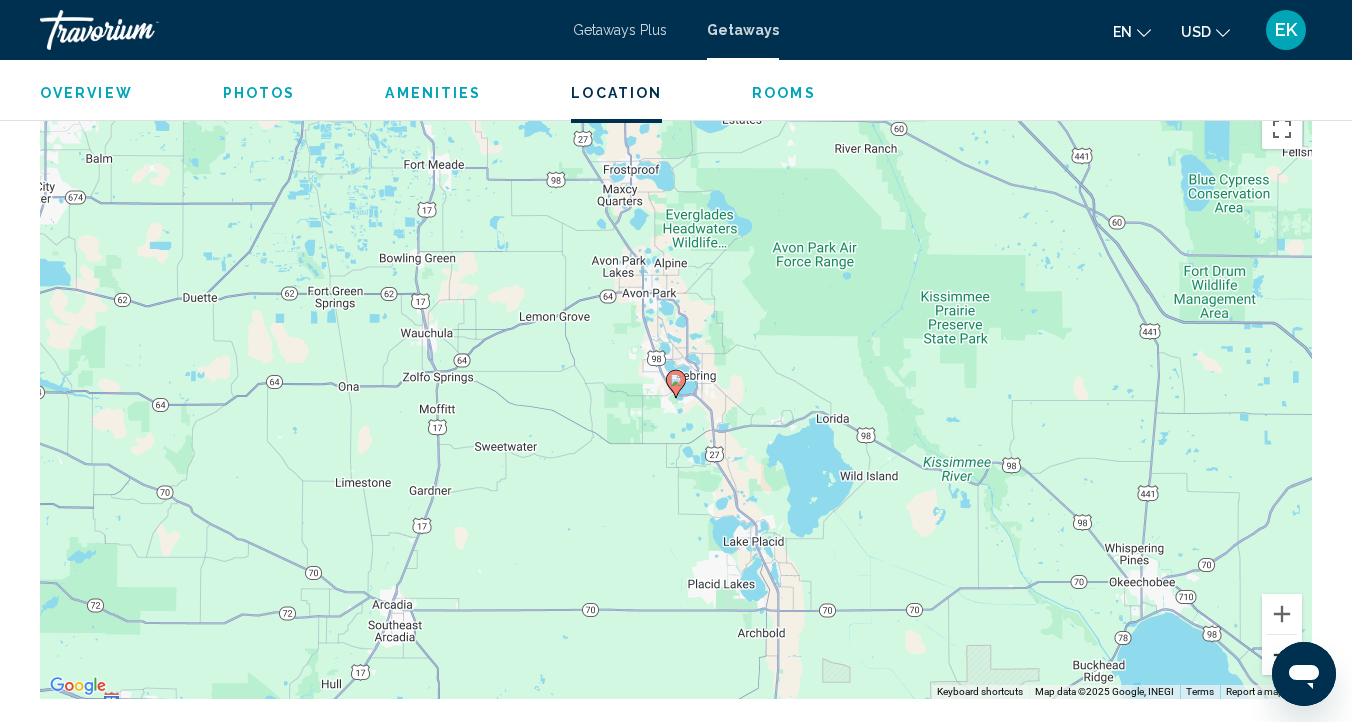 click at bounding box center (1282, 655) 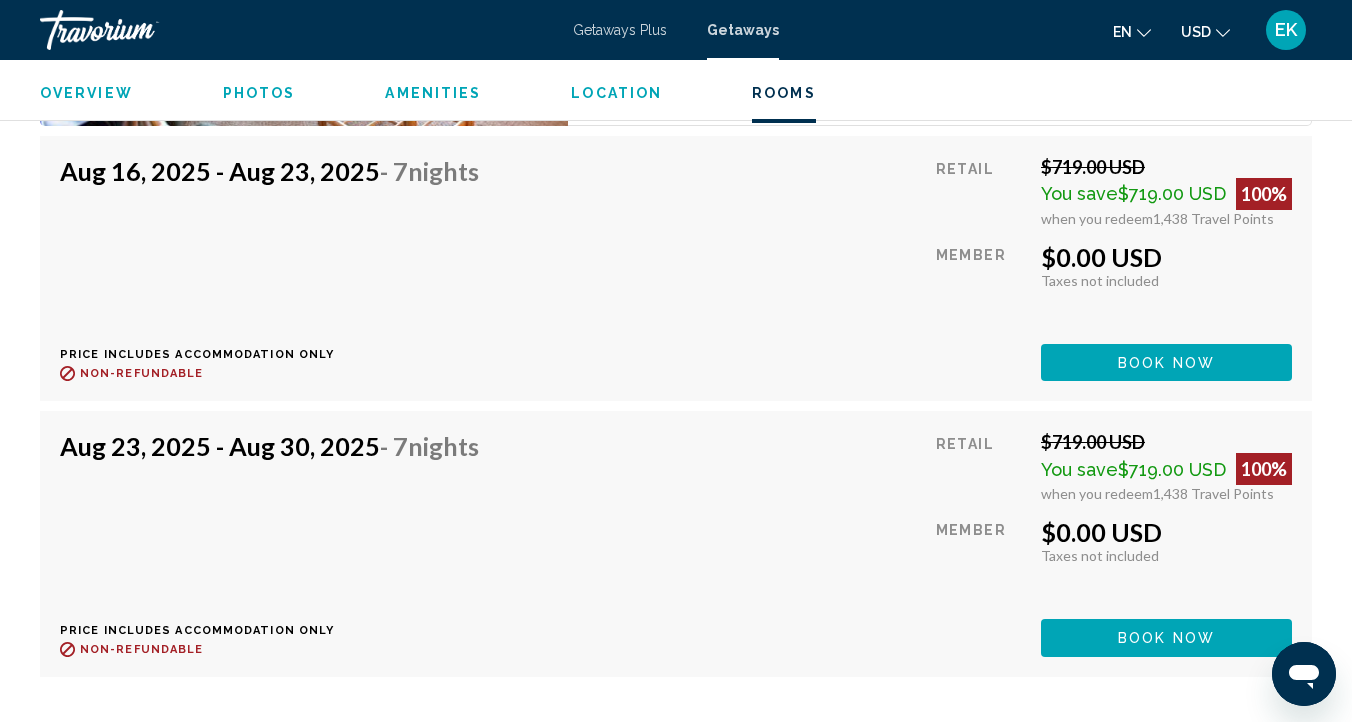 scroll, scrollTop: 5641, scrollLeft: 0, axis: vertical 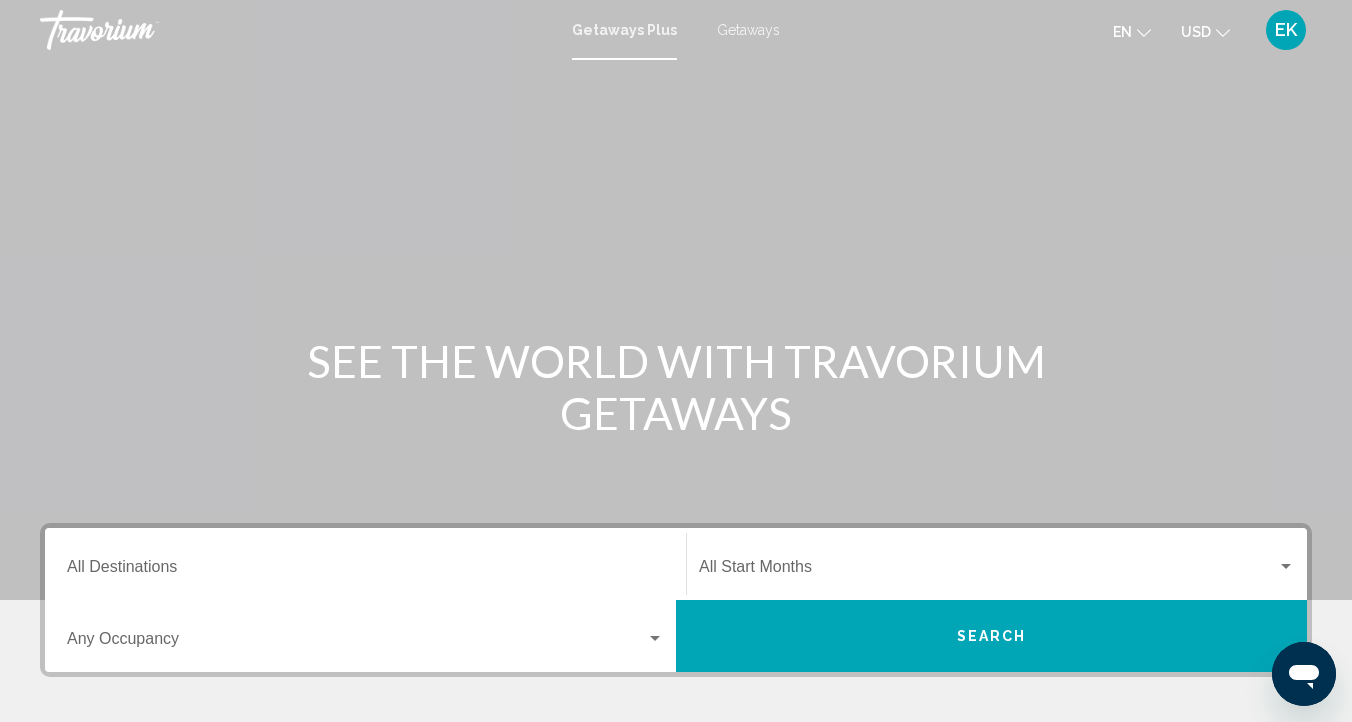 click on "Getaways" at bounding box center (748, 30) 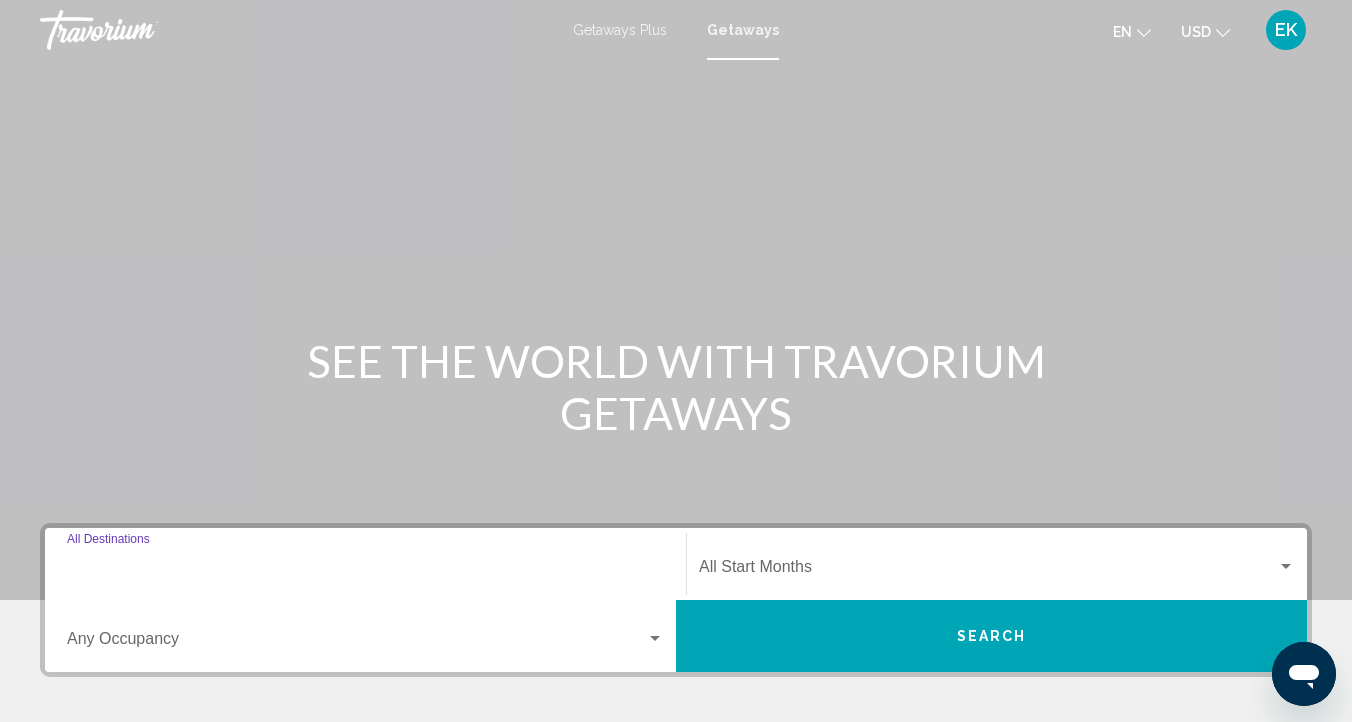 click on "Destination All Destinations" at bounding box center [365, 571] 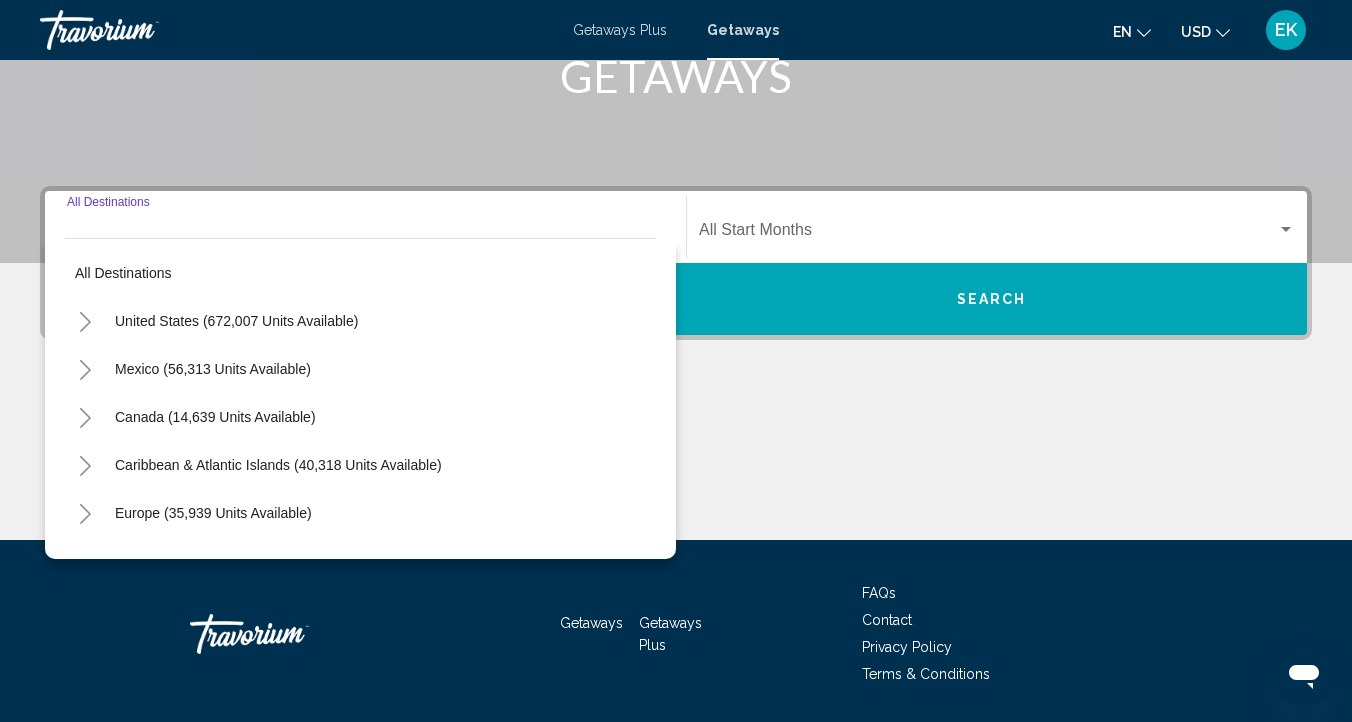 scroll, scrollTop: 400, scrollLeft: 0, axis: vertical 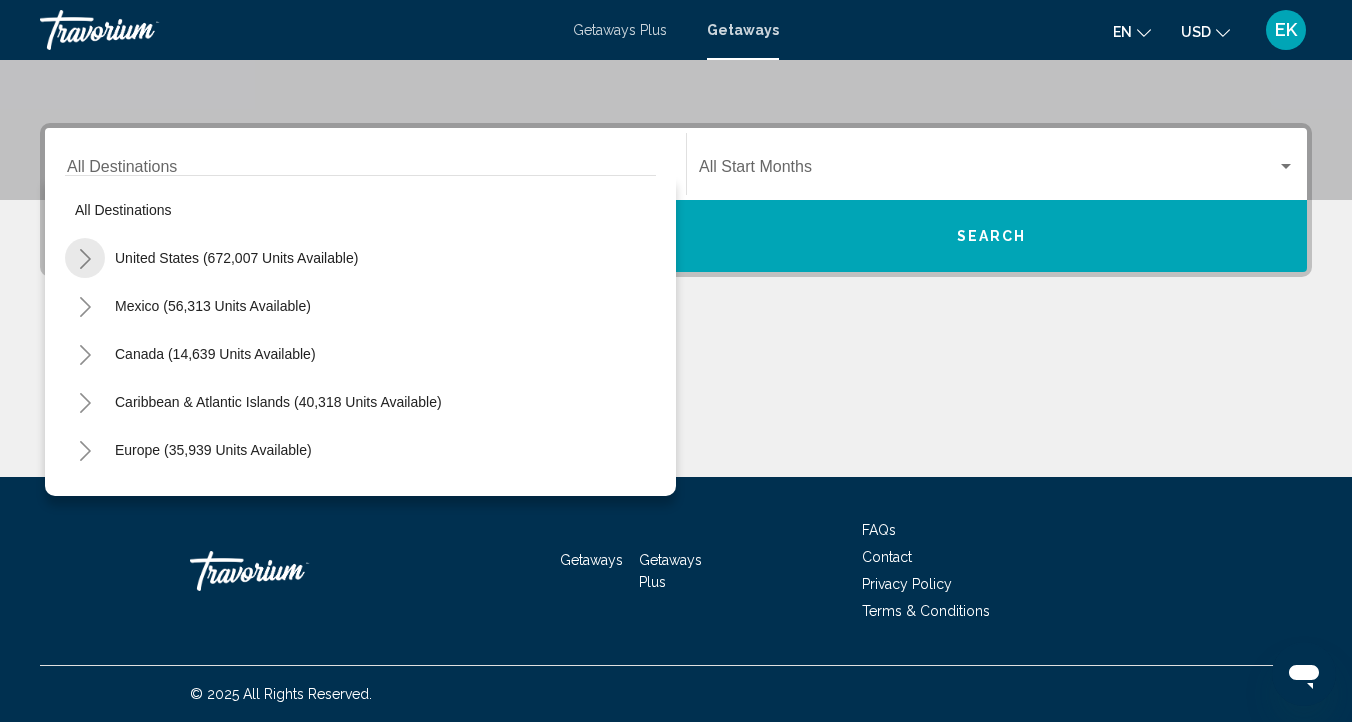click 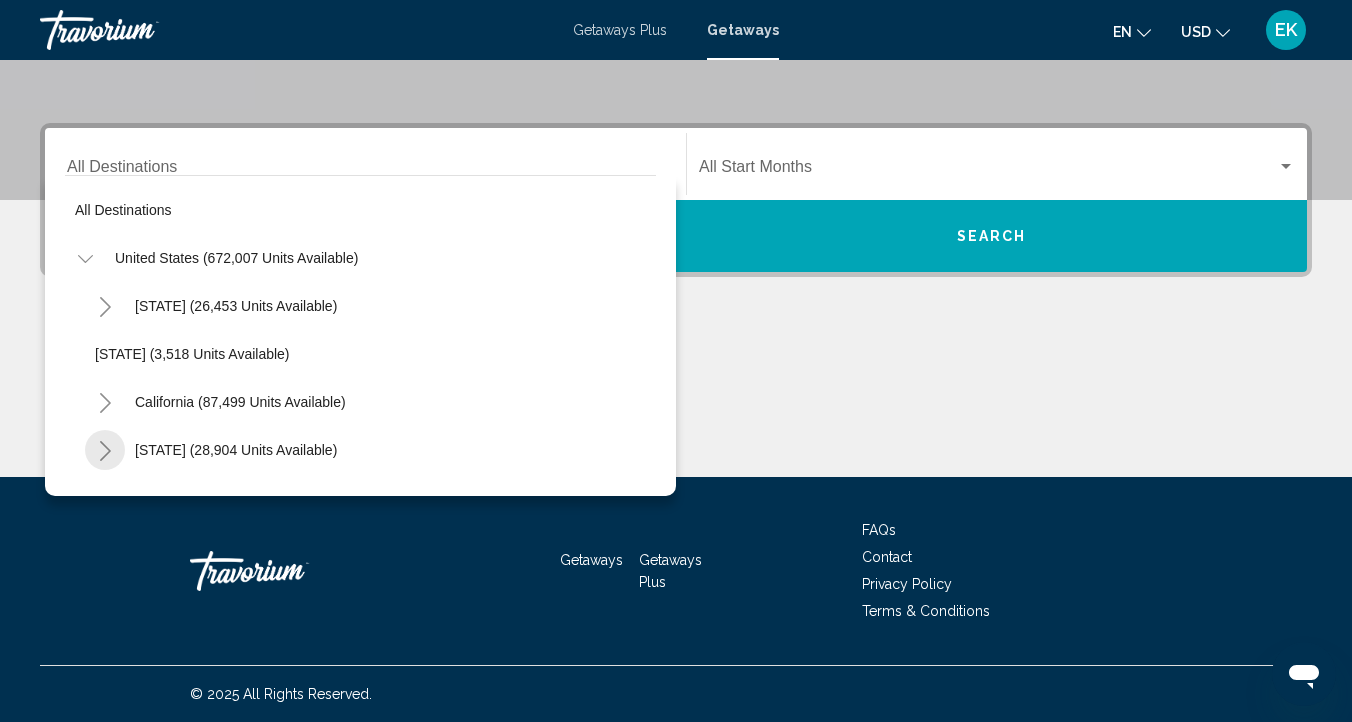 click 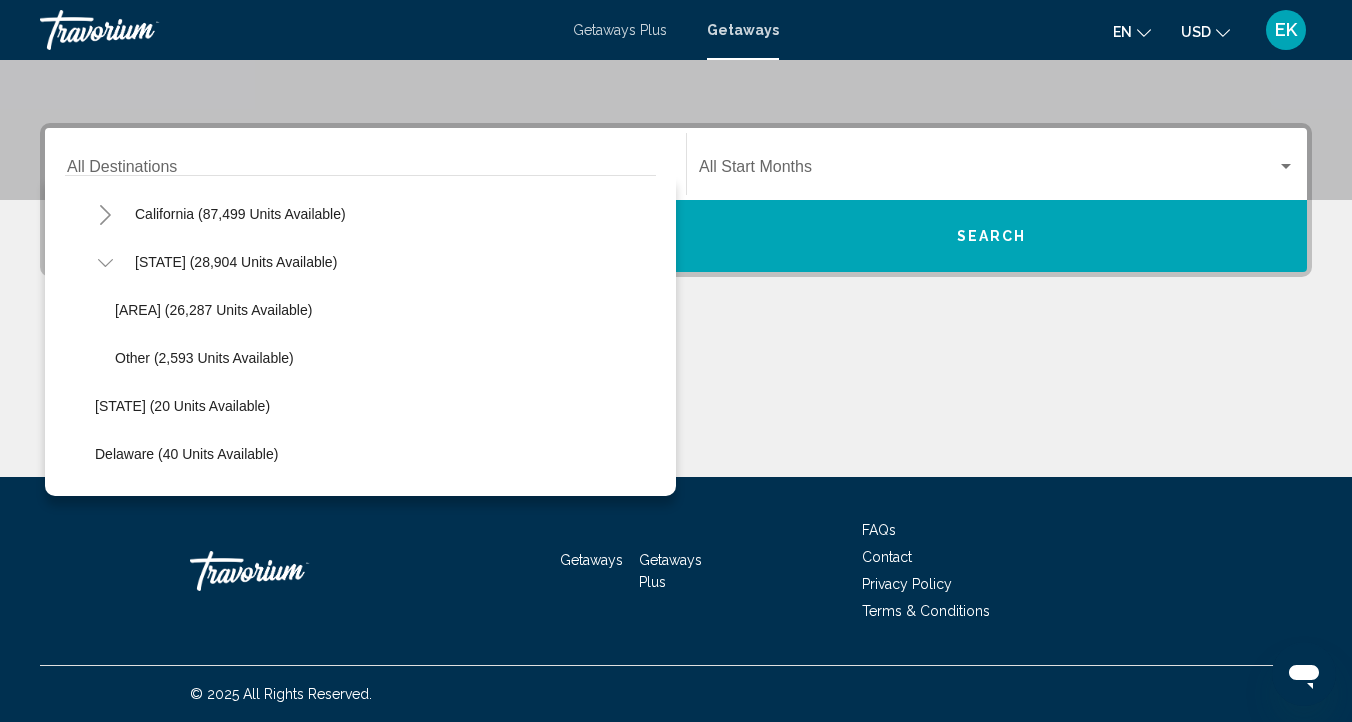 scroll, scrollTop: 190, scrollLeft: 0, axis: vertical 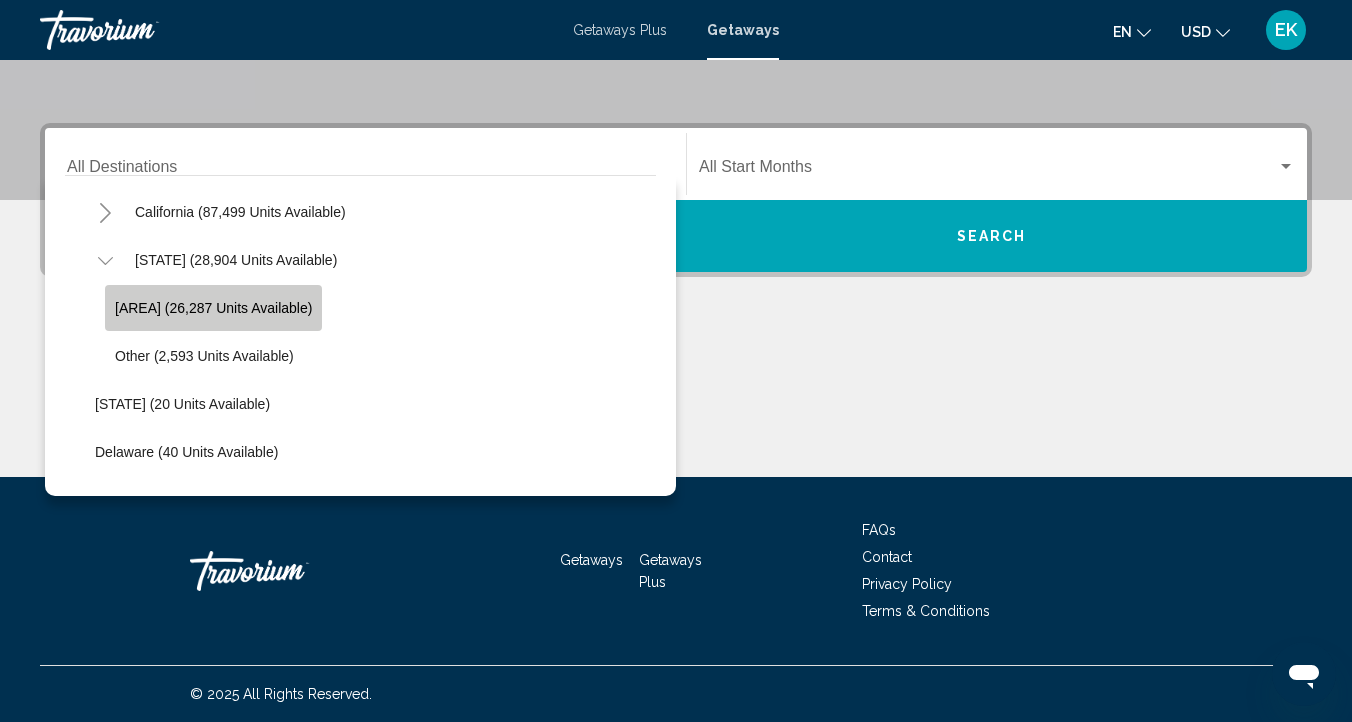 click on "Mountain Area (26,287 units available)" 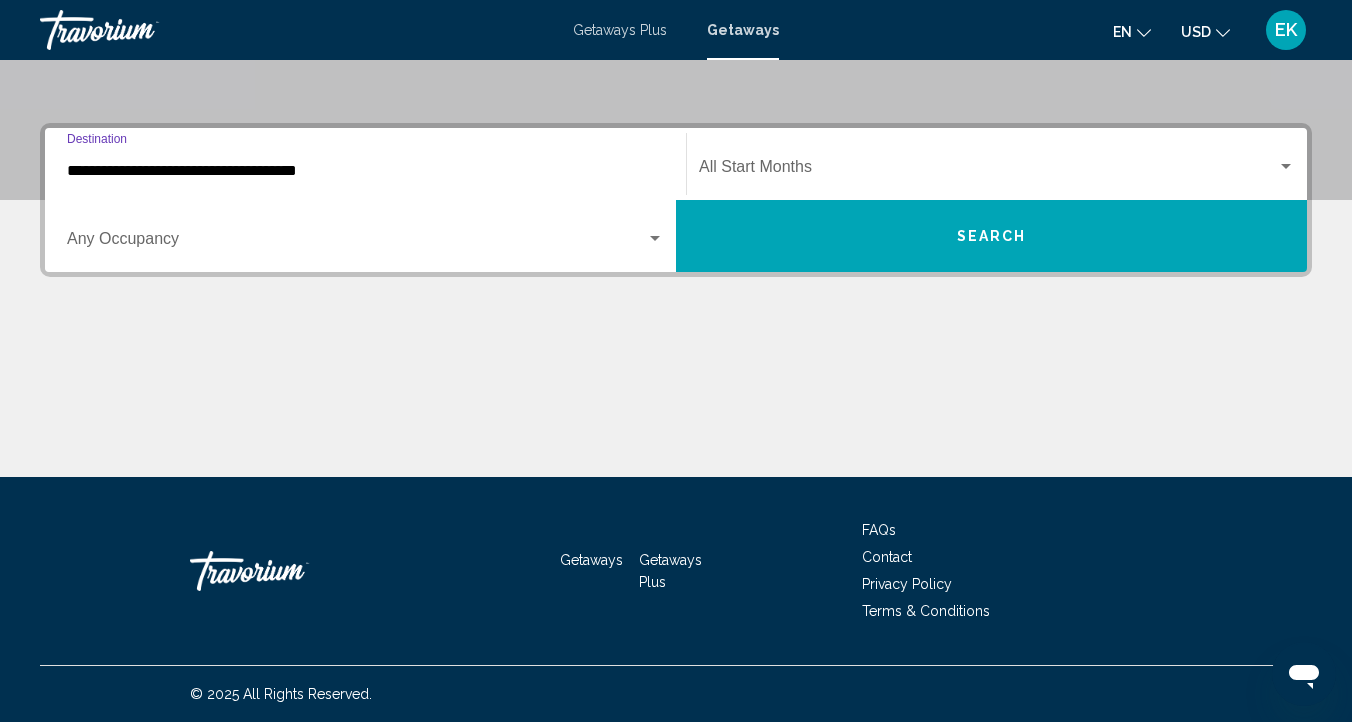 click at bounding box center [988, 171] 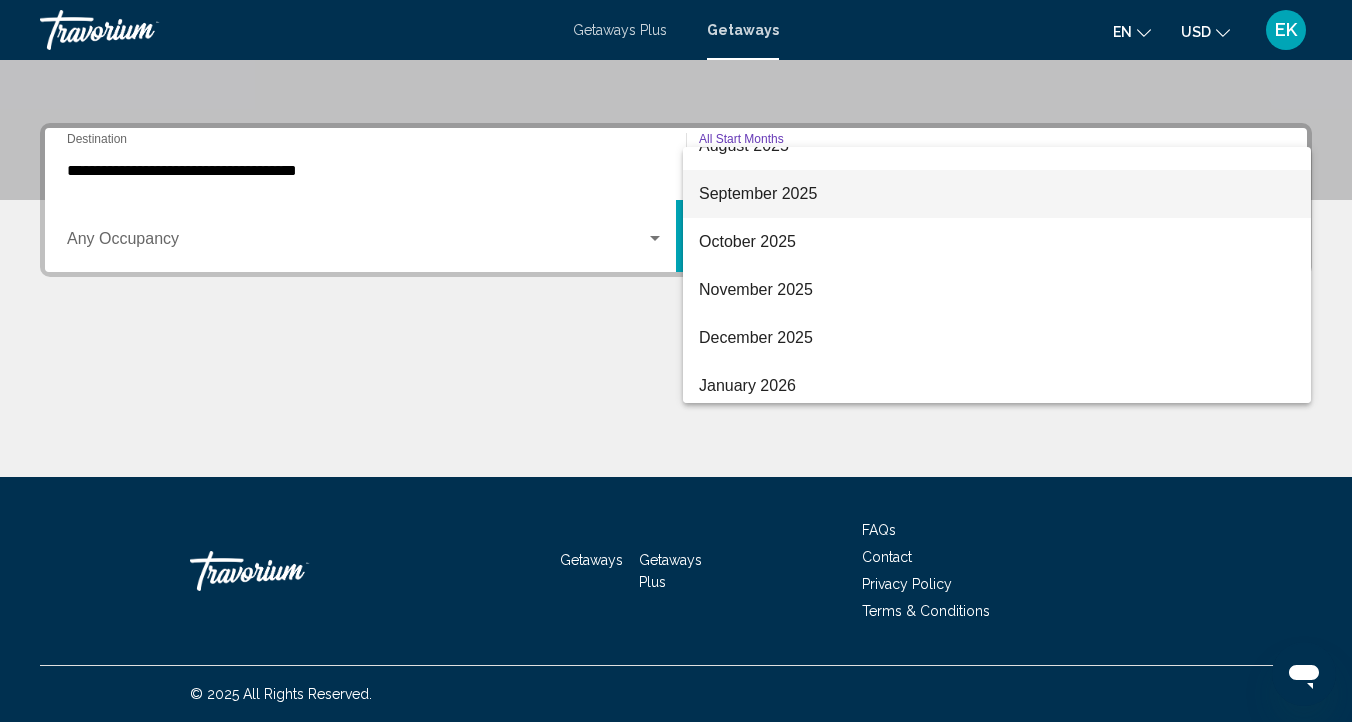 scroll, scrollTop: 76, scrollLeft: 0, axis: vertical 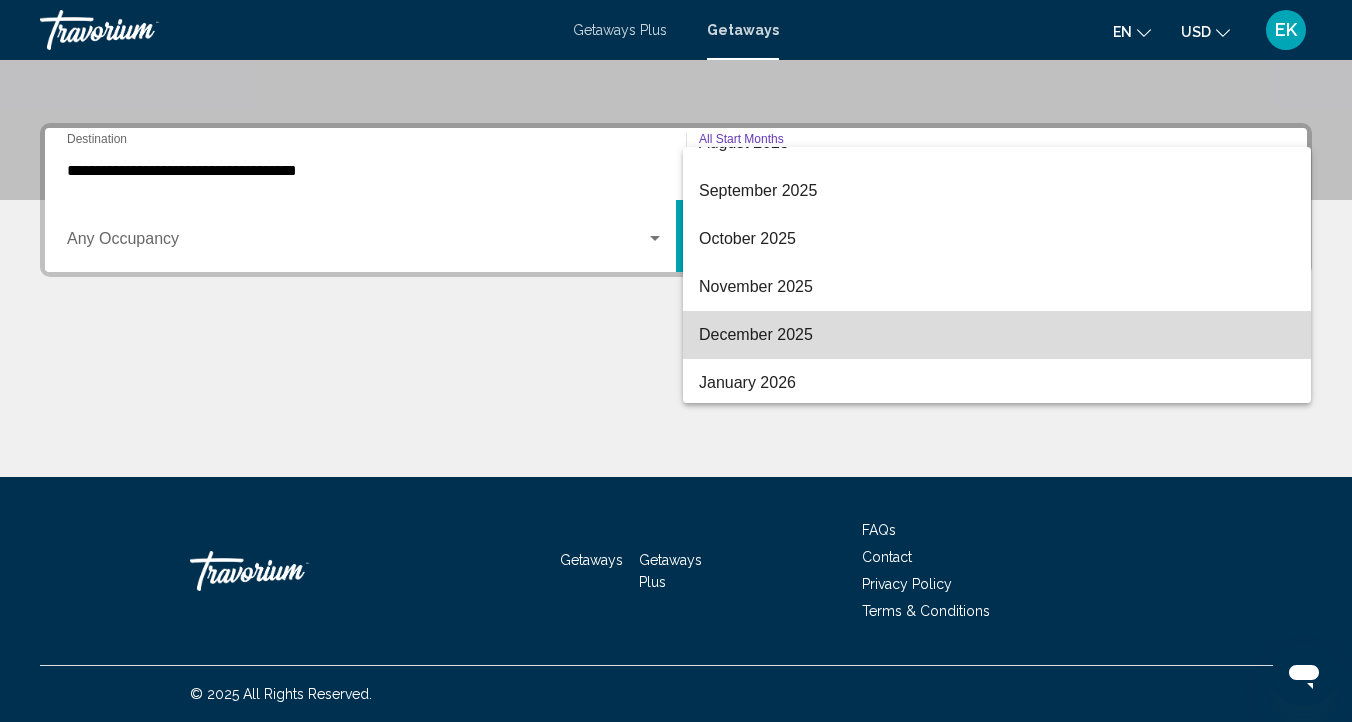 click on "December 2025" at bounding box center [997, 335] 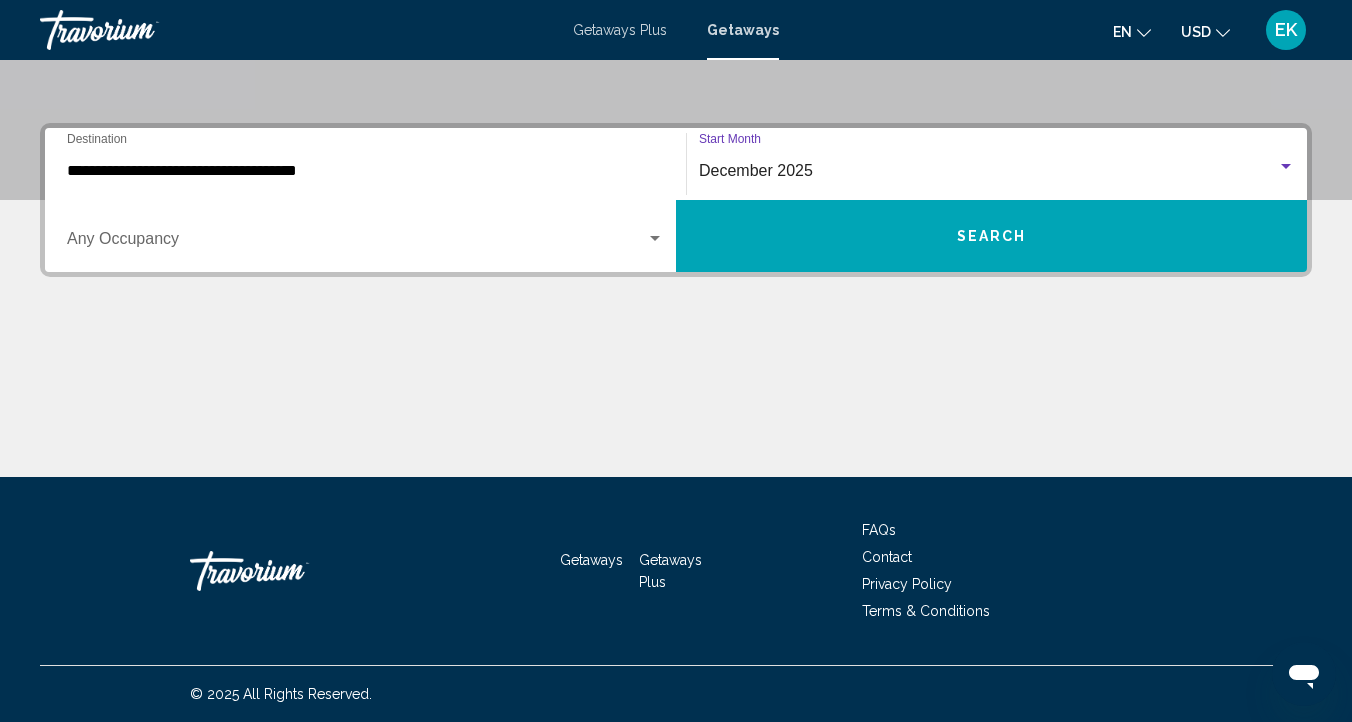 click at bounding box center [356, 243] 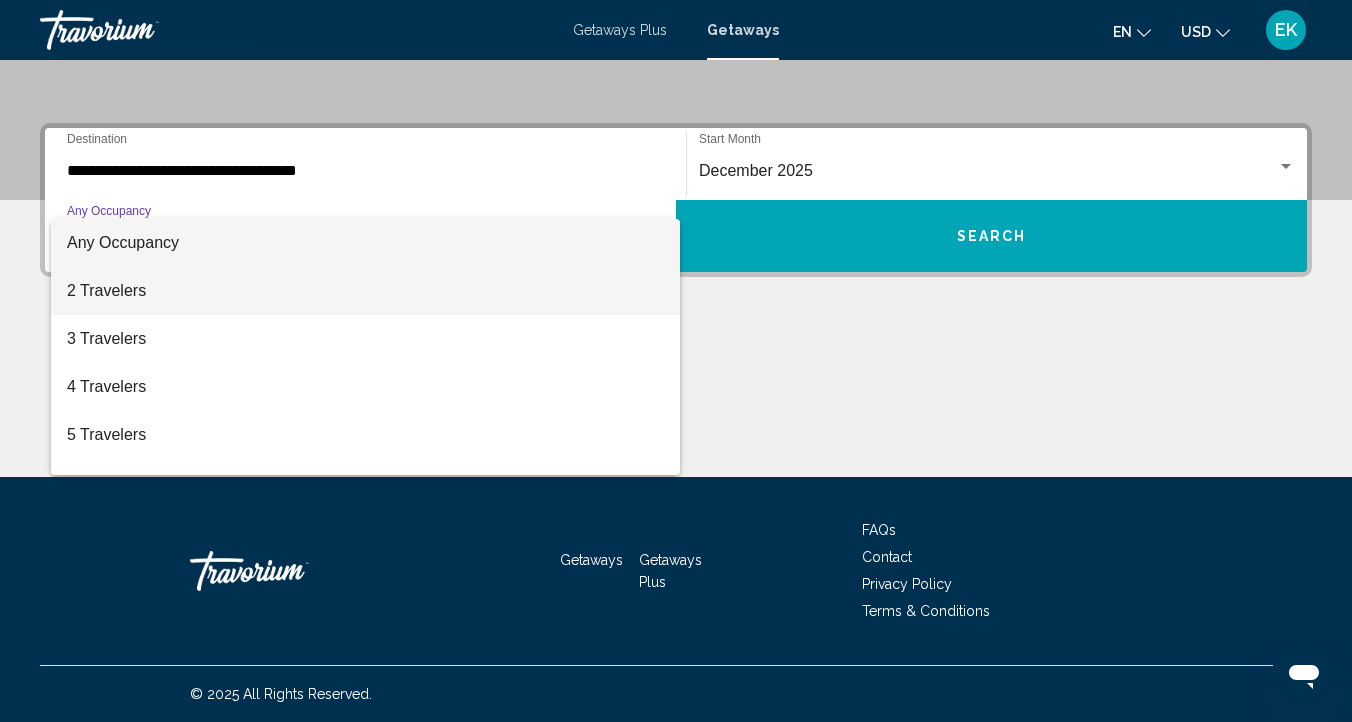 click on "2 Travelers" at bounding box center [365, 291] 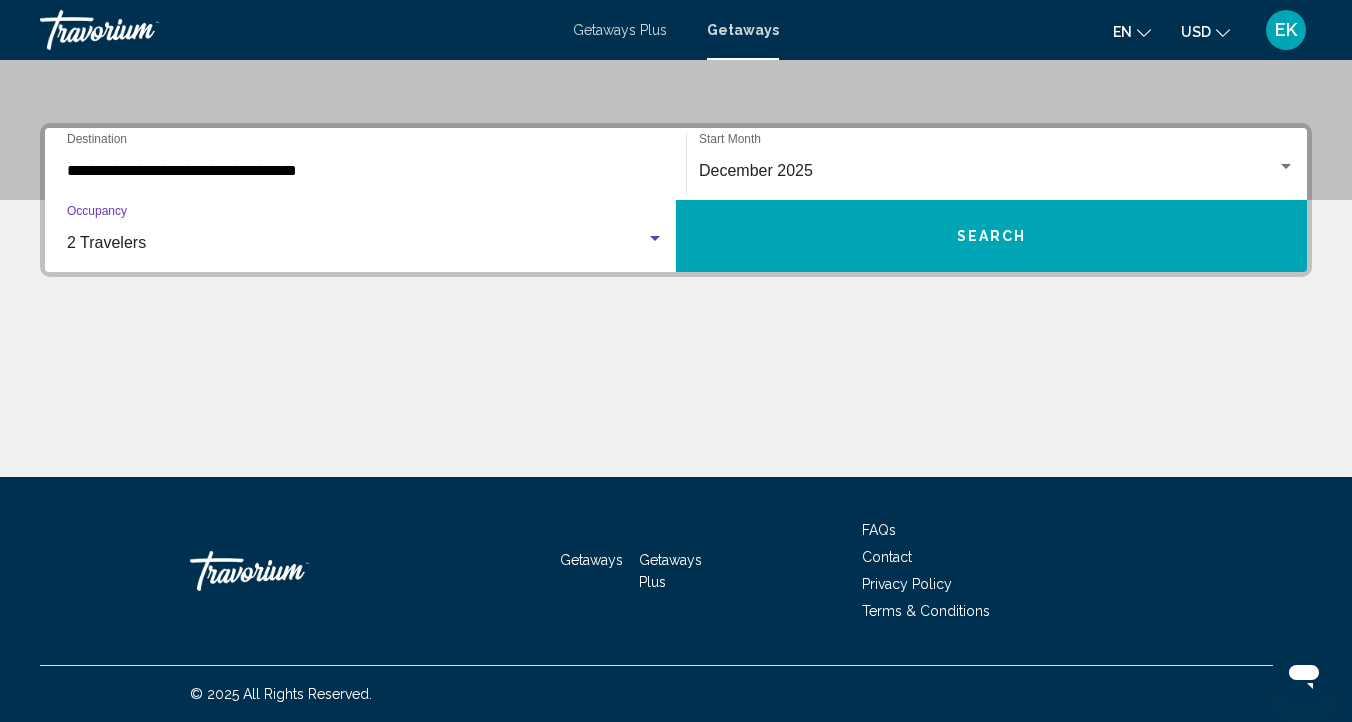 click on "Search" at bounding box center [991, 236] 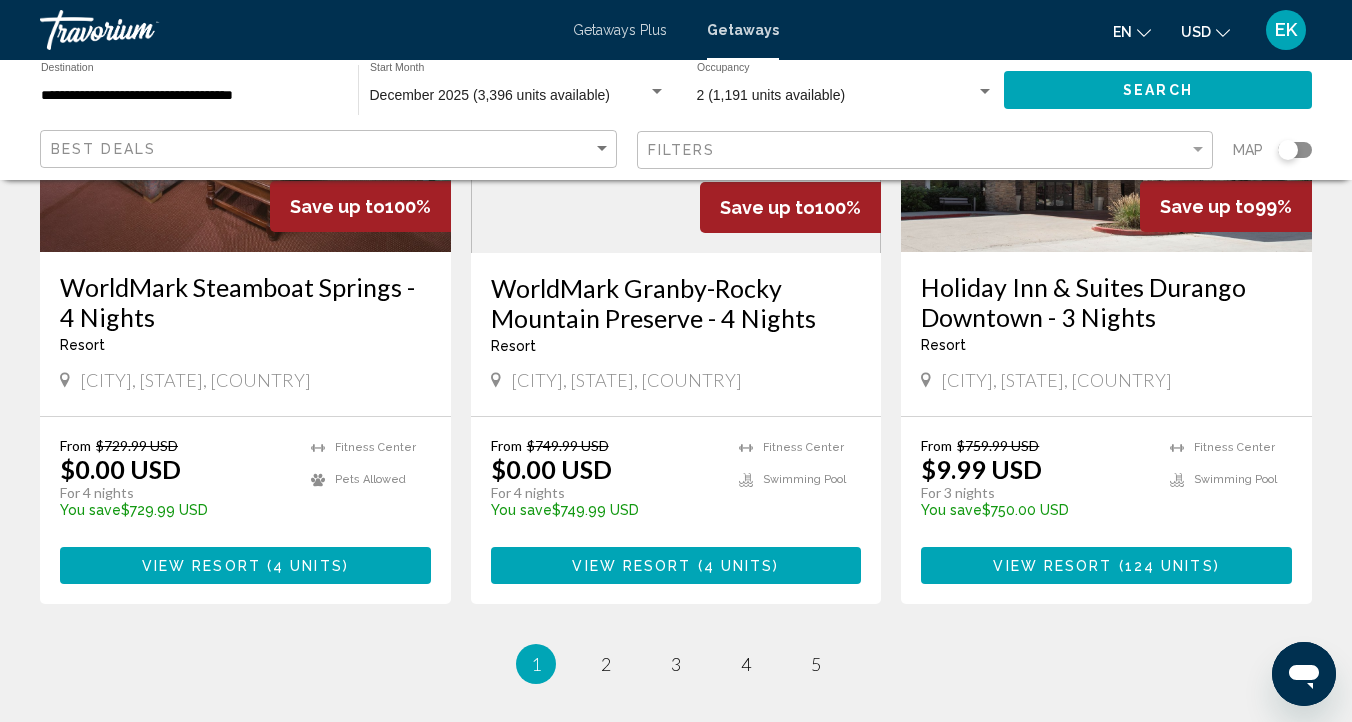 scroll, scrollTop: 2473, scrollLeft: 0, axis: vertical 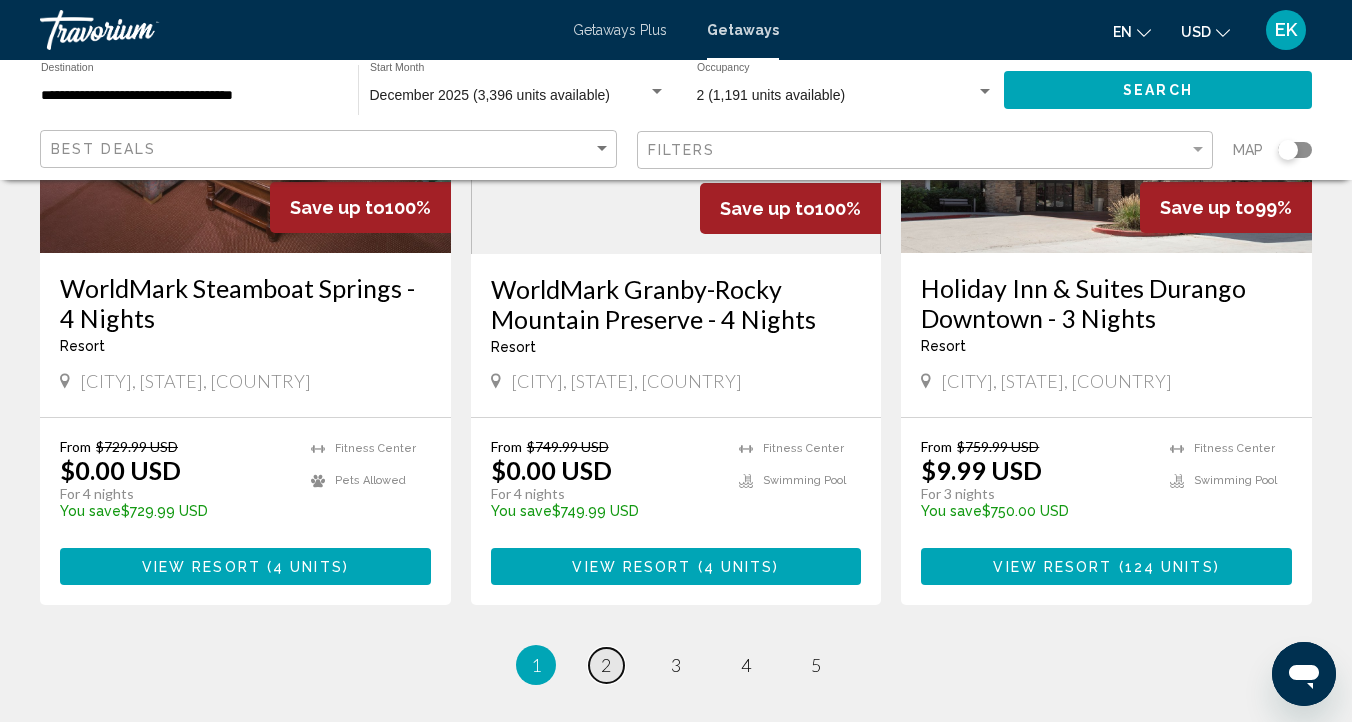 click on "2" at bounding box center (606, 665) 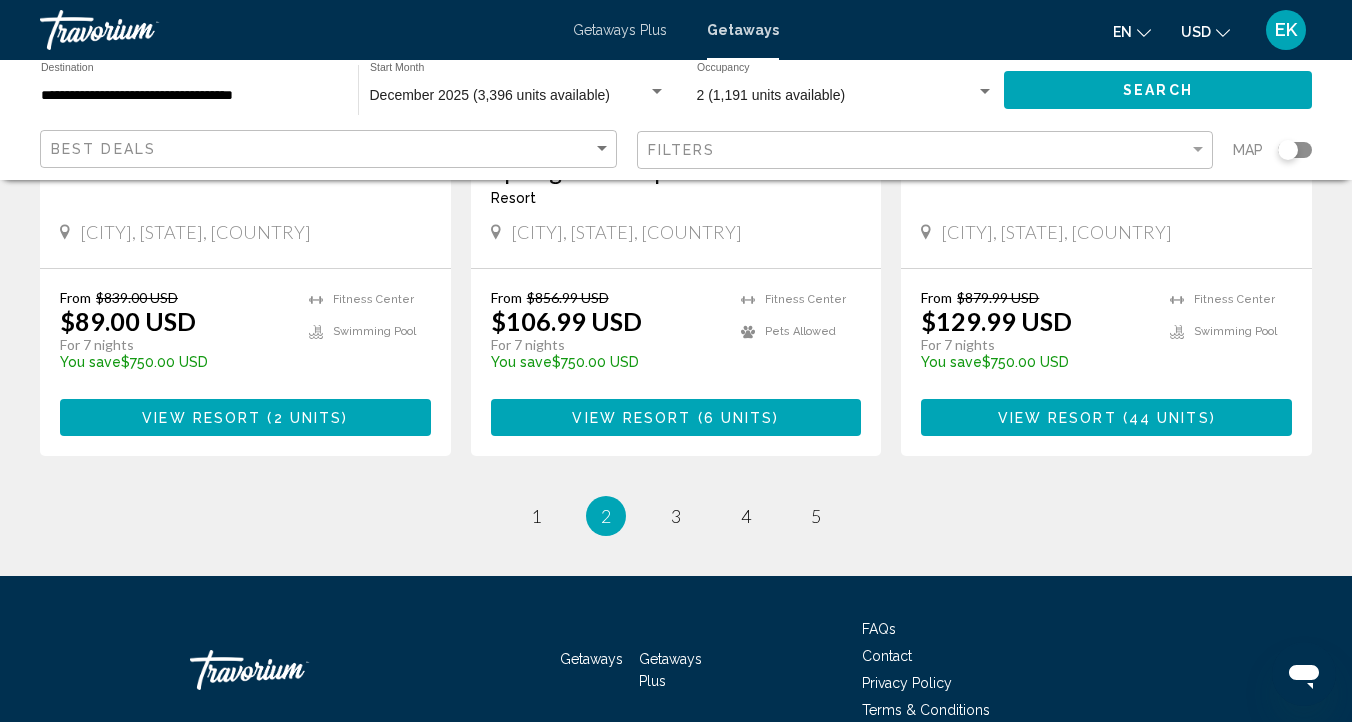 scroll, scrollTop: 2623, scrollLeft: 0, axis: vertical 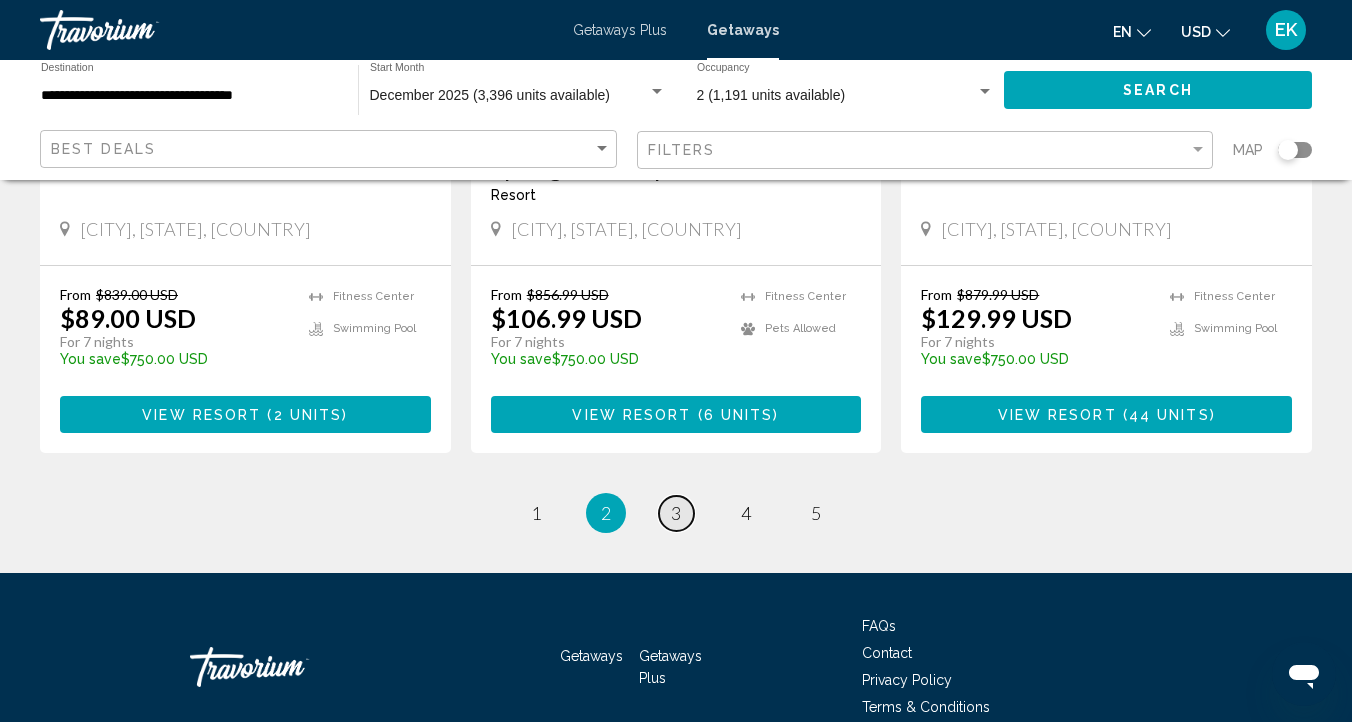 click on "3" at bounding box center (676, 513) 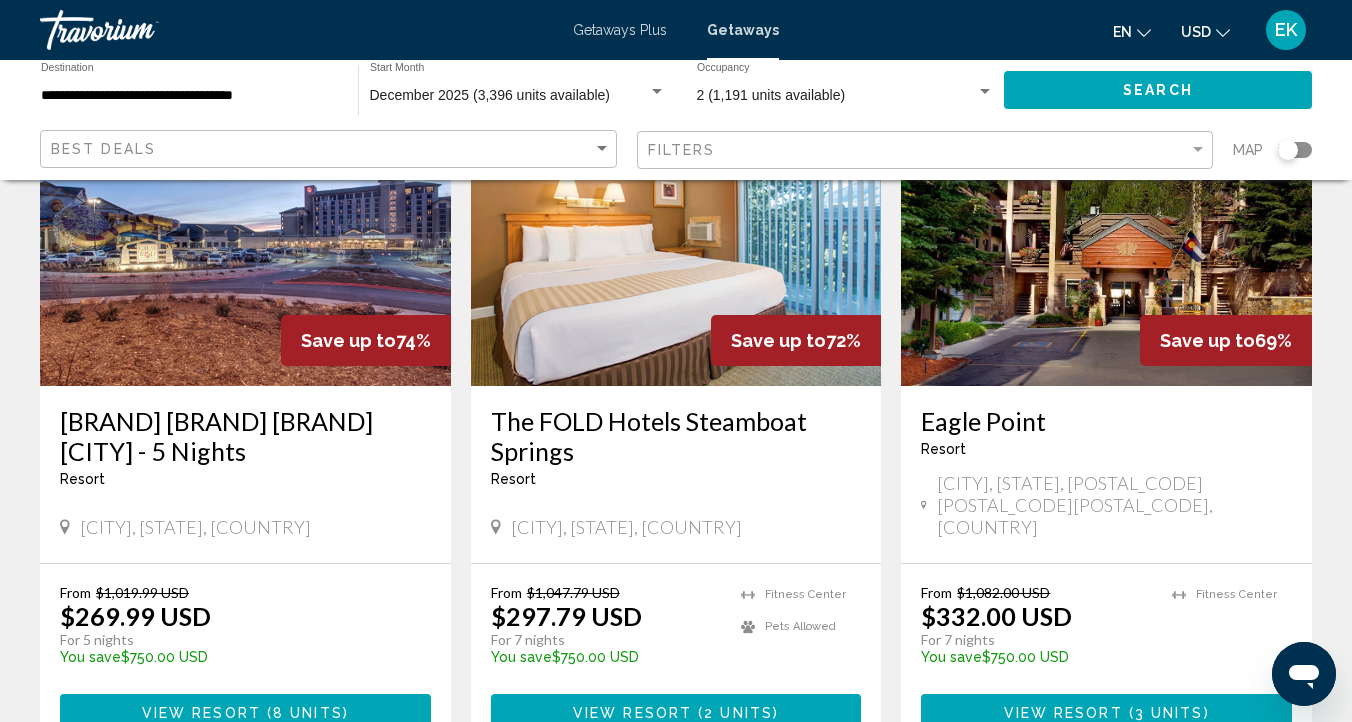 scroll, scrollTop: 2389, scrollLeft: 0, axis: vertical 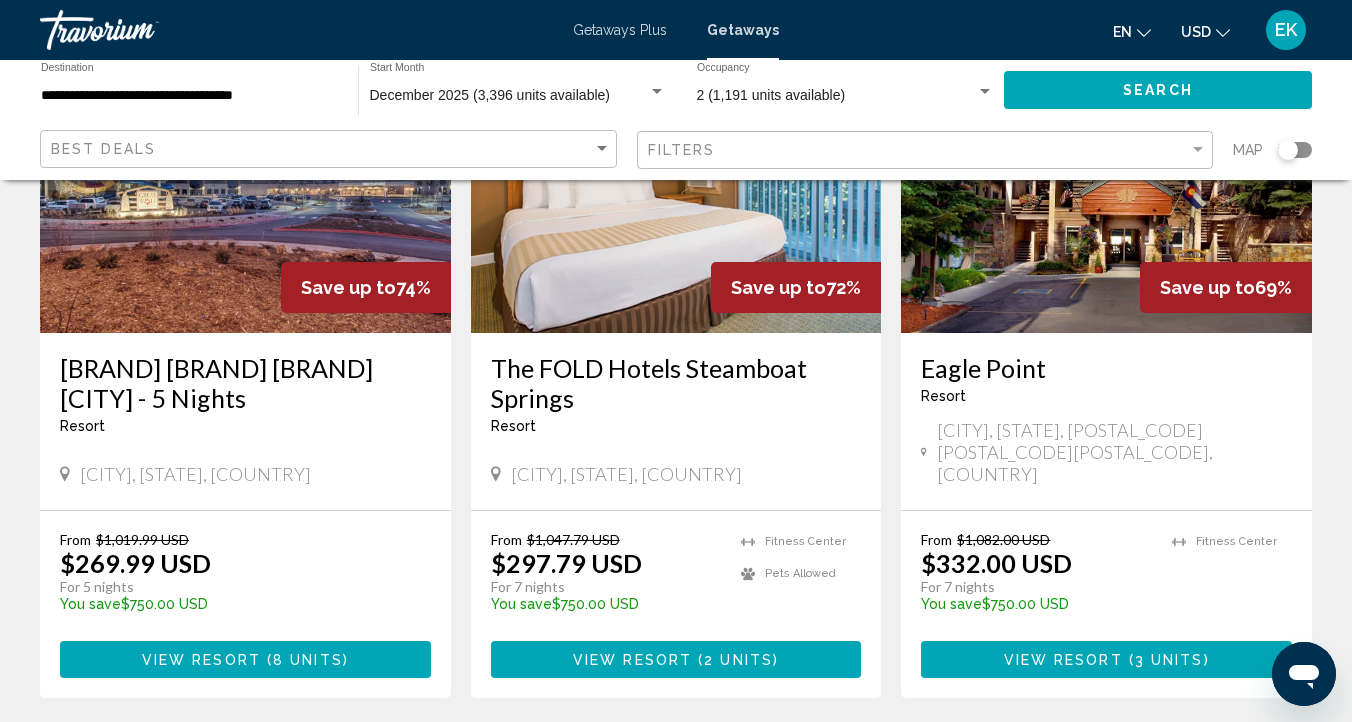 click on "View Resort" at bounding box center [1063, 660] 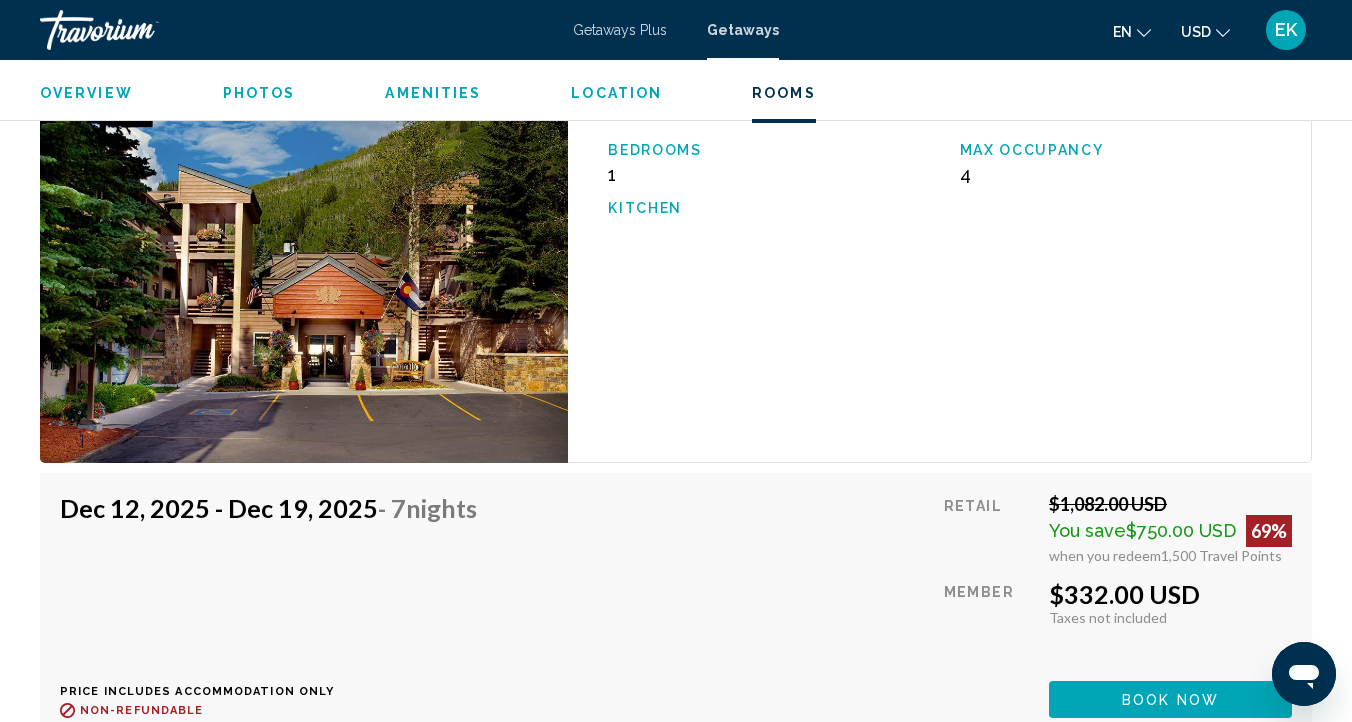 scroll, scrollTop: 3325, scrollLeft: 0, axis: vertical 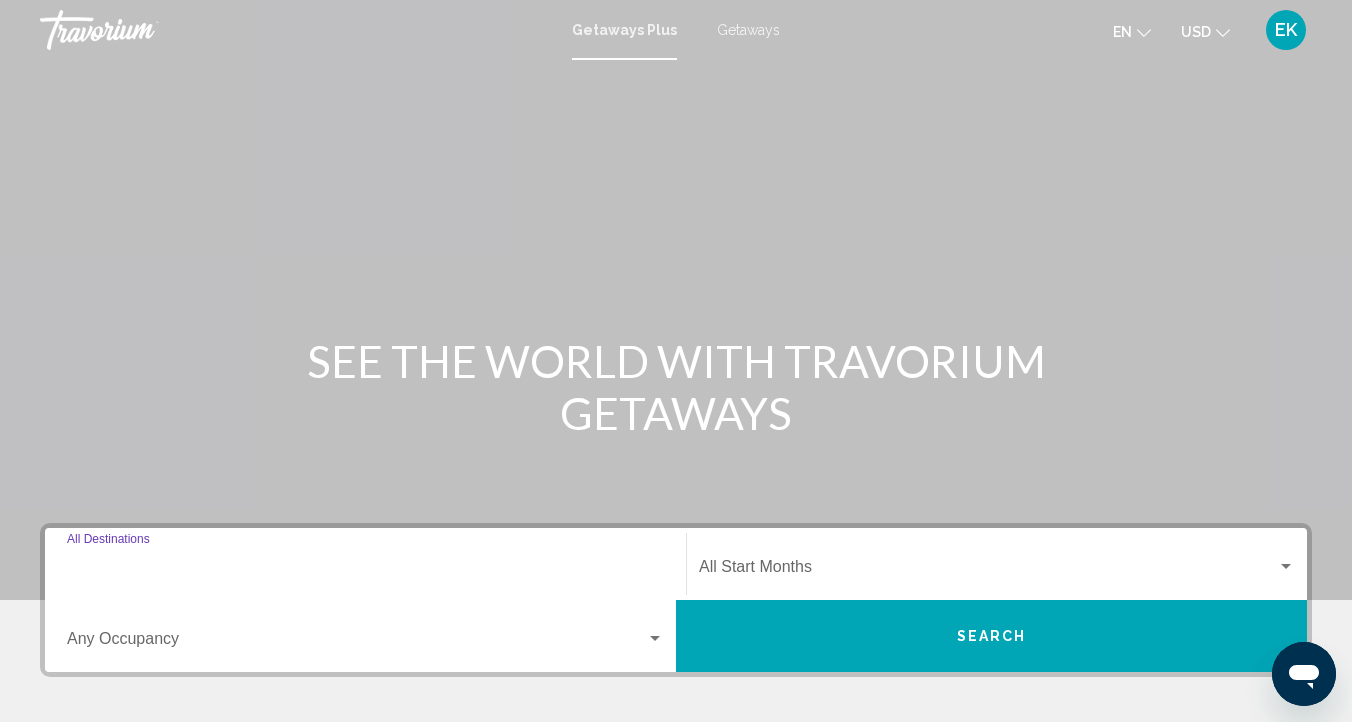 click on "Destination All Destinations" at bounding box center [365, 571] 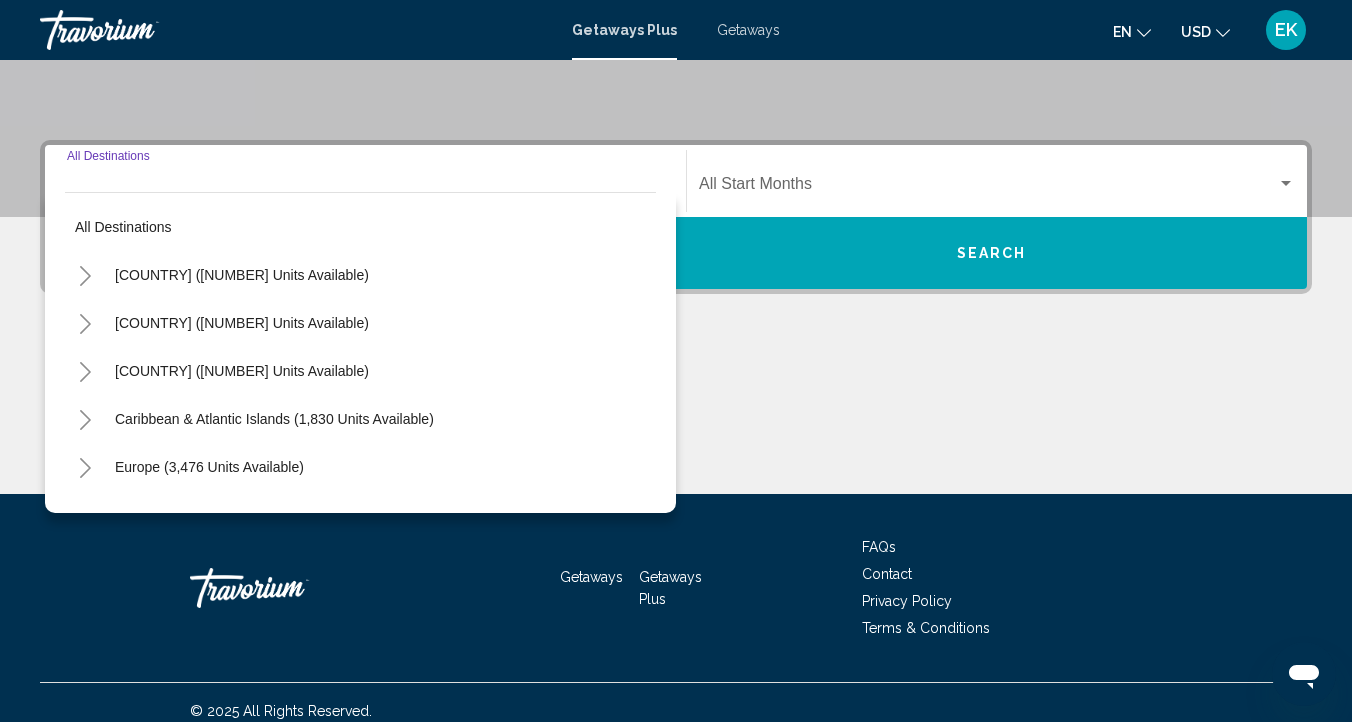 scroll, scrollTop: 400, scrollLeft: 0, axis: vertical 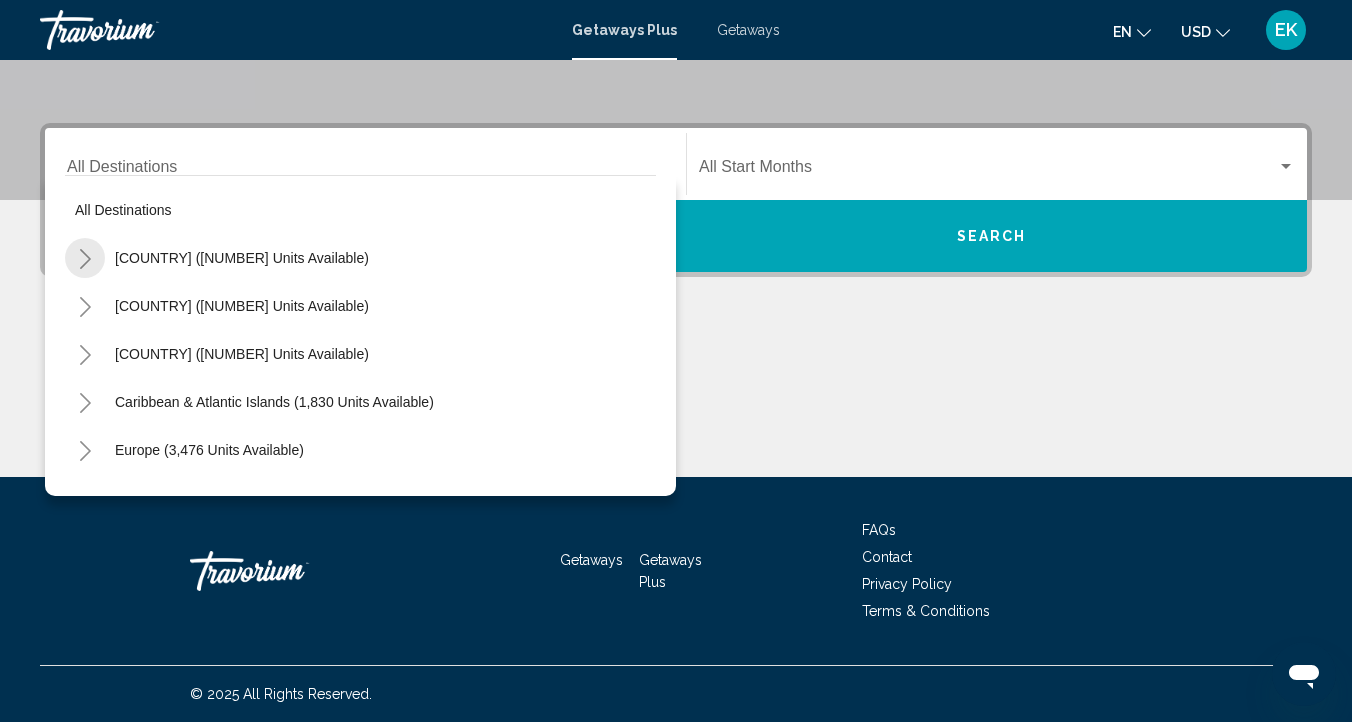 click 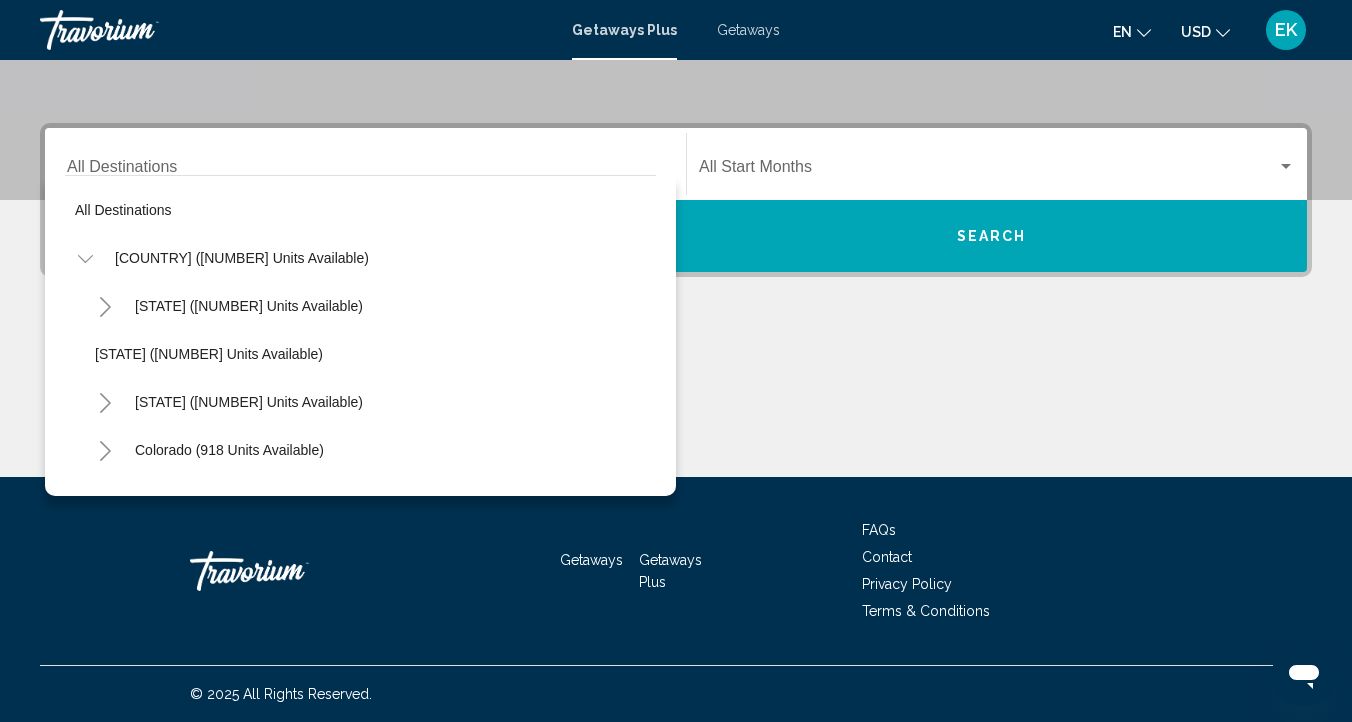 click 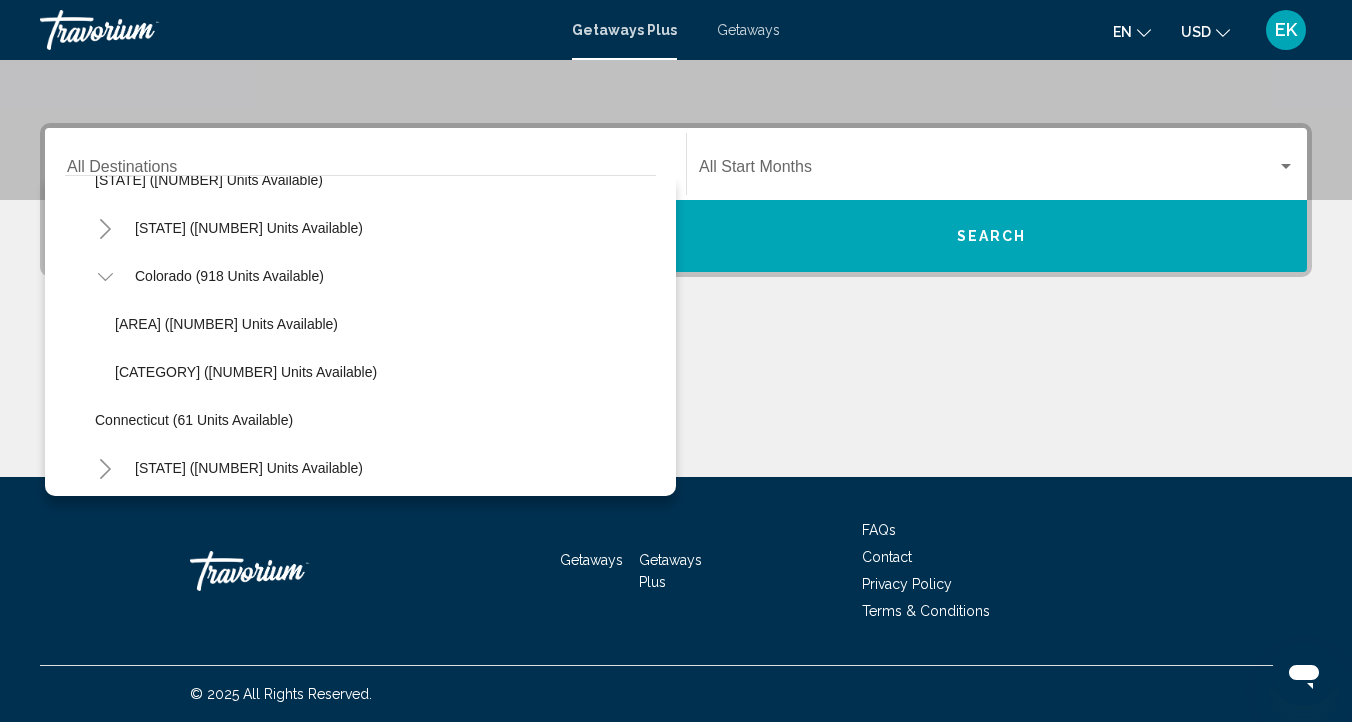 scroll, scrollTop: 180, scrollLeft: 0, axis: vertical 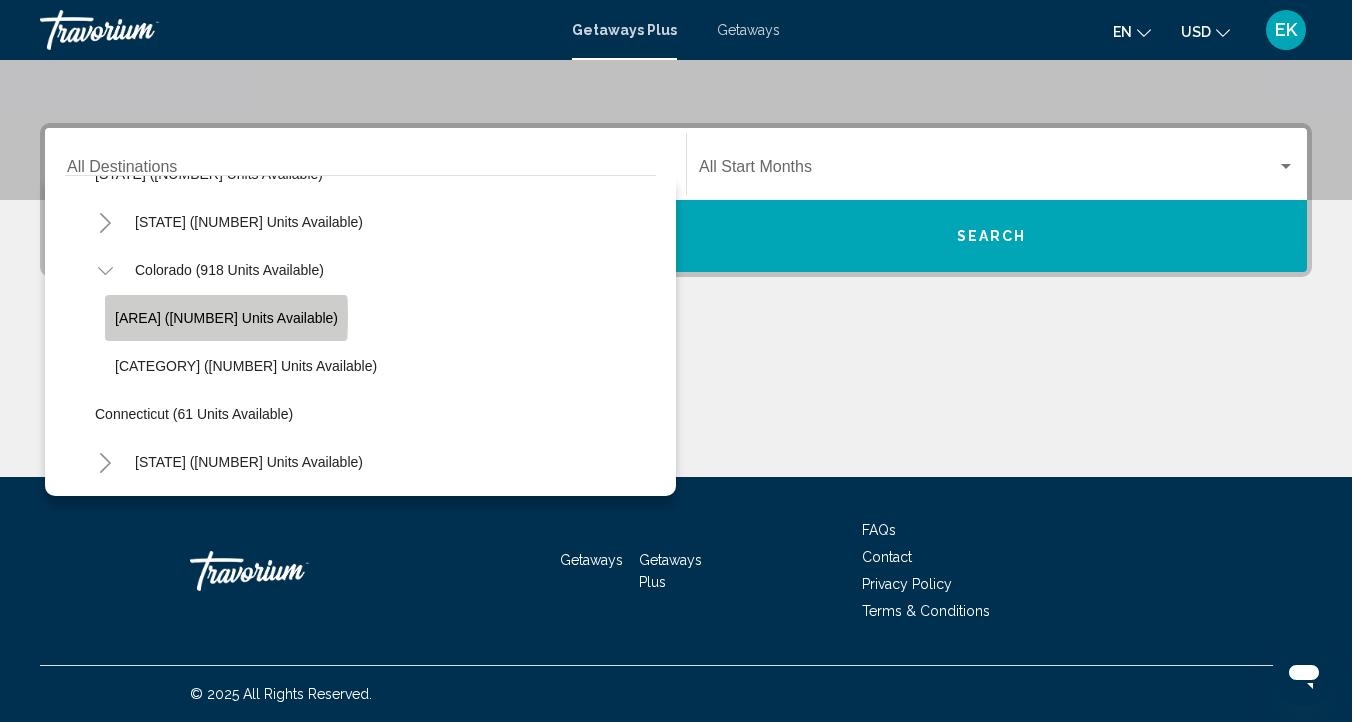 click on "[AREA] ([NUMBER] units available)" 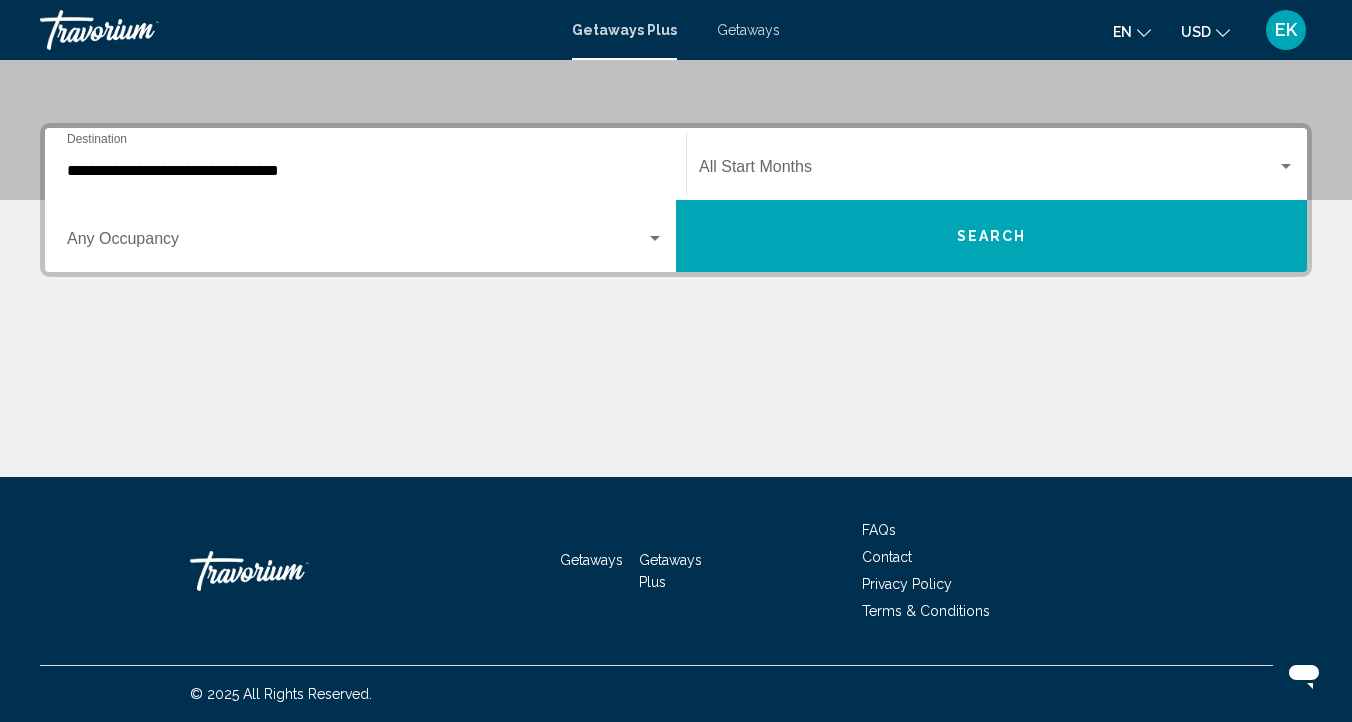 click on "Start Month All Start Months" 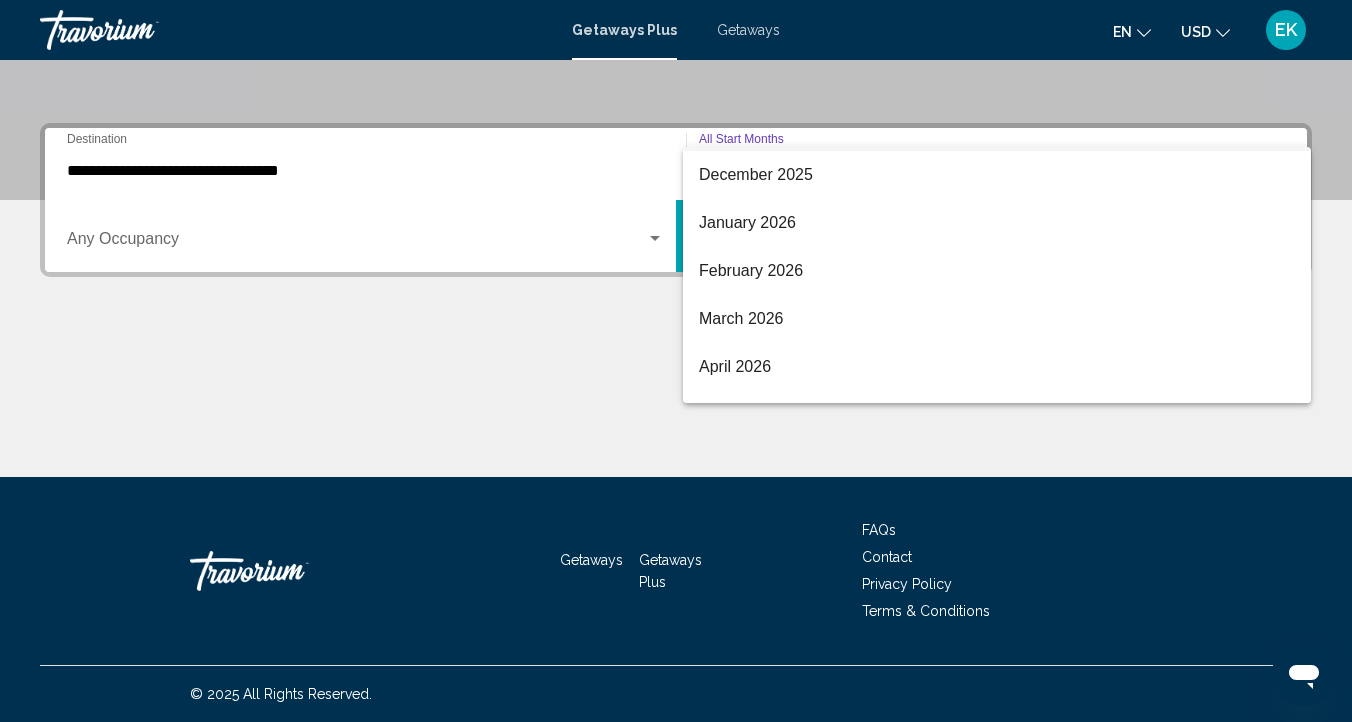 scroll, scrollTop: 241, scrollLeft: 0, axis: vertical 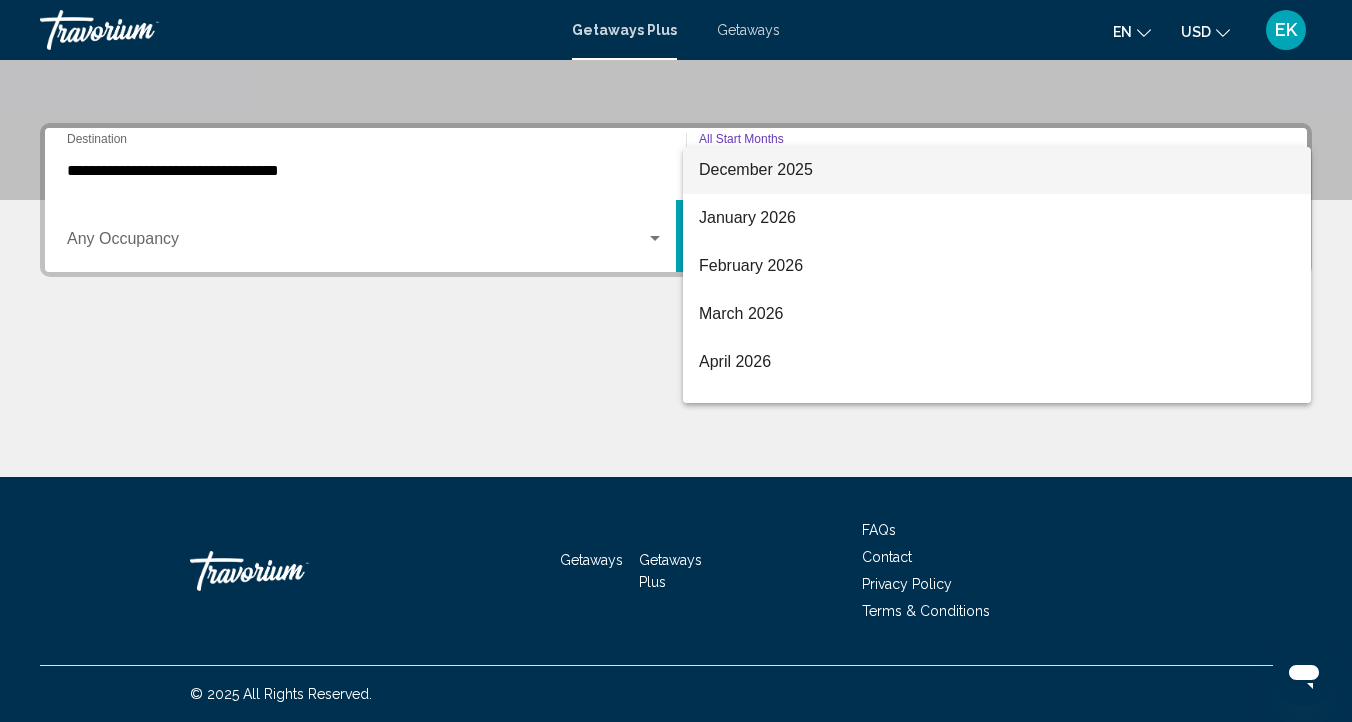 click on "December 2025" at bounding box center (997, 170) 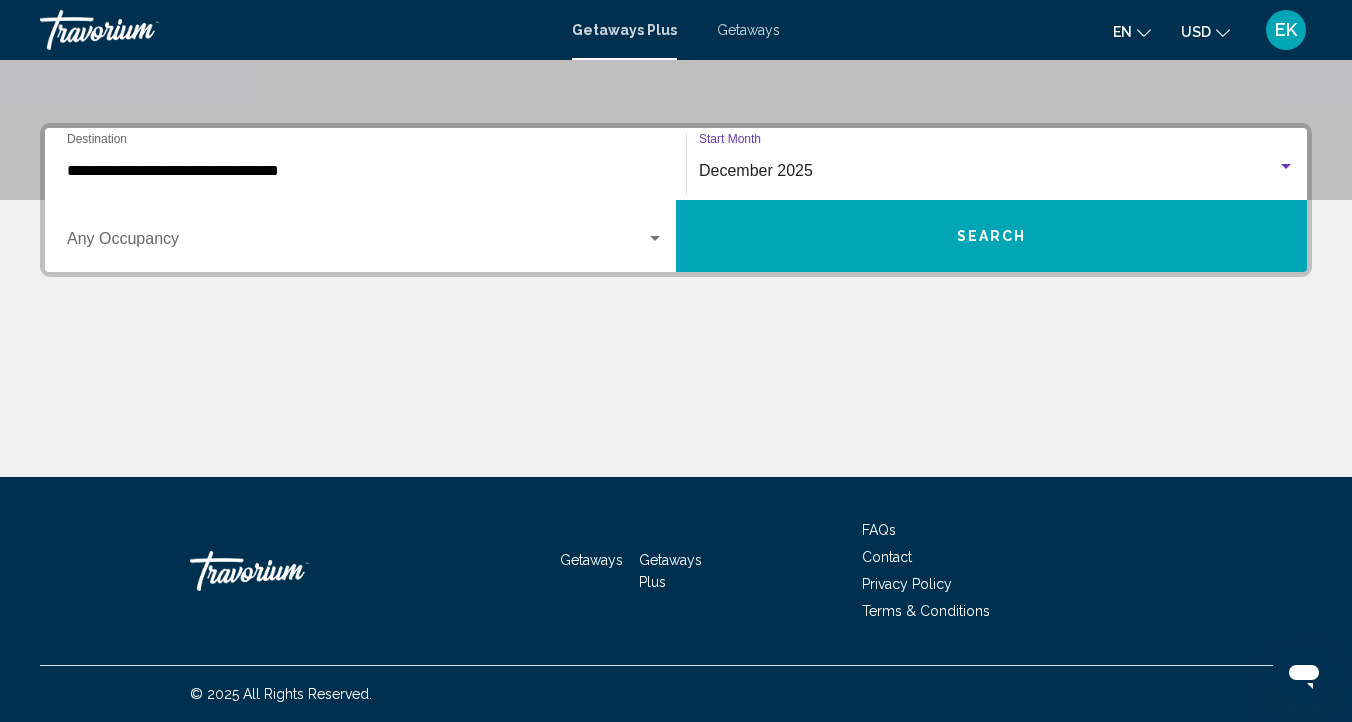 scroll, scrollTop: 240, scrollLeft: 0, axis: vertical 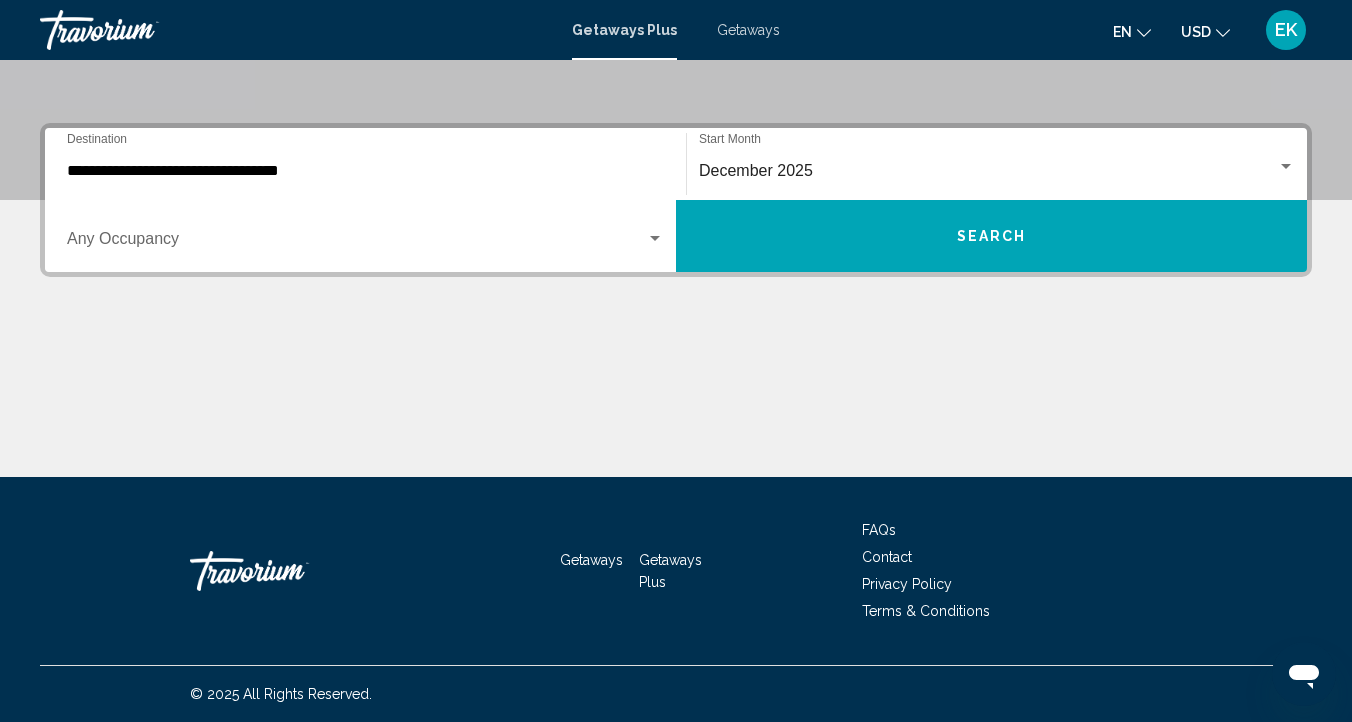 click on "Occupancy Any Occupancy" at bounding box center [365, 236] 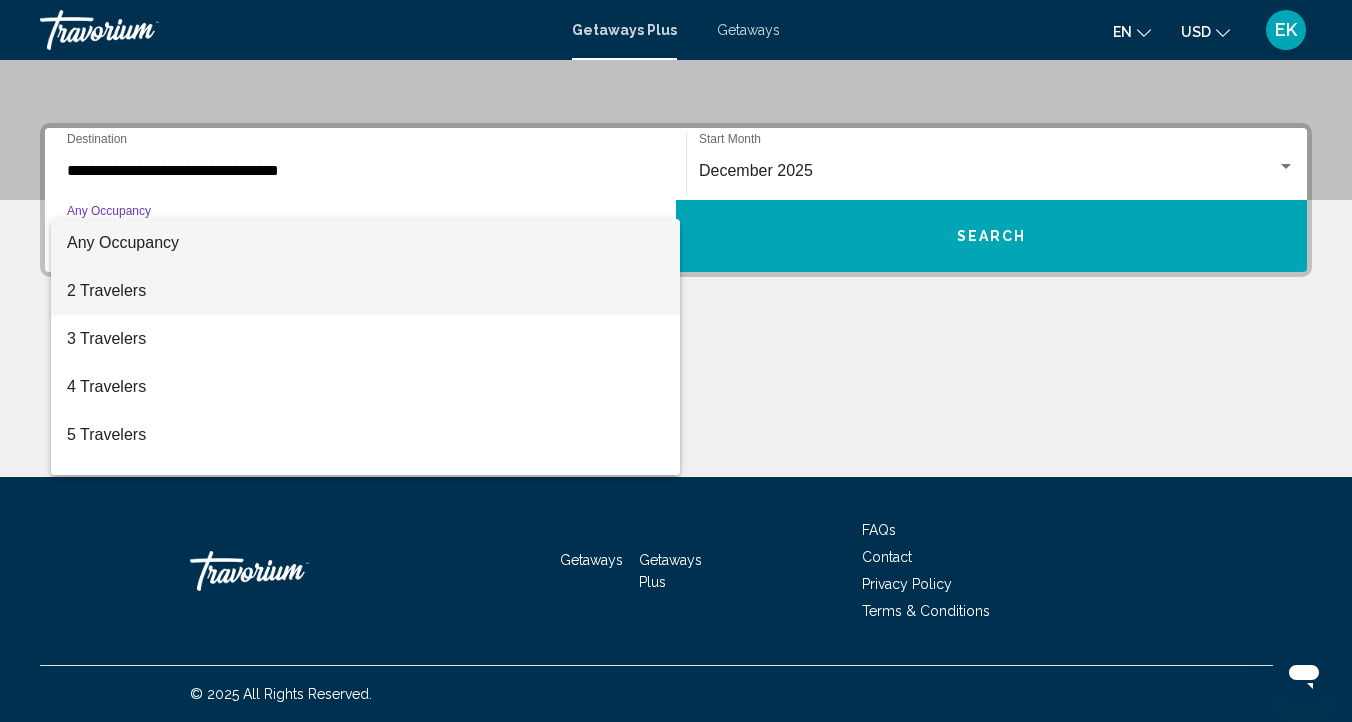 click on "2 Travelers" at bounding box center [365, 291] 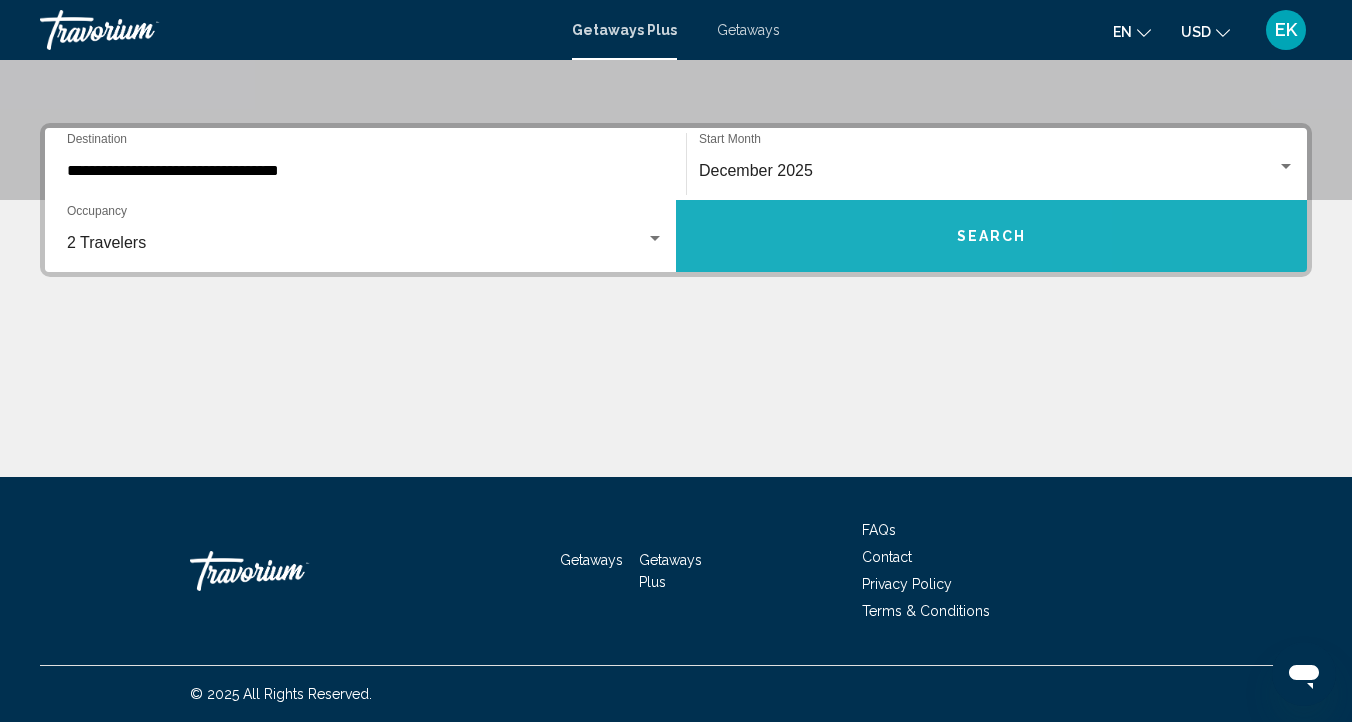 click on "Search" at bounding box center (991, 236) 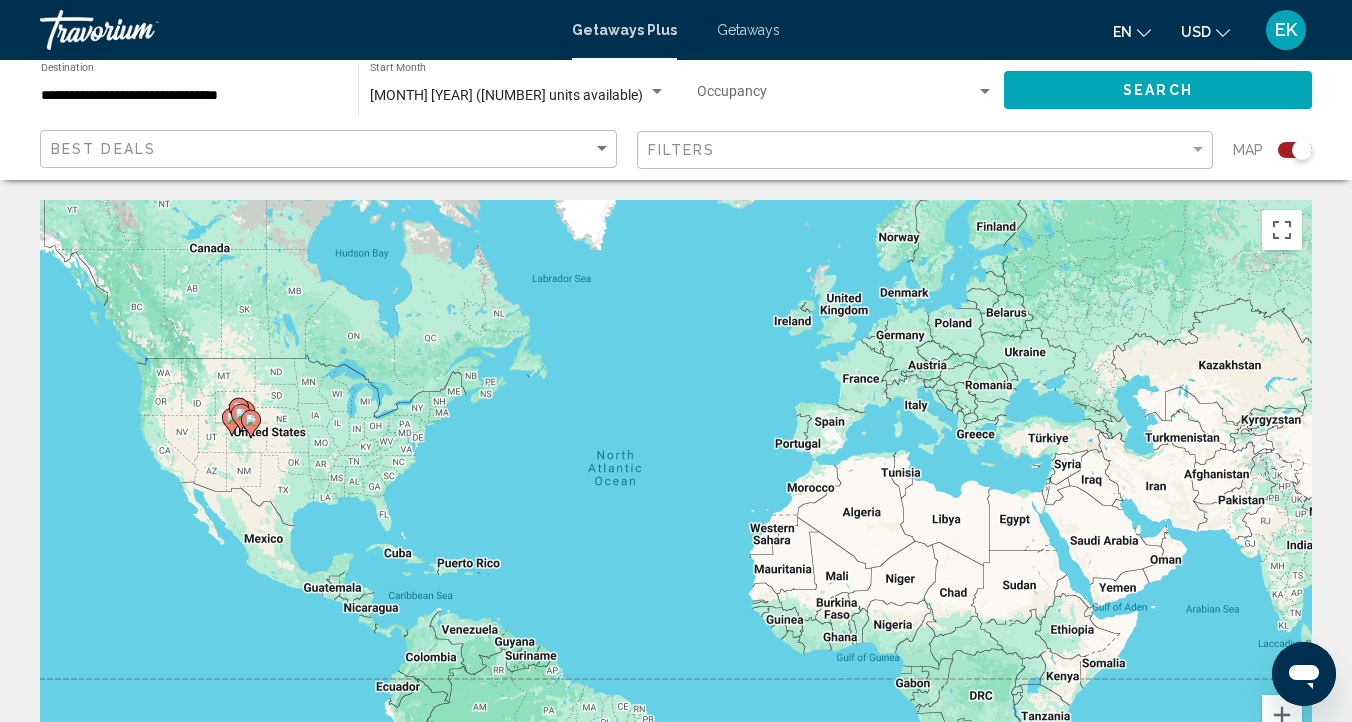 click 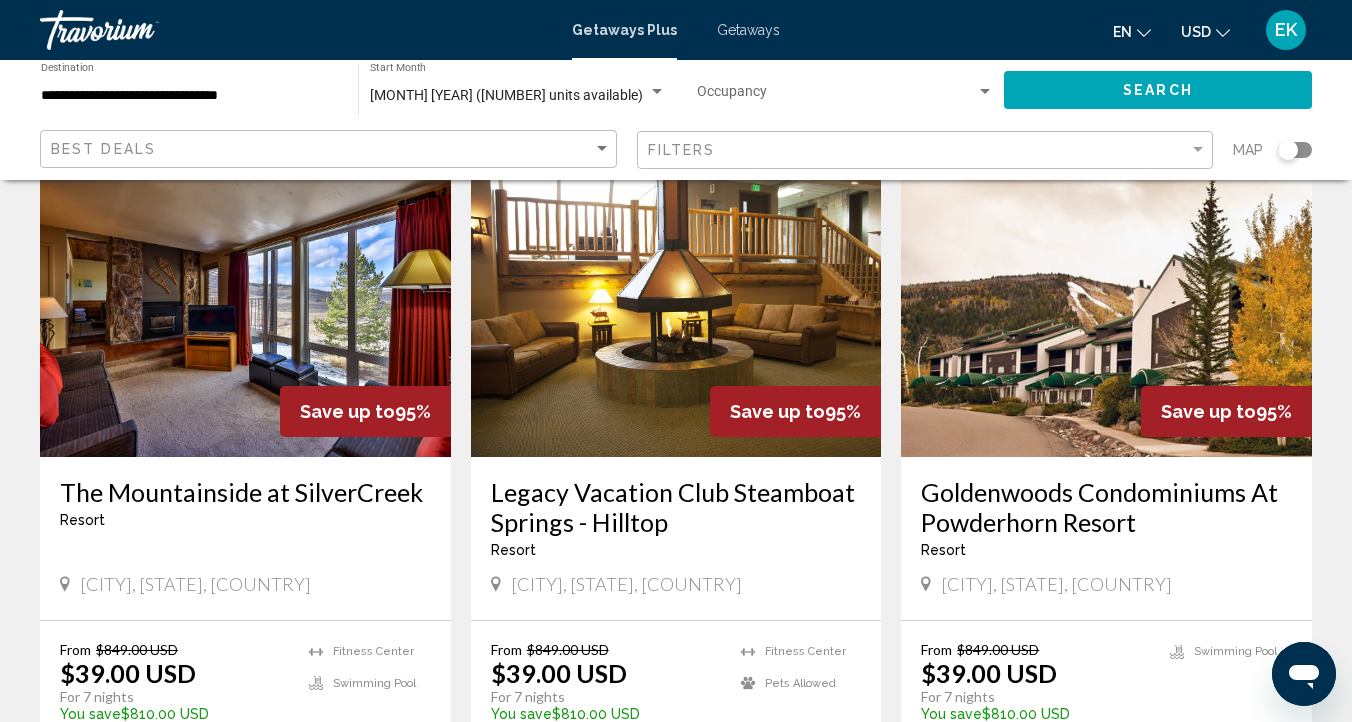 scroll, scrollTop: 0, scrollLeft: 0, axis: both 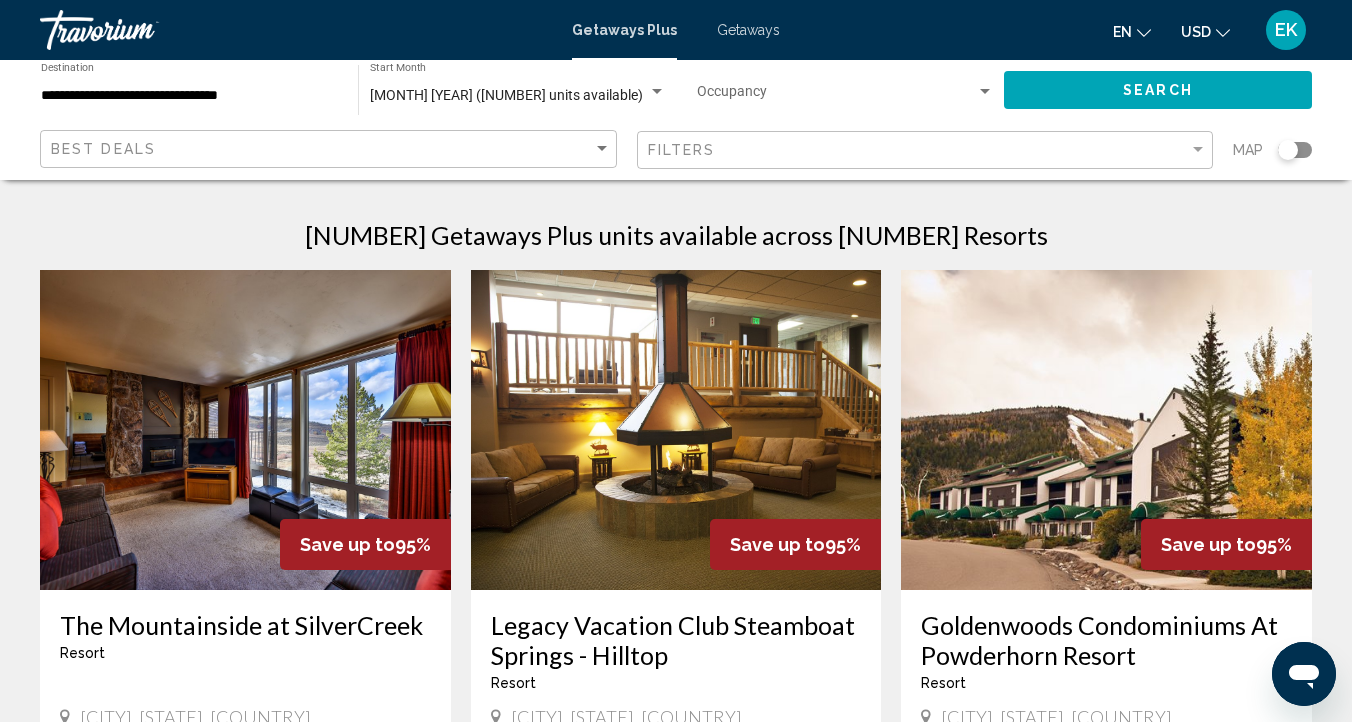 click on "Getaways" at bounding box center [748, 30] 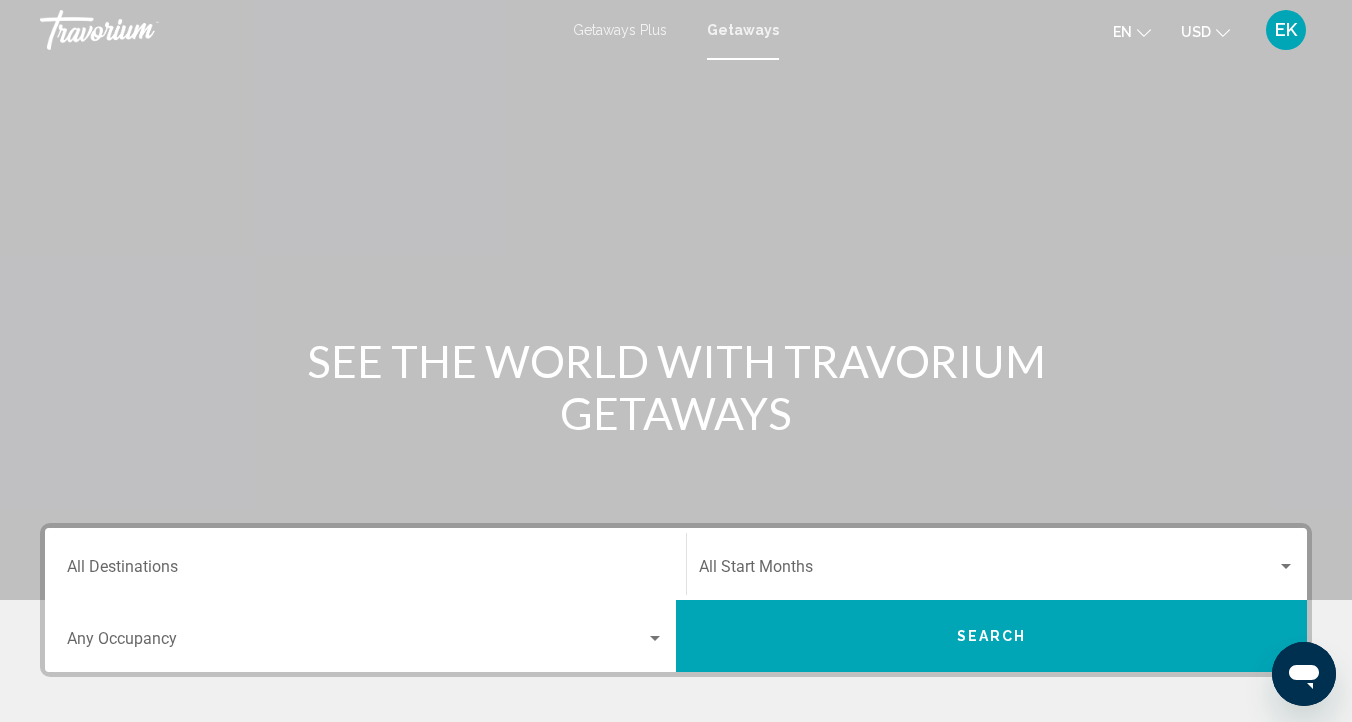 click on "Destination All Destinations" at bounding box center (365, 564) 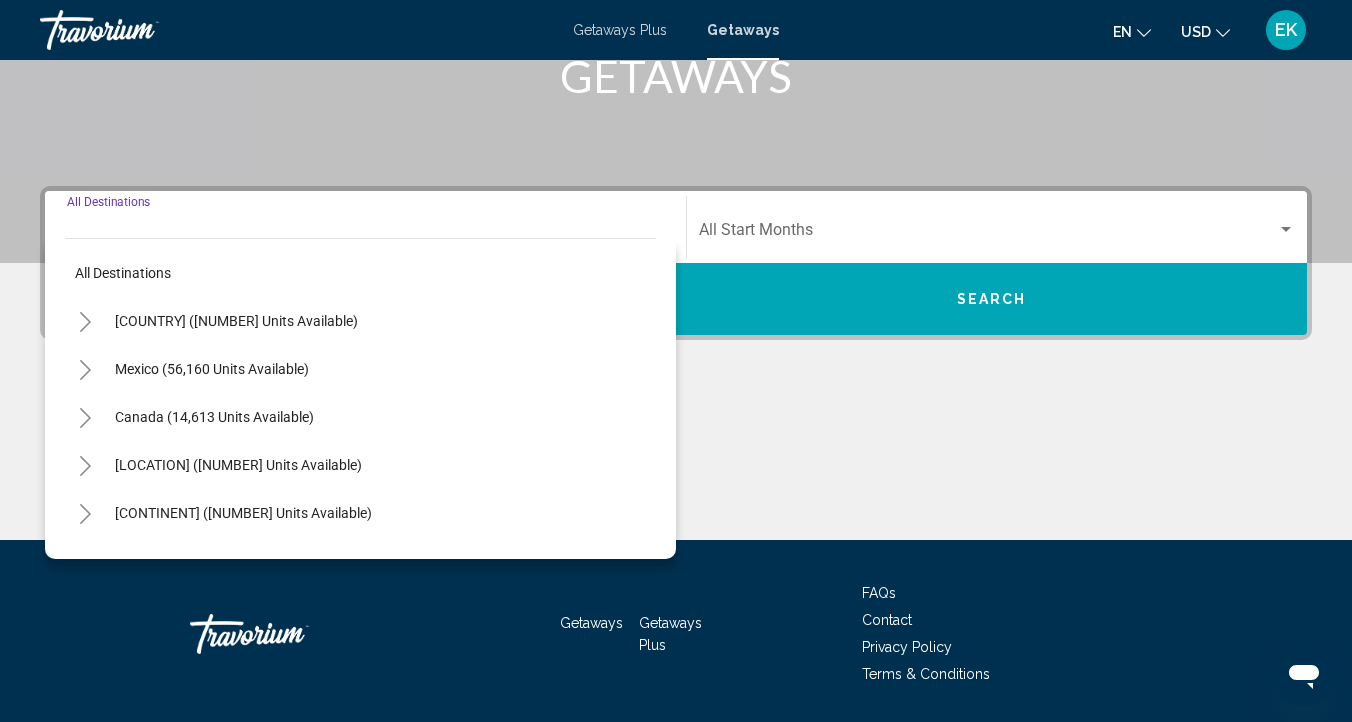 scroll, scrollTop: 400, scrollLeft: 0, axis: vertical 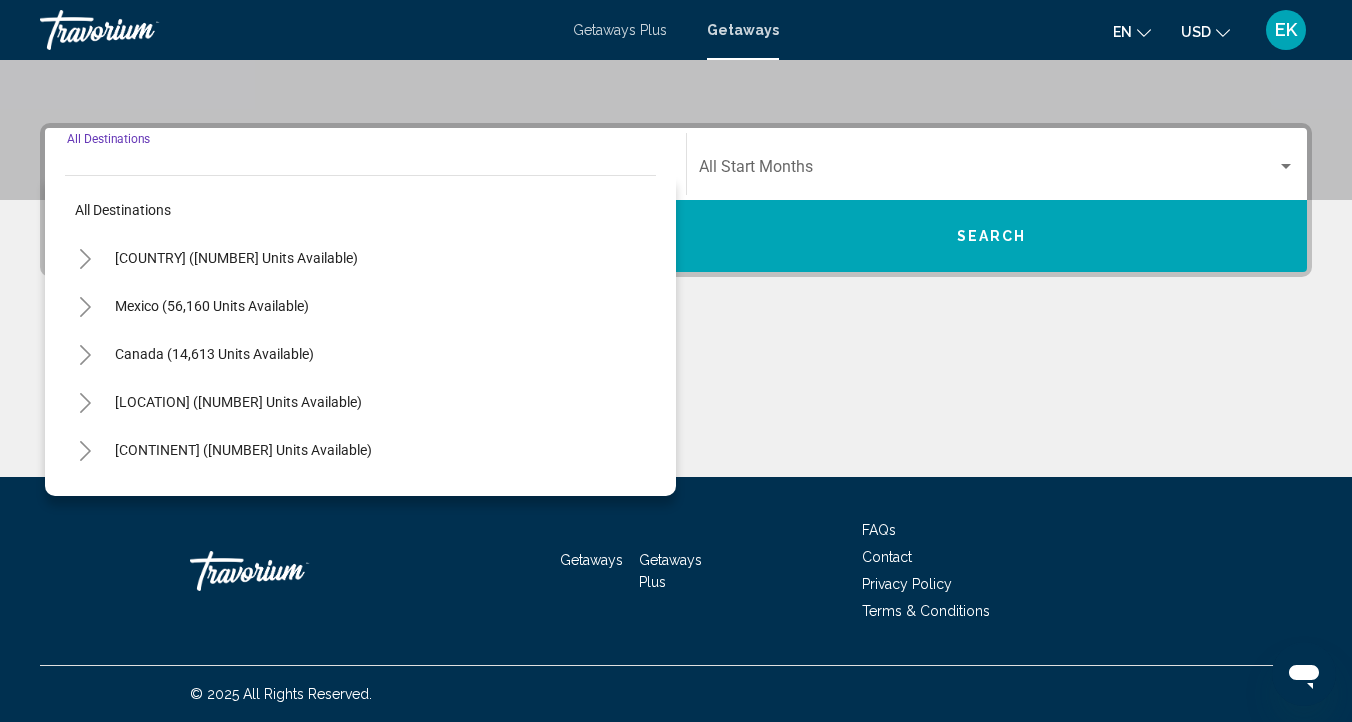 click 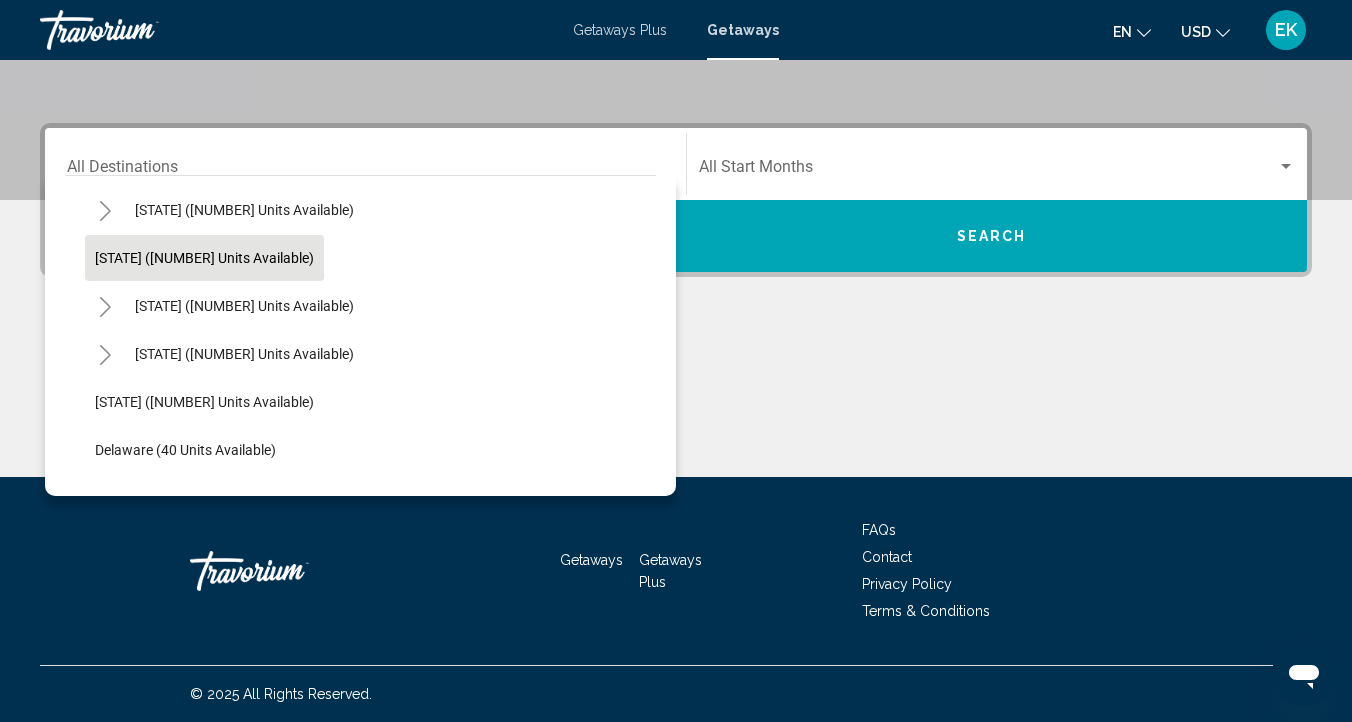 scroll, scrollTop: 106, scrollLeft: 0, axis: vertical 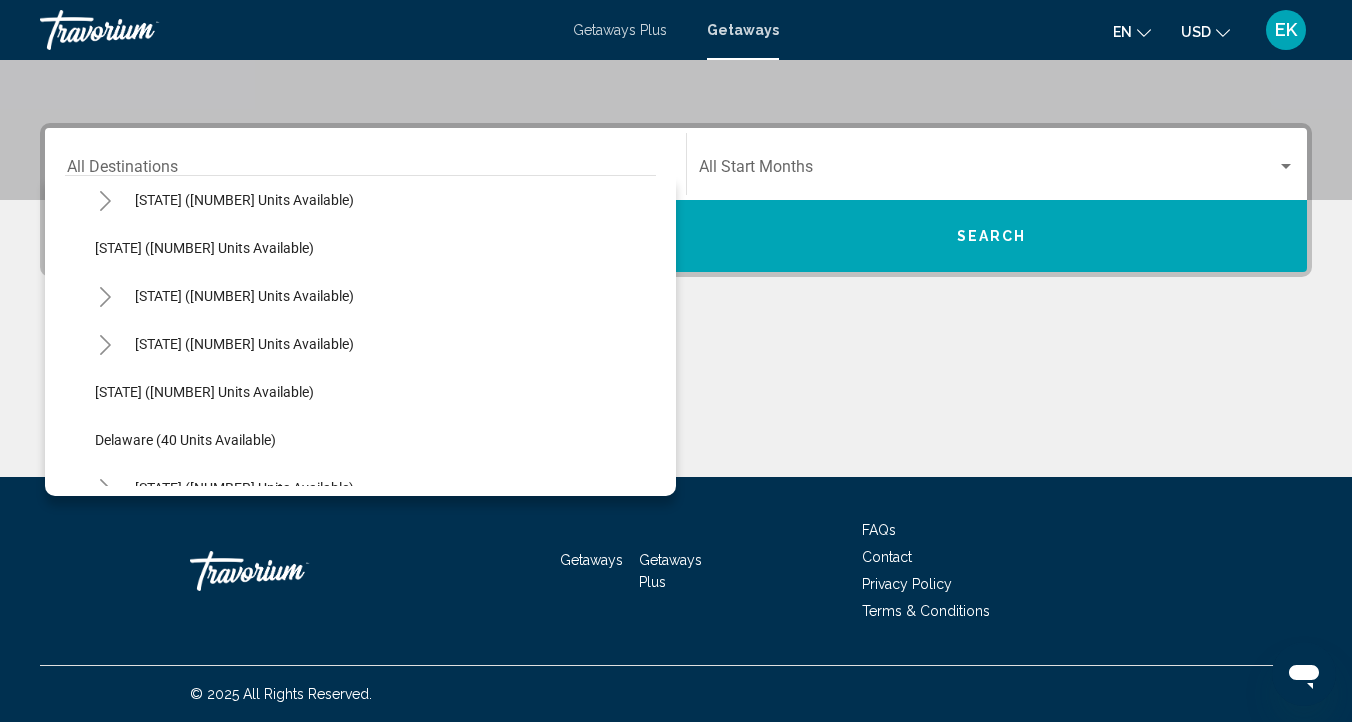 click 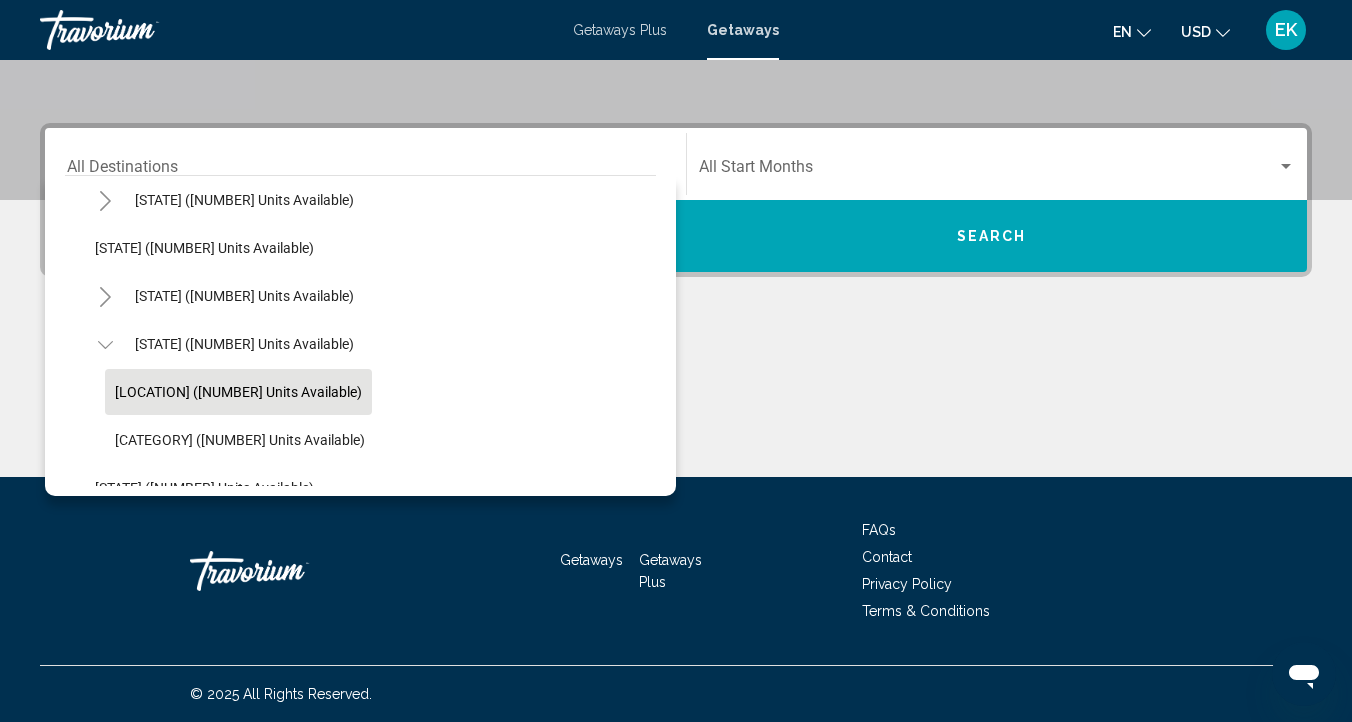 click on "[LOCATION] ([NUMBER] units available)" 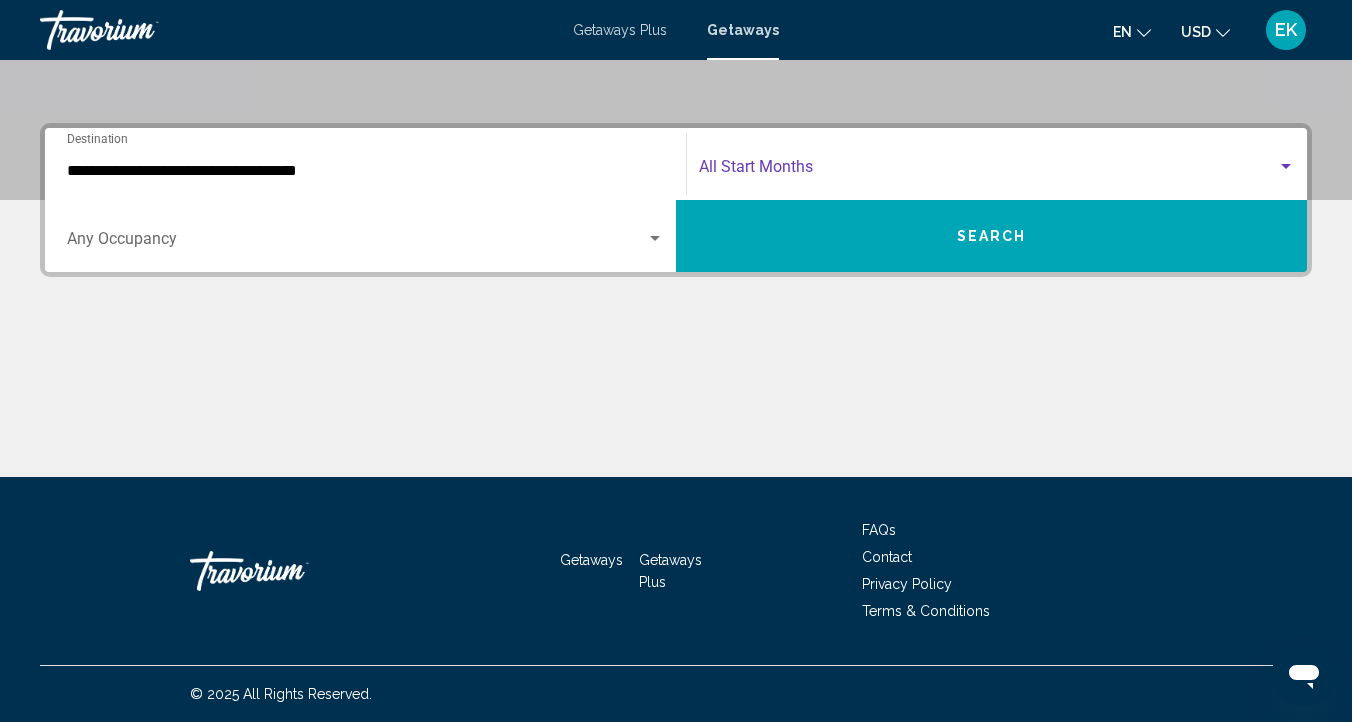 click at bounding box center [988, 171] 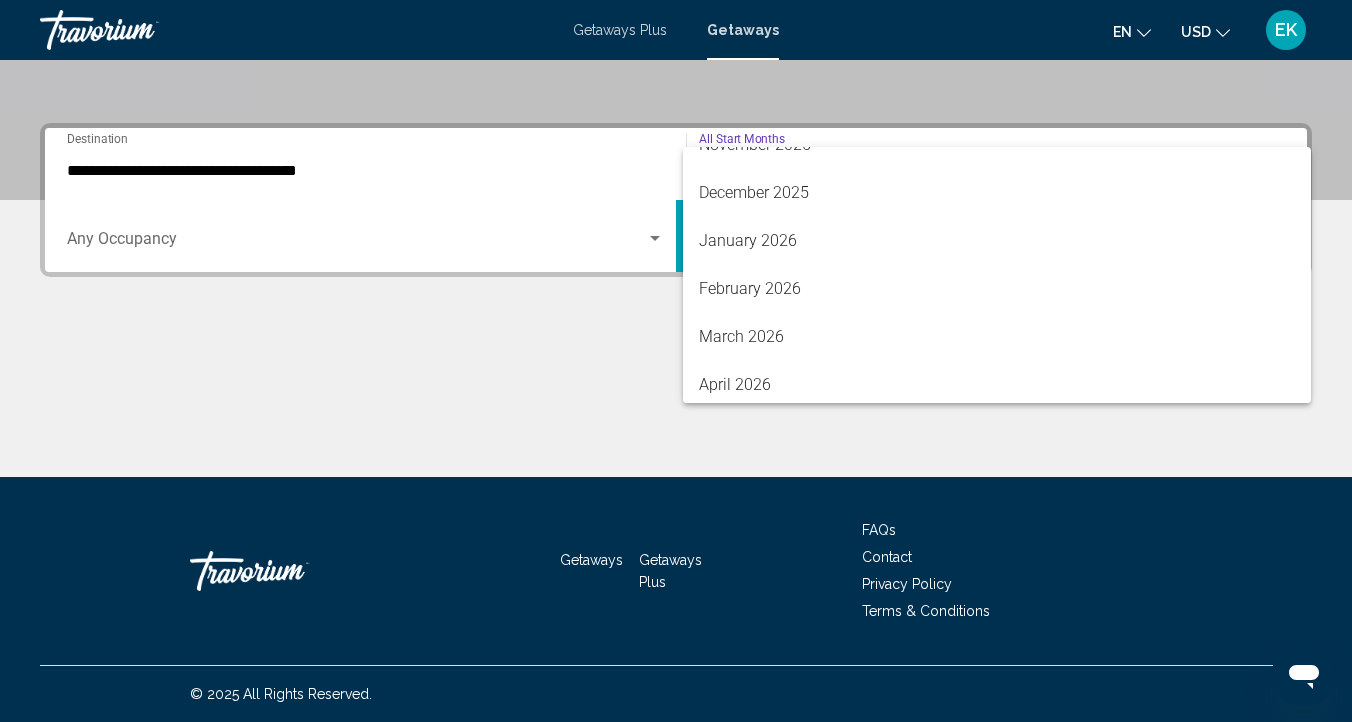 scroll, scrollTop: 225, scrollLeft: 0, axis: vertical 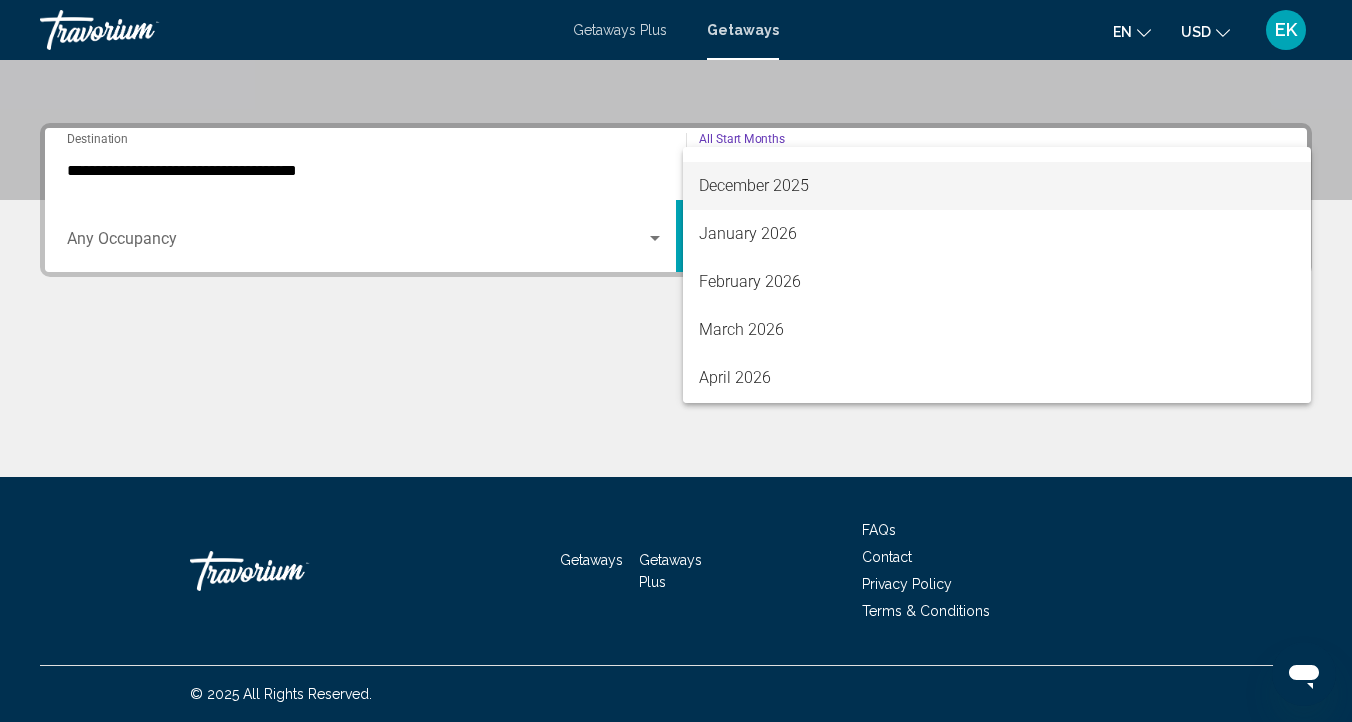 click on "December 2025" at bounding box center [997, 186] 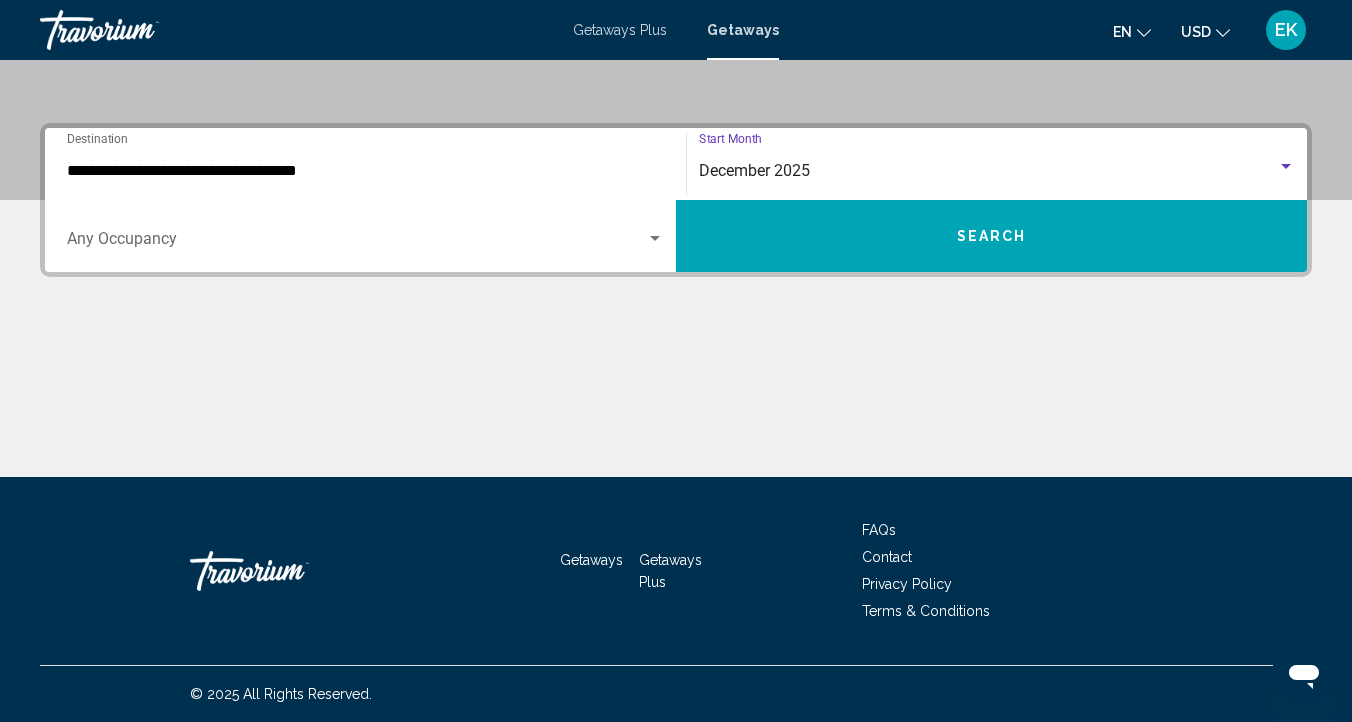 click at bounding box center (356, 243) 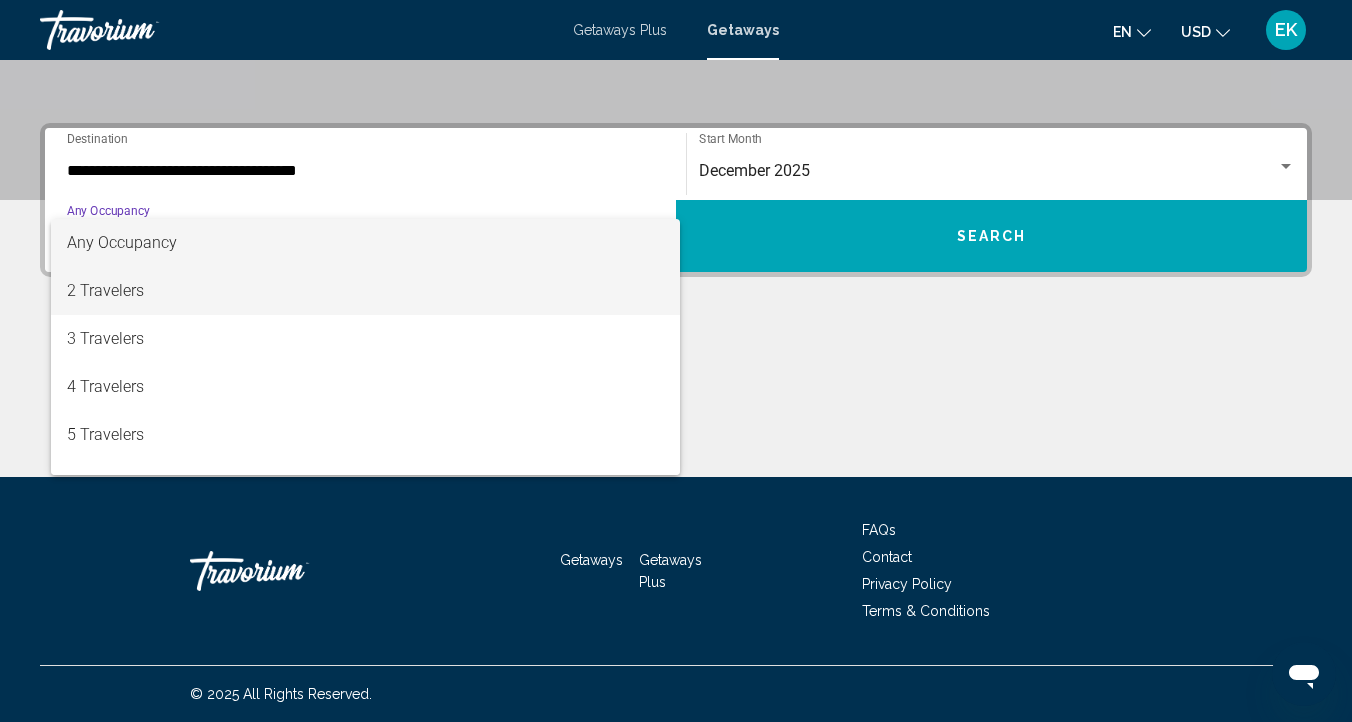 click on "2 Travelers" at bounding box center (365, 291) 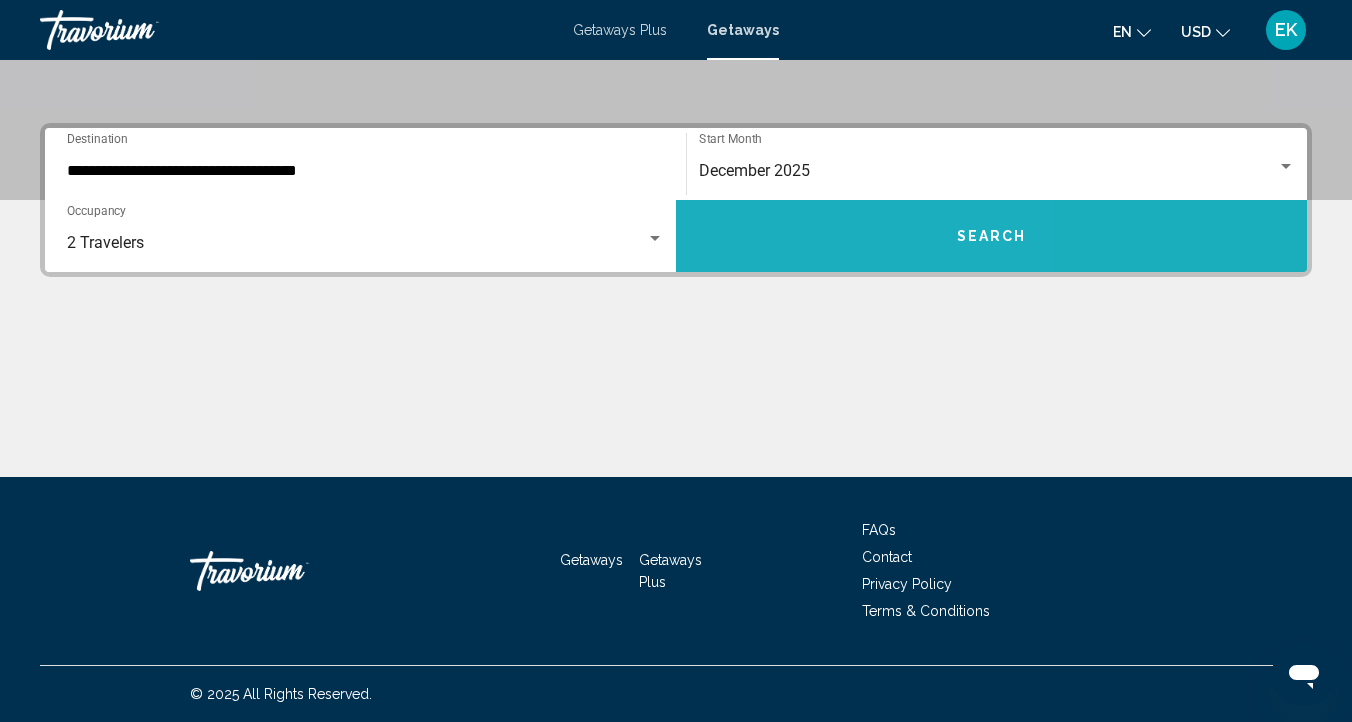 click on "Search" at bounding box center [991, 236] 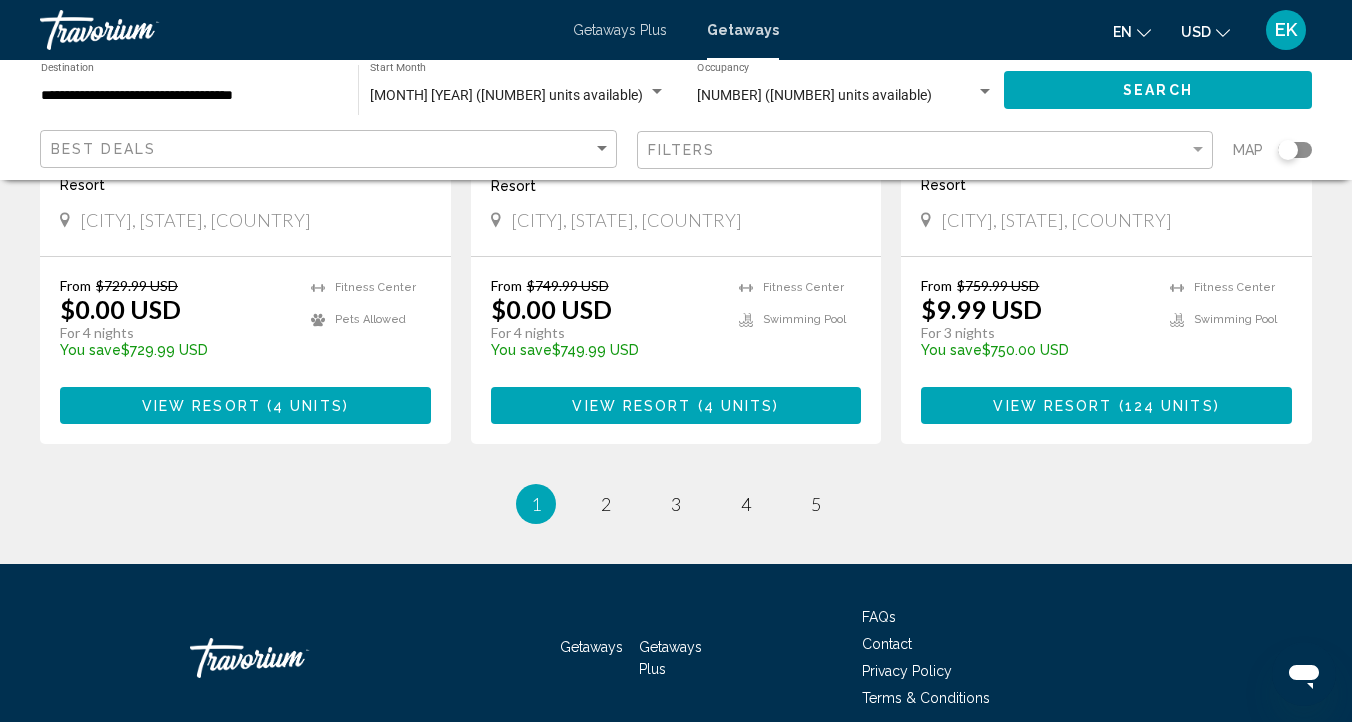 scroll, scrollTop: 2669, scrollLeft: 0, axis: vertical 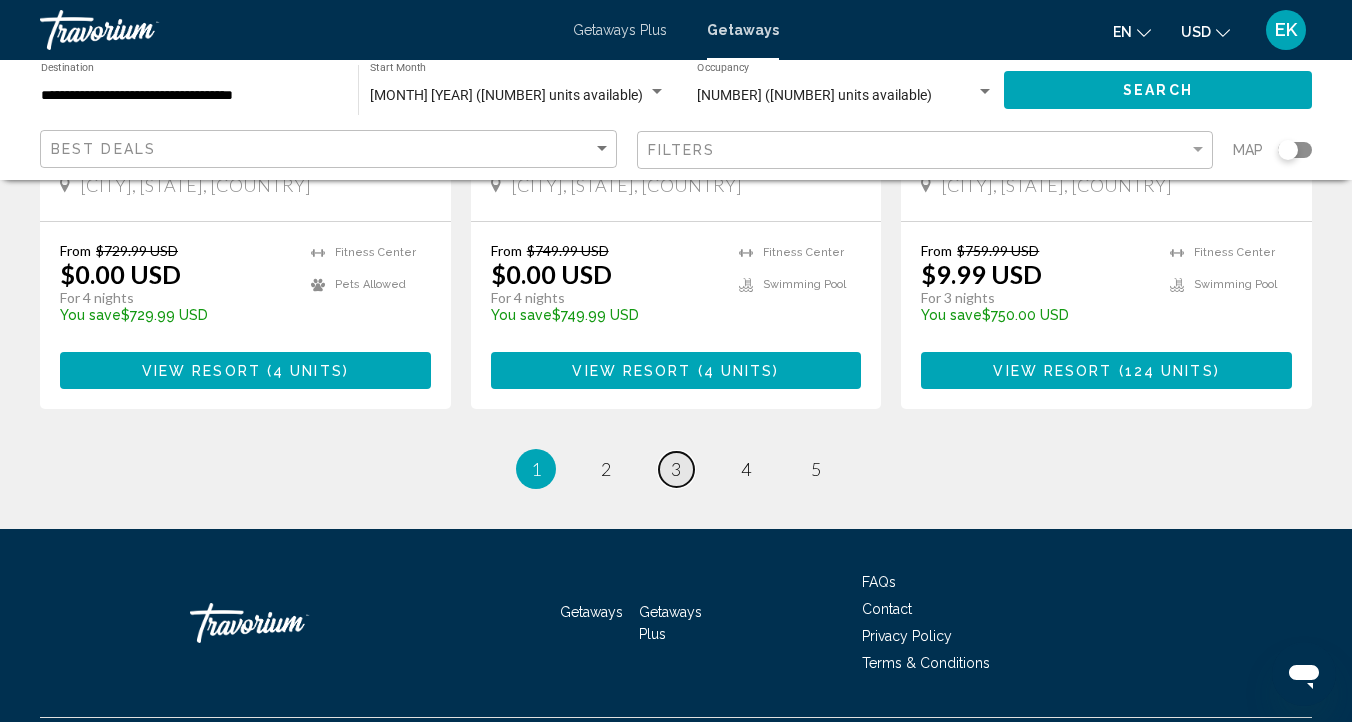 click on "page  3" at bounding box center (676, 469) 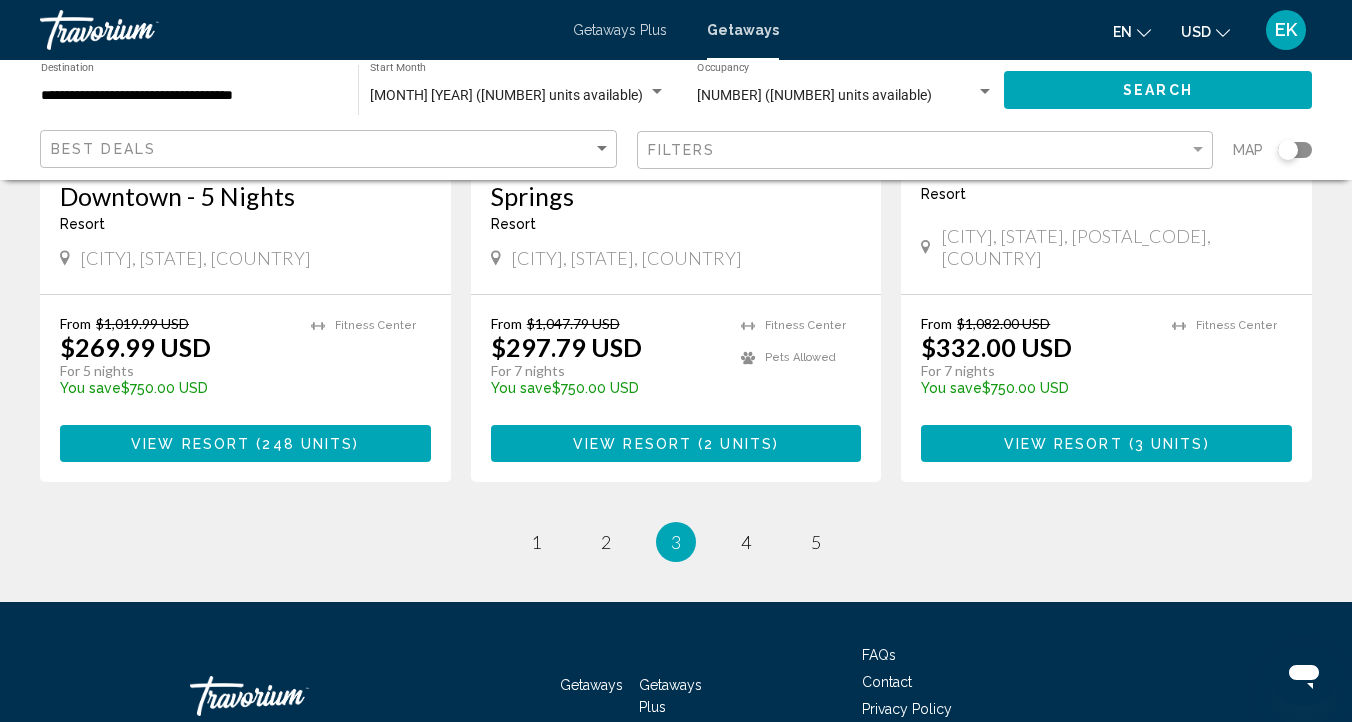 scroll, scrollTop: 2554, scrollLeft: 0, axis: vertical 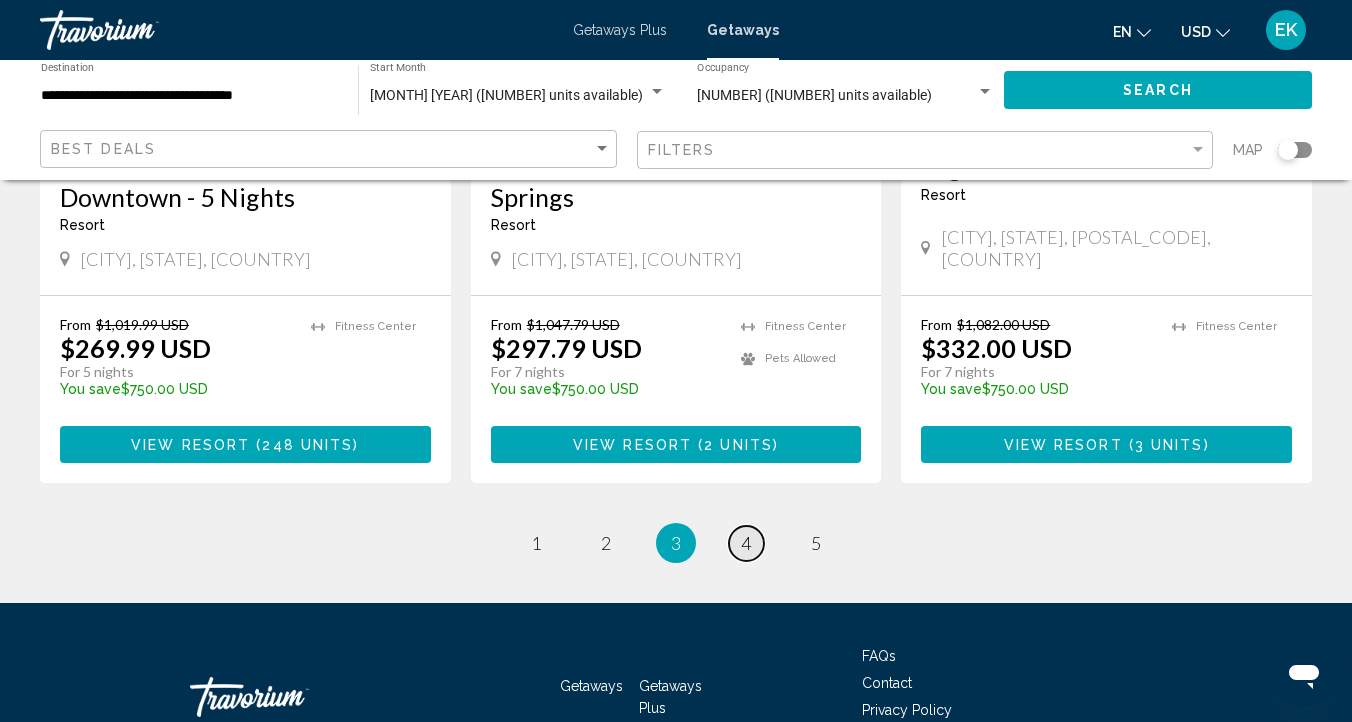click on "4" at bounding box center (746, 543) 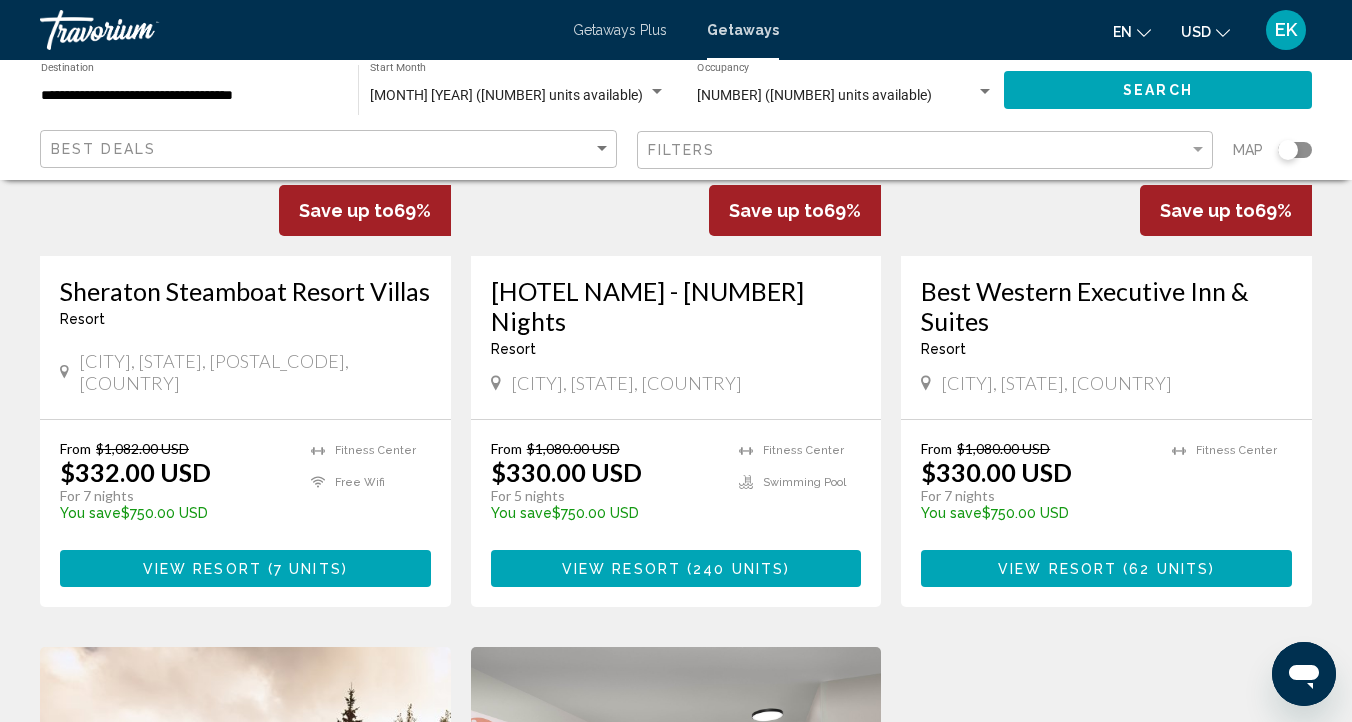 scroll, scrollTop: 333, scrollLeft: 0, axis: vertical 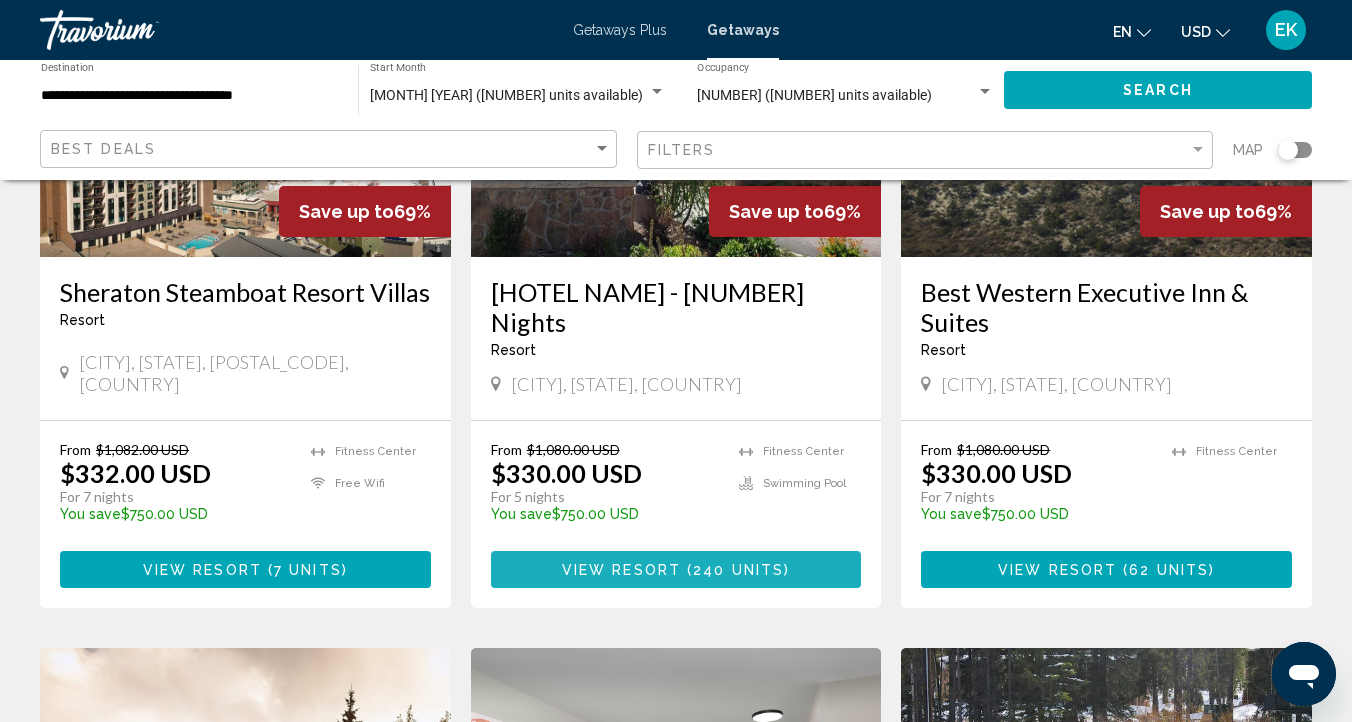 click on "View Resort" at bounding box center [621, 570] 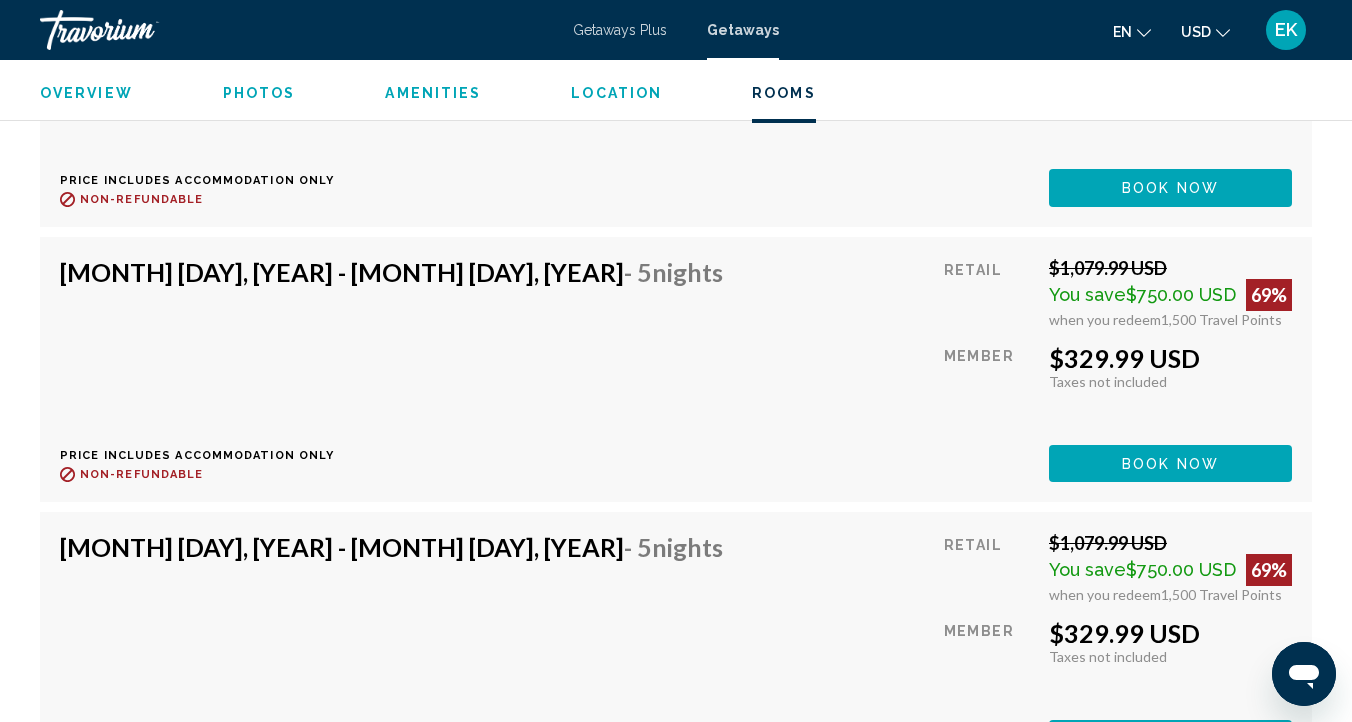 scroll, scrollTop: 3979, scrollLeft: 0, axis: vertical 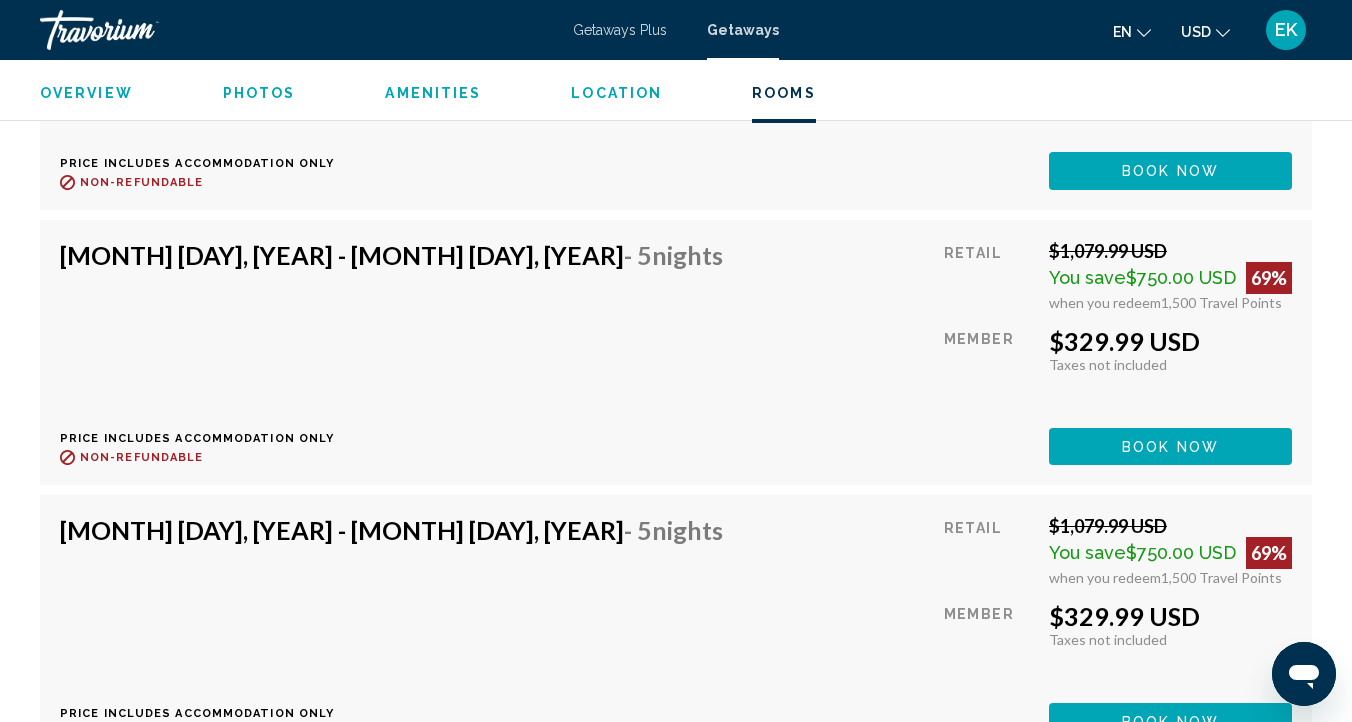 click on "Book now" at bounding box center (1170, 172) 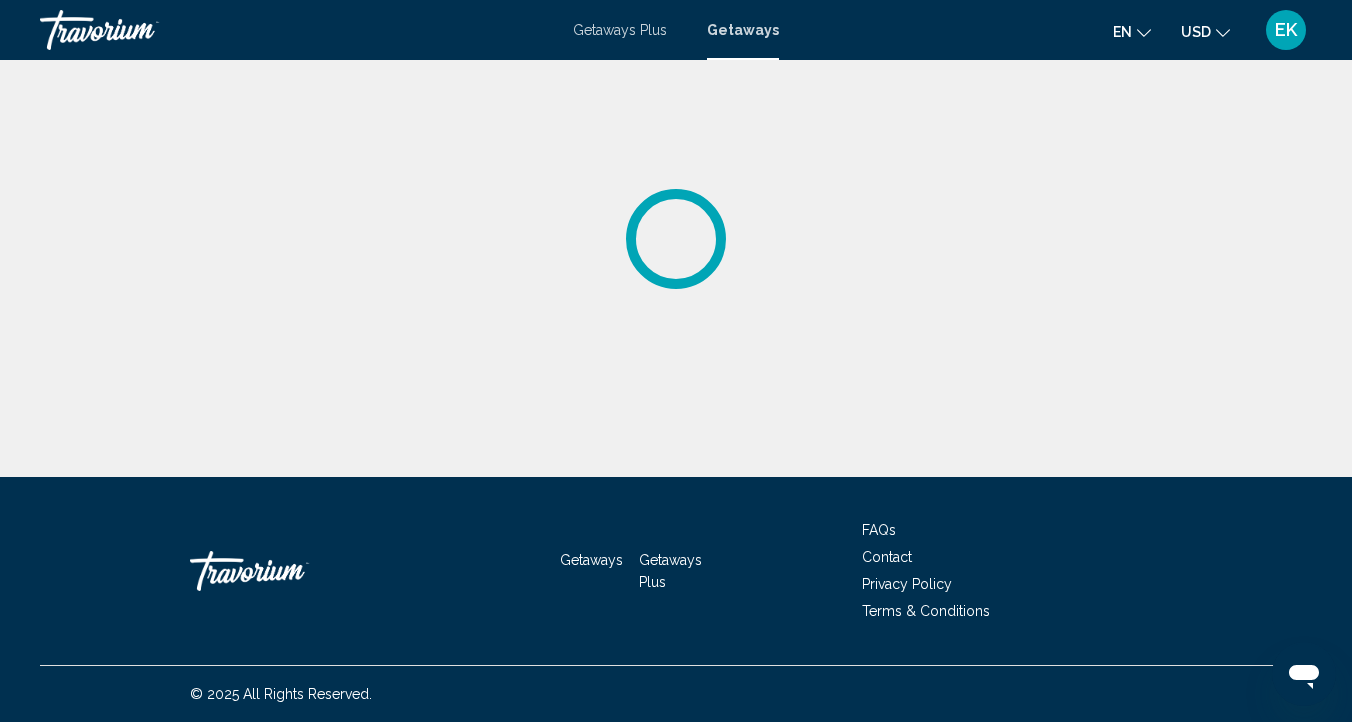 scroll, scrollTop: 0, scrollLeft: 0, axis: both 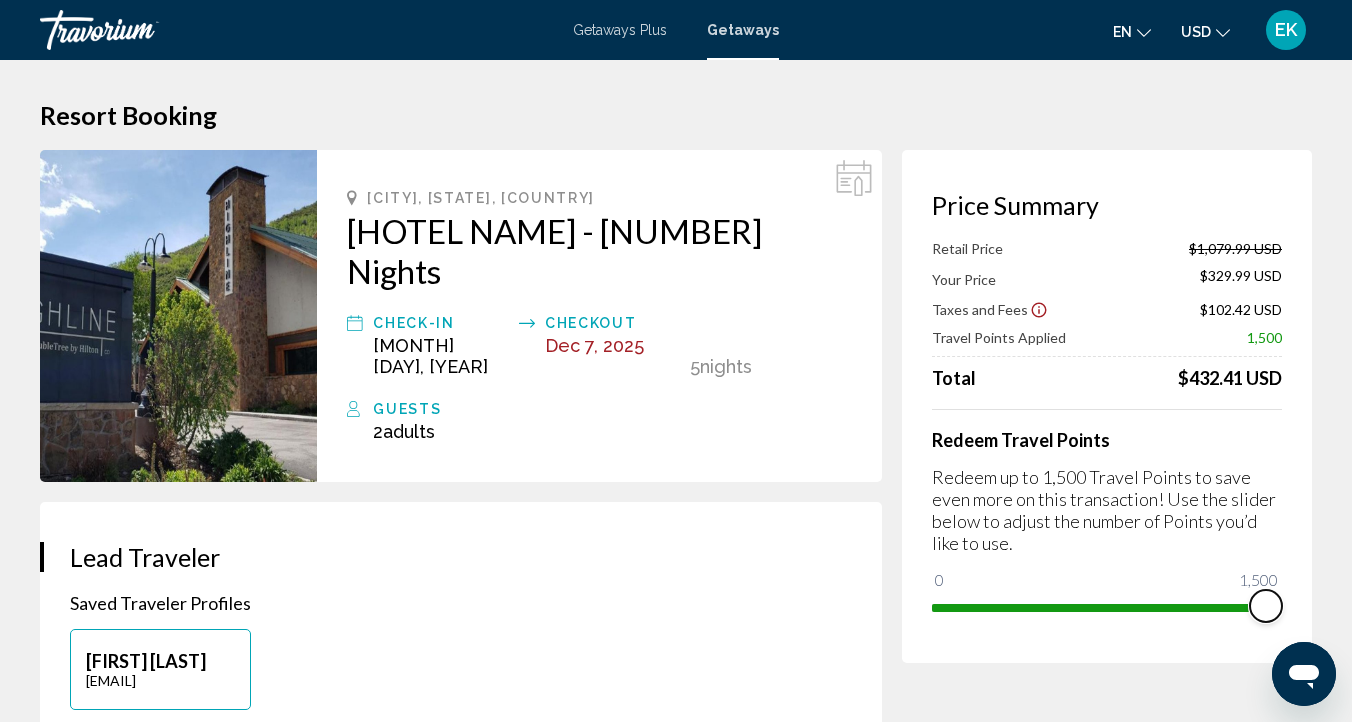click at bounding box center (1266, 606) 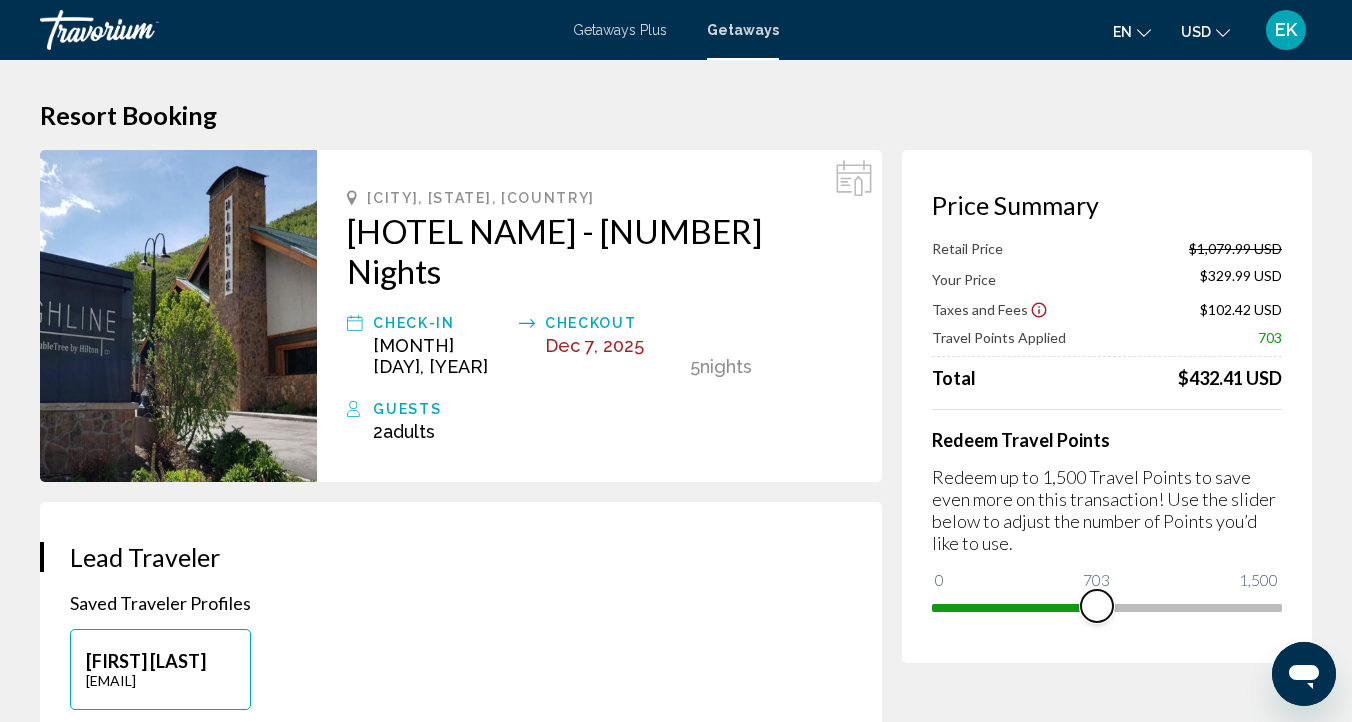 drag, startPoint x: 1277, startPoint y: 607, endPoint x: 1098, endPoint y: 604, distance: 179.02513 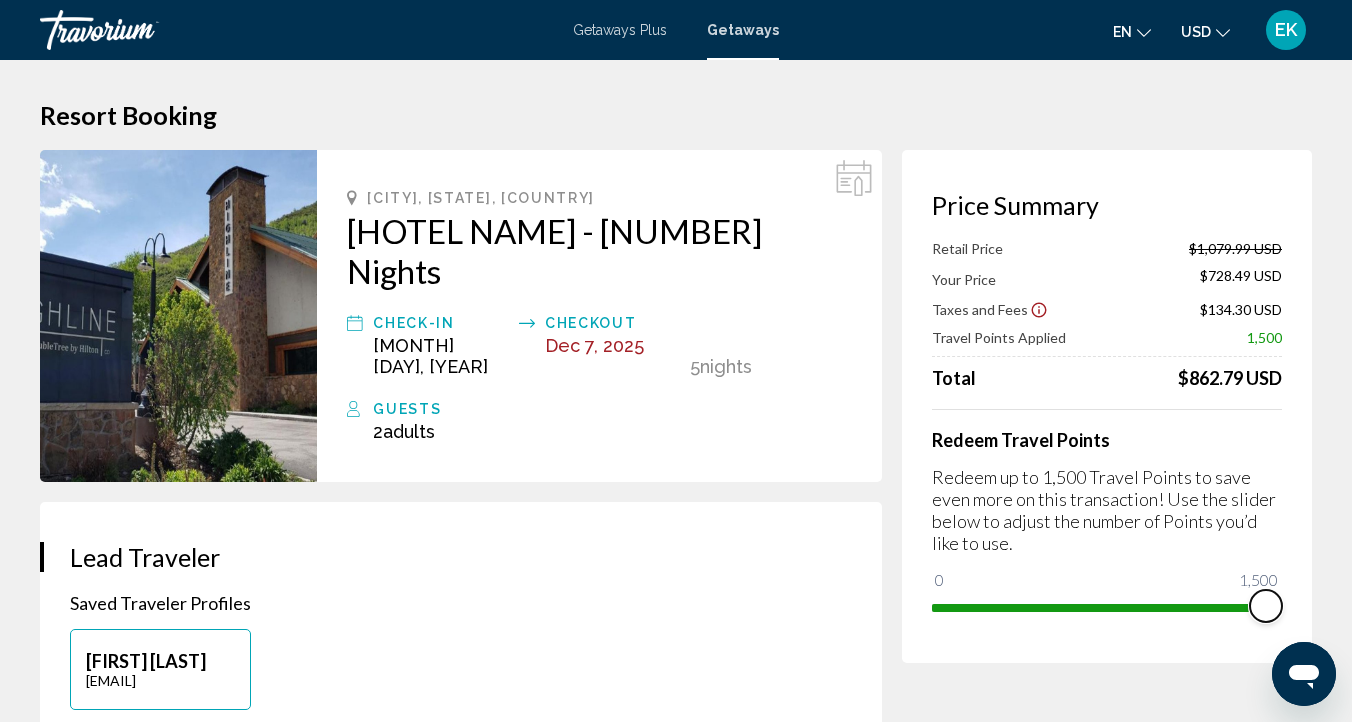 drag, startPoint x: 1098, startPoint y: 604, endPoint x: 1300, endPoint y: 612, distance: 202.15836 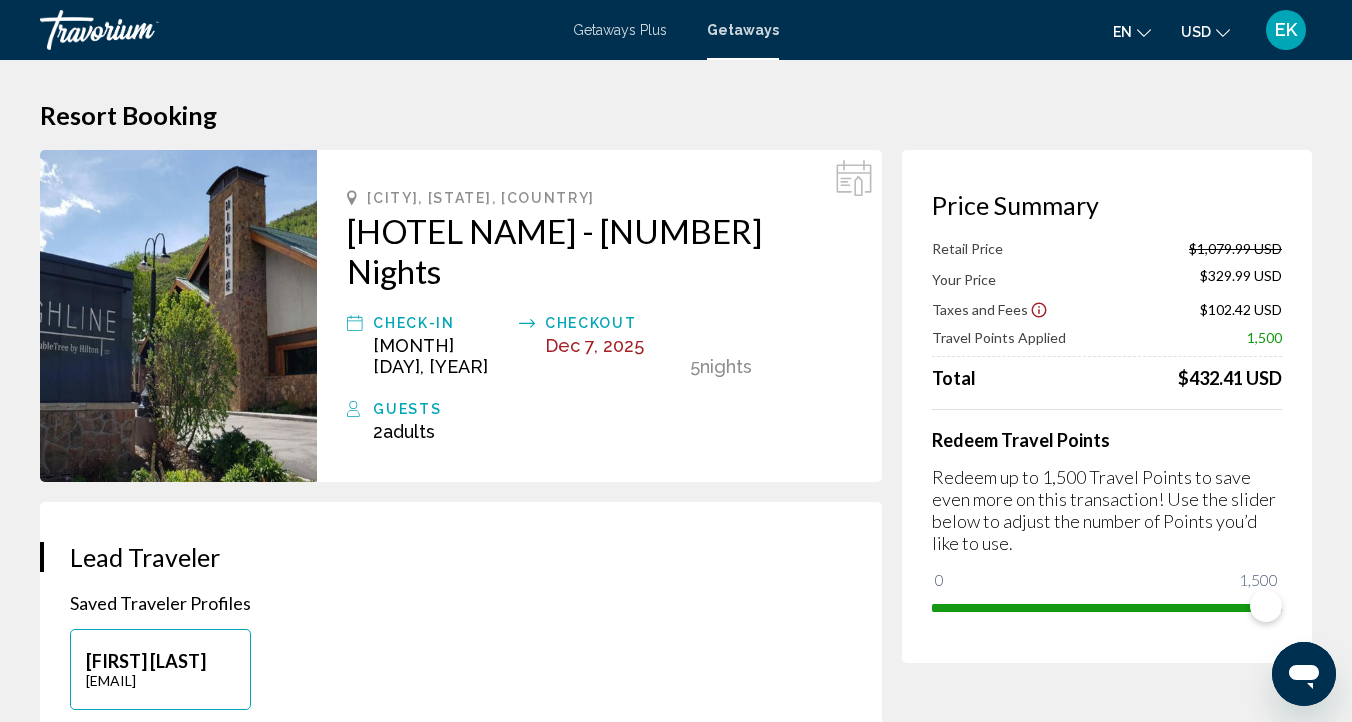 scroll, scrollTop: 174, scrollLeft: 0, axis: vertical 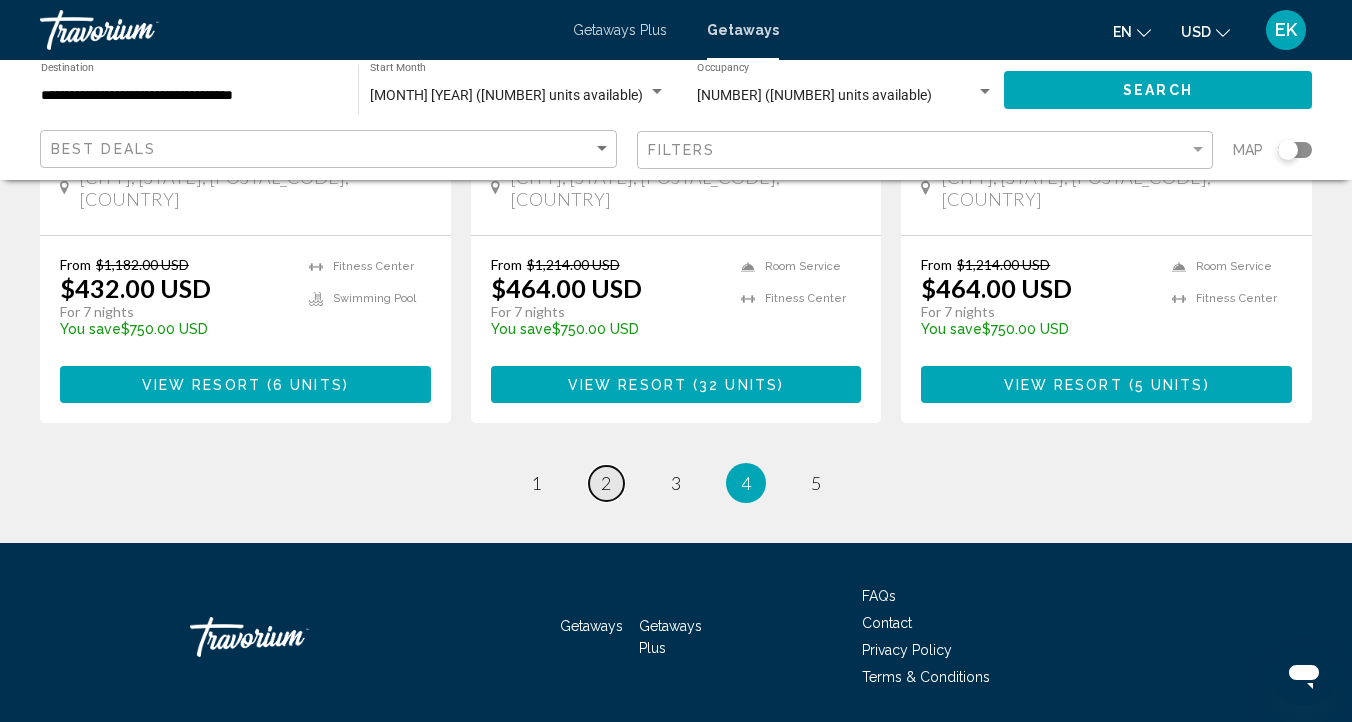 click on "page  2" at bounding box center [606, 483] 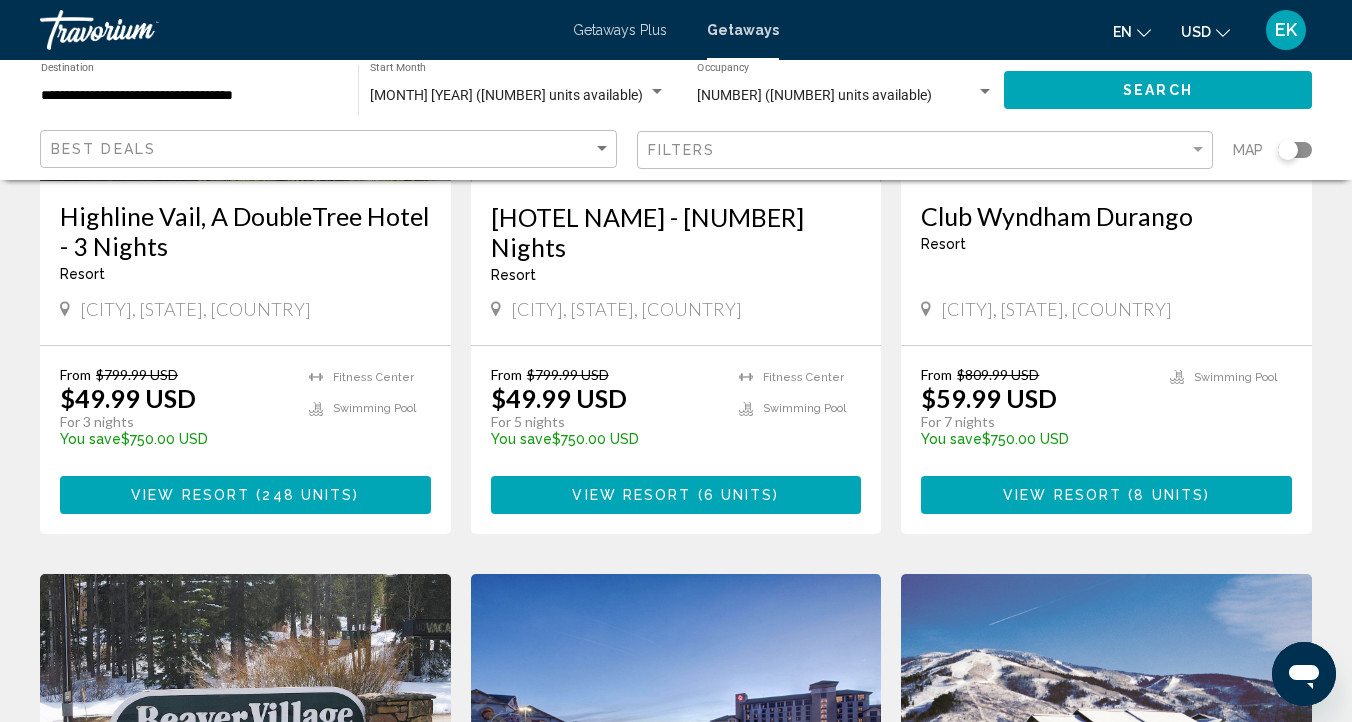 scroll, scrollTop: 1133, scrollLeft: 0, axis: vertical 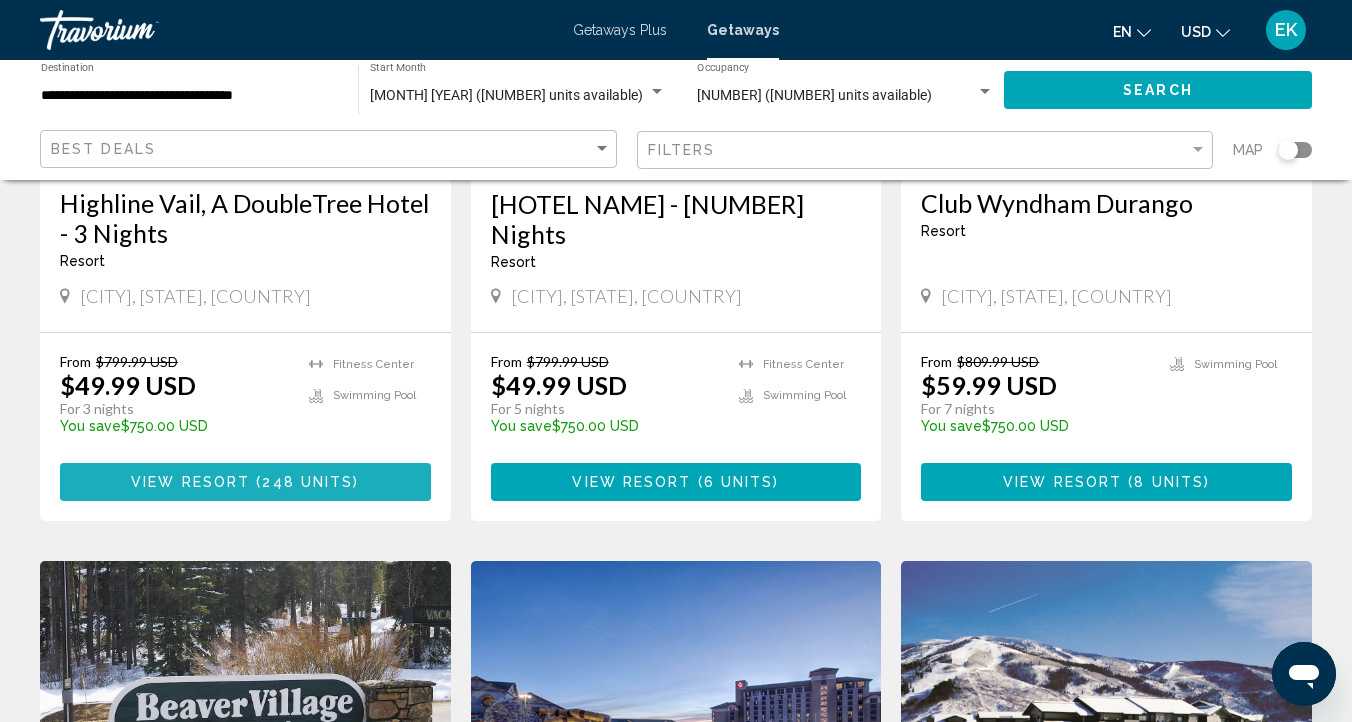 click on "View Resort" at bounding box center (190, 483) 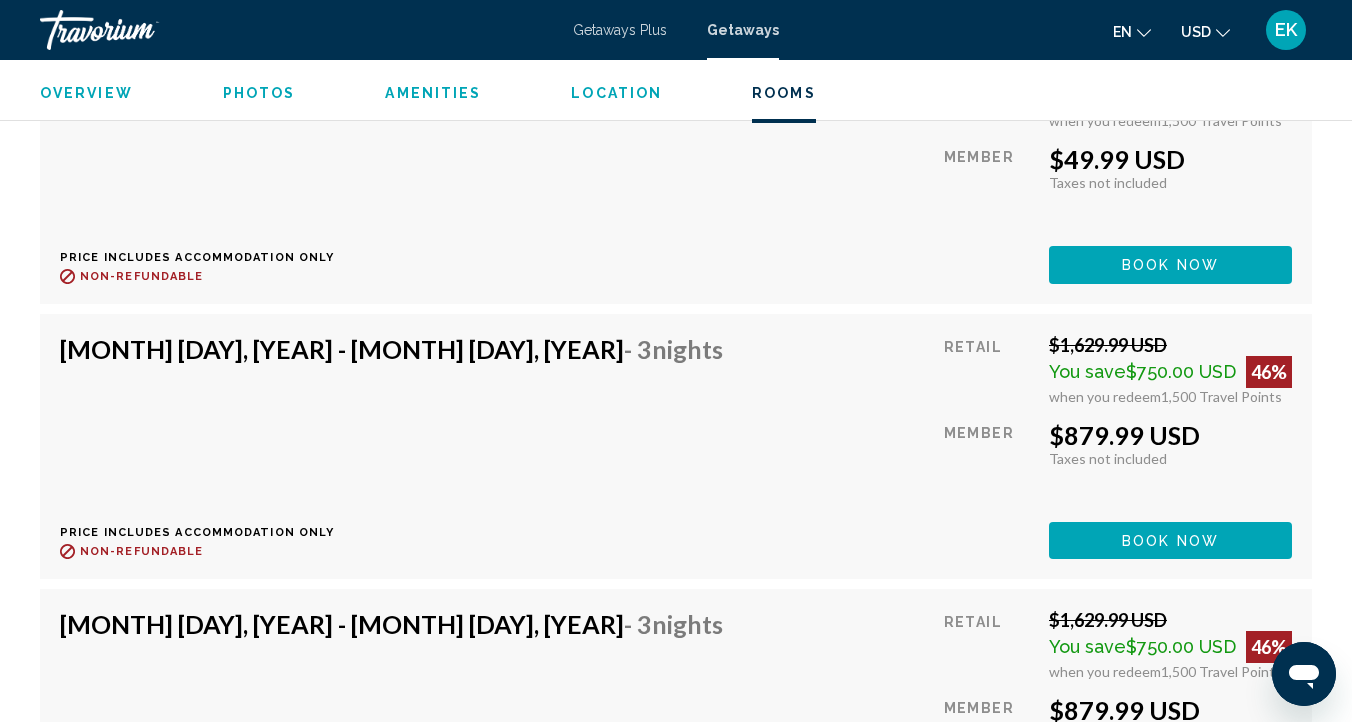scroll, scrollTop: 4713, scrollLeft: 0, axis: vertical 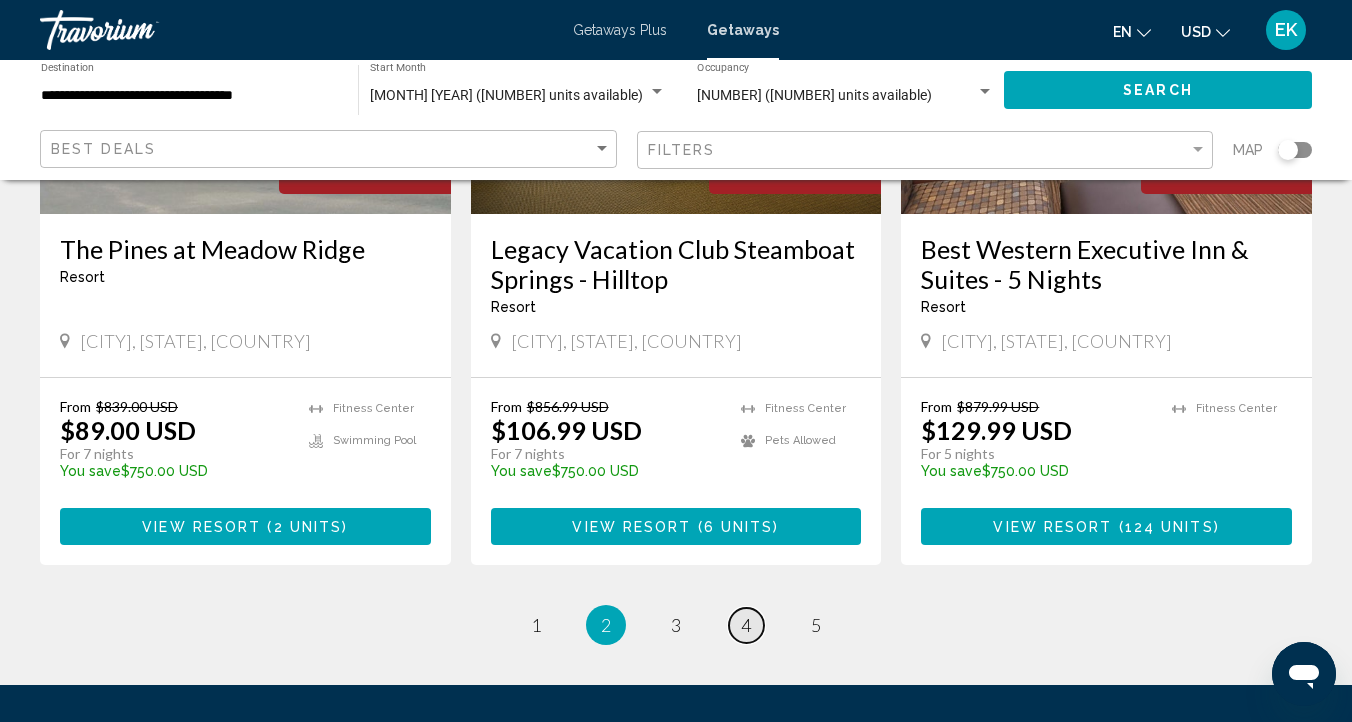 click on "4" at bounding box center [746, 625] 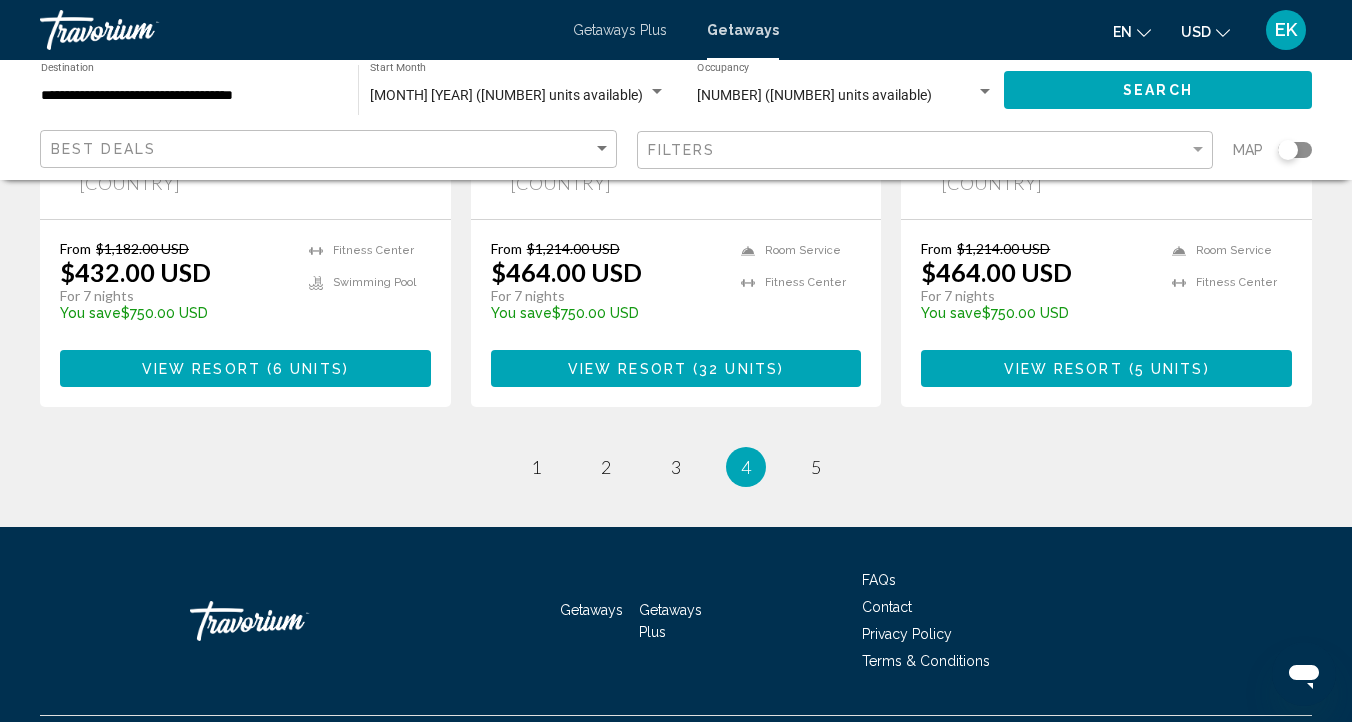 scroll, scrollTop: 2686, scrollLeft: 0, axis: vertical 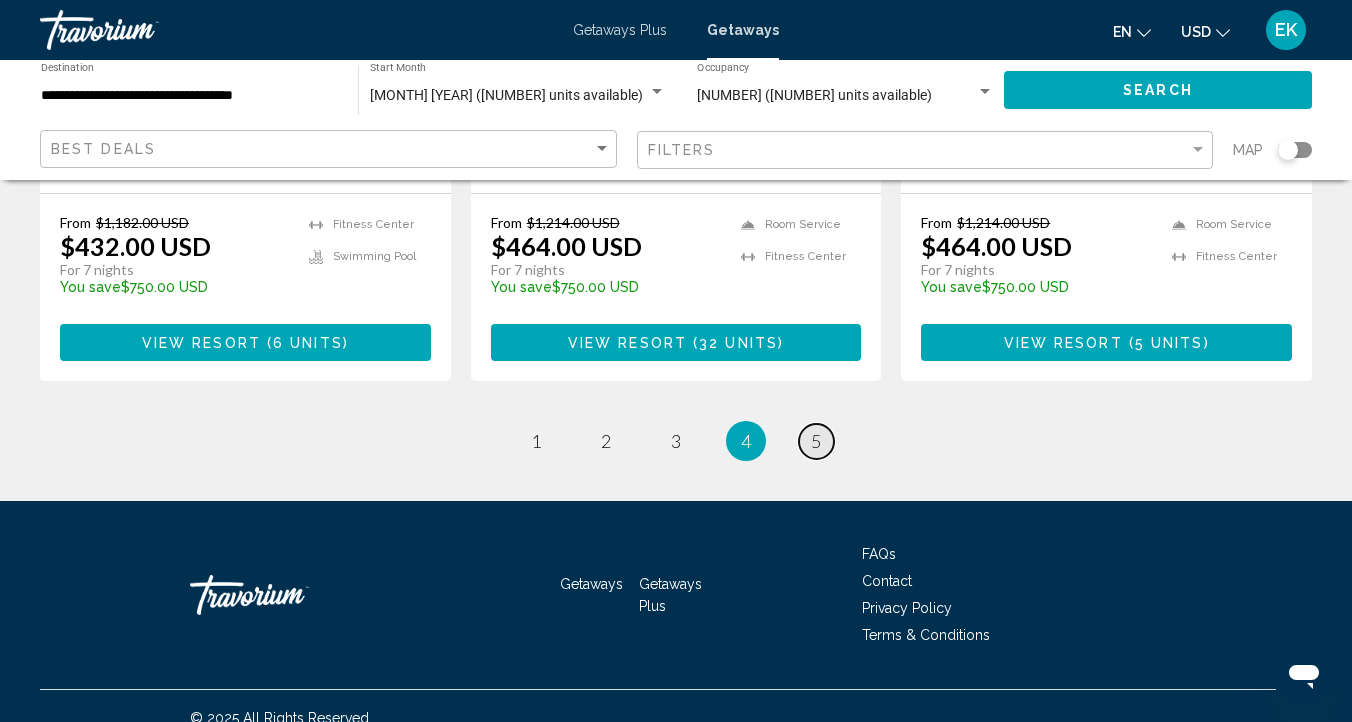 click on "5" at bounding box center (816, 441) 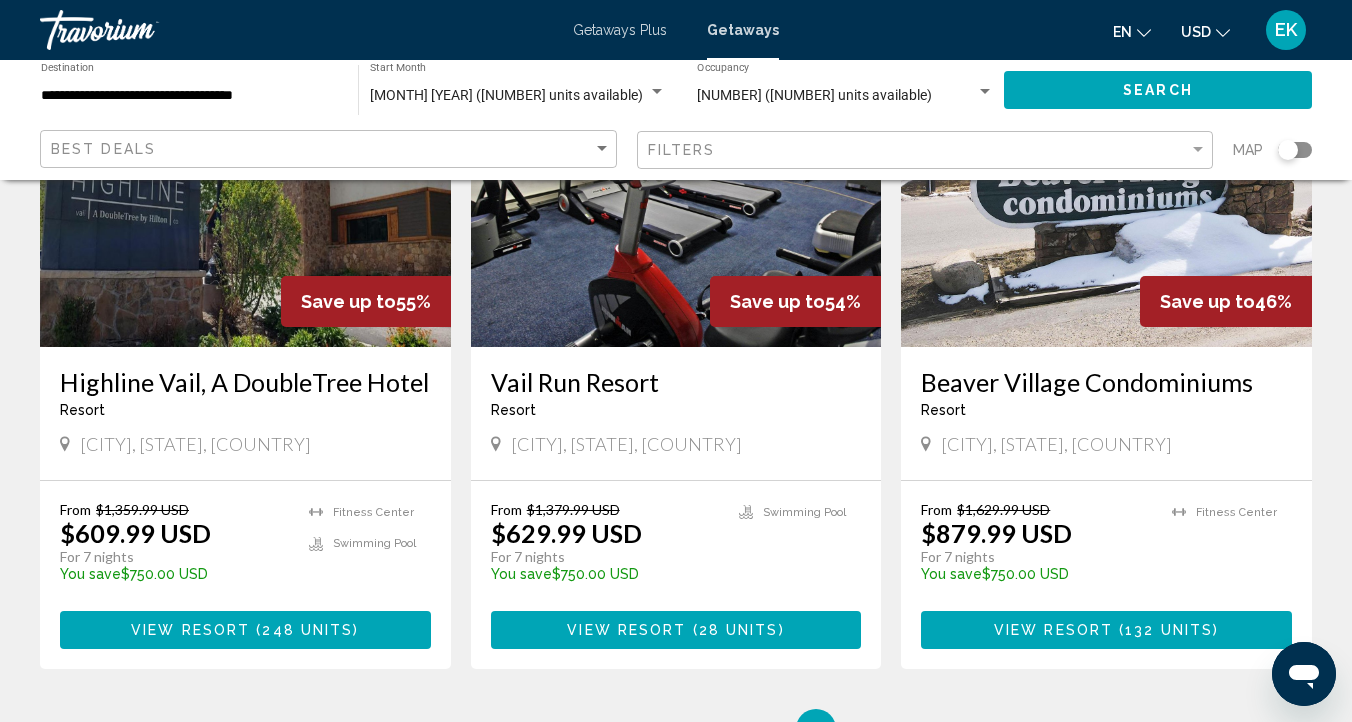 scroll, scrollTop: 958, scrollLeft: 0, axis: vertical 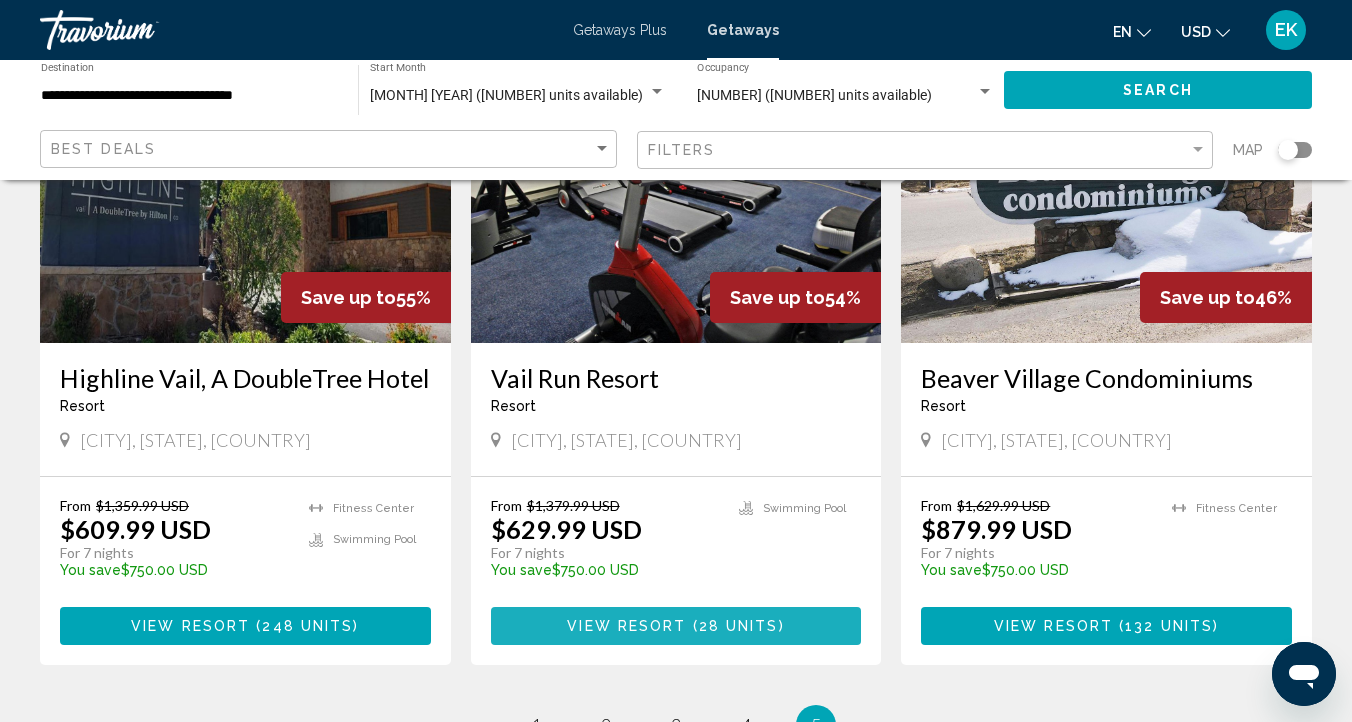 click on "View Resort" at bounding box center (626, 627) 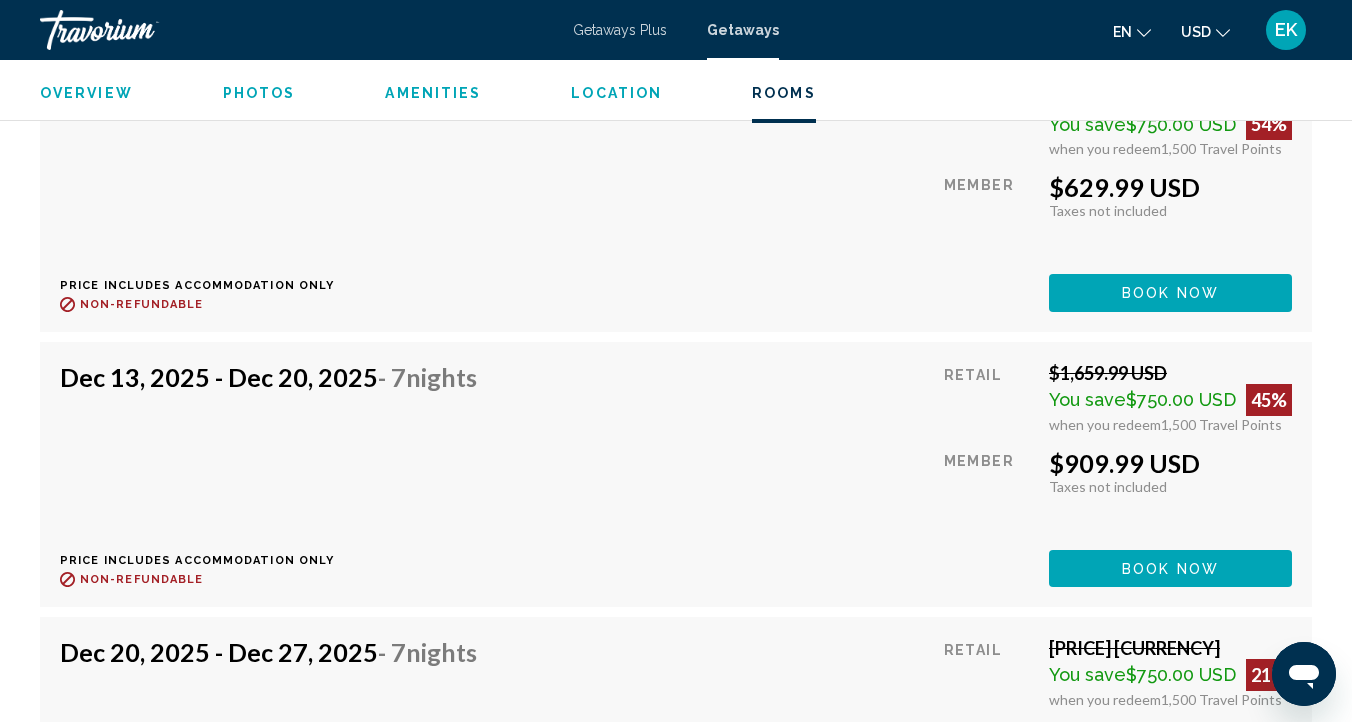 scroll, scrollTop: 4413, scrollLeft: 0, axis: vertical 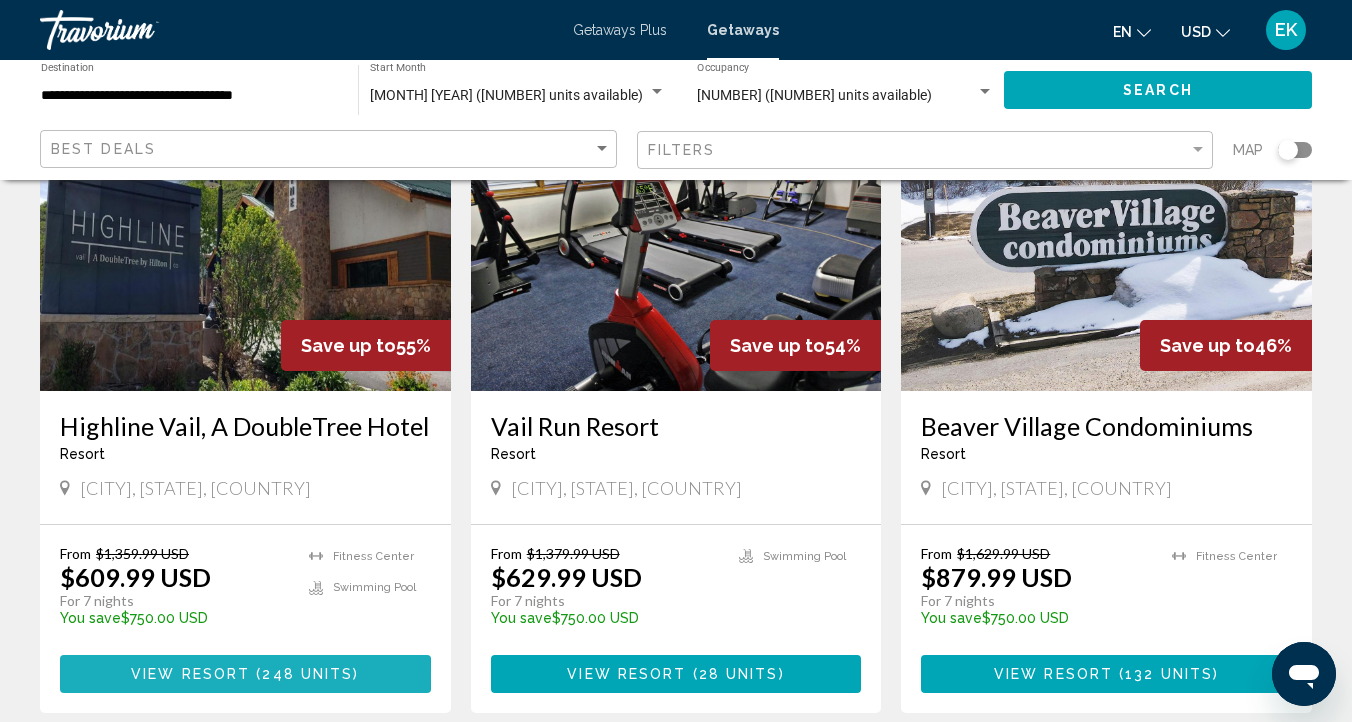 click on "View Resort" at bounding box center [190, 675] 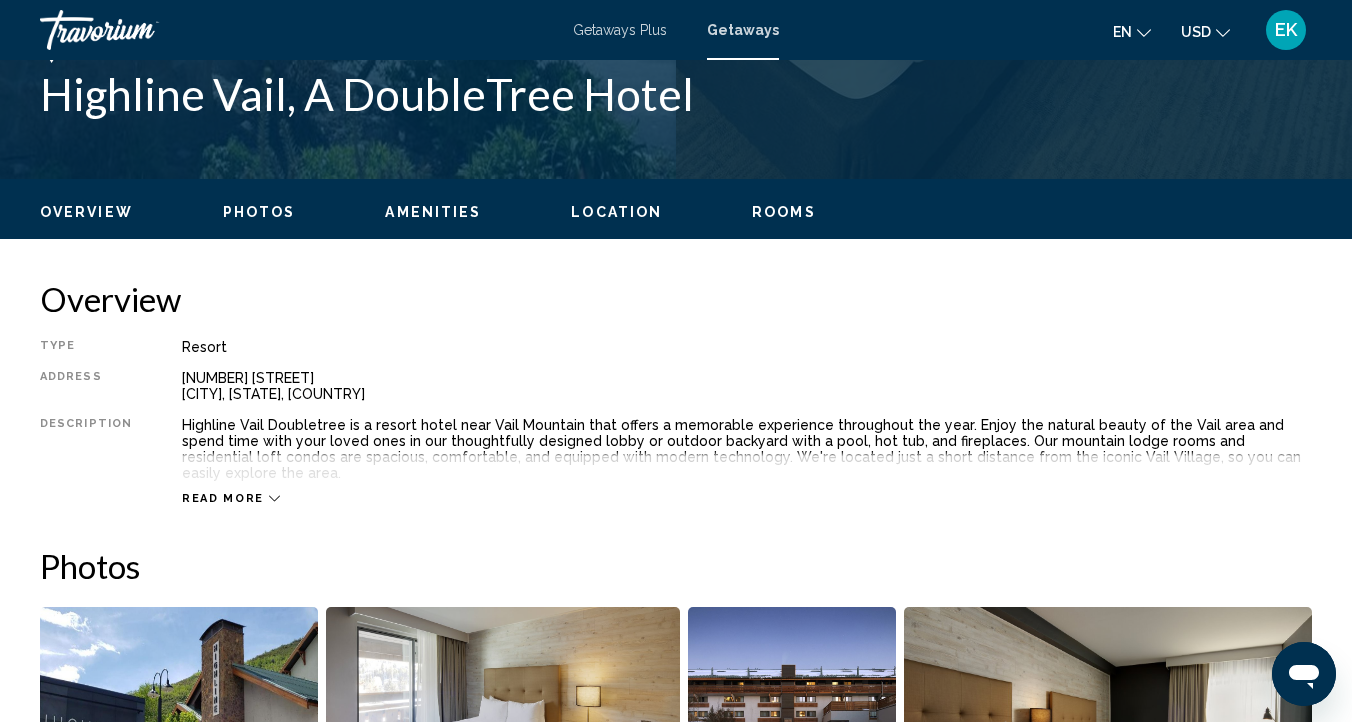 scroll, scrollTop: 856, scrollLeft: 0, axis: vertical 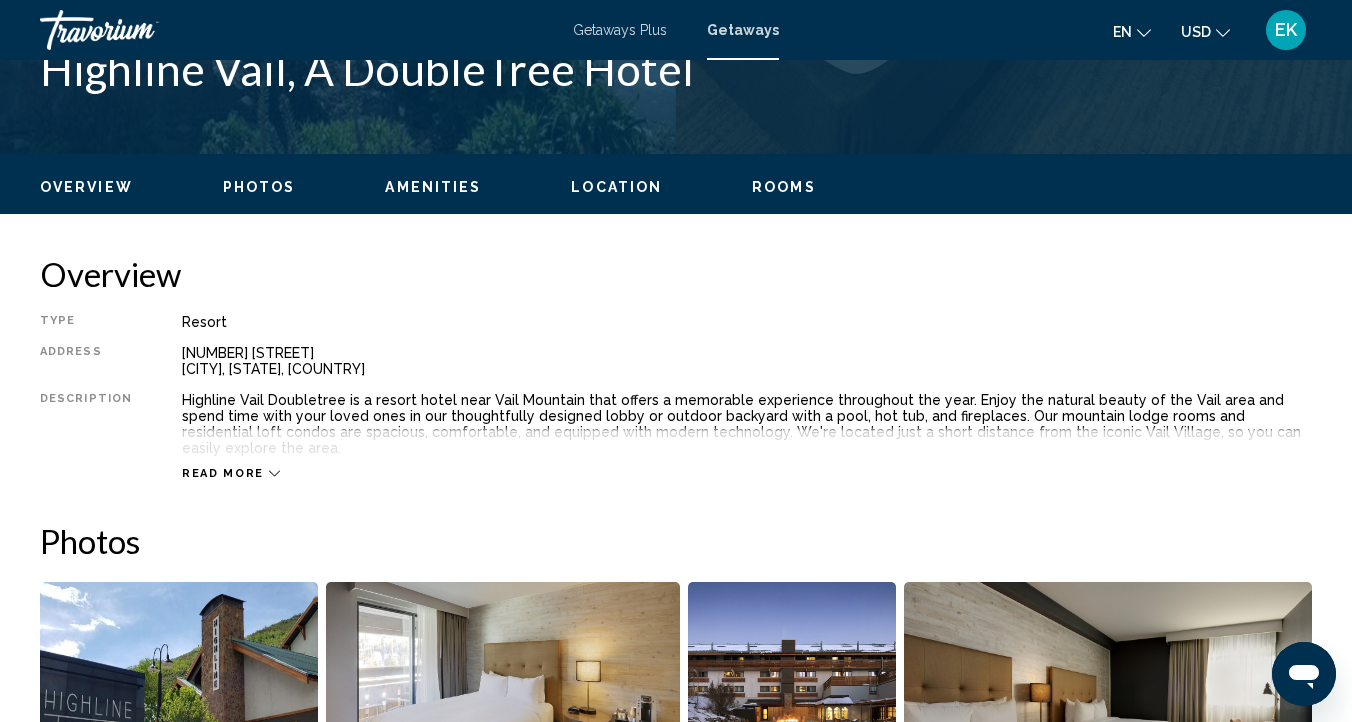 click 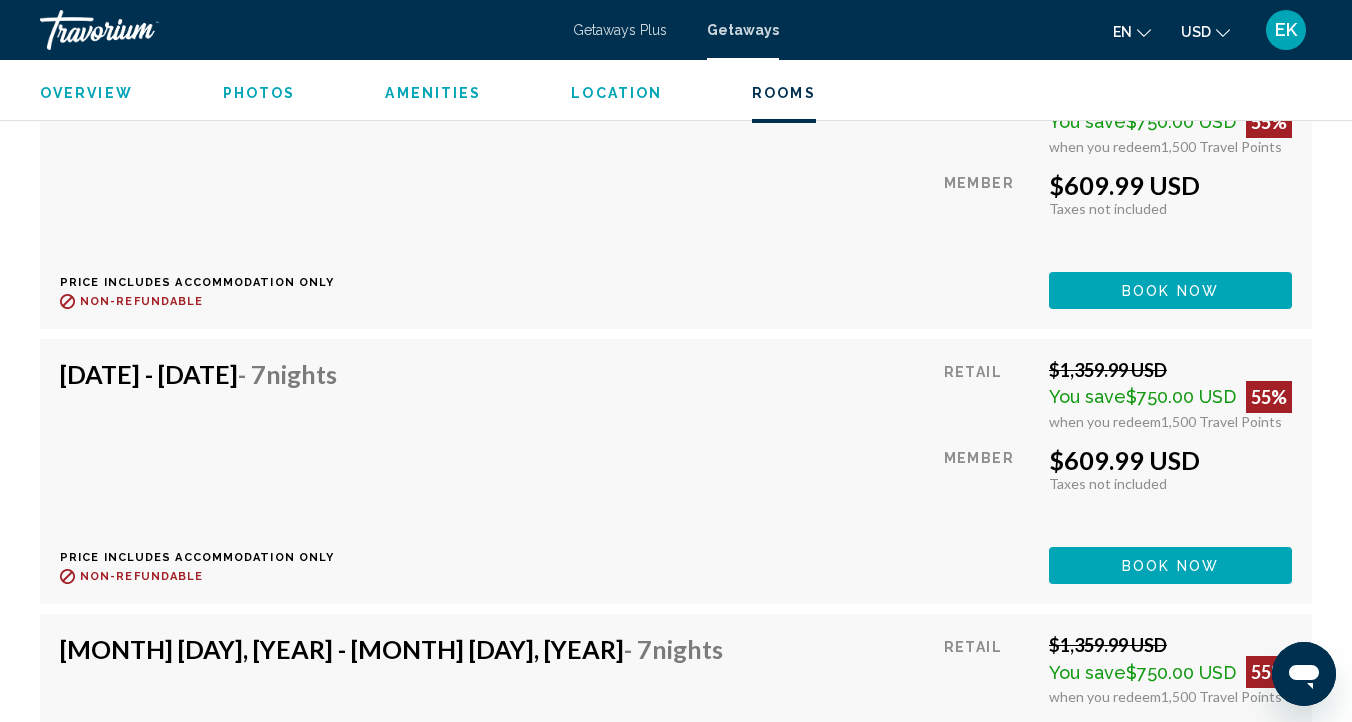 scroll, scrollTop: 4133, scrollLeft: 0, axis: vertical 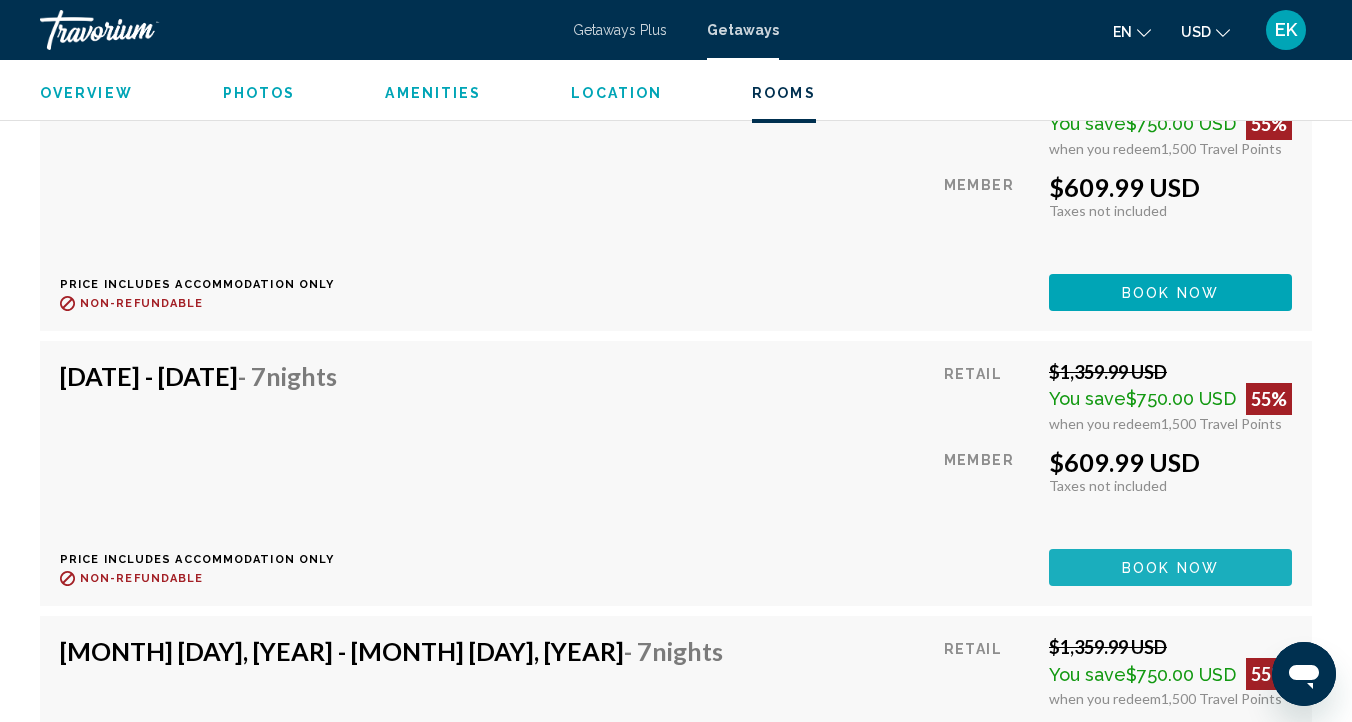 click on "Book now" at bounding box center (1170, 567) 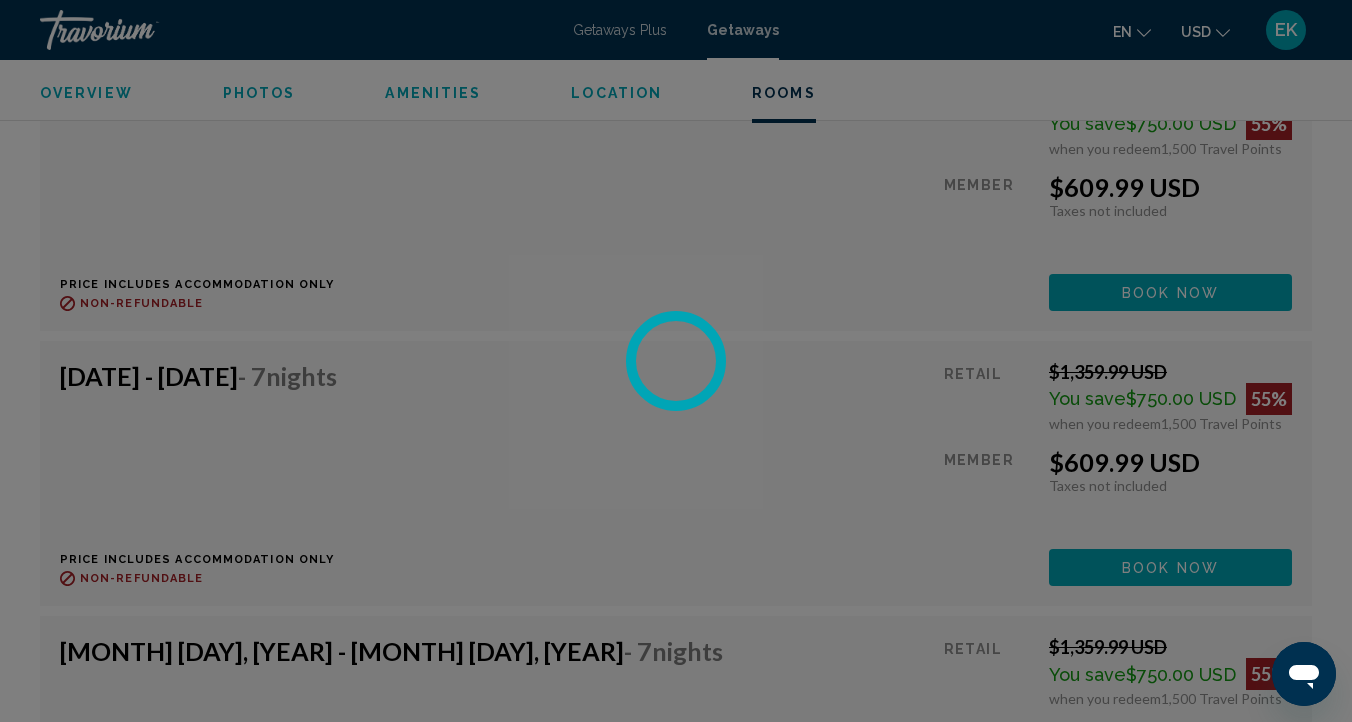 scroll, scrollTop: 0, scrollLeft: 0, axis: both 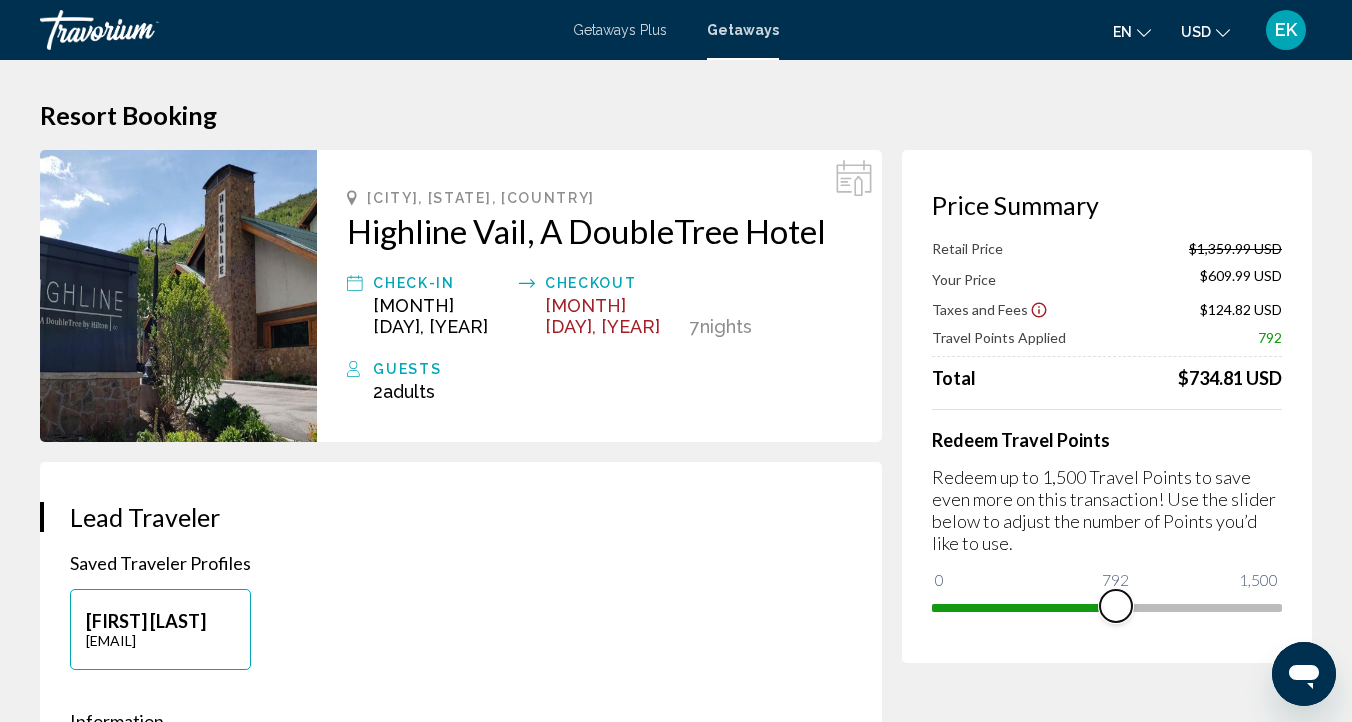 drag, startPoint x: 1262, startPoint y: 604, endPoint x: 1116, endPoint y: 602, distance: 146.0137 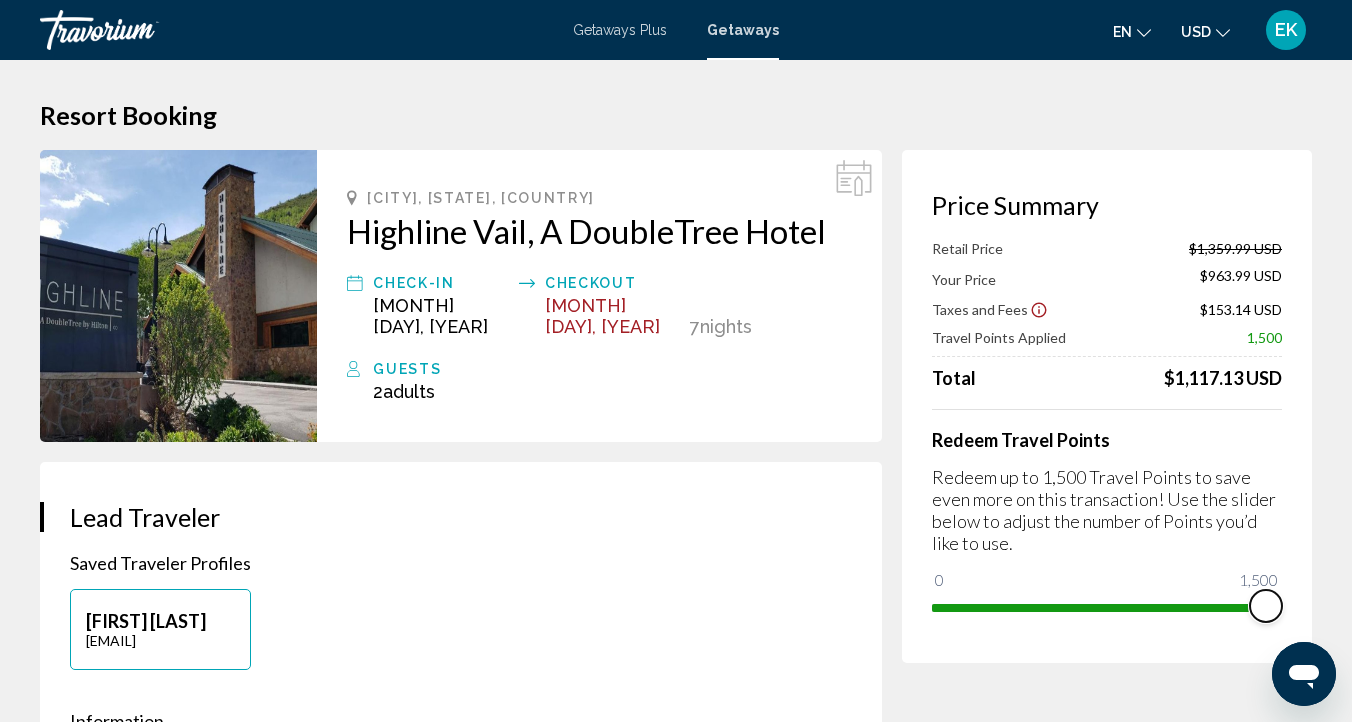 drag, startPoint x: 1115, startPoint y: 602, endPoint x: 1280, endPoint y: 627, distance: 166.8832 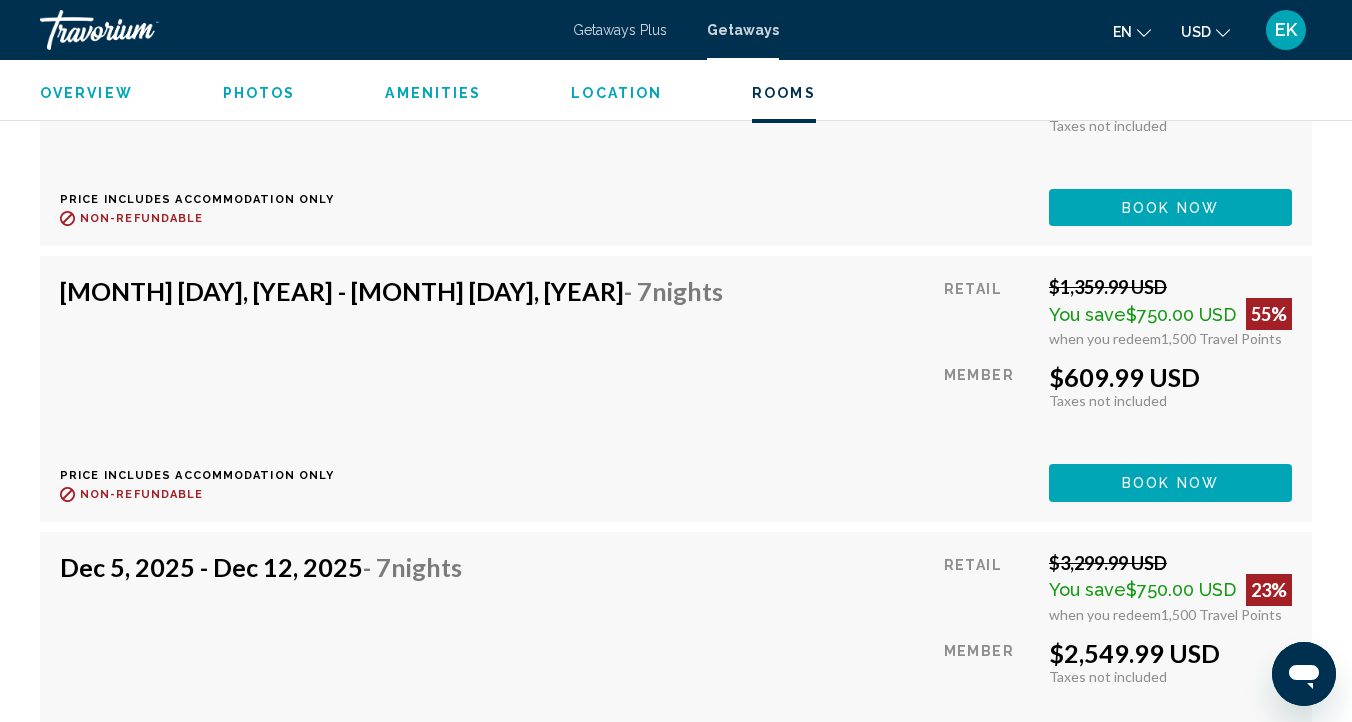 scroll, scrollTop: 4486, scrollLeft: 0, axis: vertical 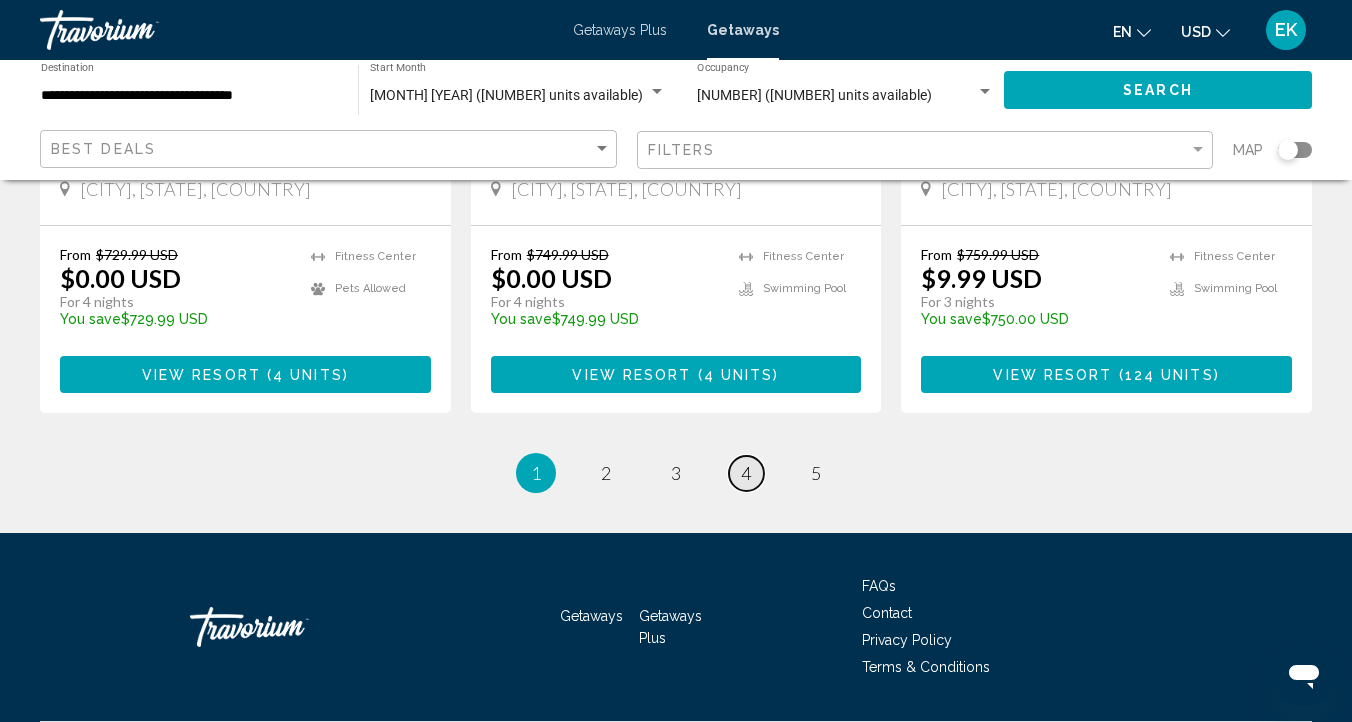 click on "4" at bounding box center [746, 473] 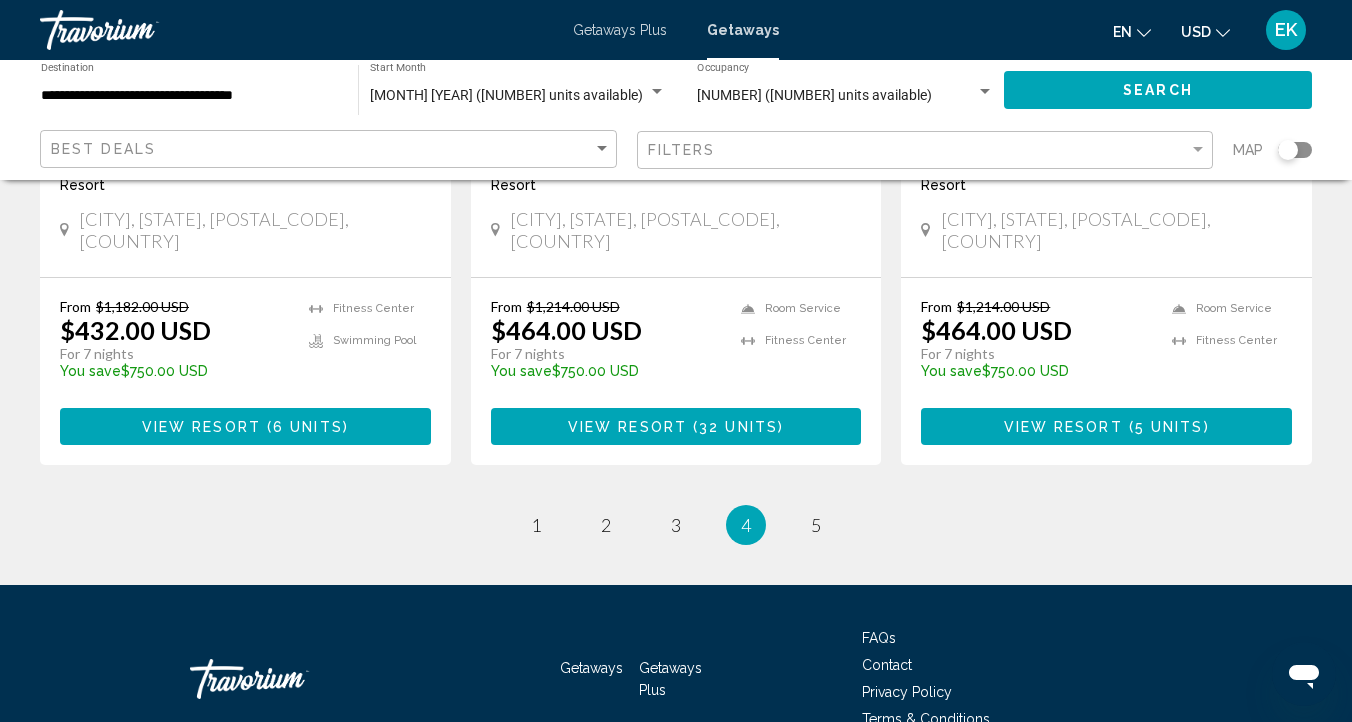 scroll, scrollTop: 2686, scrollLeft: 0, axis: vertical 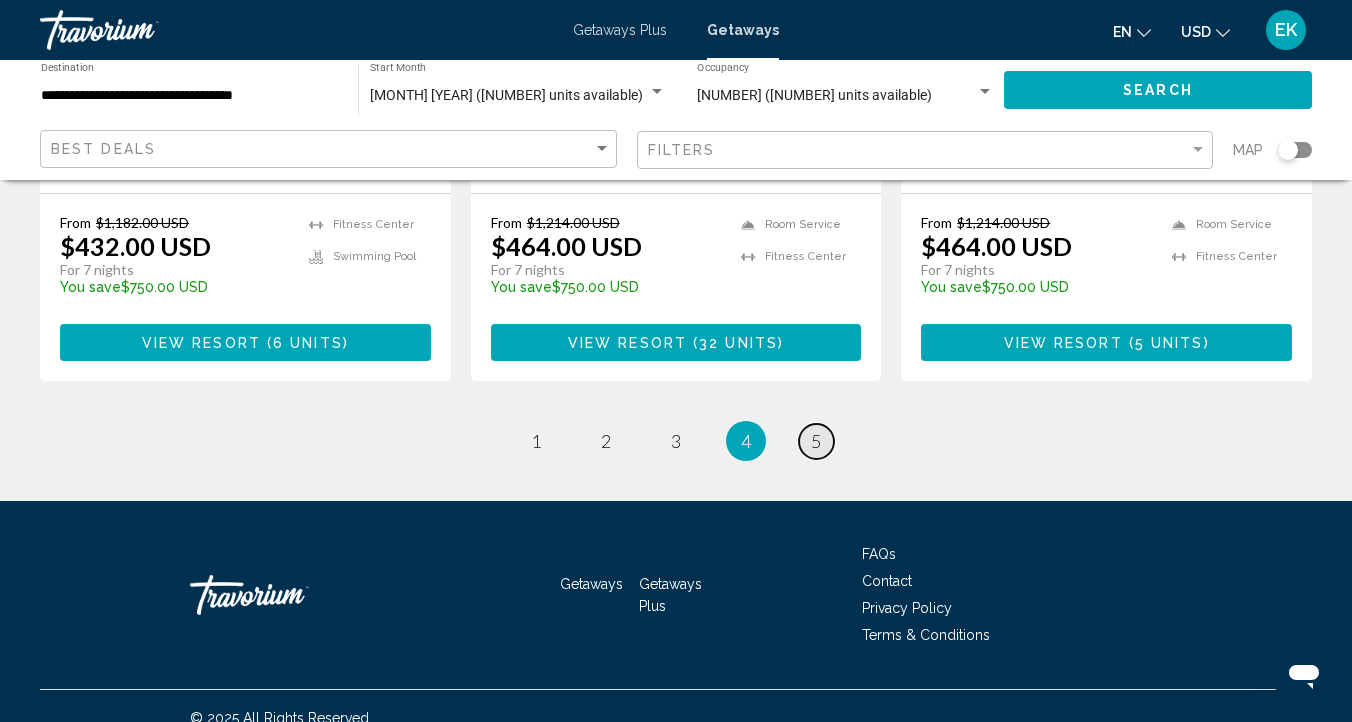 click on "5" at bounding box center (816, 441) 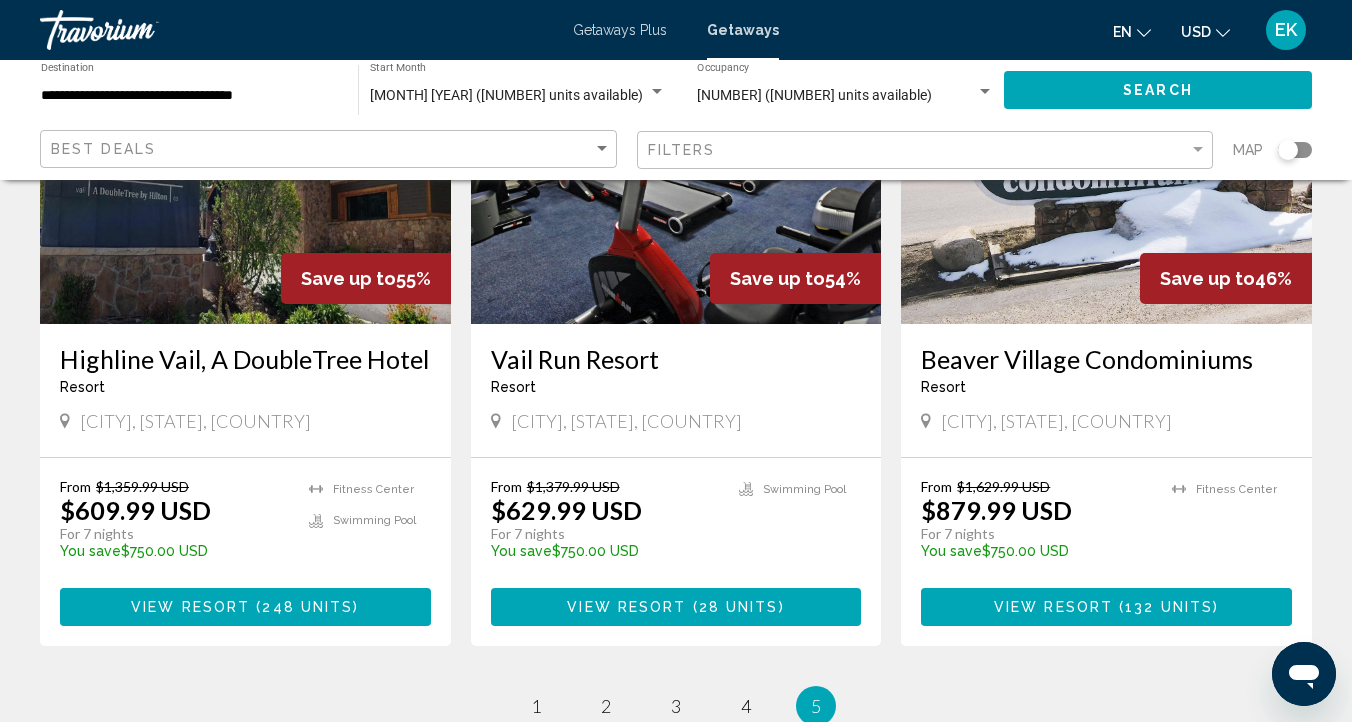 scroll, scrollTop: 975, scrollLeft: 0, axis: vertical 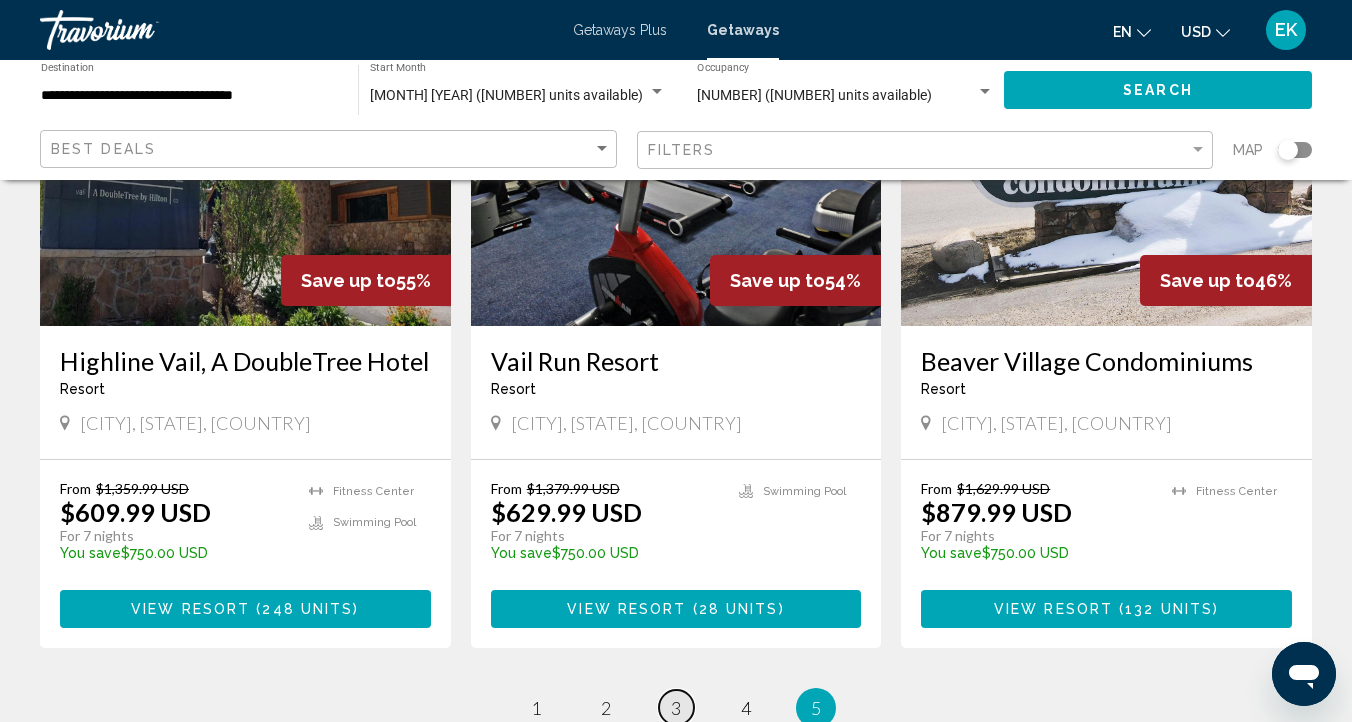 click on "3" at bounding box center (676, 708) 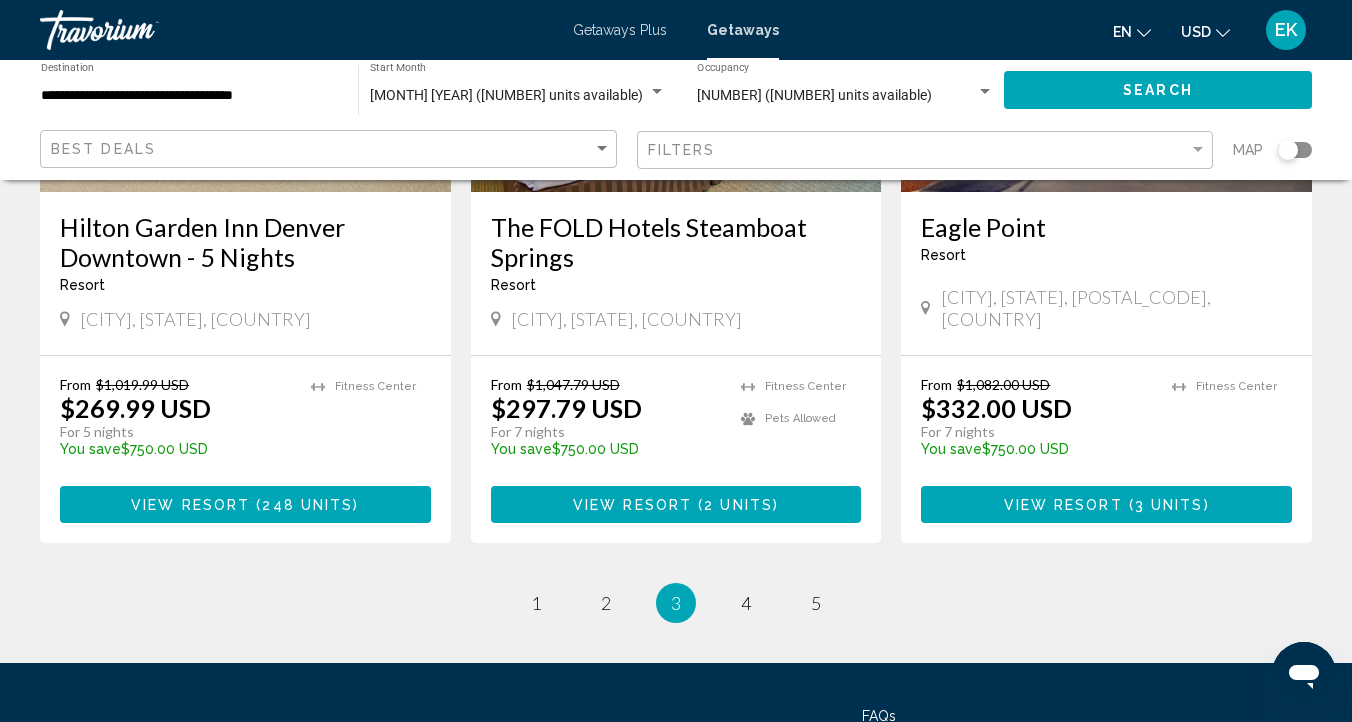 scroll, scrollTop: 2493, scrollLeft: 0, axis: vertical 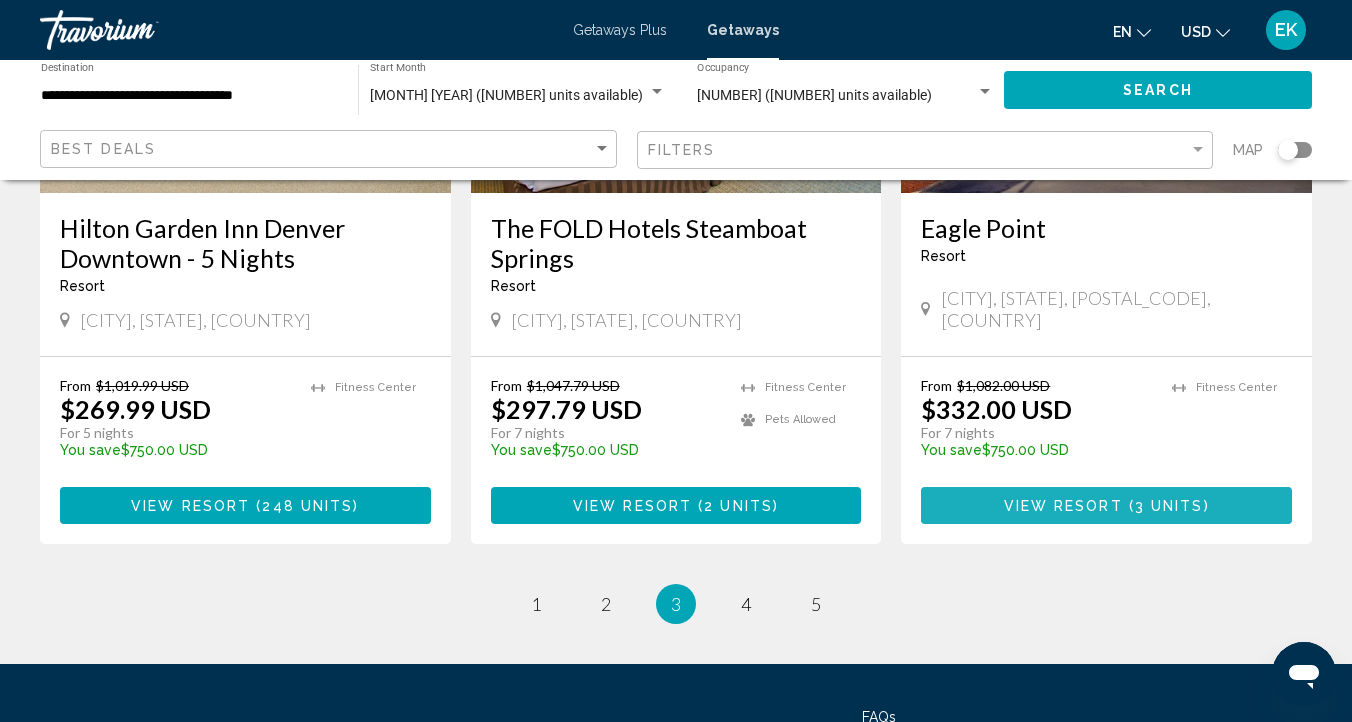 click on "3 units" at bounding box center [1169, 506] 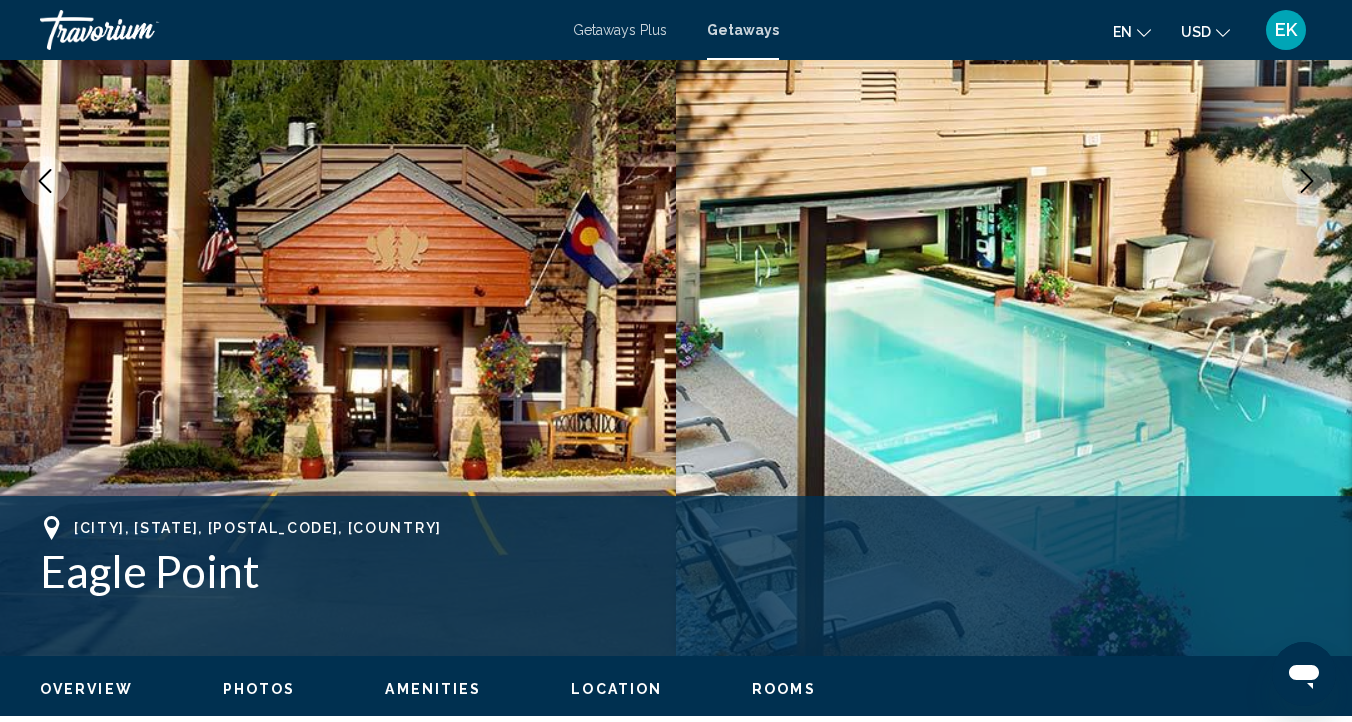 scroll, scrollTop: 342, scrollLeft: 0, axis: vertical 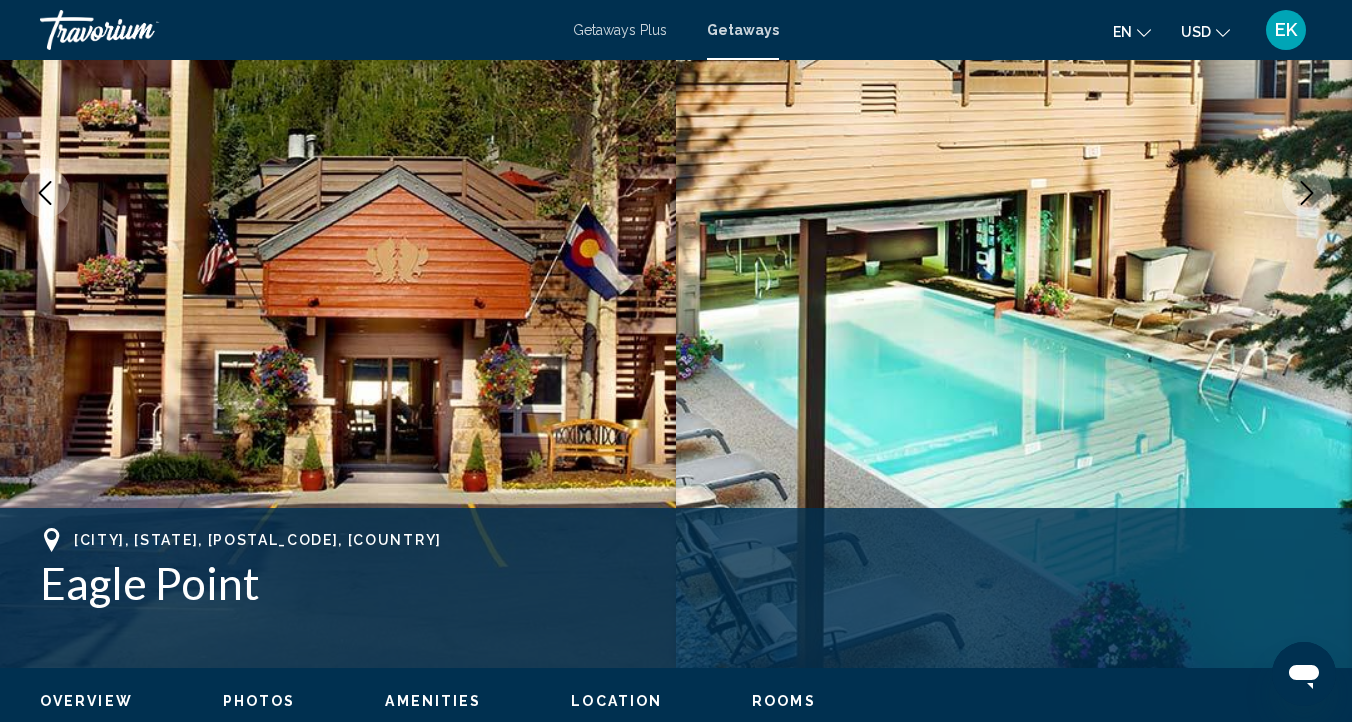 click 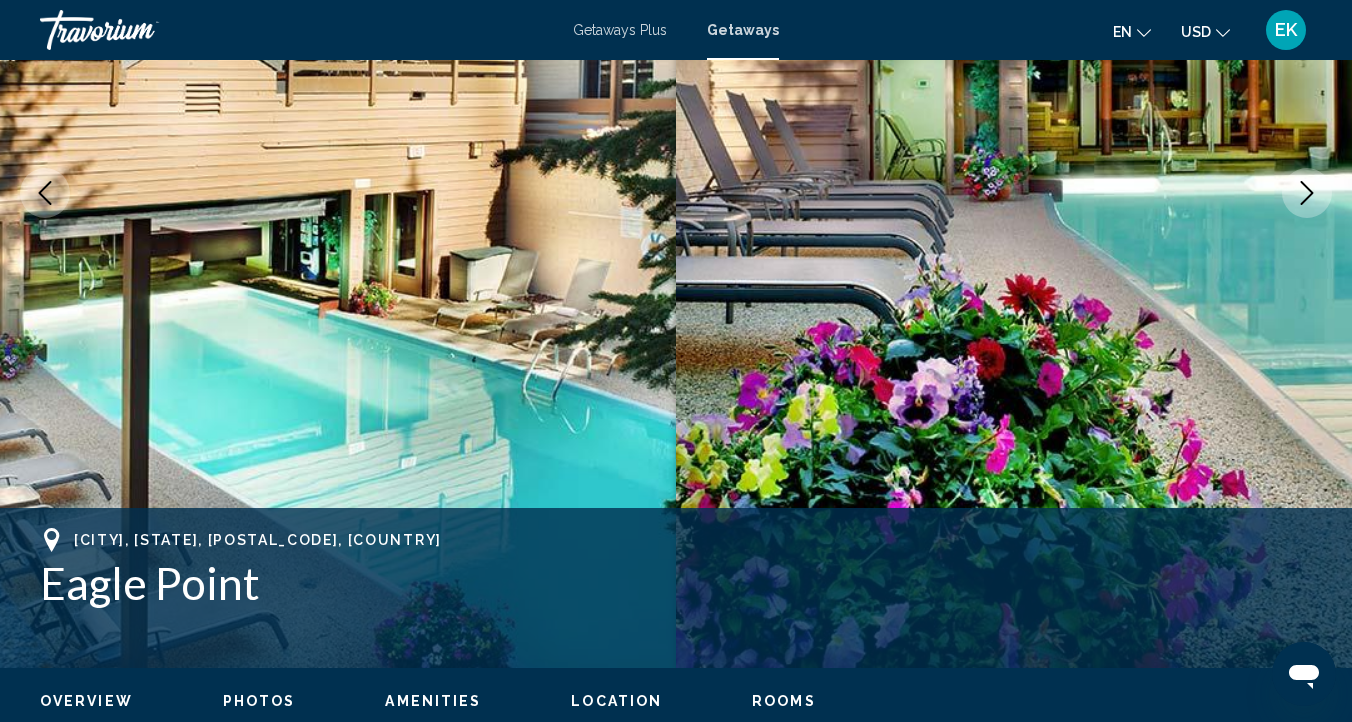 click 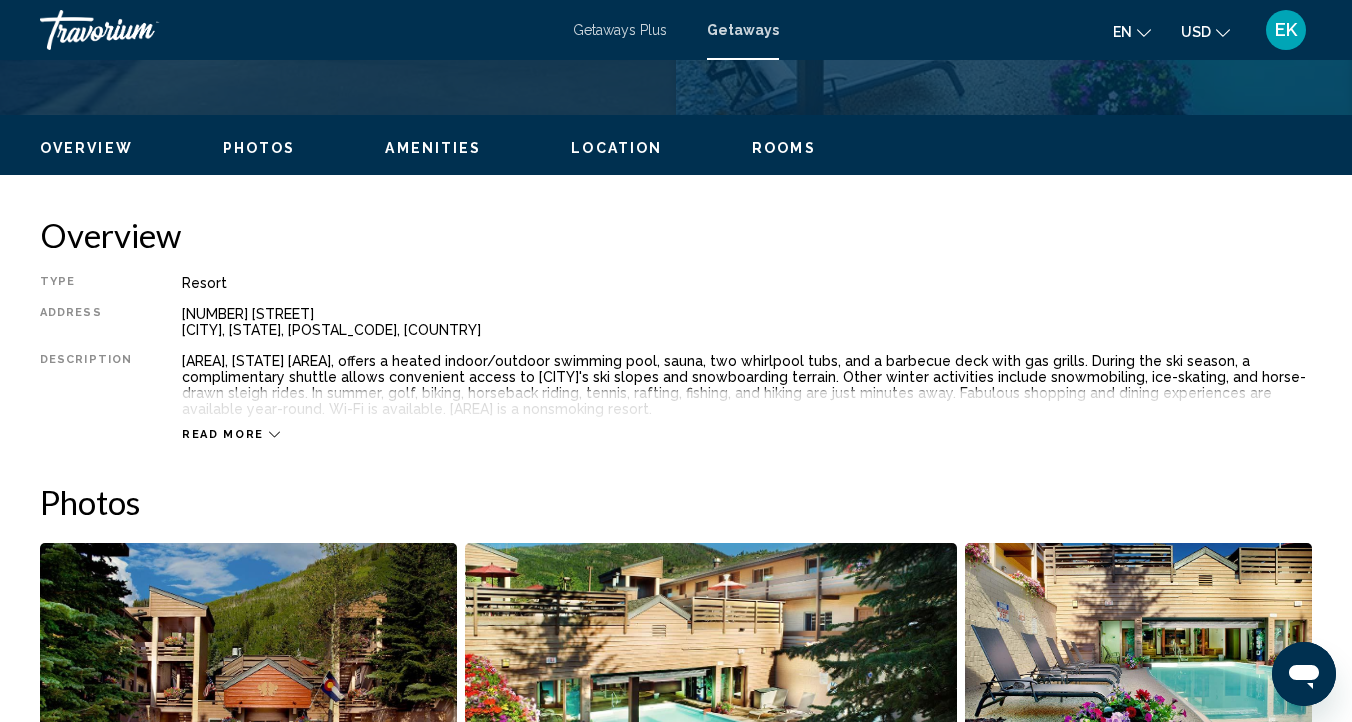 scroll, scrollTop: 900, scrollLeft: 0, axis: vertical 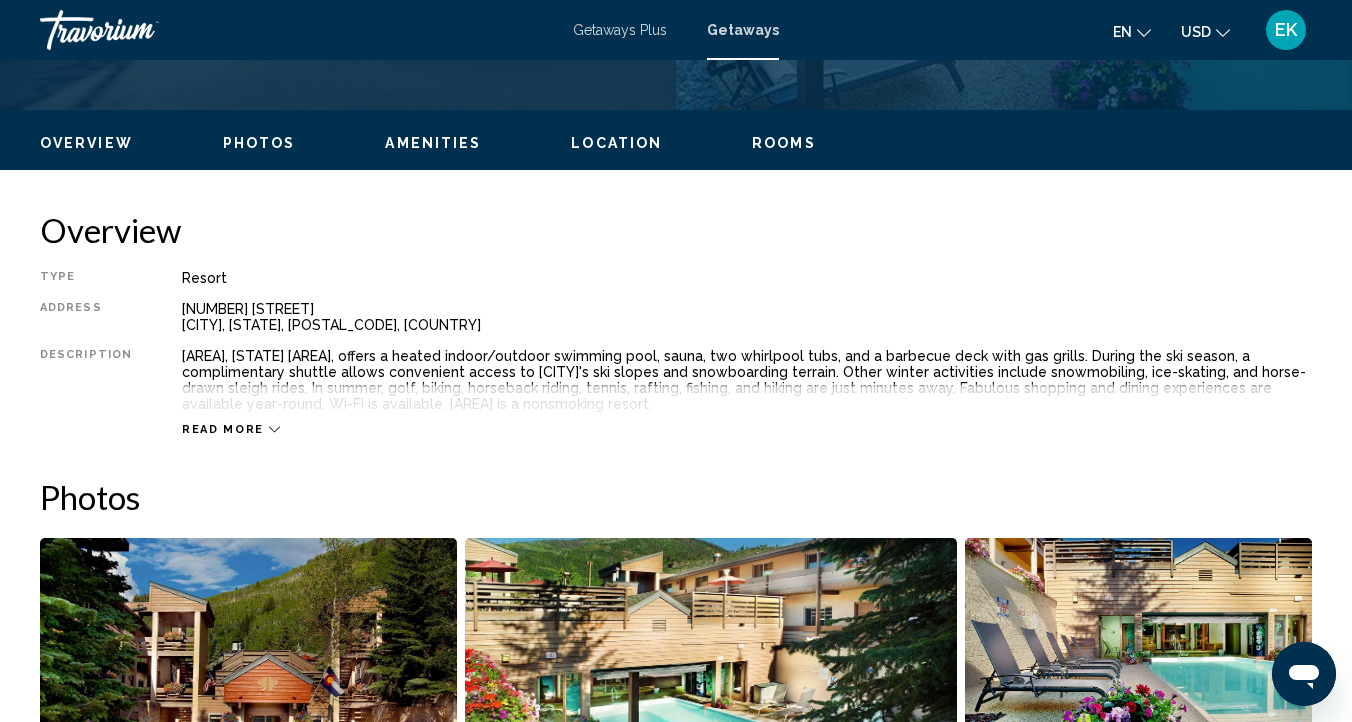 click 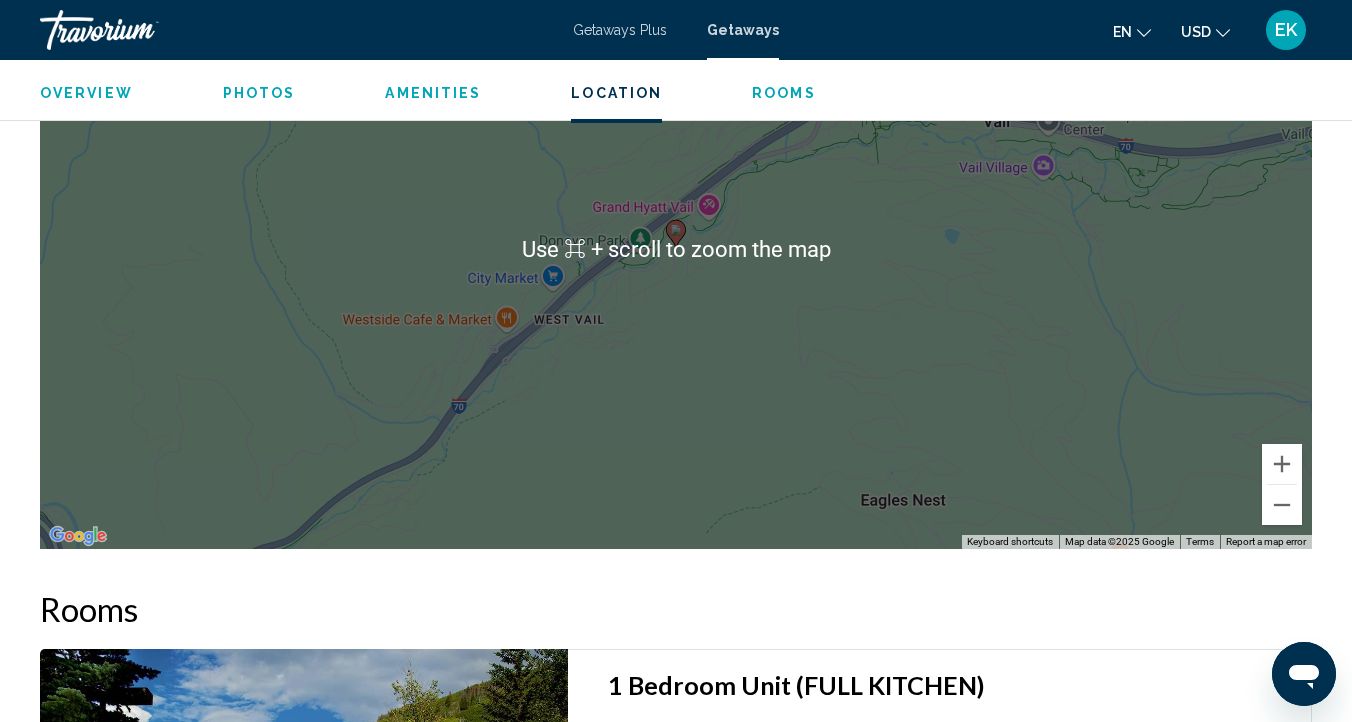 scroll, scrollTop: 2711, scrollLeft: 0, axis: vertical 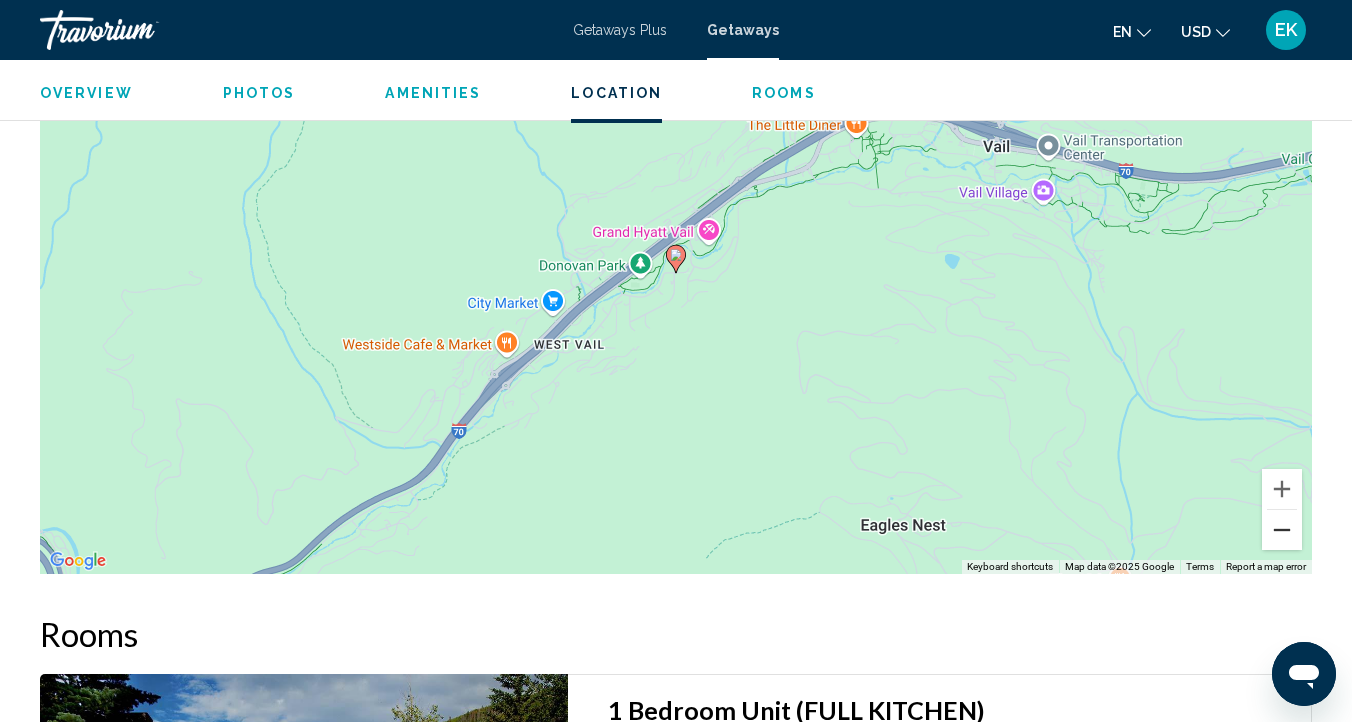 click at bounding box center (1282, 530) 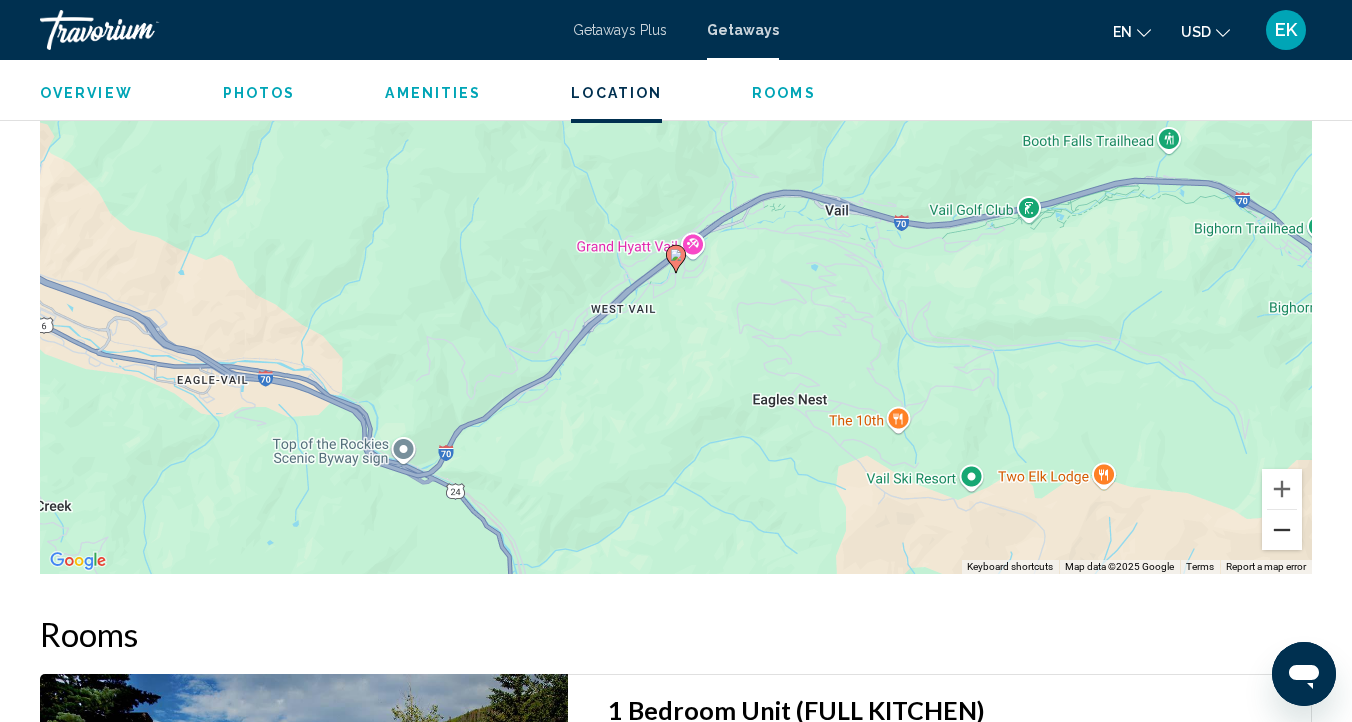 click at bounding box center (1282, 530) 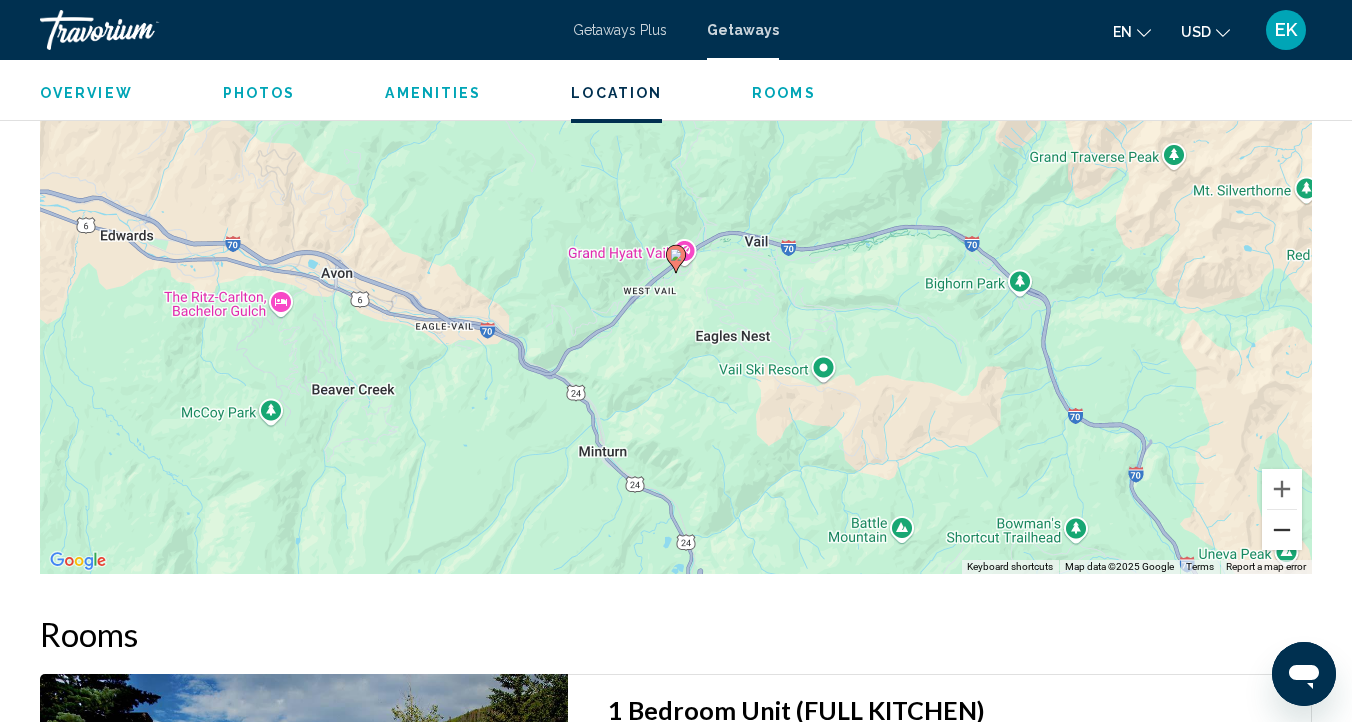 click at bounding box center [1282, 530] 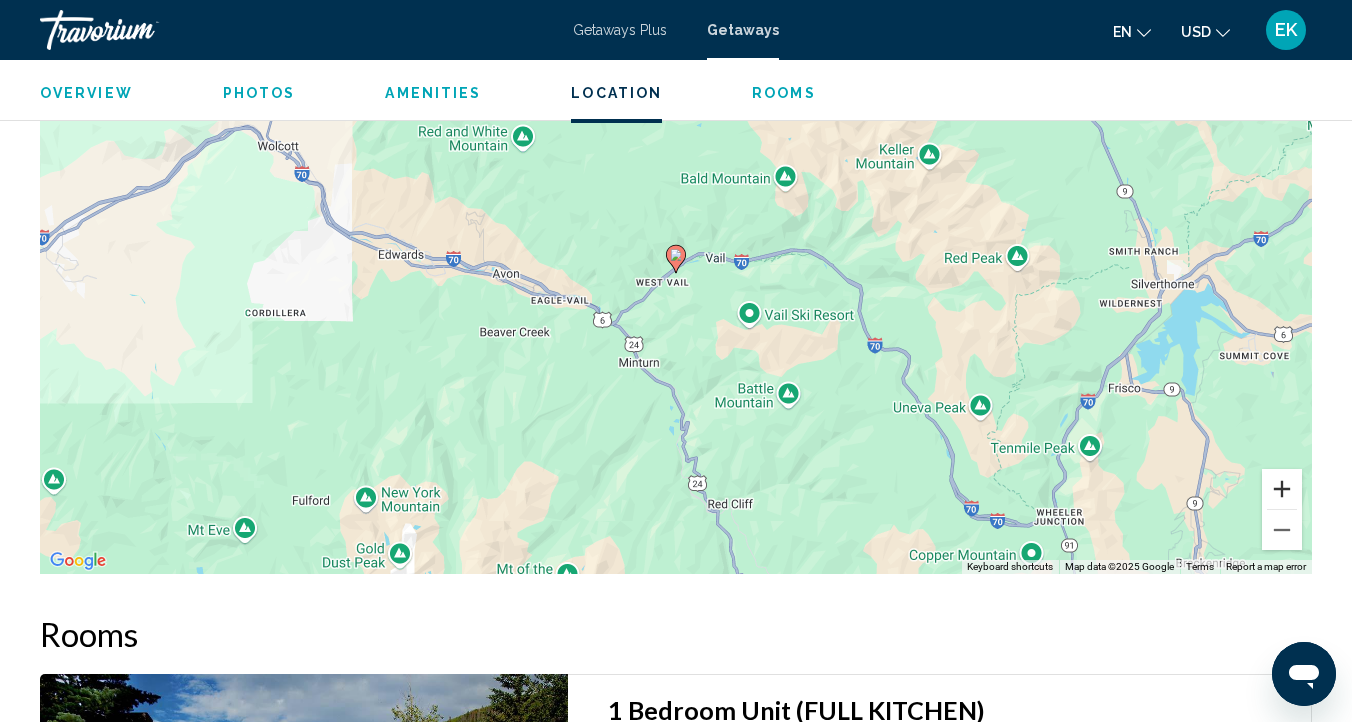 click at bounding box center (1282, 489) 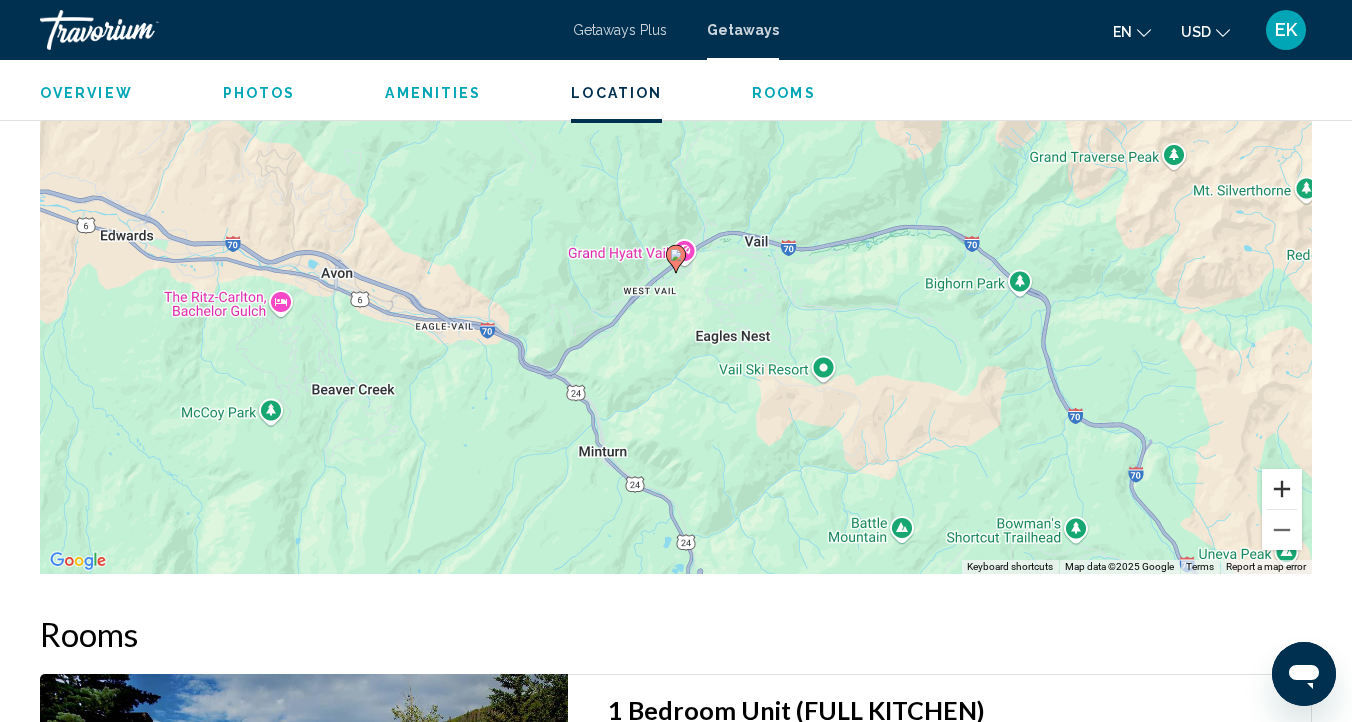 click at bounding box center [1282, 489] 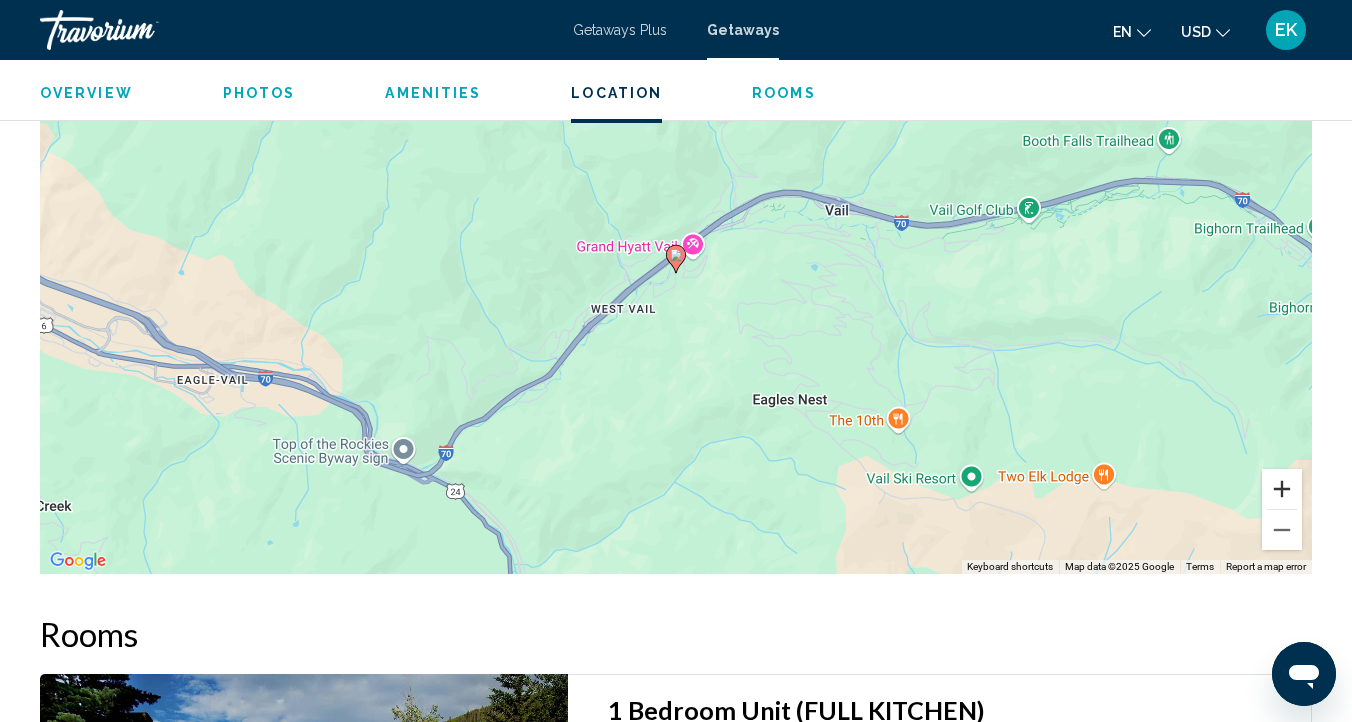 click at bounding box center (1282, 489) 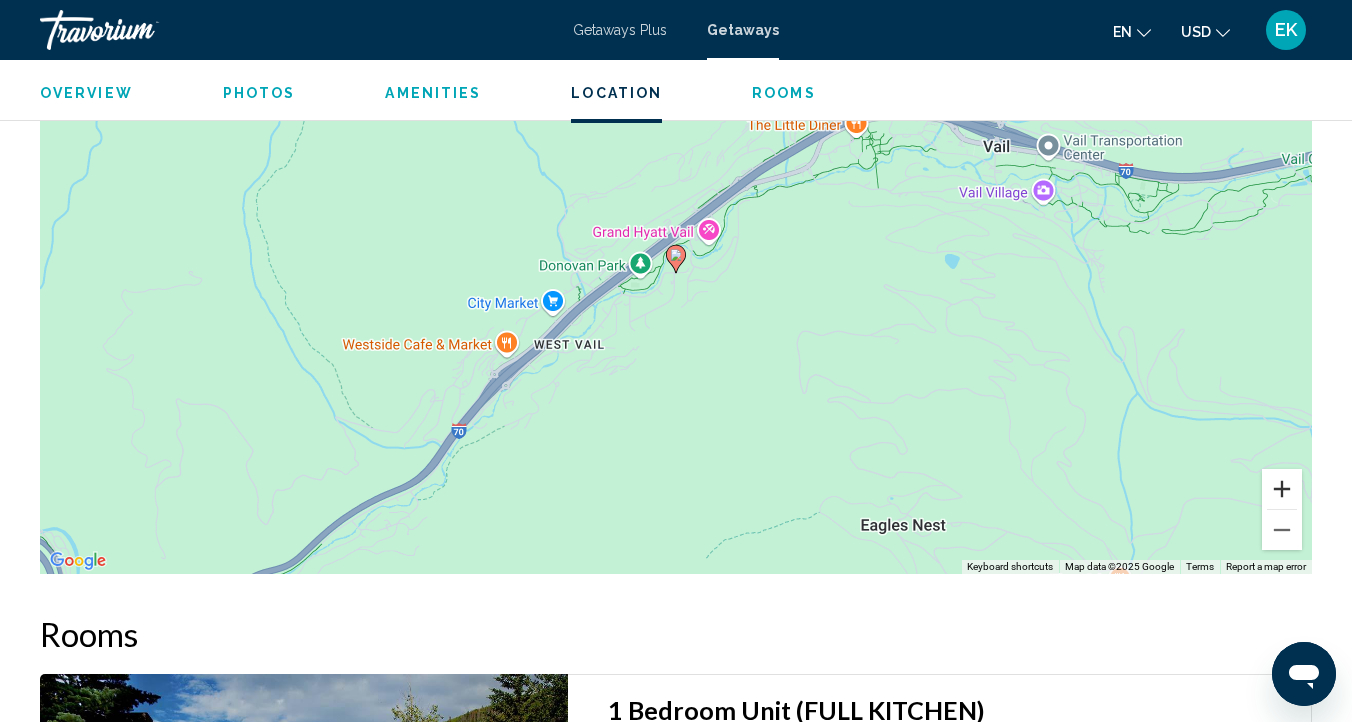 click at bounding box center [1282, 489] 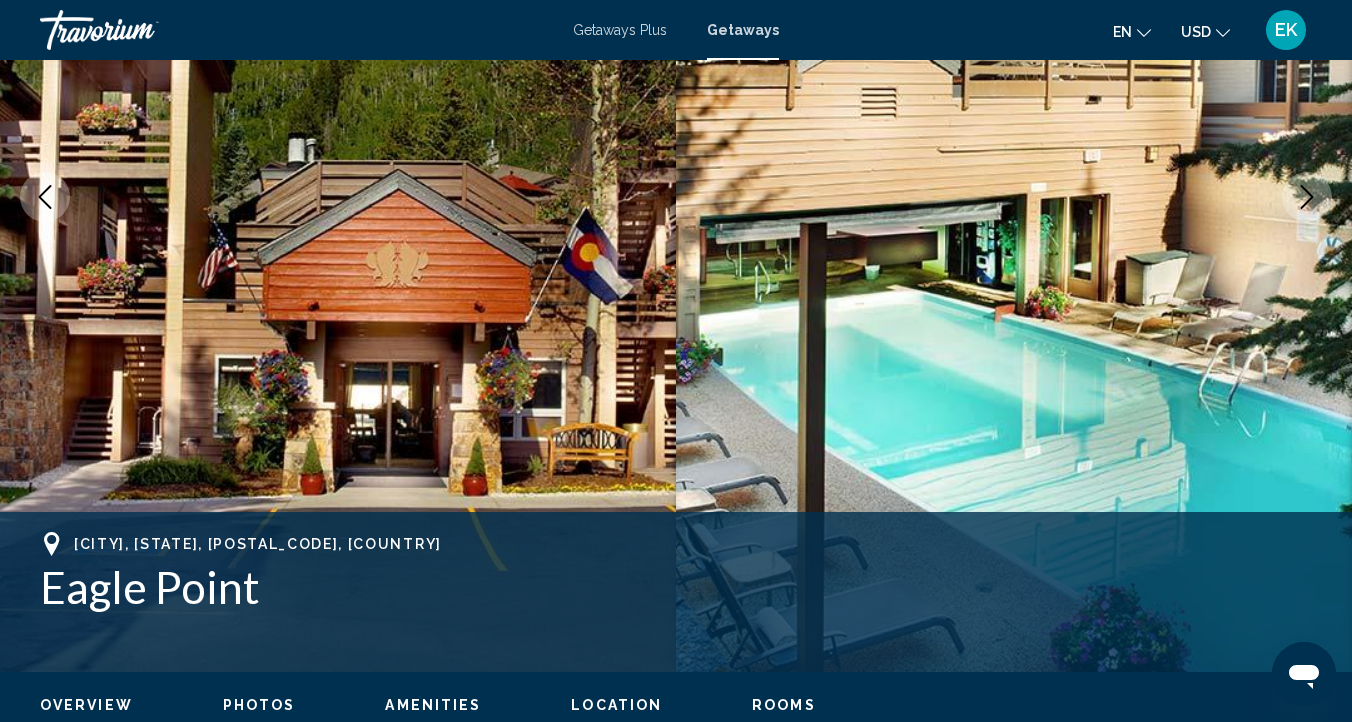 scroll, scrollTop: 333, scrollLeft: 0, axis: vertical 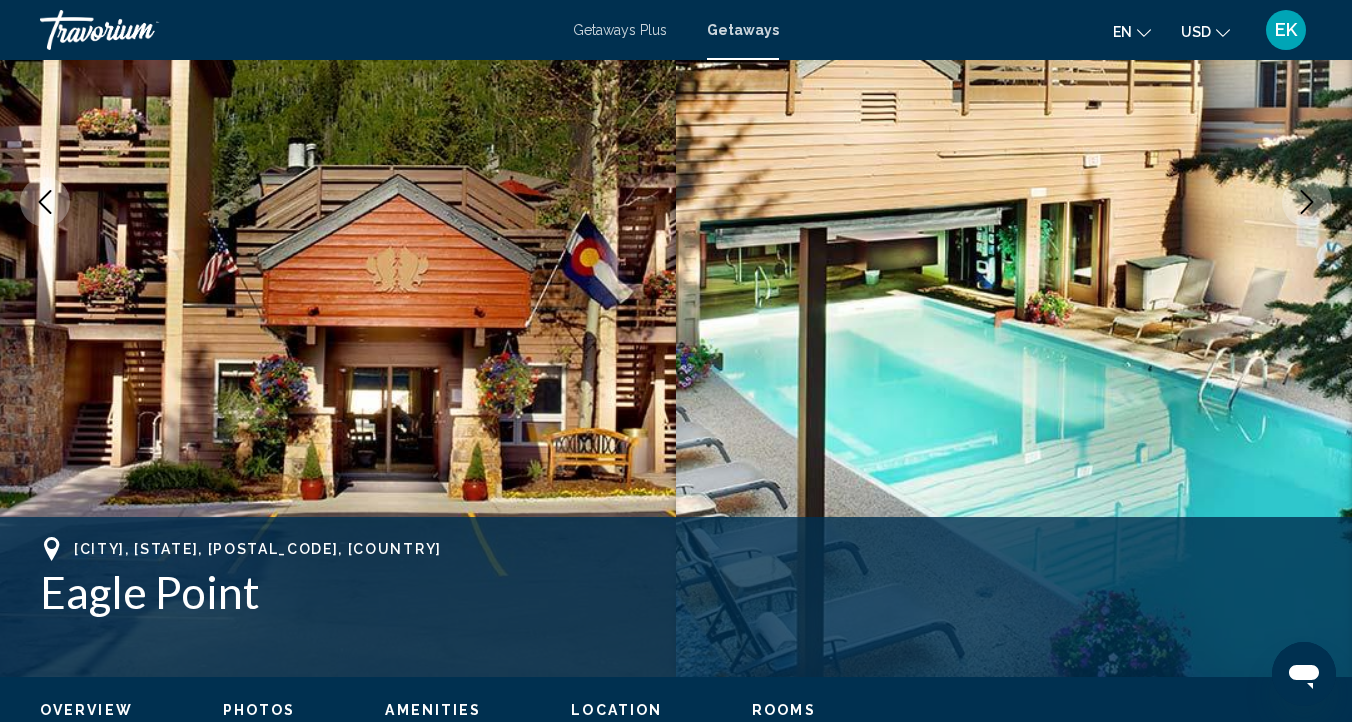 click 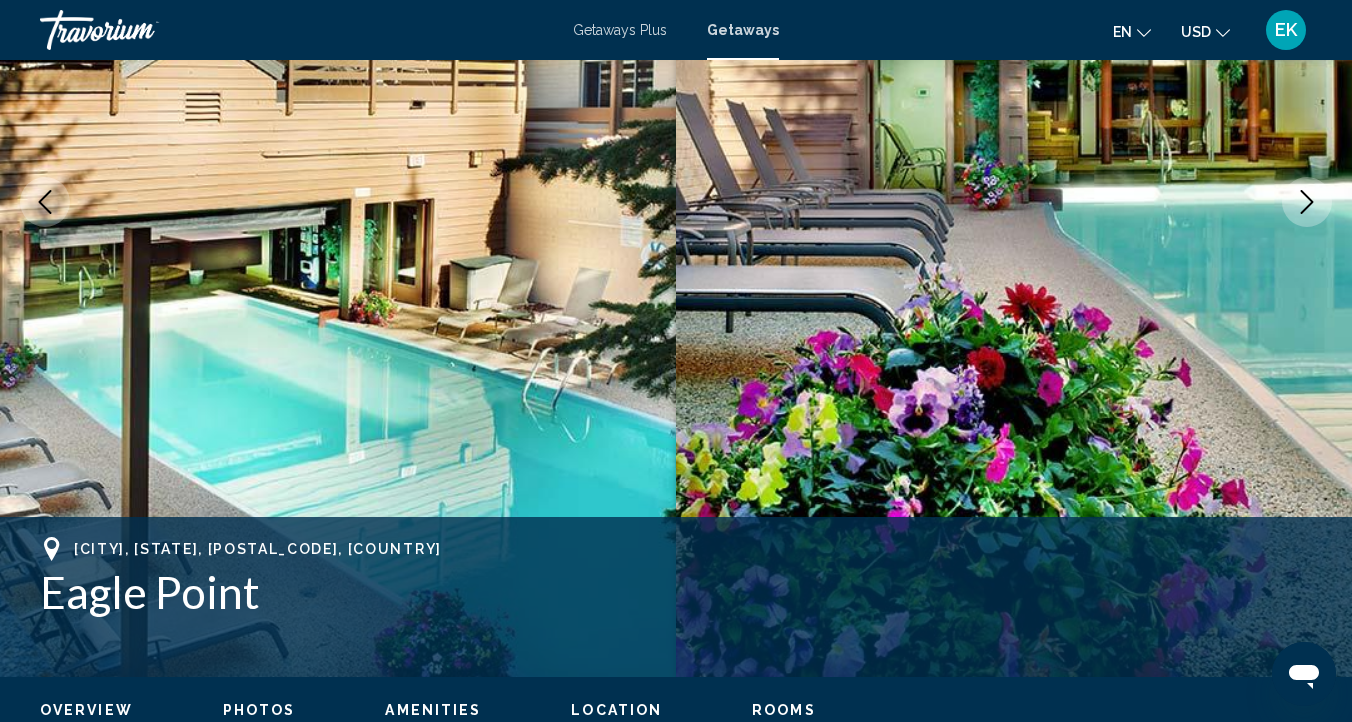 click 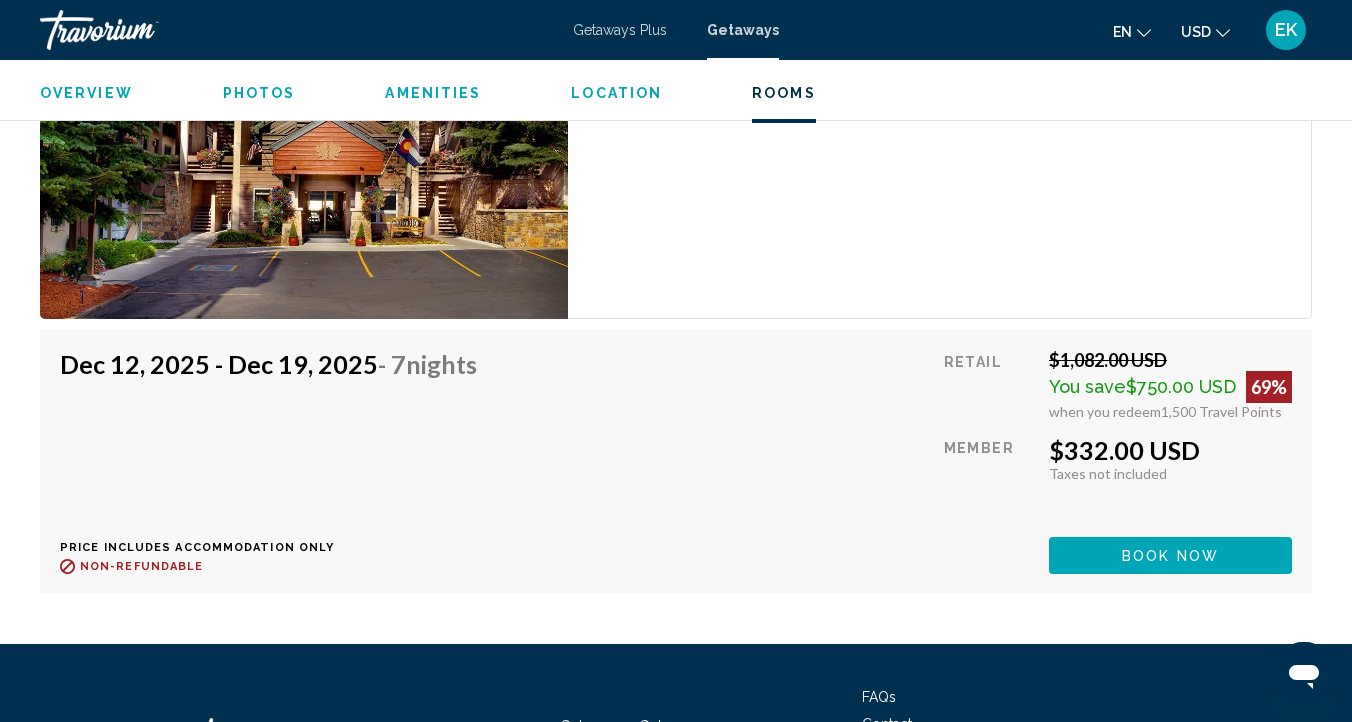 scroll, scrollTop: 3497, scrollLeft: 0, axis: vertical 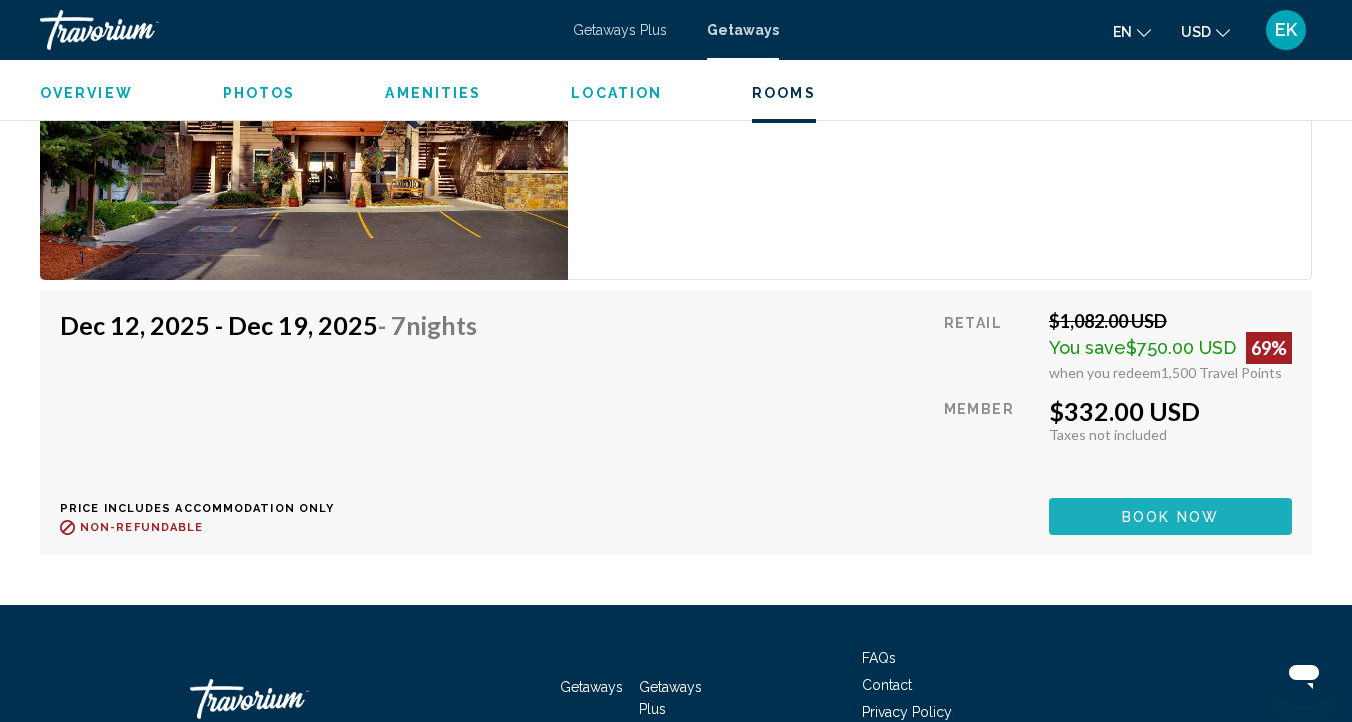 click on "Book now" at bounding box center (1170, 517) 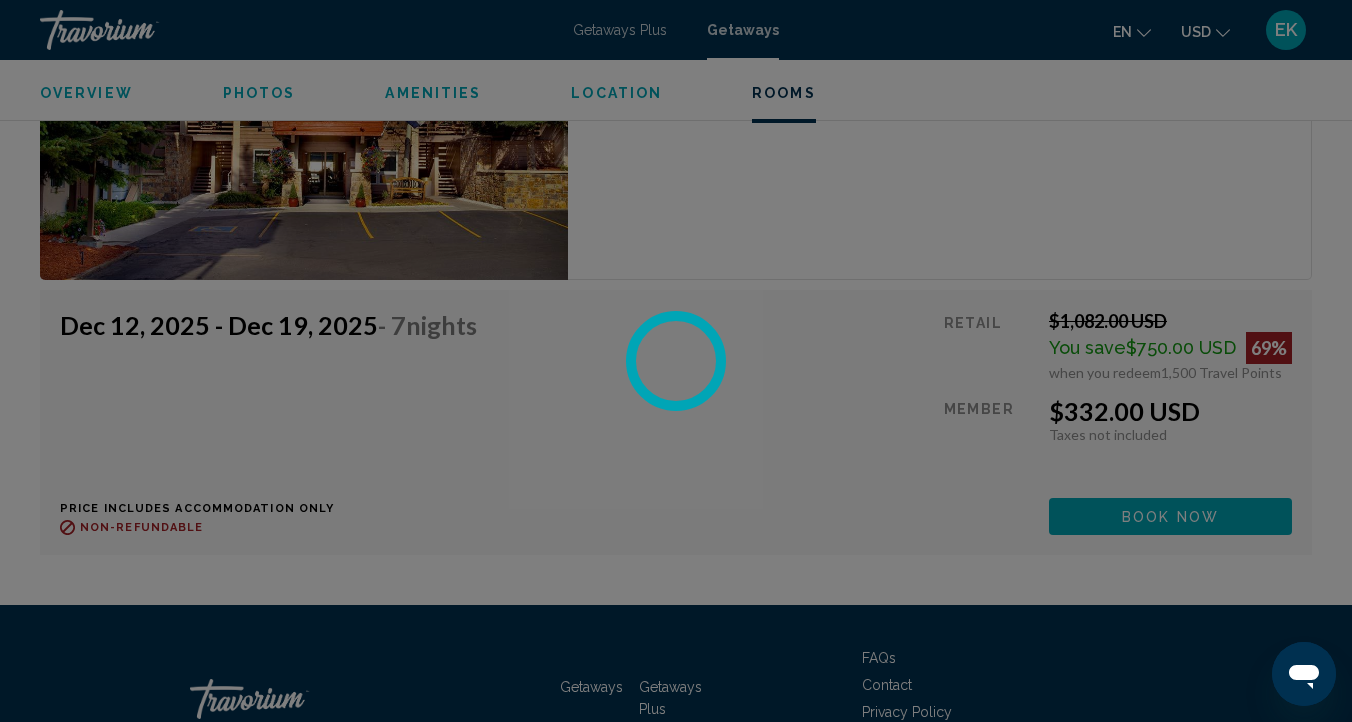scroll, scrollTop: 0, scrollLeft: 0, axis: both 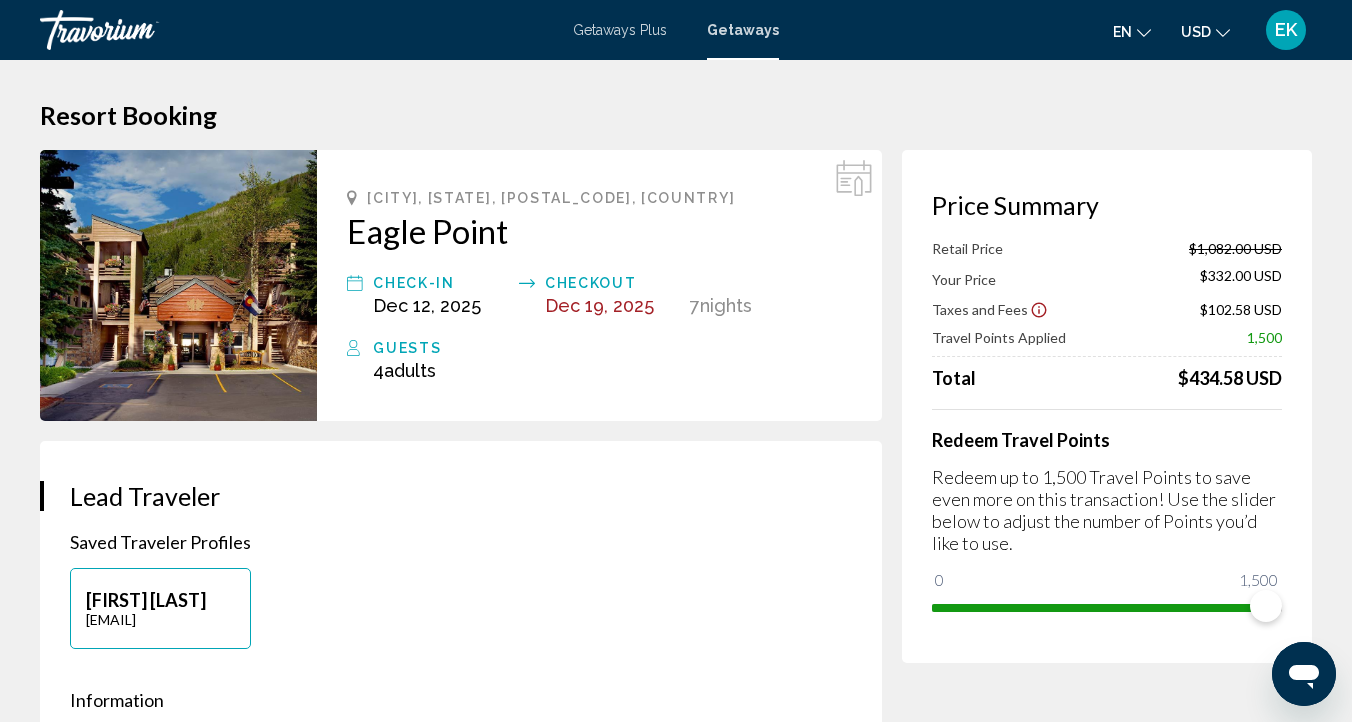 click on "Eagle Point" at bounding box center (599, 231) 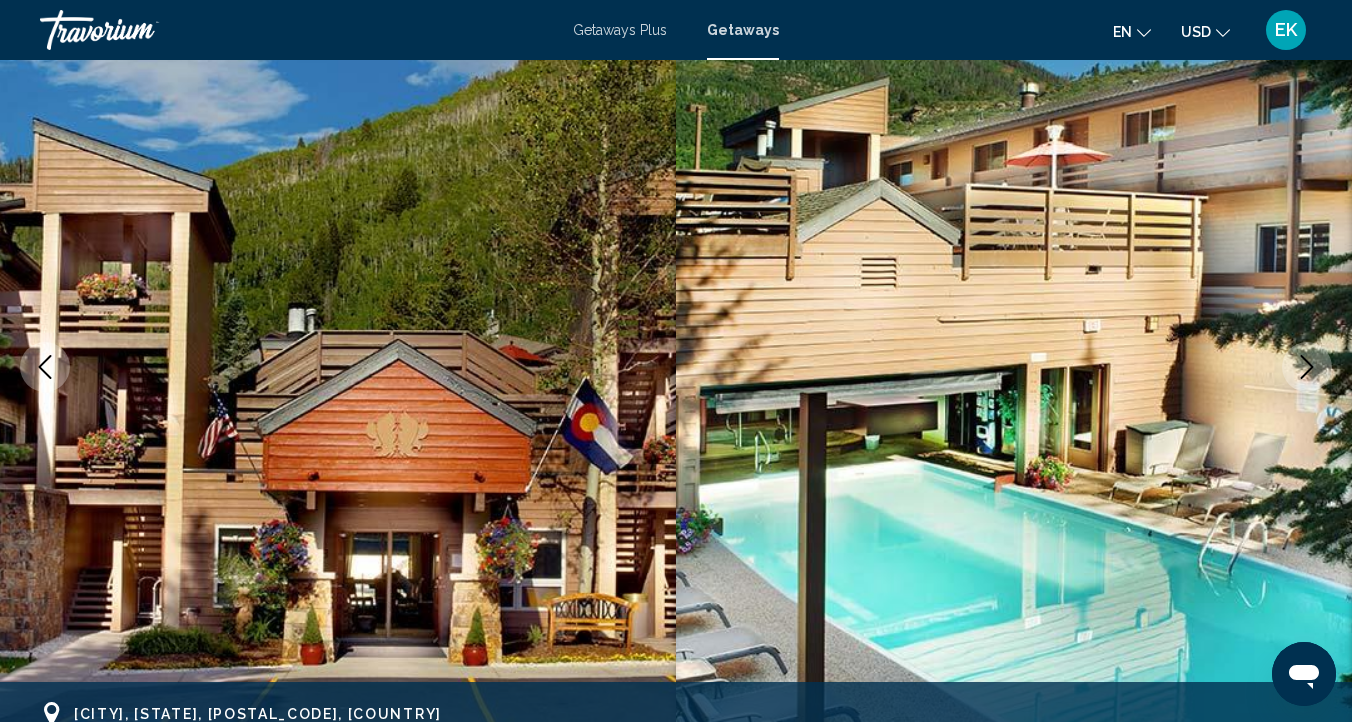 scroll, scrollTop: 0, scrollLeft: 0, axis: both 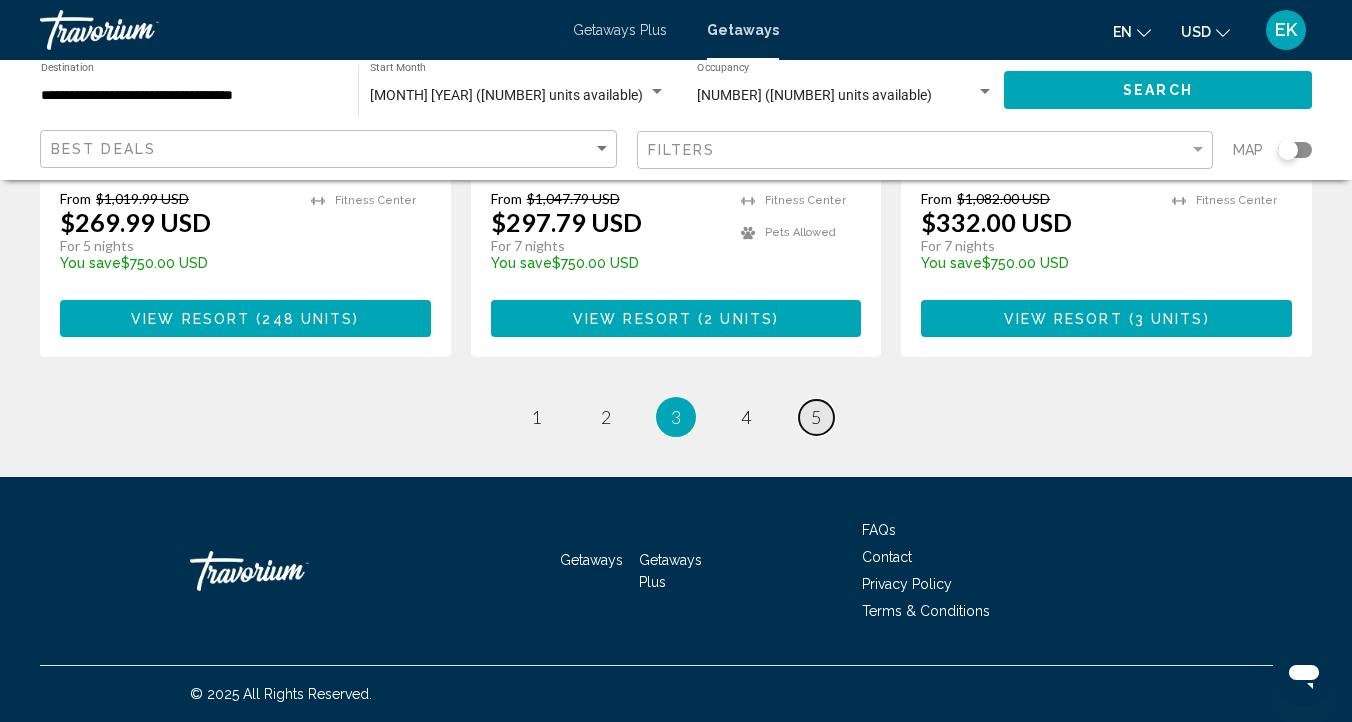 click on "5" at bounding box center [816, 417] 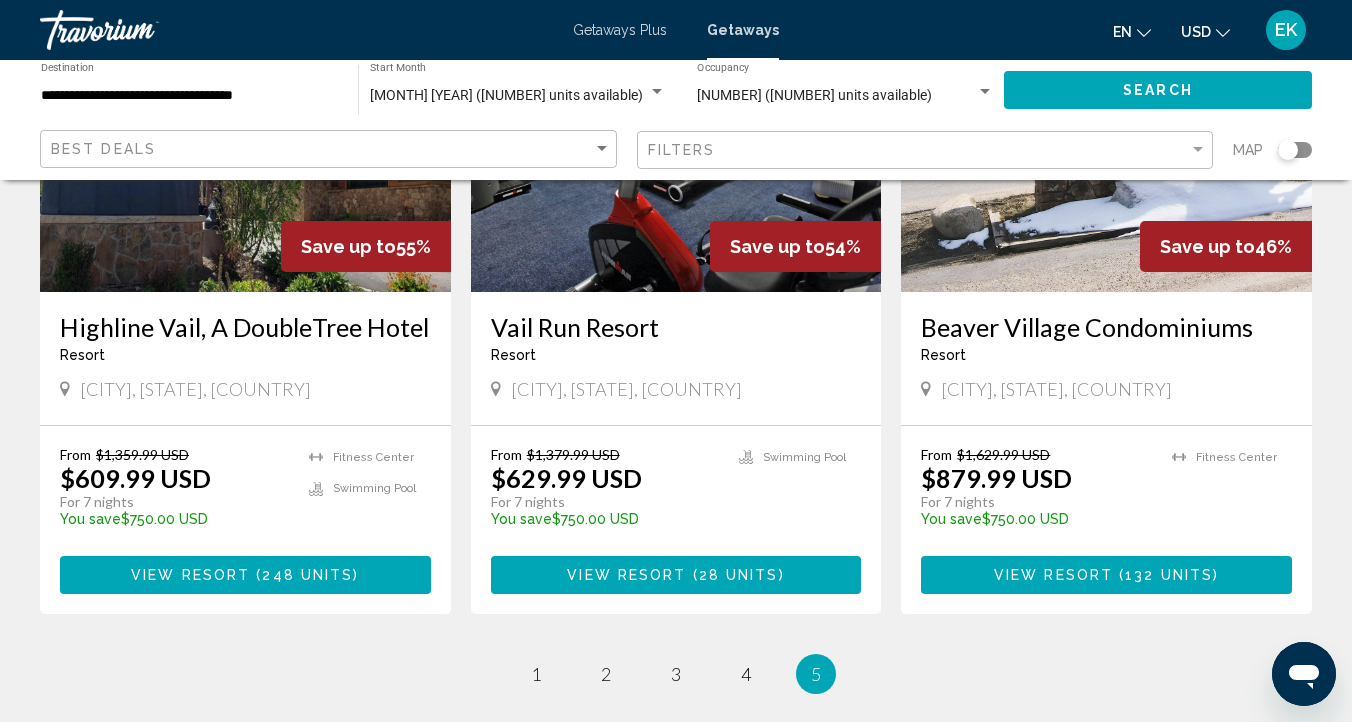 scroll, scrollTop: 1264, scrollLeft: 0, axis: vertical 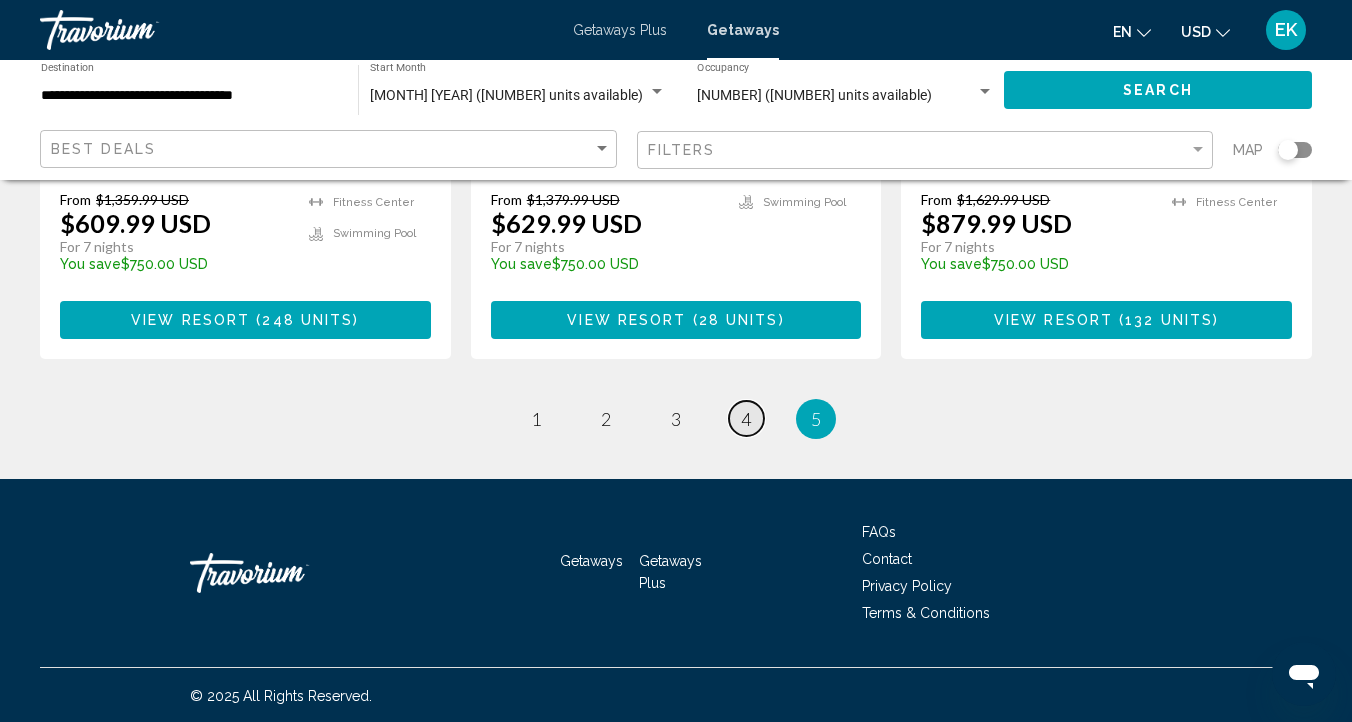 click on "4" at bounding box center (746, 419) 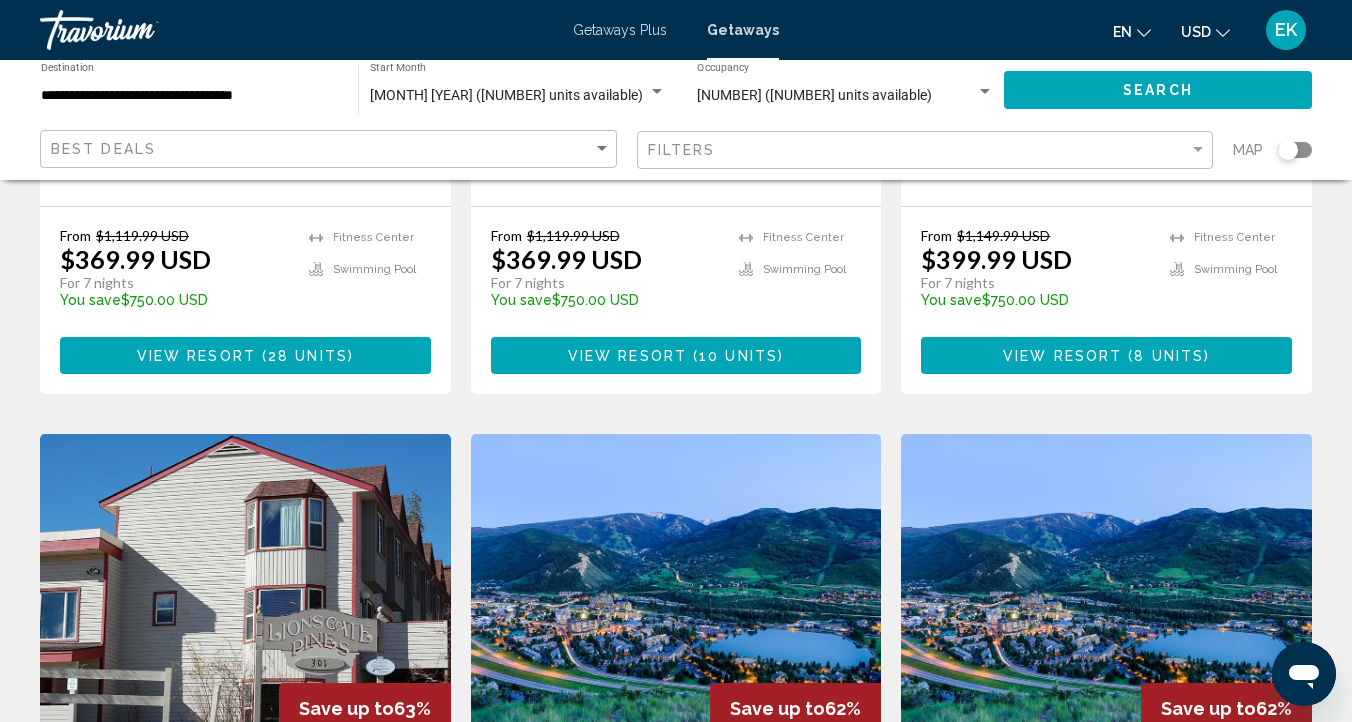 scroll, scrollTop: 2686, scrollLeft: 0, axis: vertical 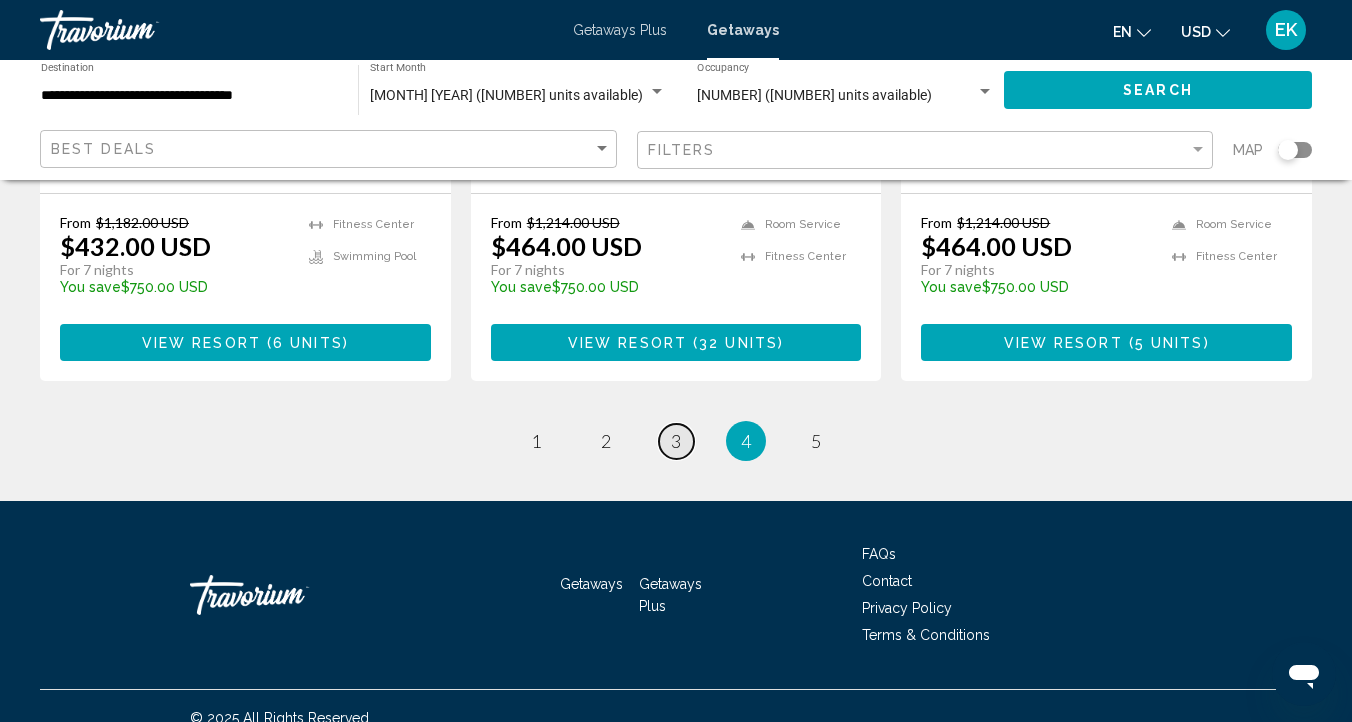 click on "3" at bounding box center (676, 441) 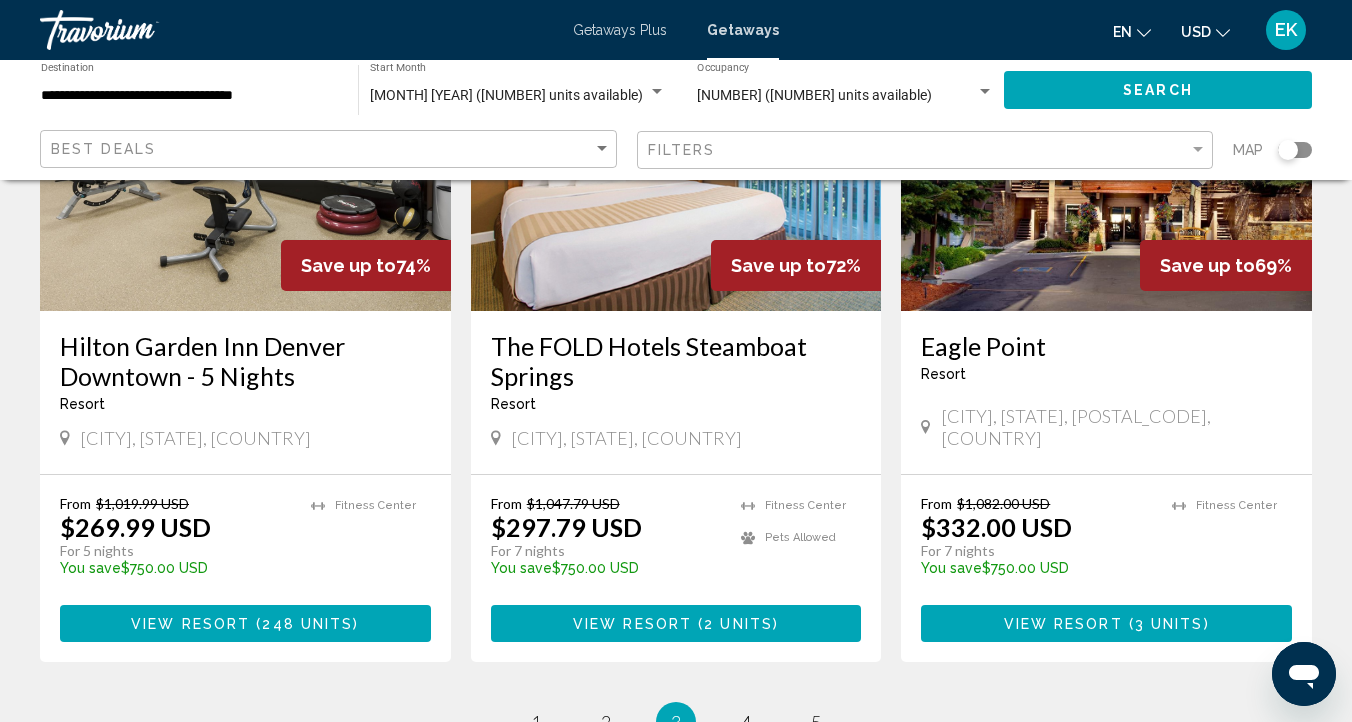 scroll, scrollTop: 2379, scrollLeft: 0, axis: vertical 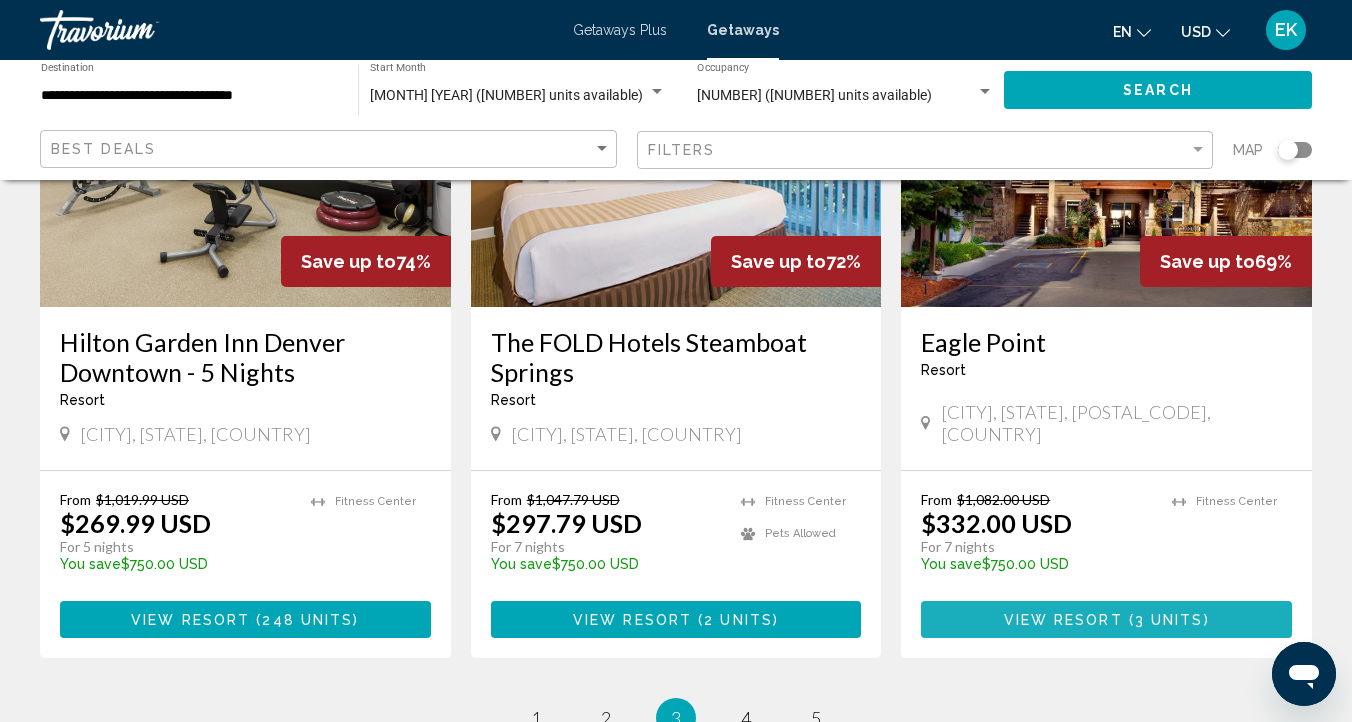 click on "View Resort" at bounding box center [1063, 620] 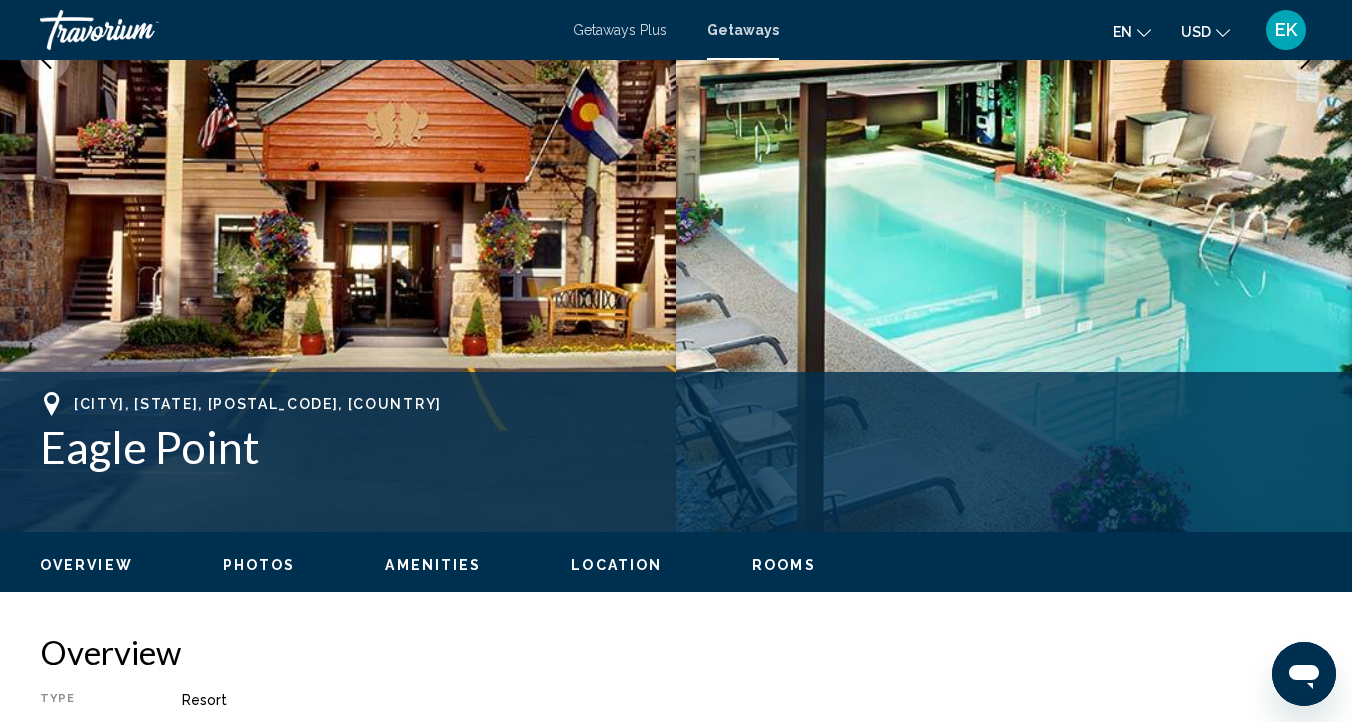 scroll, scrollTop: 480, scrollLeft: 0, axis: vertical 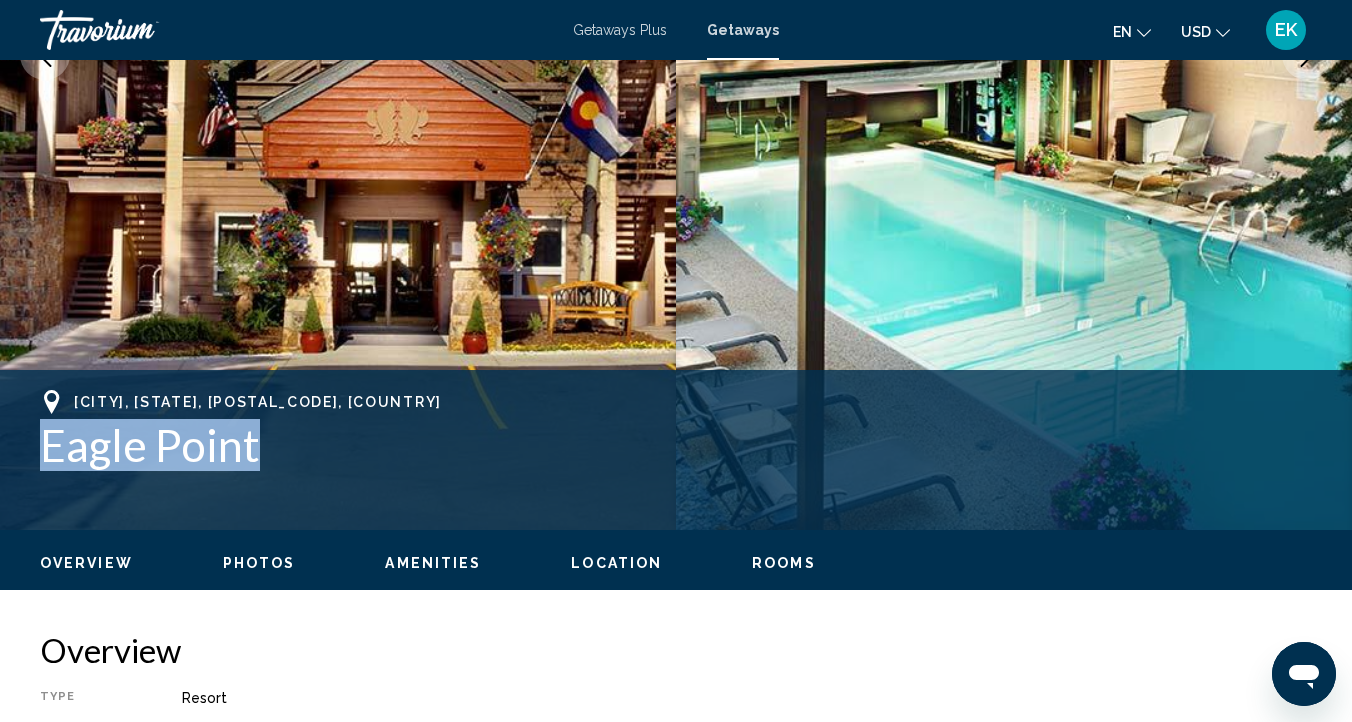 drag, startPoint x: 33, startPoint y: 447, endPoint x: 233, endPoint y: 473, distance: 201.68292 